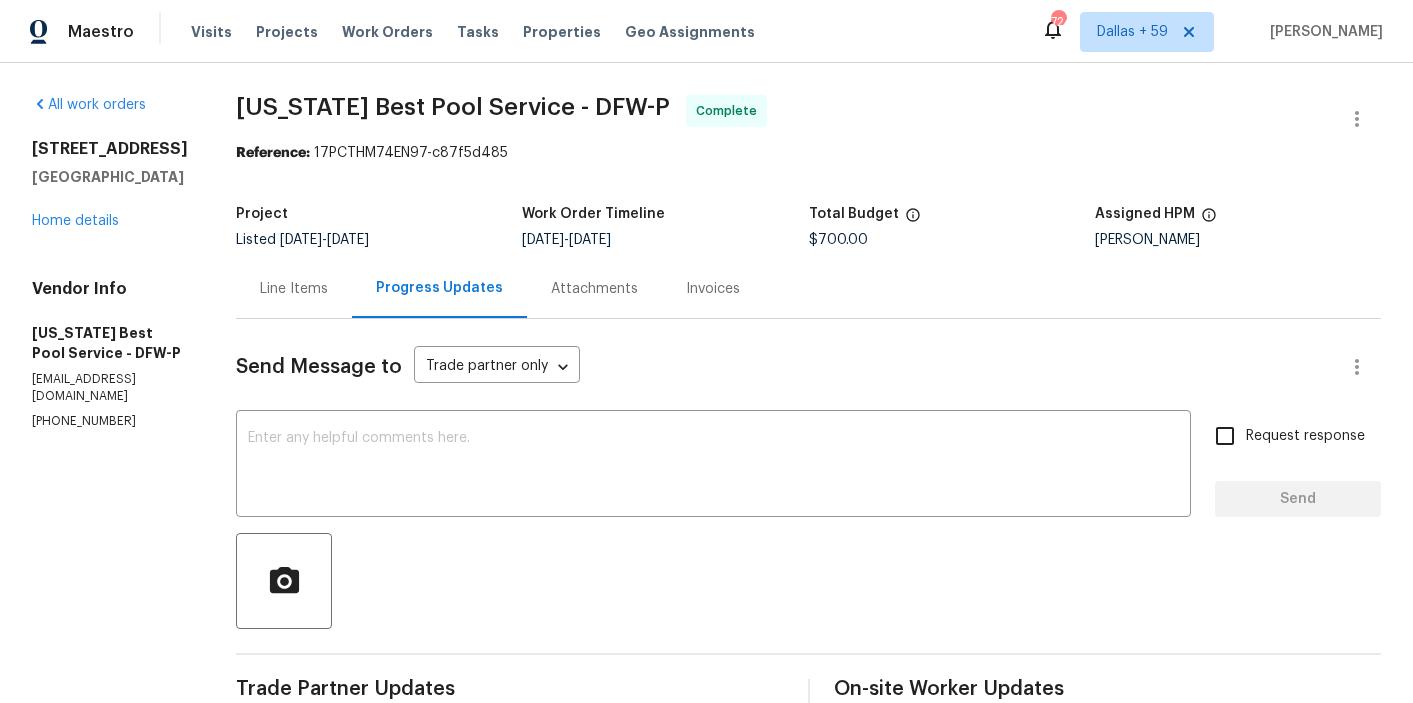scroll, scrollTop: 0, scrollLeft: 0, axis: both 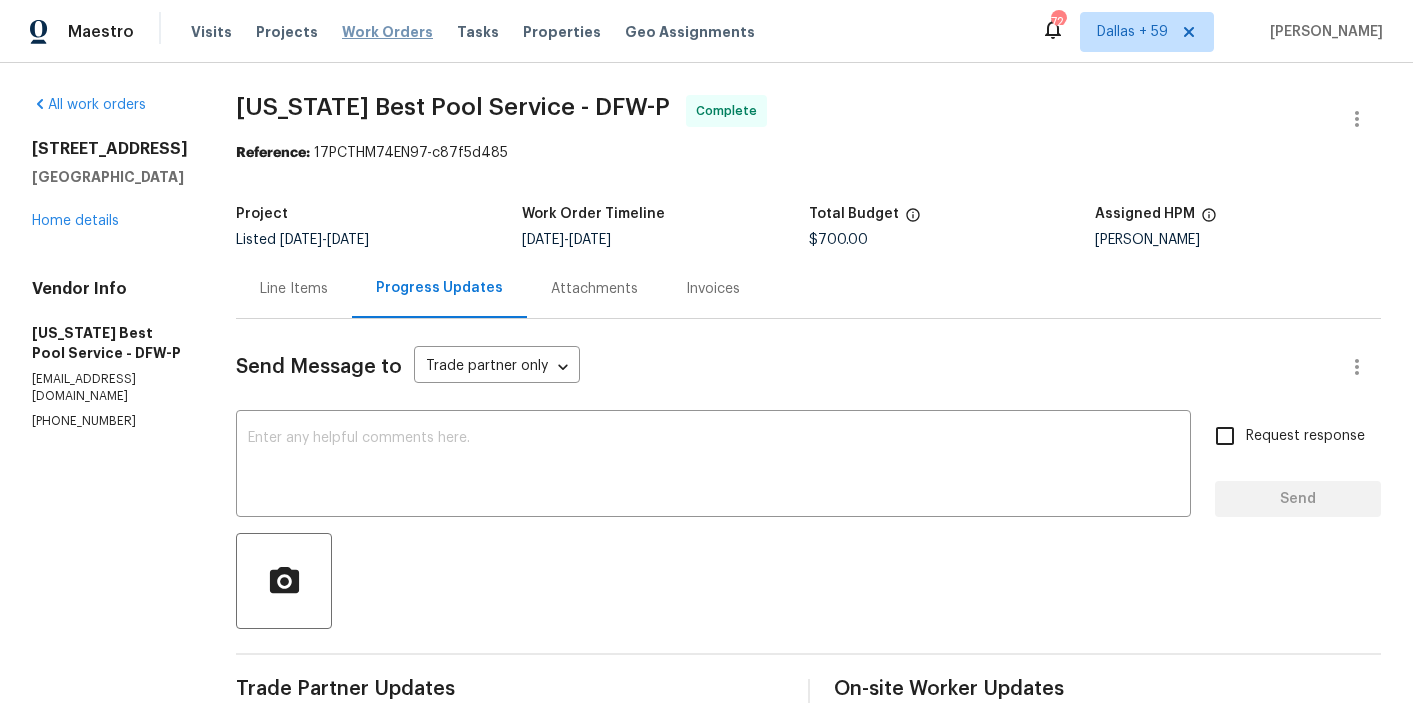 click on "Work Orders" at bounding box center [387, 32] 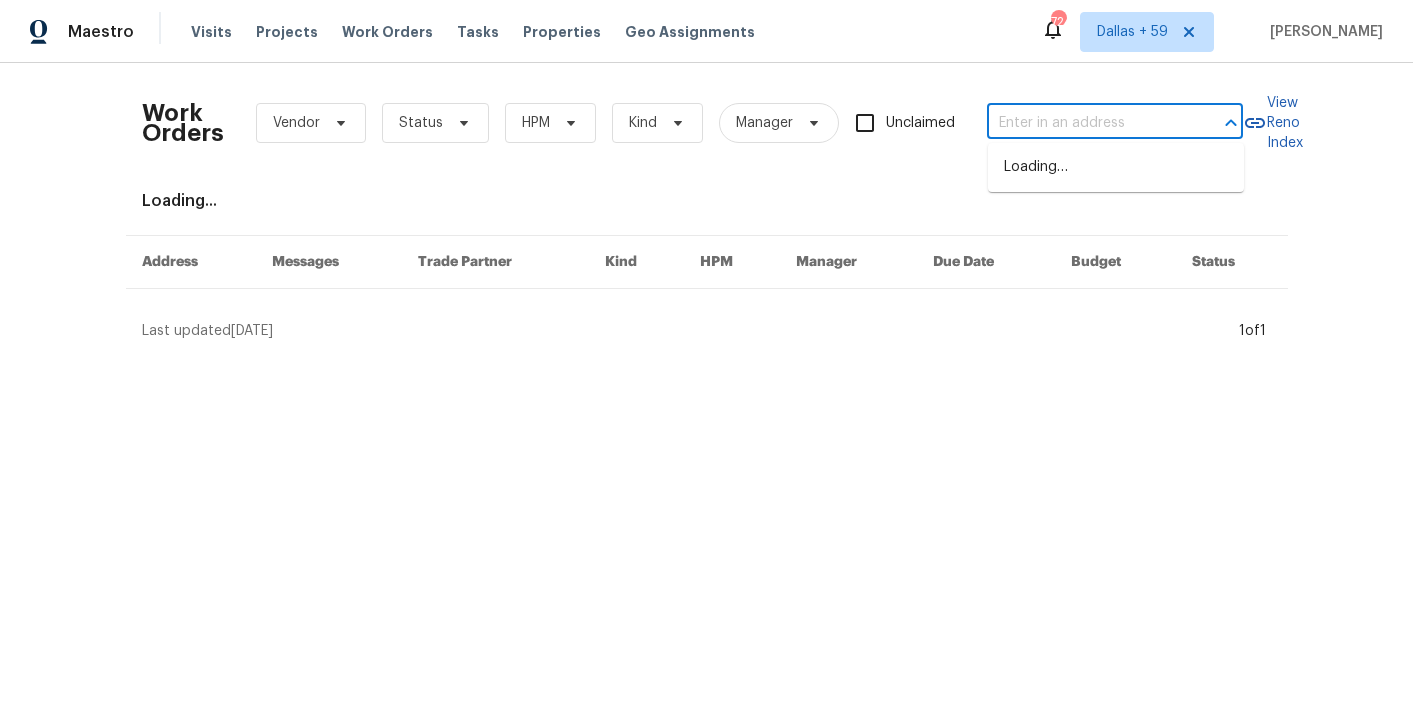 click at bounding box center (1087, 123) 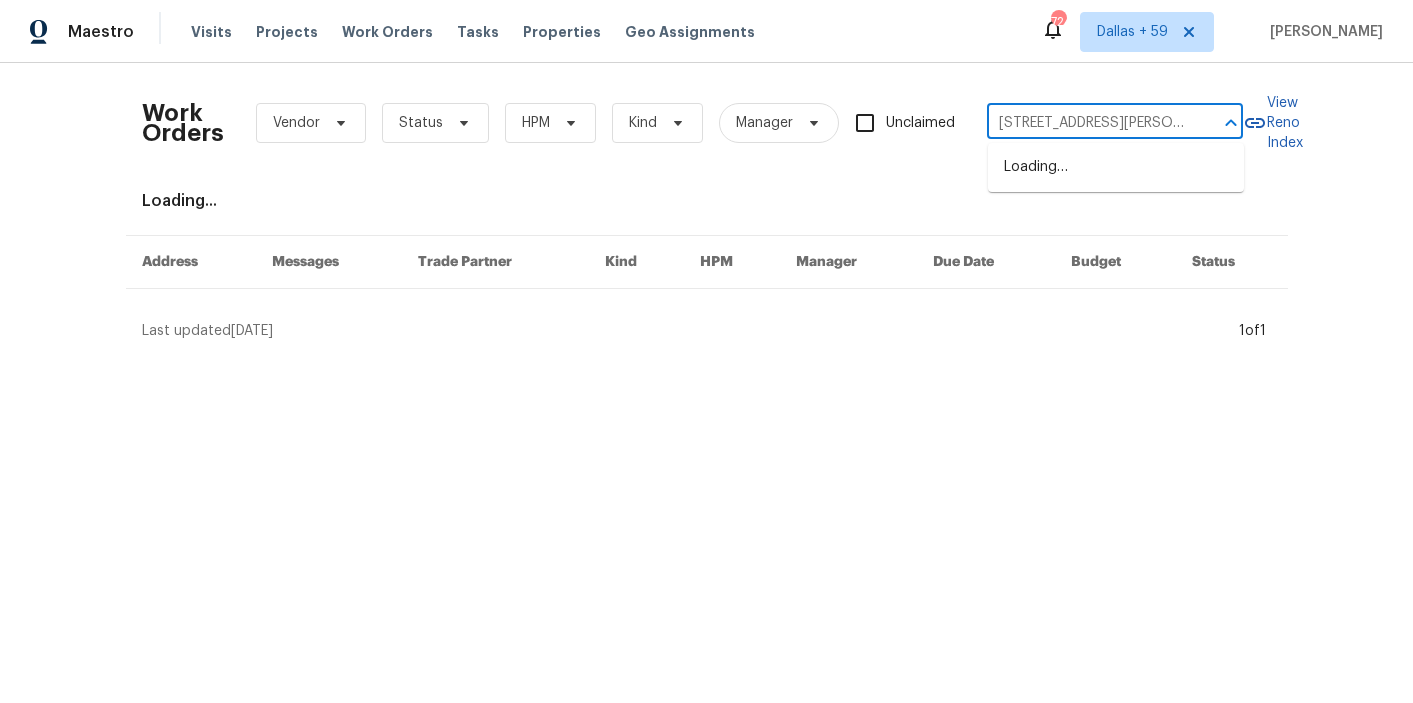 scroll, scrollTop: 0, scrollLeft: 62, axis: horizontal 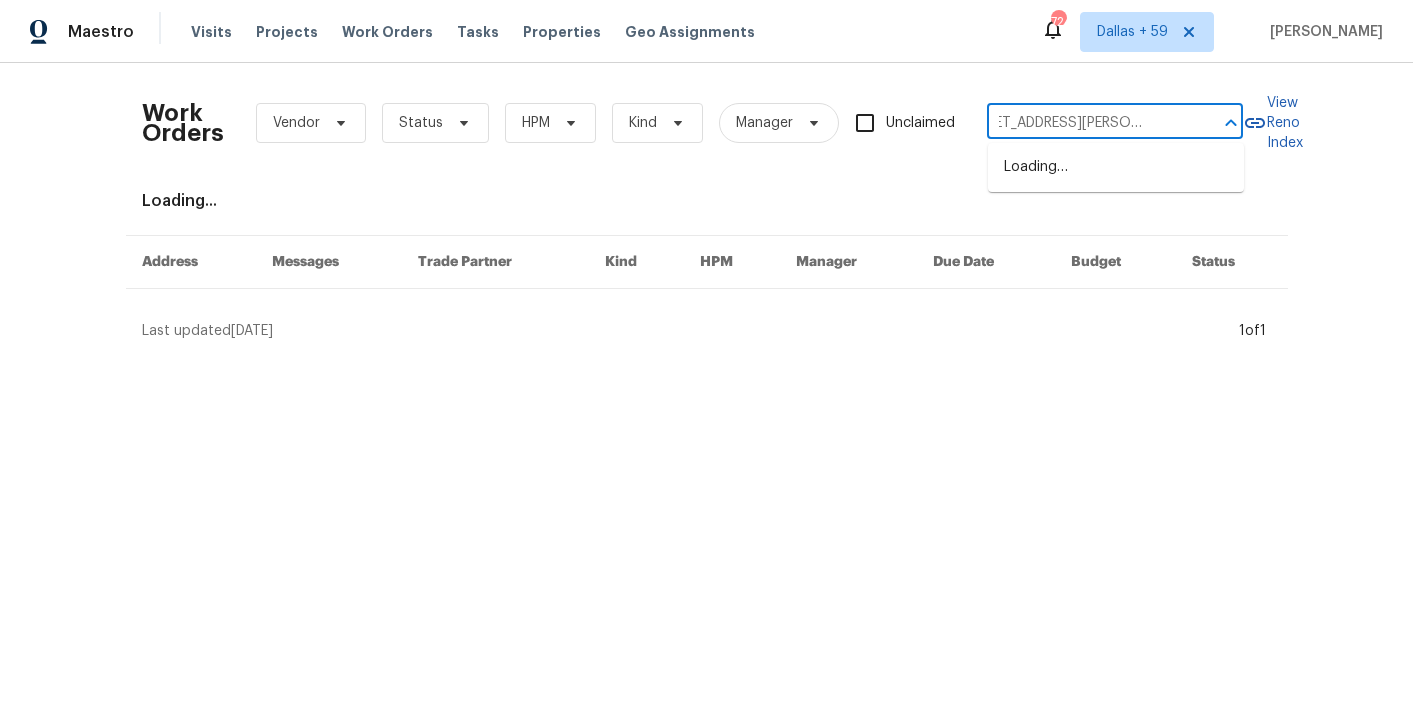 type on "7422 Yachtsman Dr, Hudson, FL 34667" 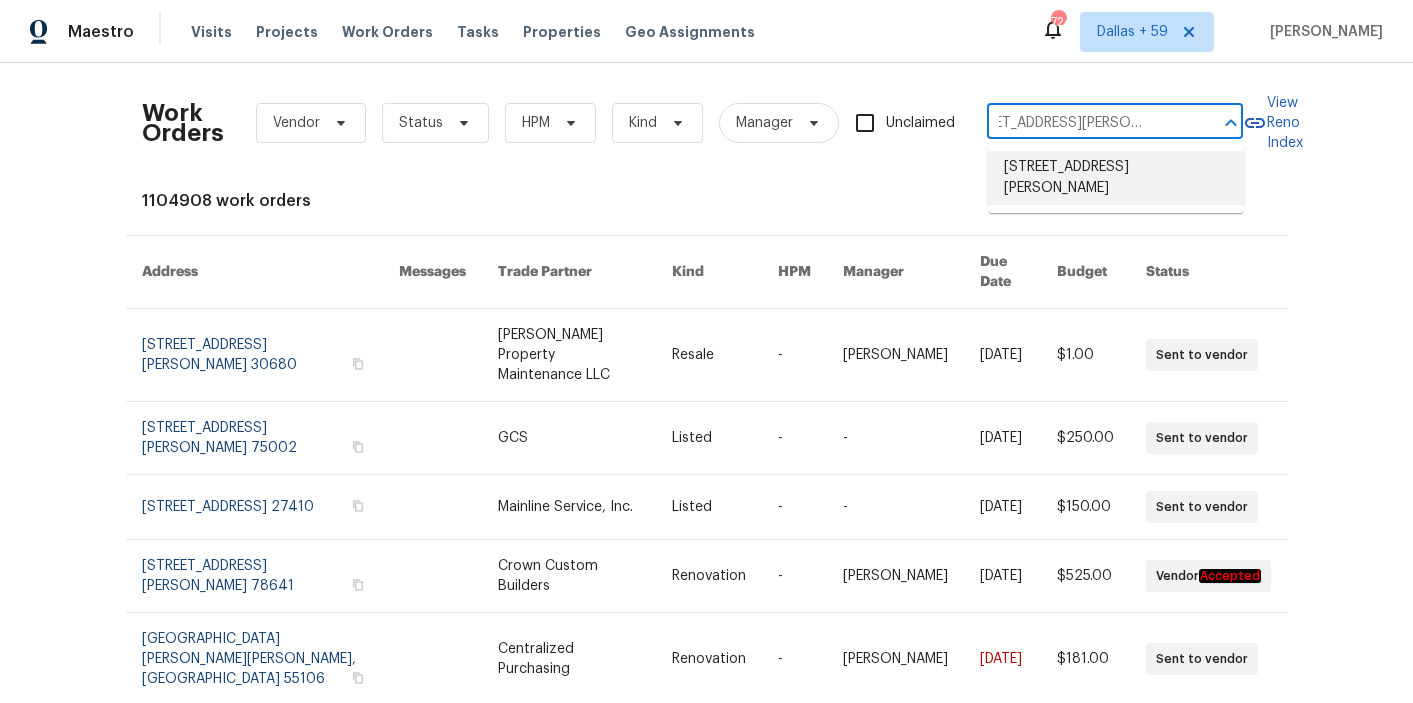 click on "7422 Yachtsman Dr, Hudson, FL 34667" at bounding box center (1116, 178) 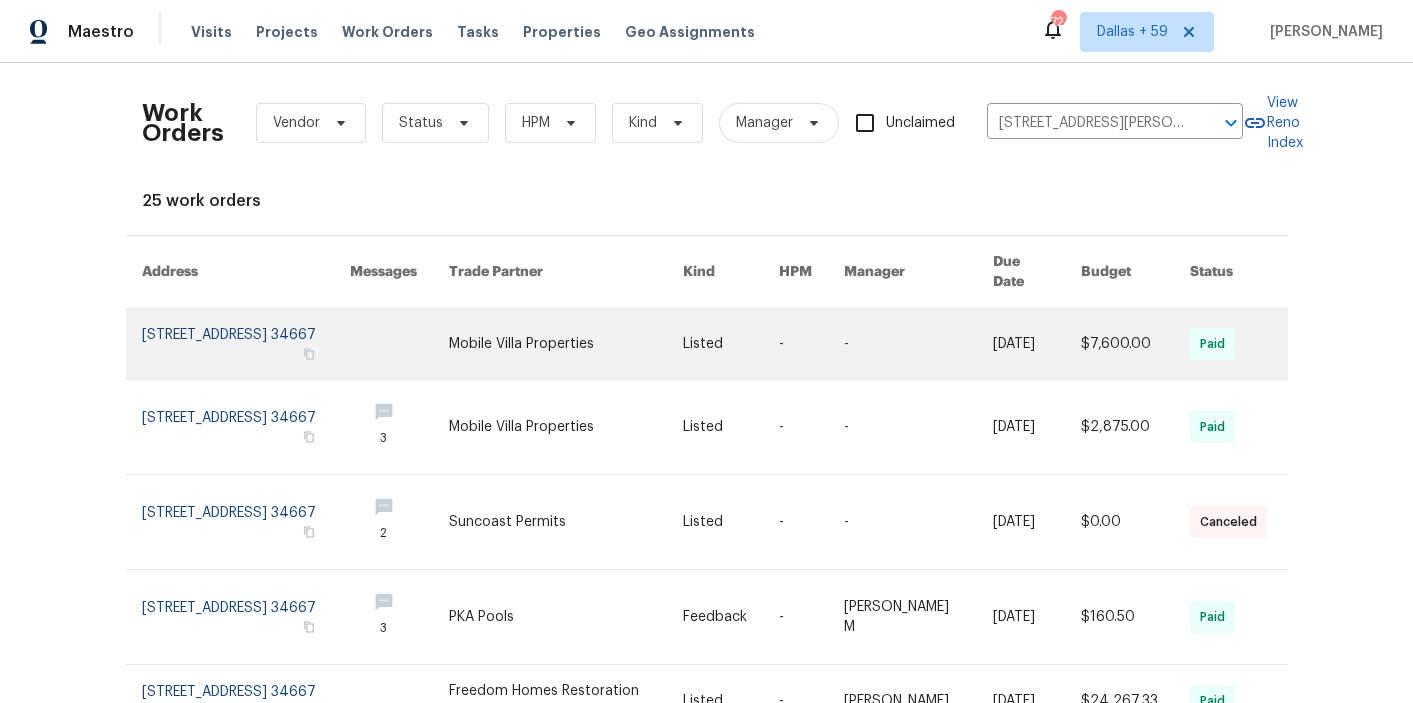 click at bounding box center (566, 344) 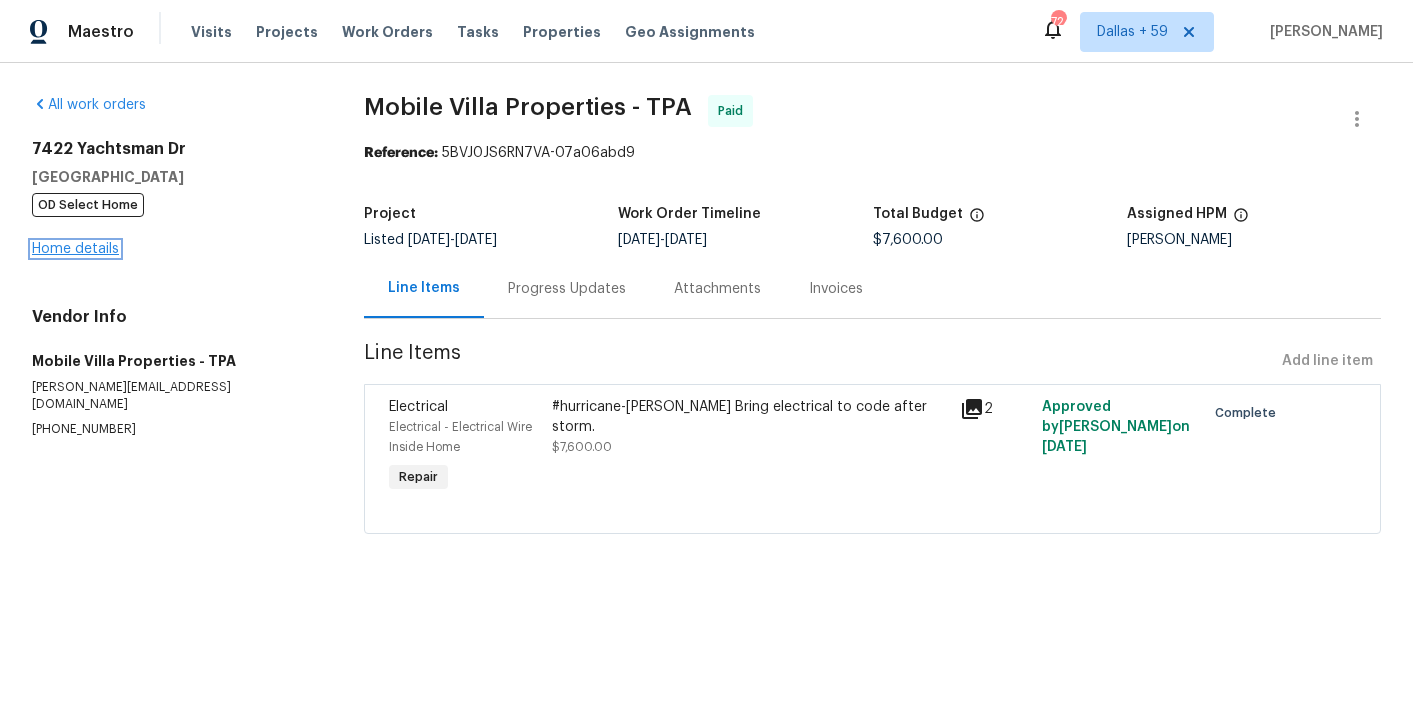 click on "Home details" at bounding box center [75, 249] 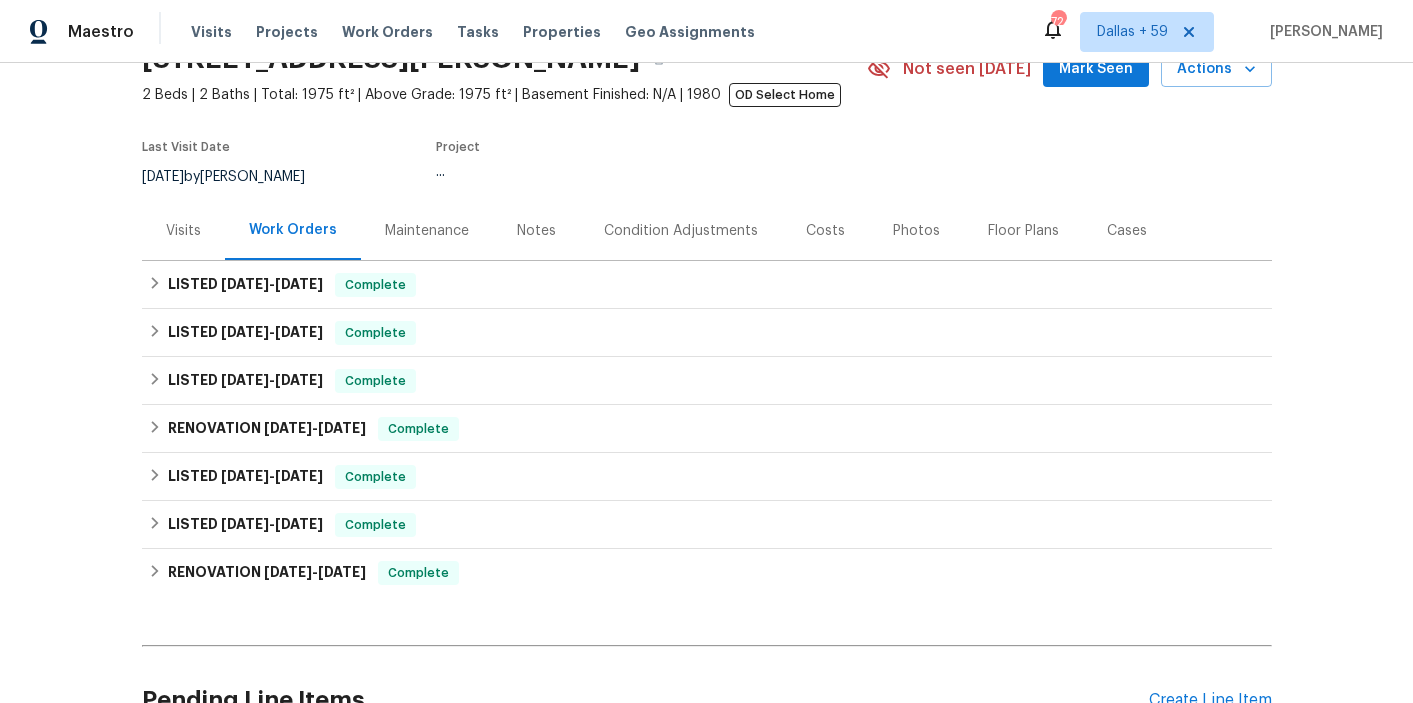 scroll, scrollTop: 140, scrollLeft: 0, axis: vertical 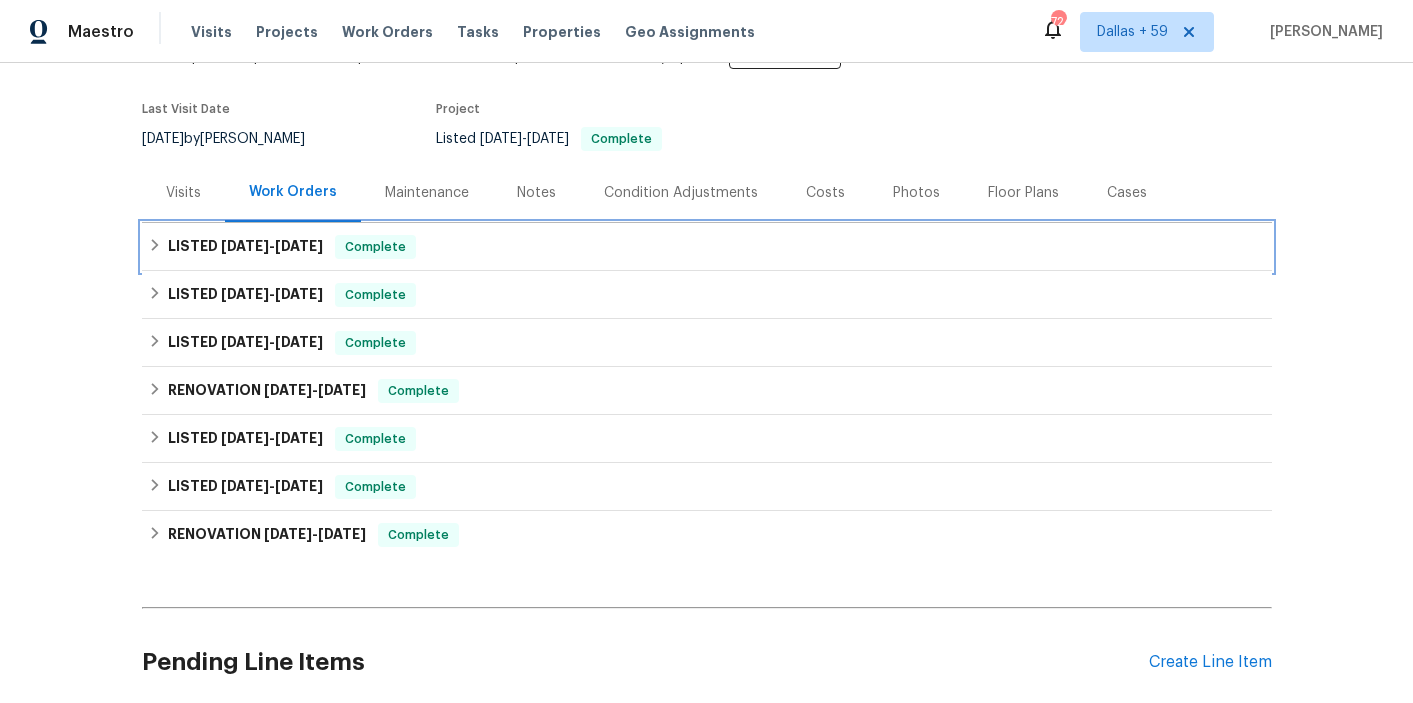 click on "LISTED   10/1/24  -  4/24/25 Complete" at bounding box center (707, 247) 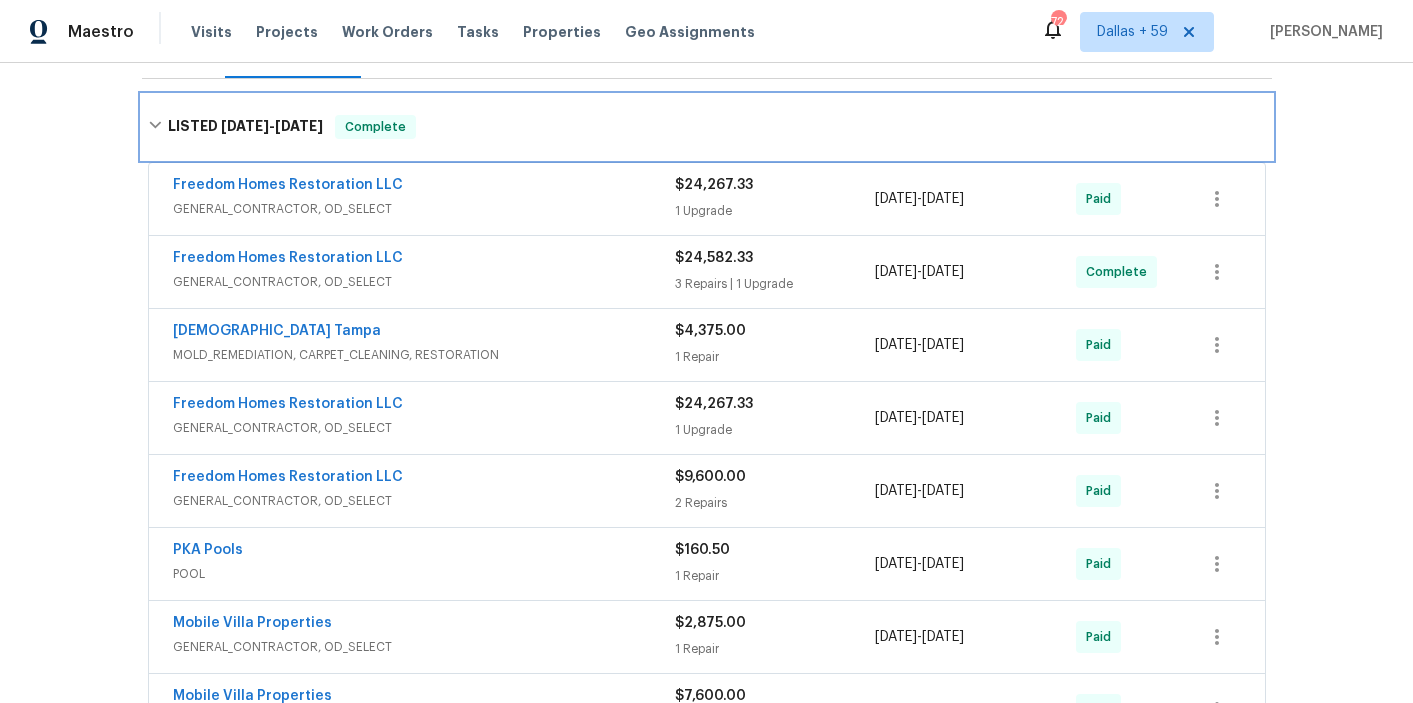 scroll, scrollTop: 282, scrollLeft: 0, axis: vertical 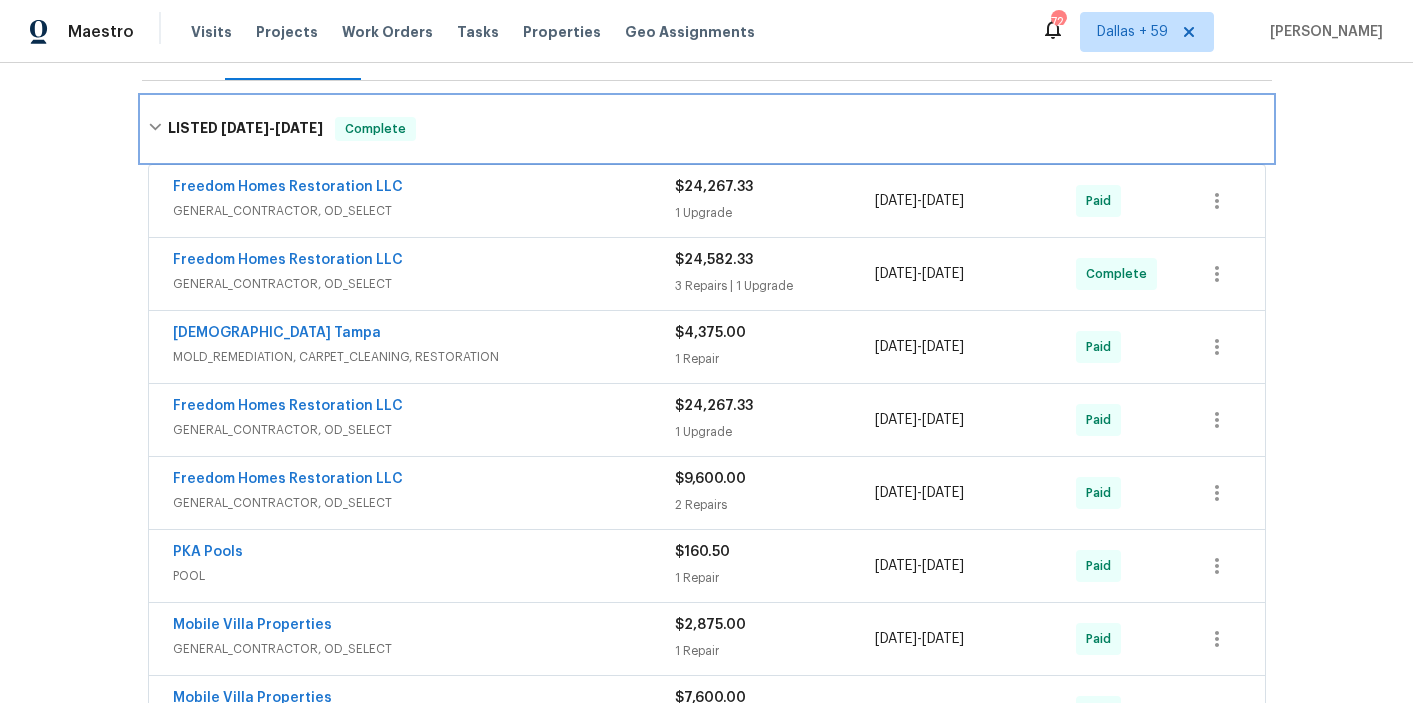 click on "LISTED   10/1/24  -  4/24/25 Complete" at bounding box center [707, 129] 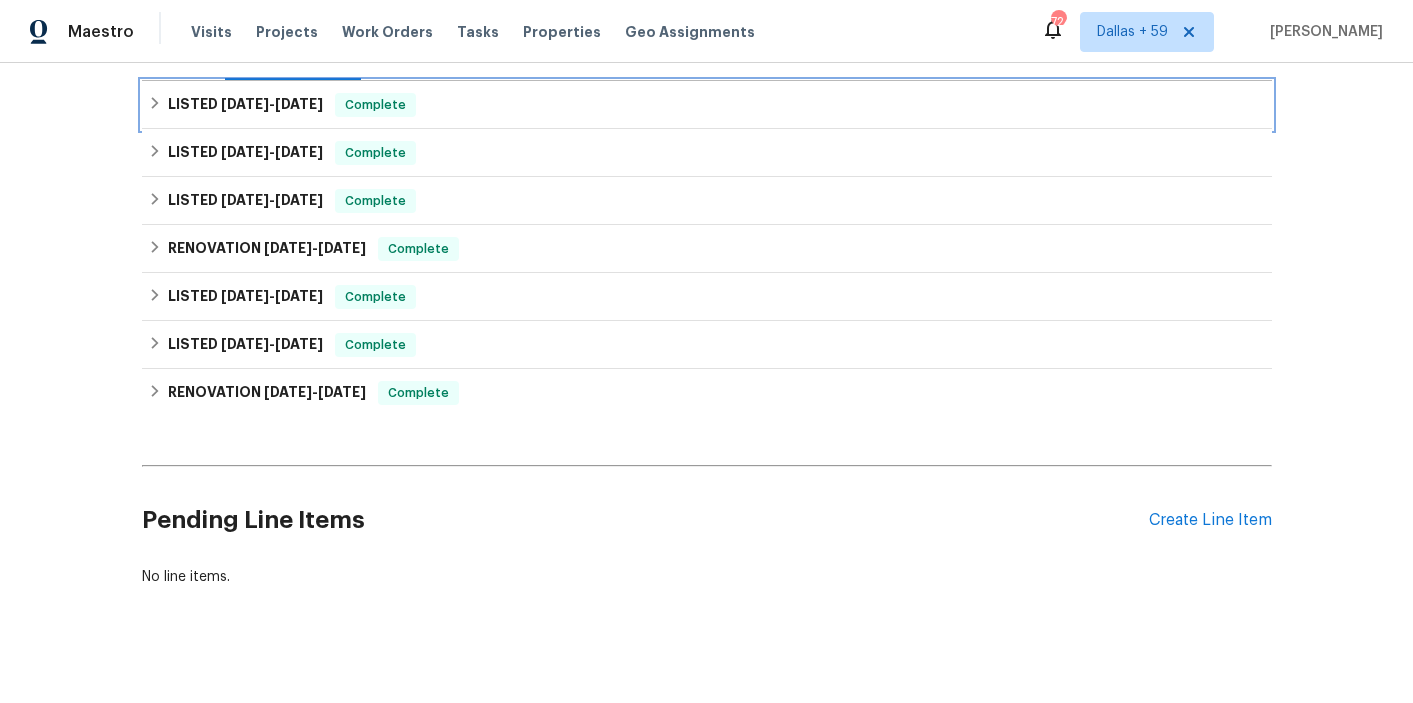 scroll, scrollTop: 0, scrollLeft: 0, axis: both 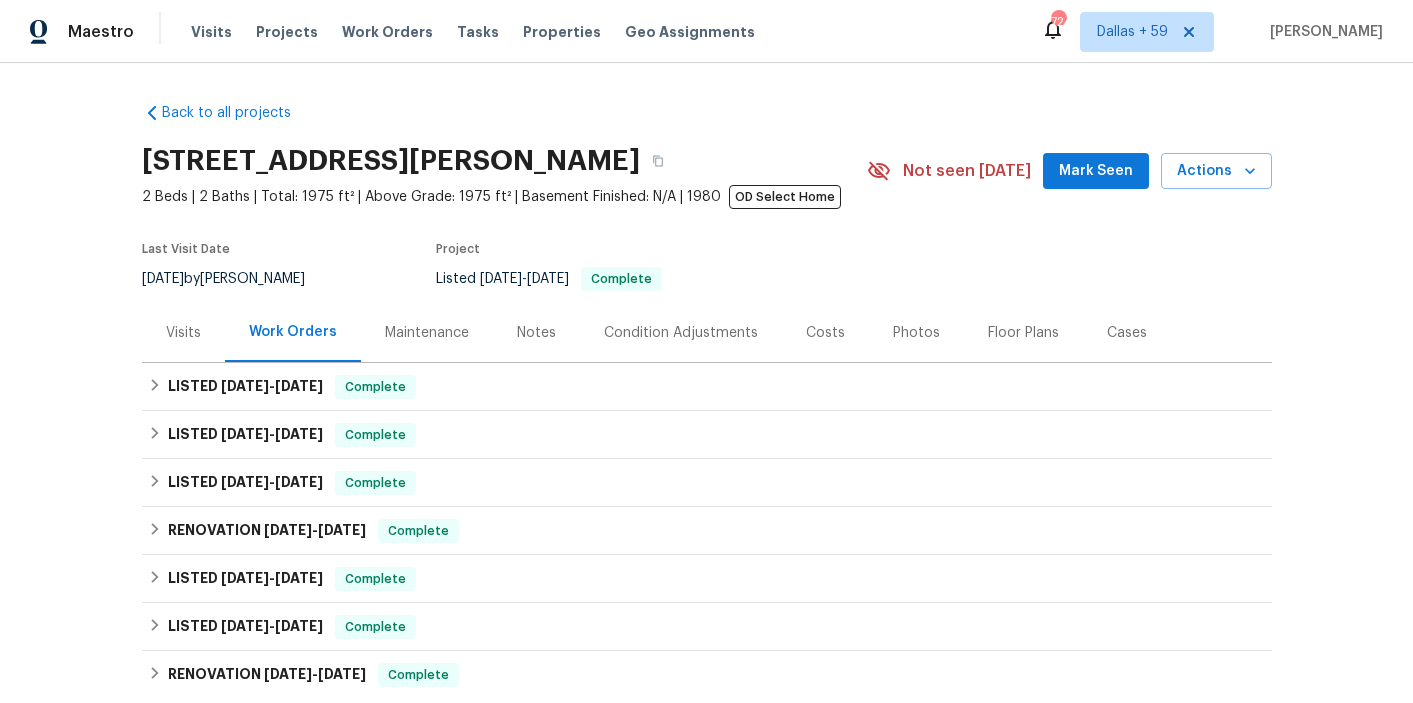click on "Visits Projects Work Orders Tasks Properties Geo Assignments" at bounding box center [485, 32] 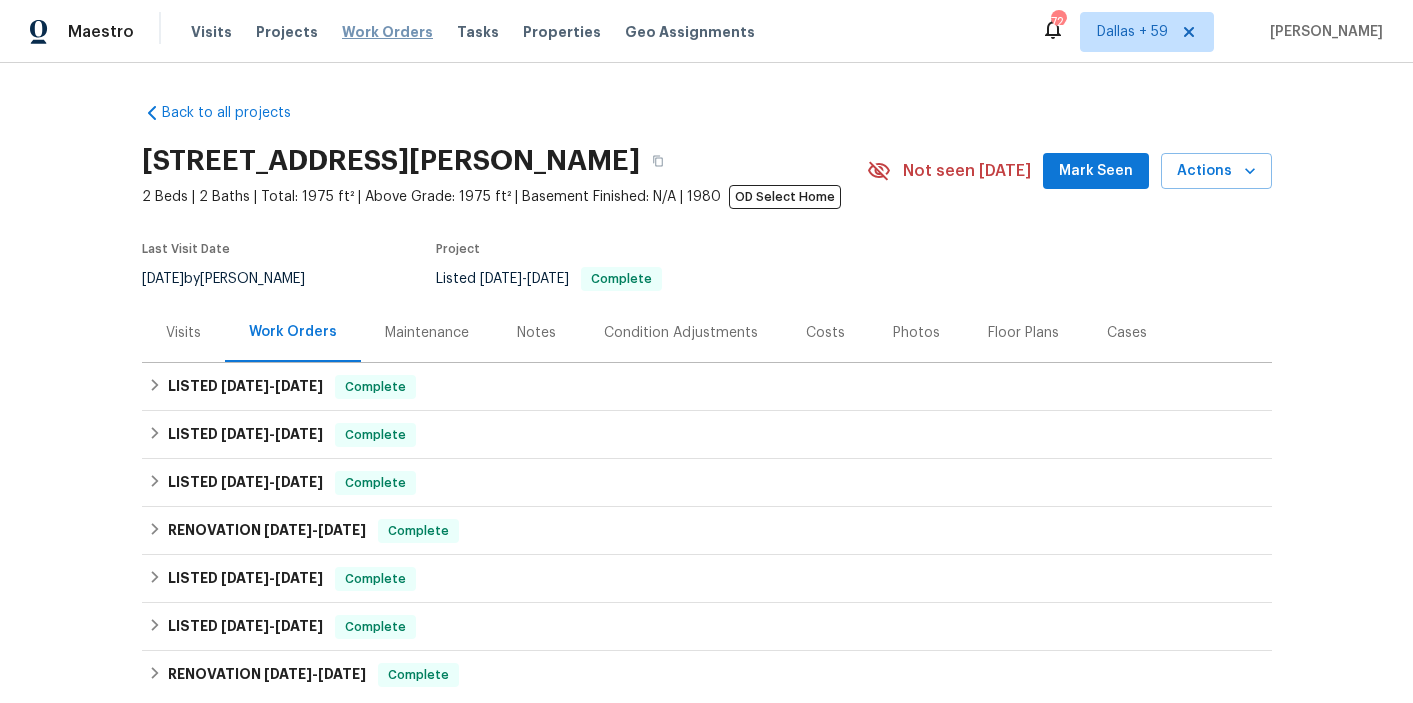 click on "Work Orders" at bounding box center (387, 32) 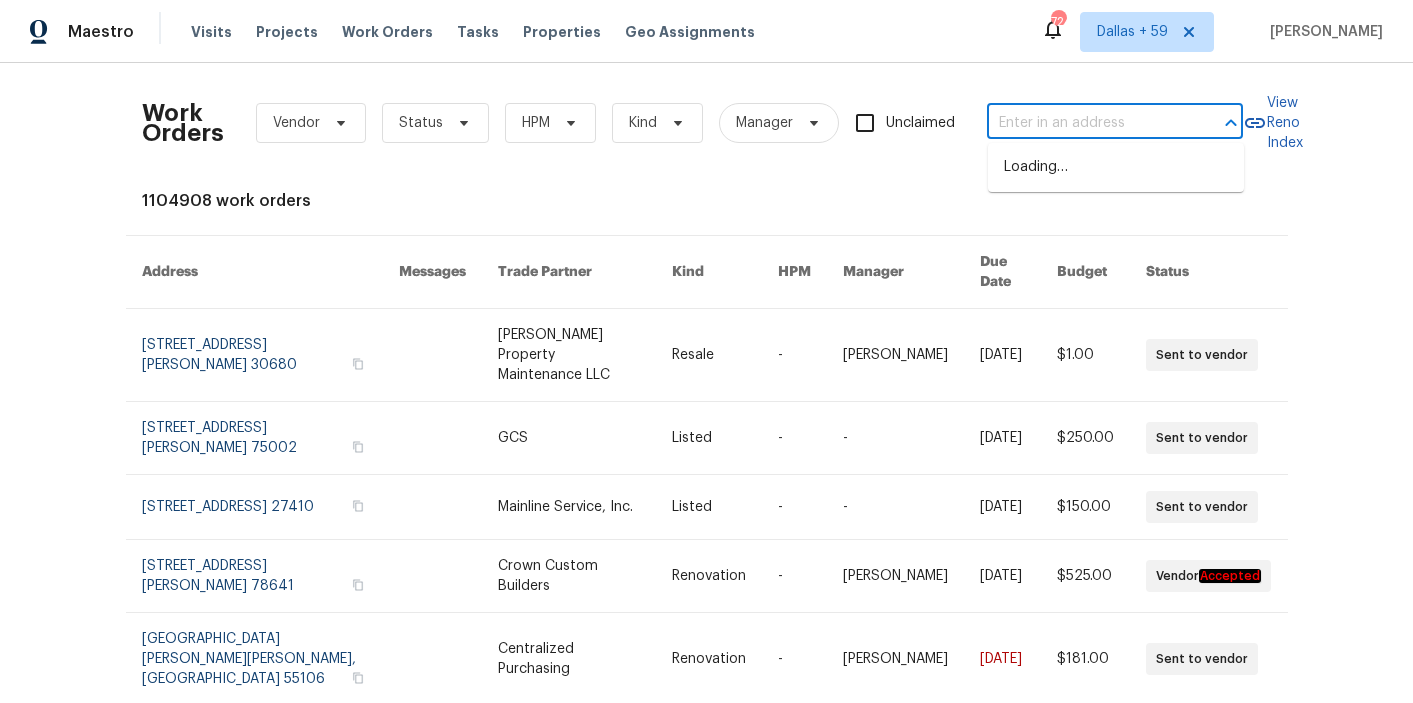 click at bounding box center [1087, 123] 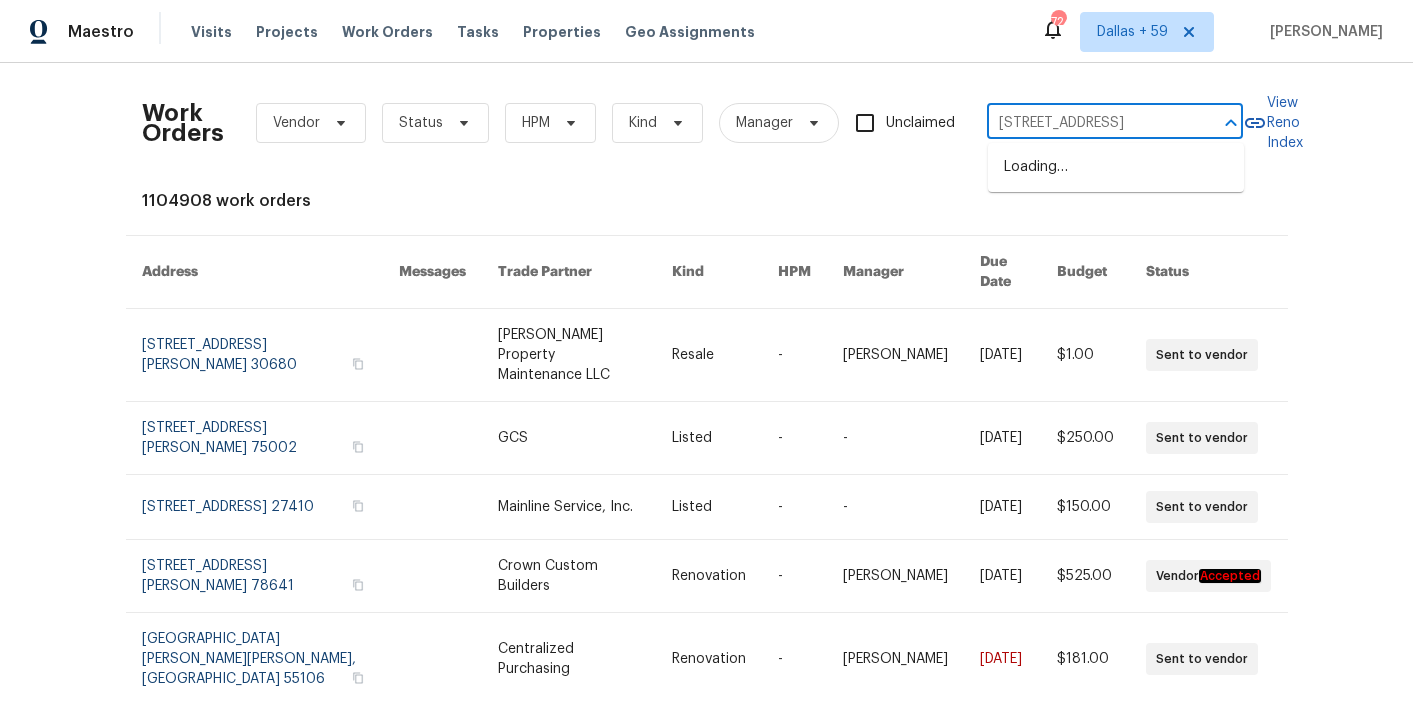 scroll, scrollTop: 0, scrollLeft: 66, axis: horizontal 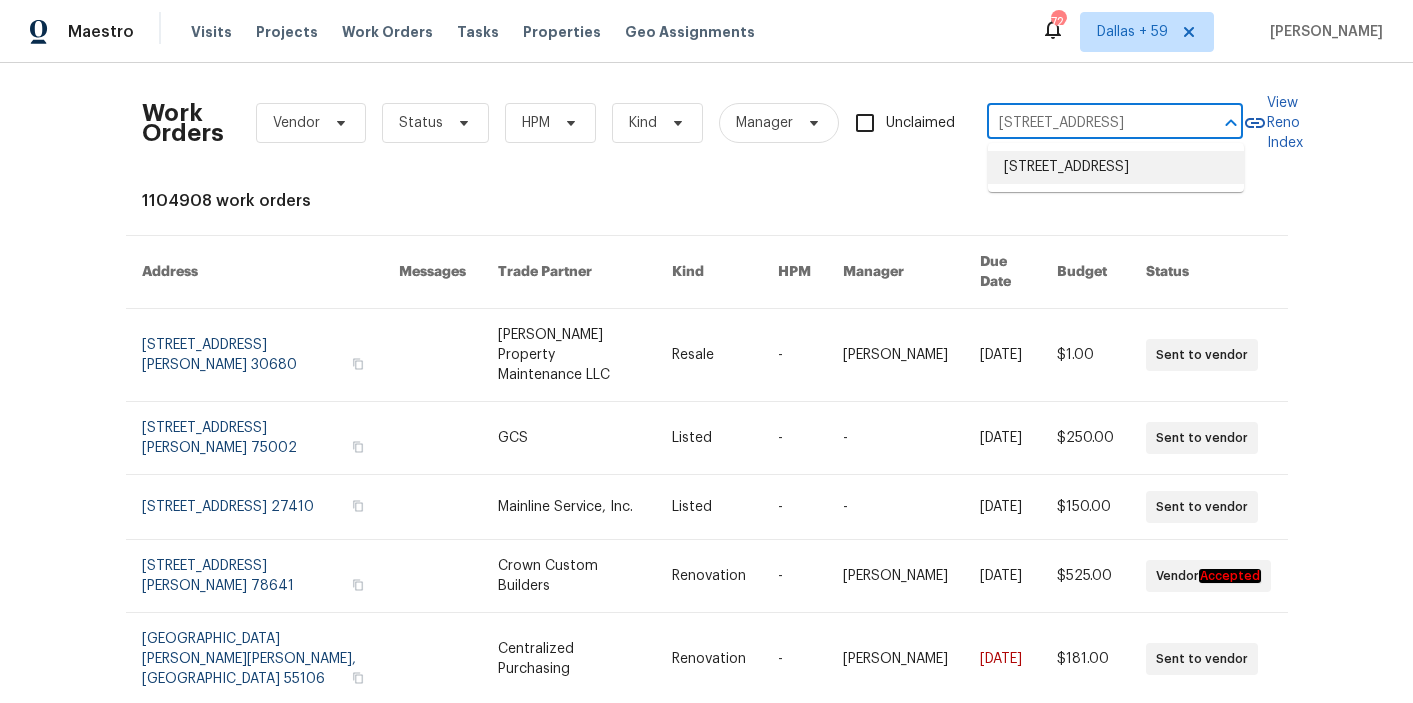 click on "1730 Lochshyre Loop, Ocoee, FL 34761" at bounding box center (1116, 167) 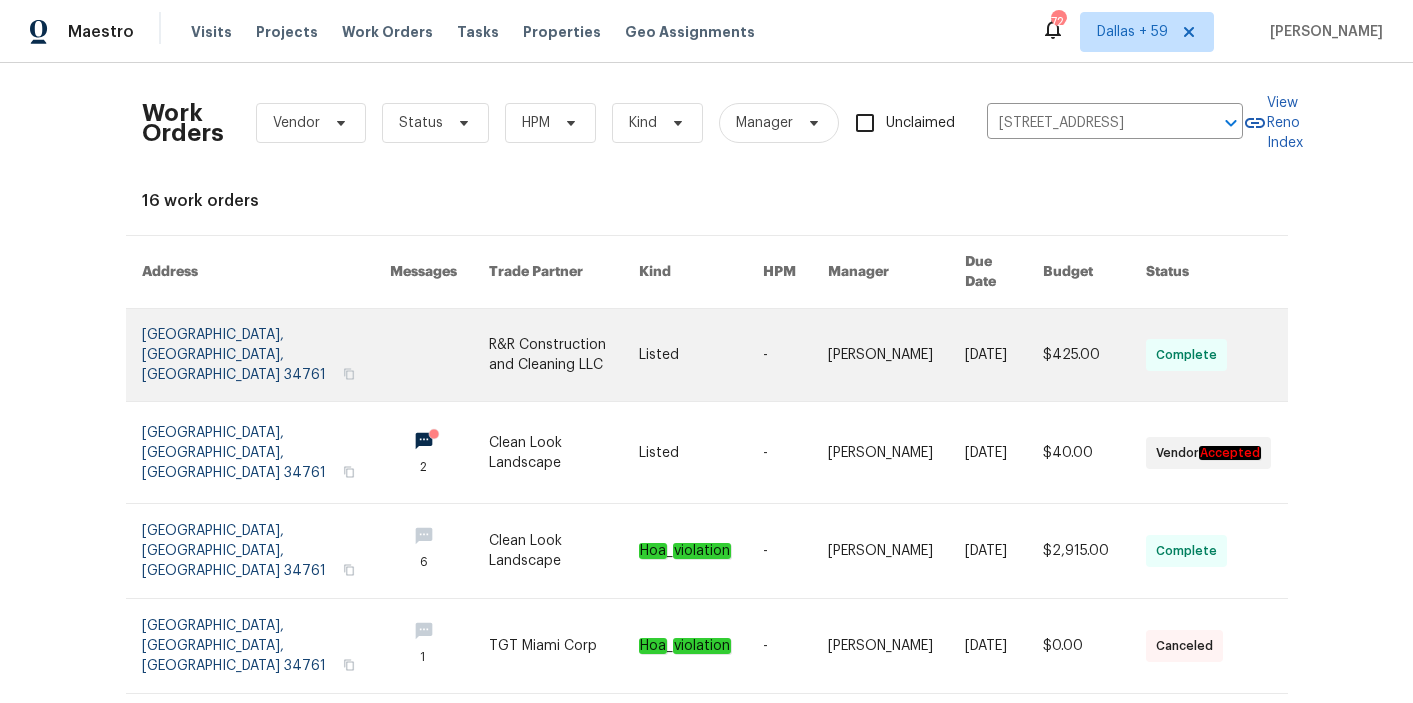 click at bounding box center (564, 355) 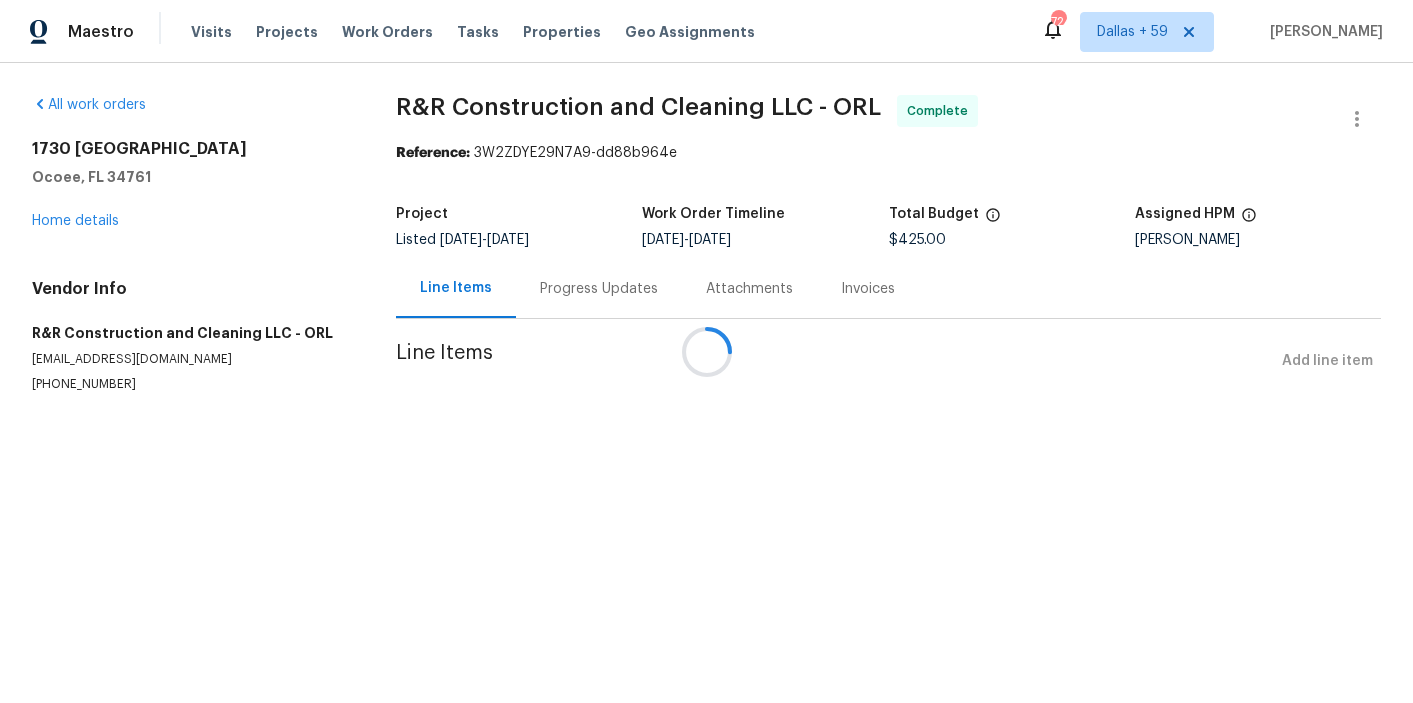 click at bounding box center (706, 351) 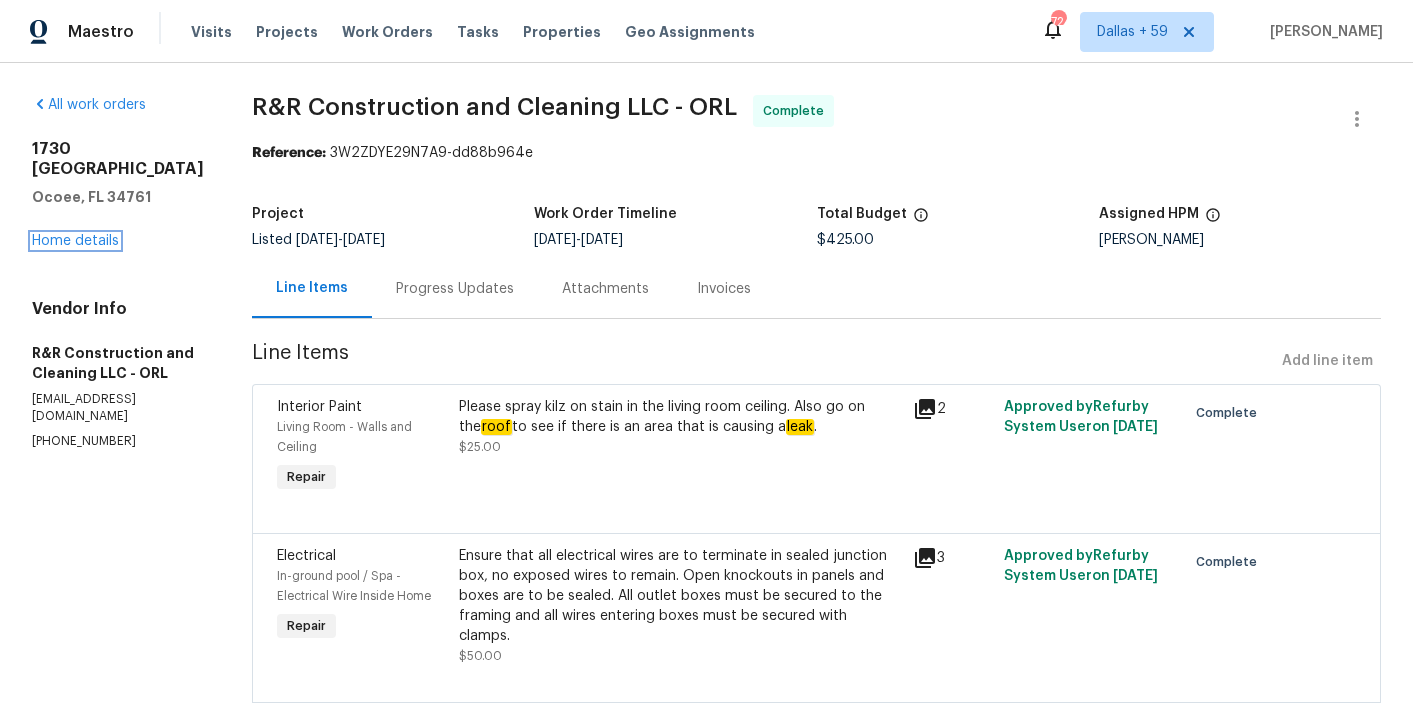 click on "Home details" at bounding box center [75, 241] 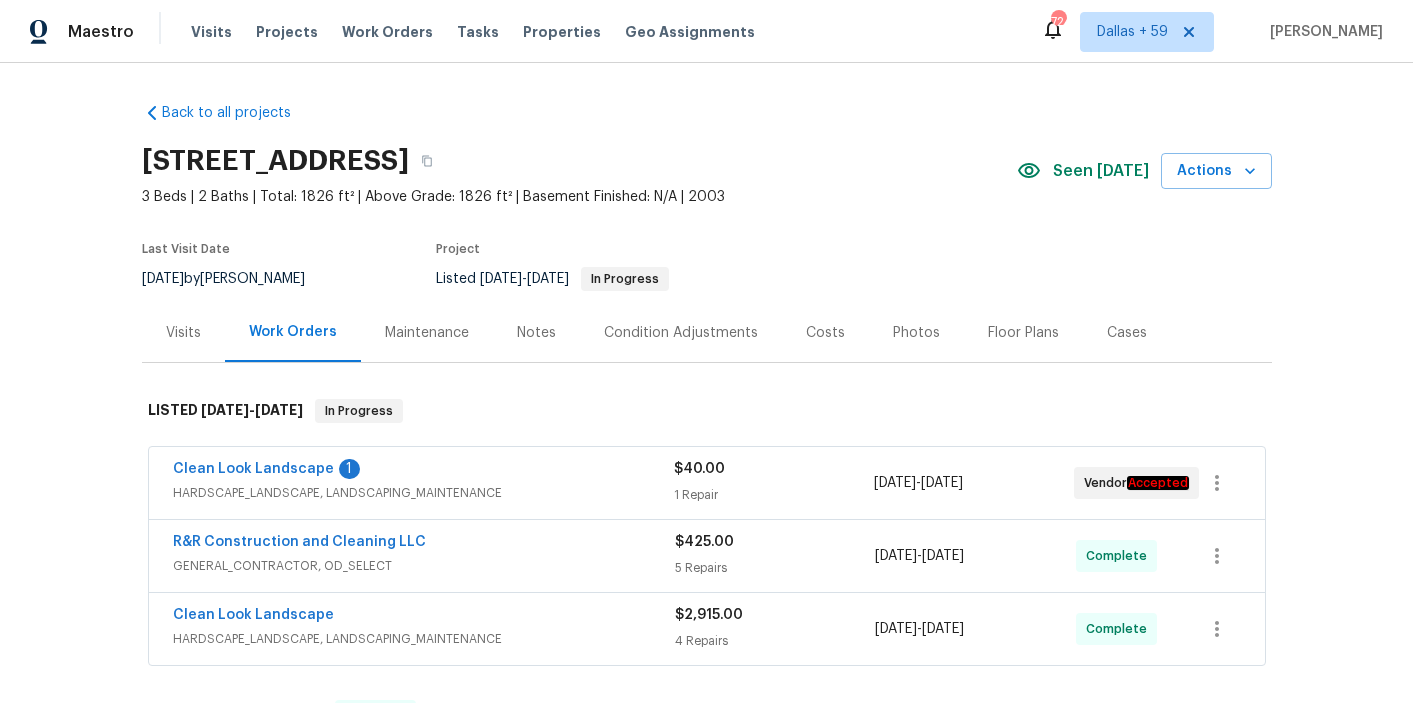click on "HARDSCAPE_LANDSCAPE, LANDSCAPING_MAINTENANCE" at bounding box center (423, 493) 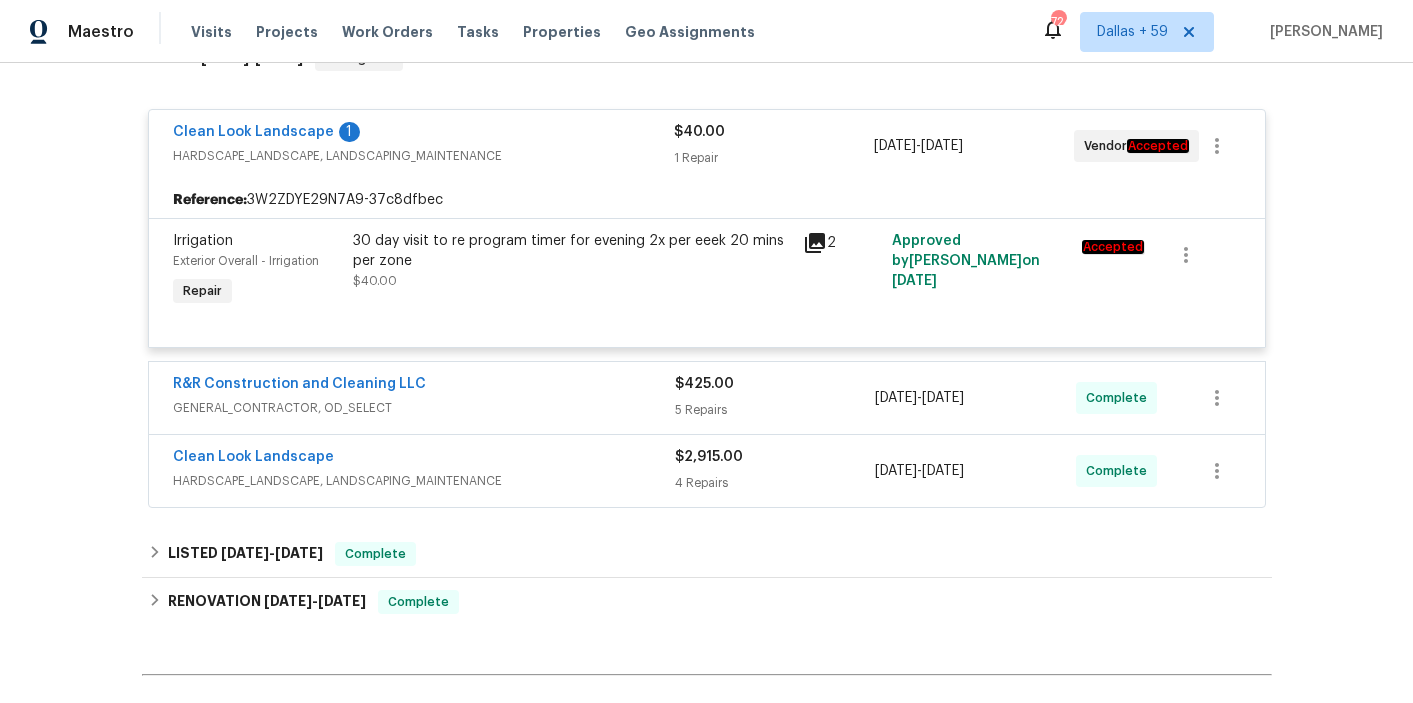 scroll, scrollTop: 352, scrollLeft: 0, axis: vertical 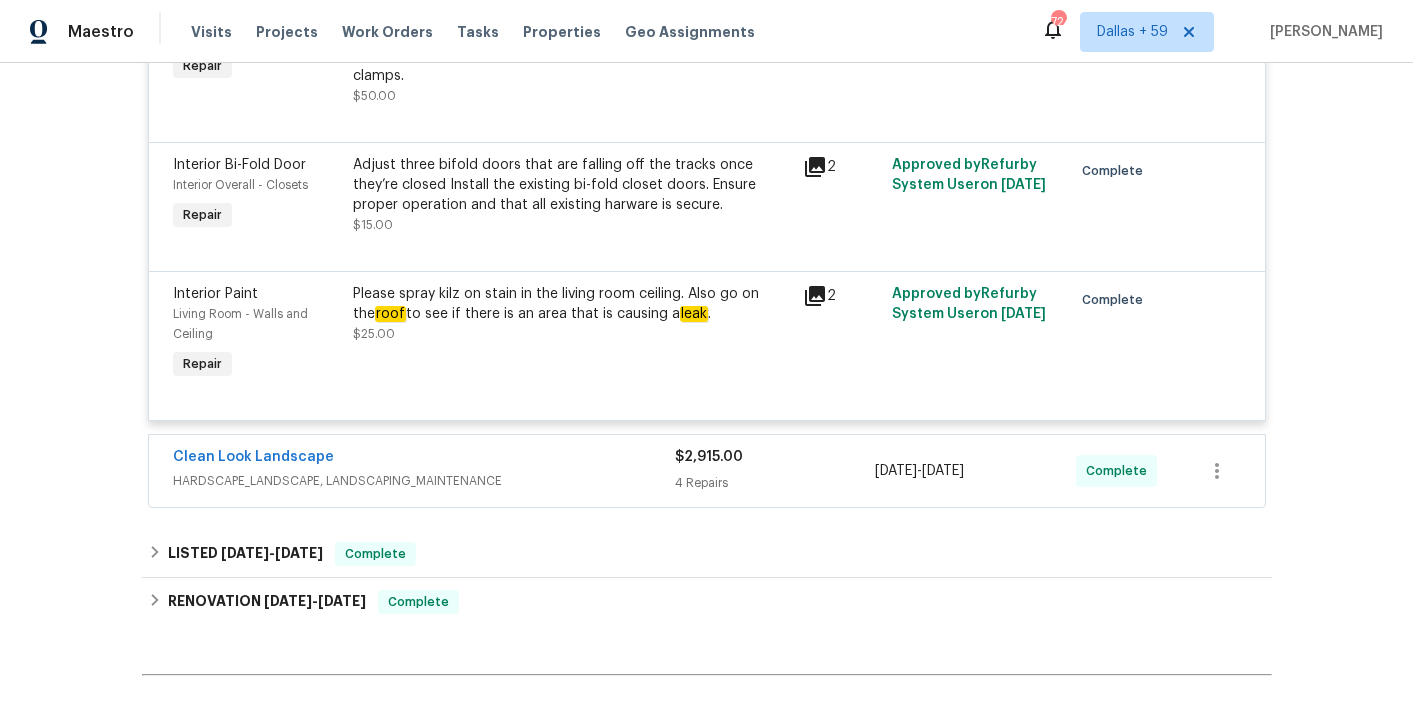 click on "Clean Look Landscape" at bounding box center (424, 459) 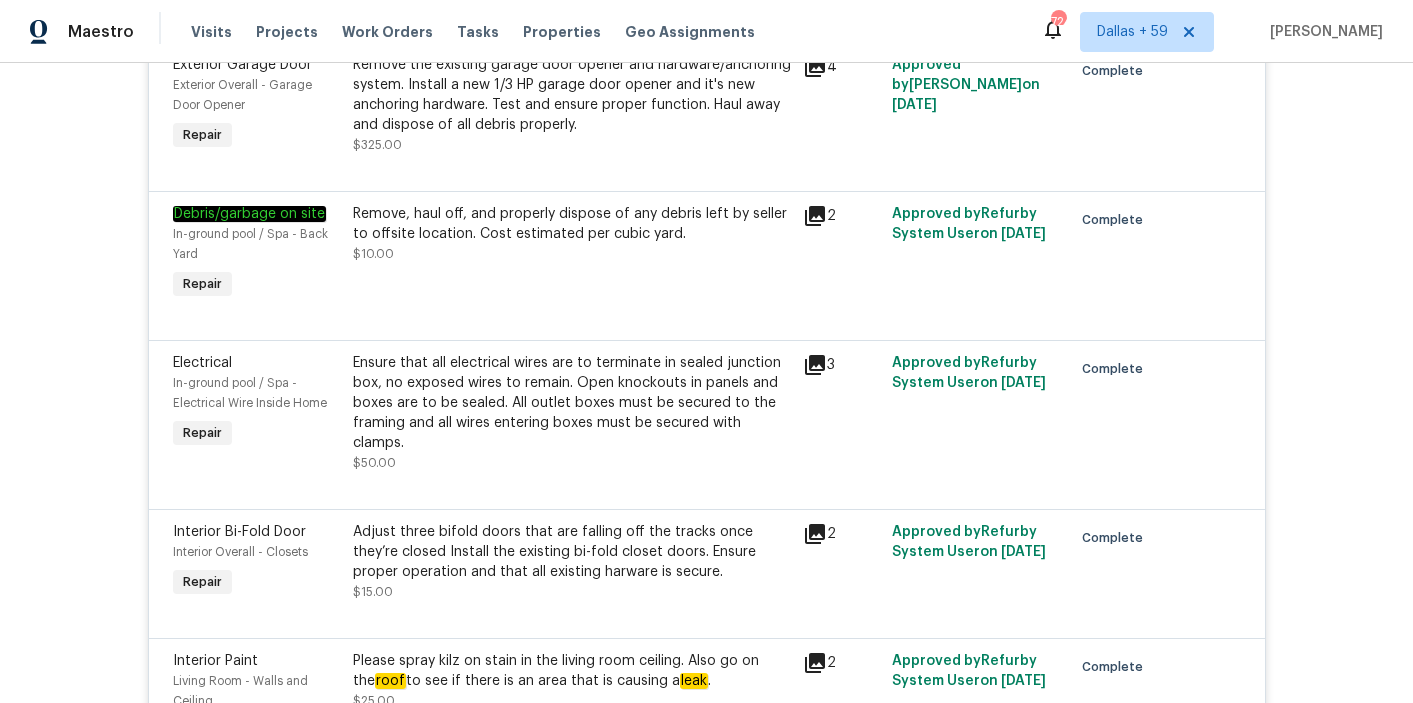 scroll, scrollTop: 0, scrollLeft: 0, axis: both 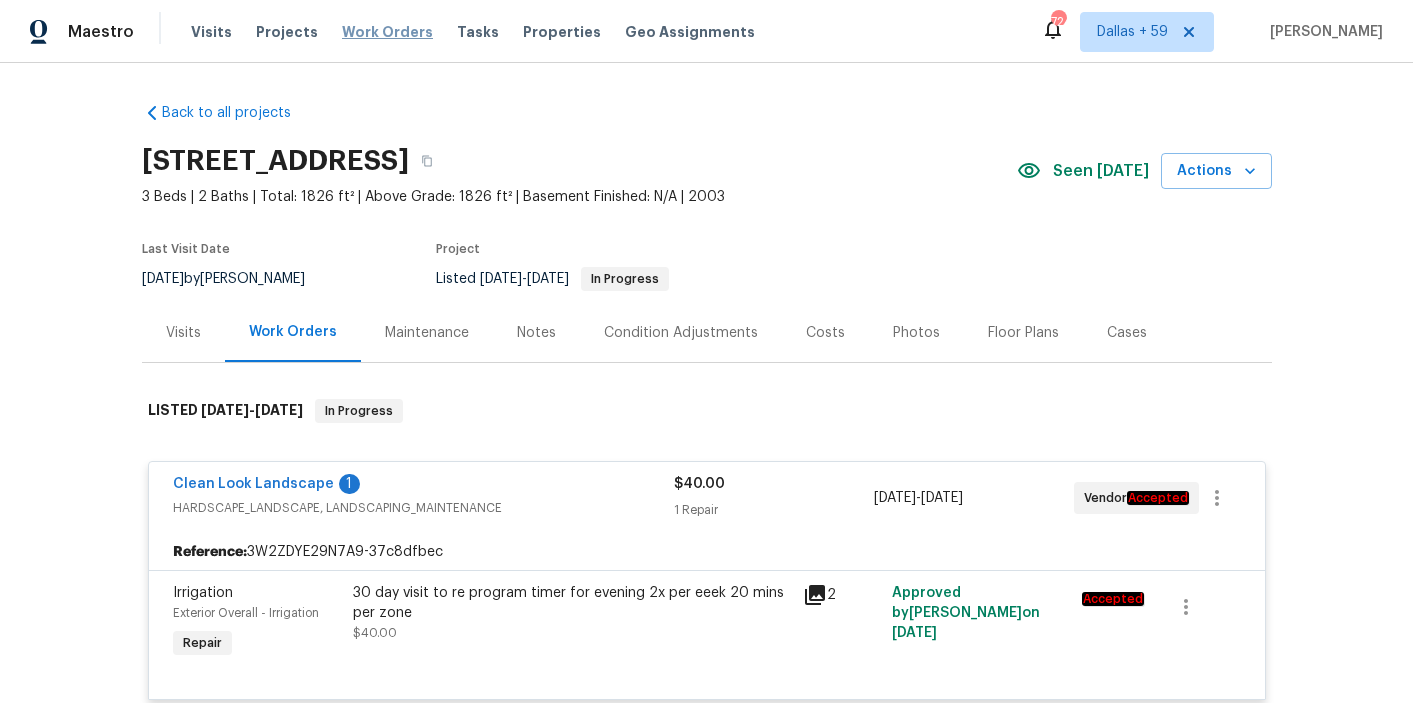 click on "Work Orders" at bounding box center (387, 32) 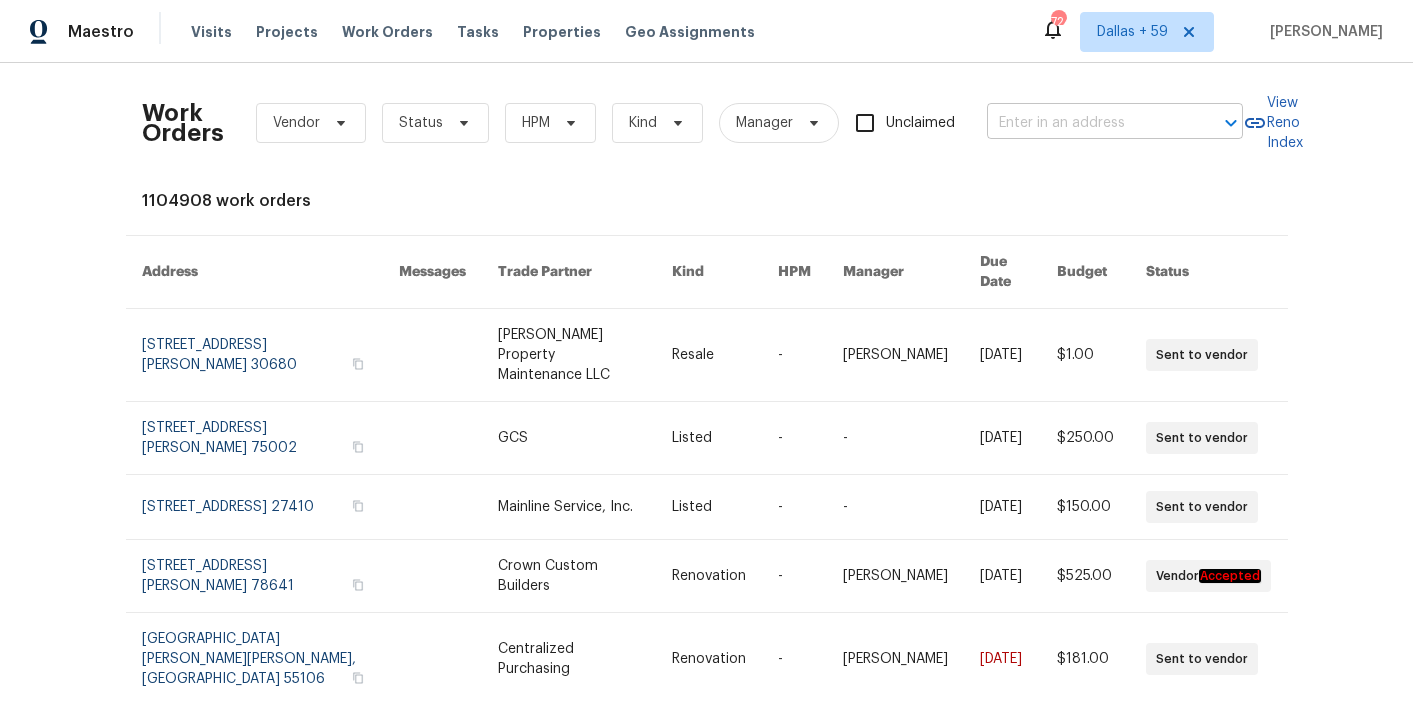 click at bounding box center (1087, 123) 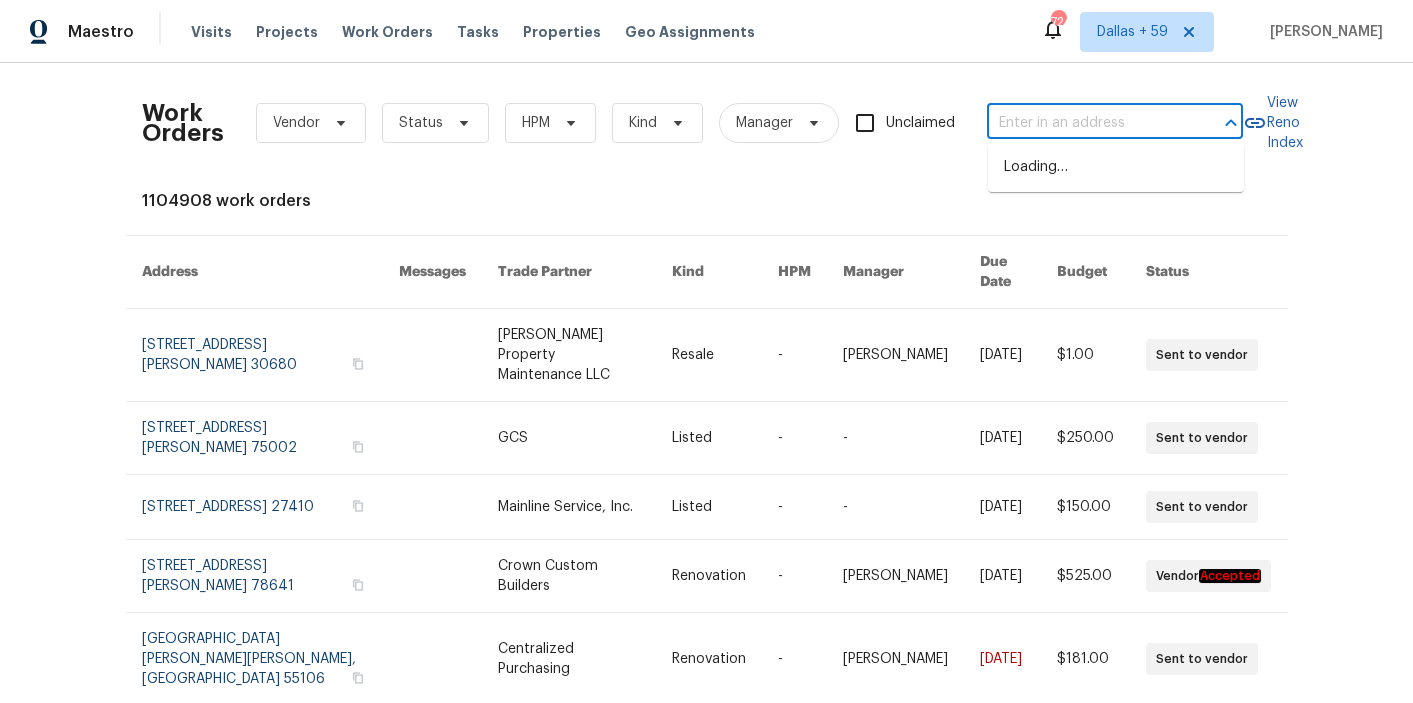 paste on "7480 Ortega Hills Dr, Jacksonville, FL 32244" 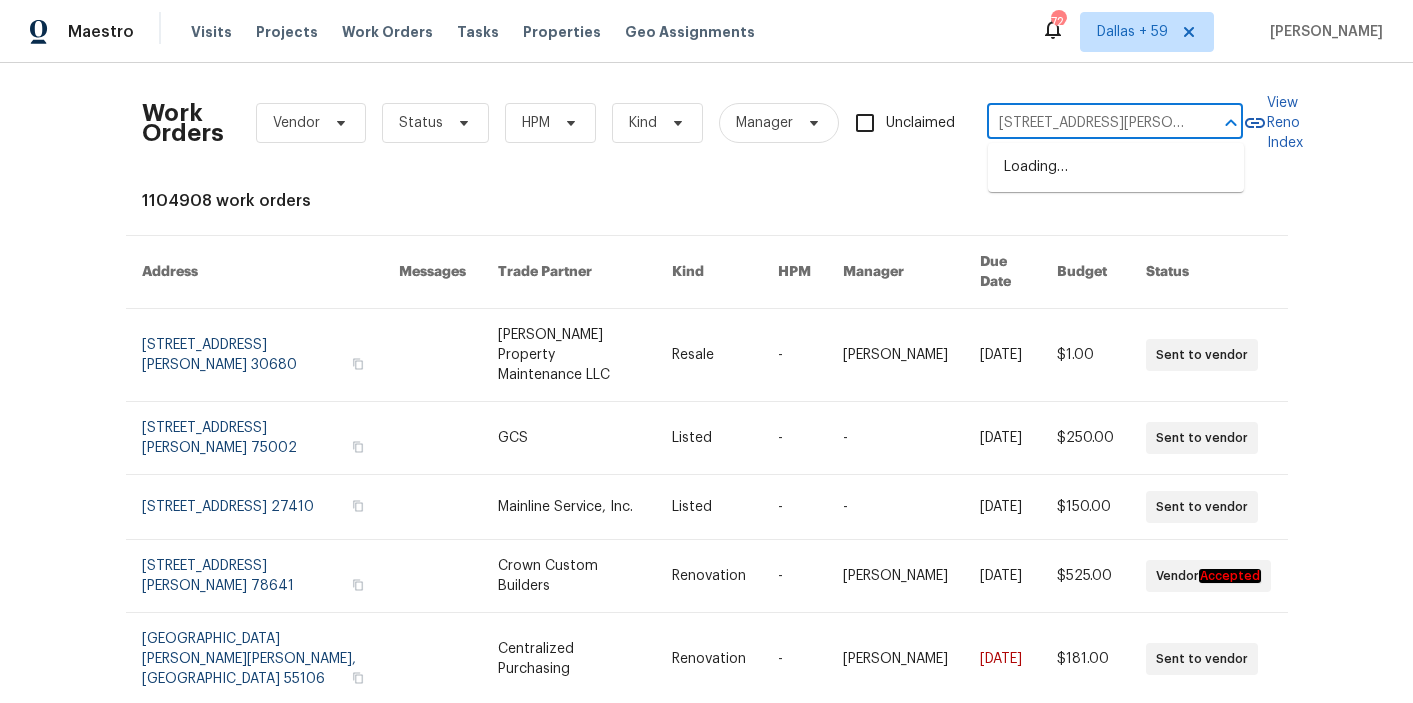 scroll, scrollTop: 0, scrollLeft: 96, axis: horizontal 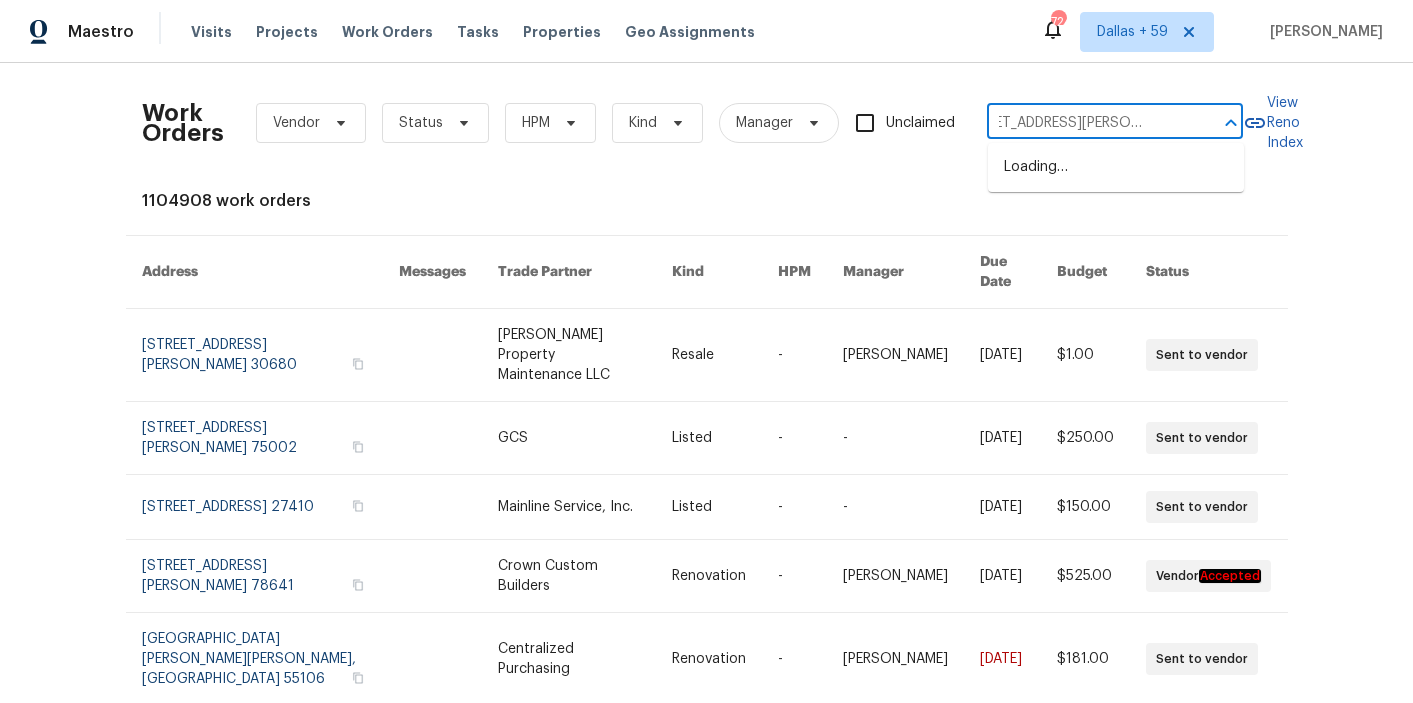 type on "7480 Ortega Hills Dr, Jacksonville, FL 32244" 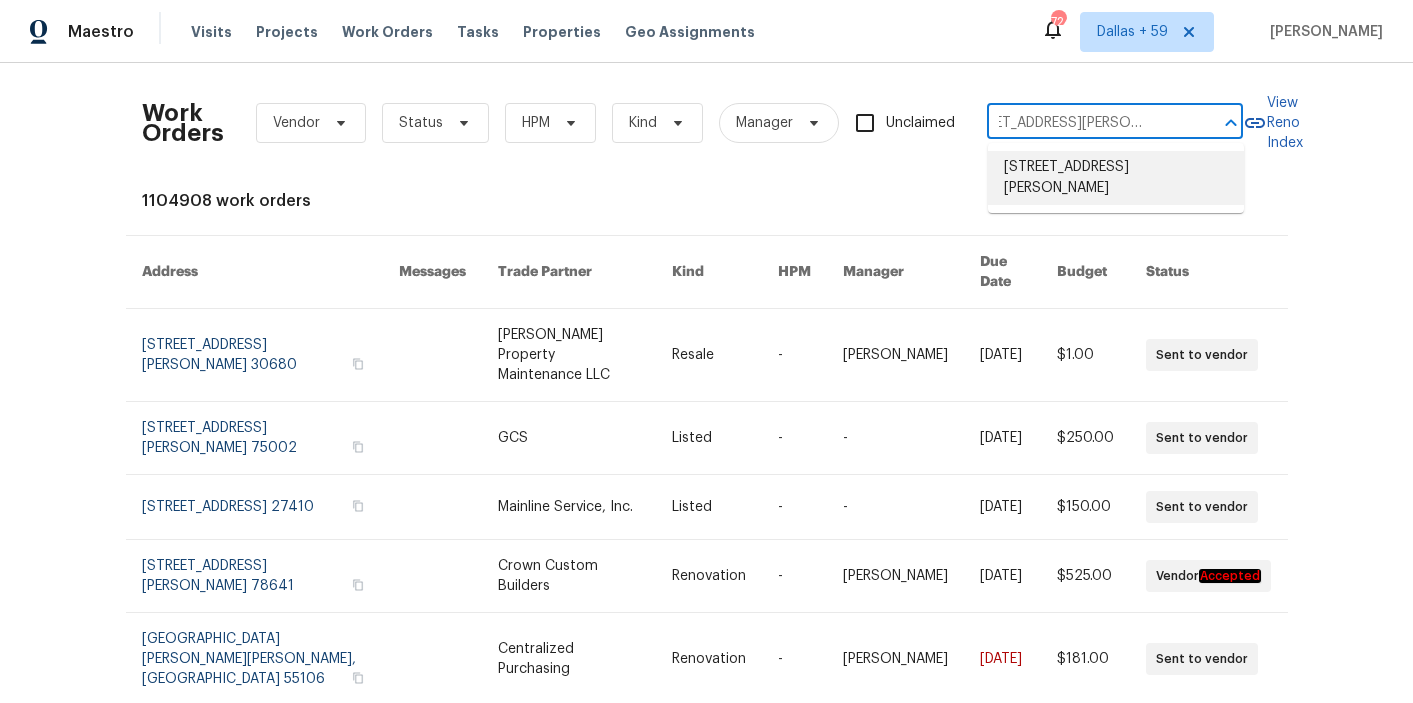 click on "7480 Ortega Hills Dr, Jacksonville, FL 32244" at bounding box center (1116, 178) 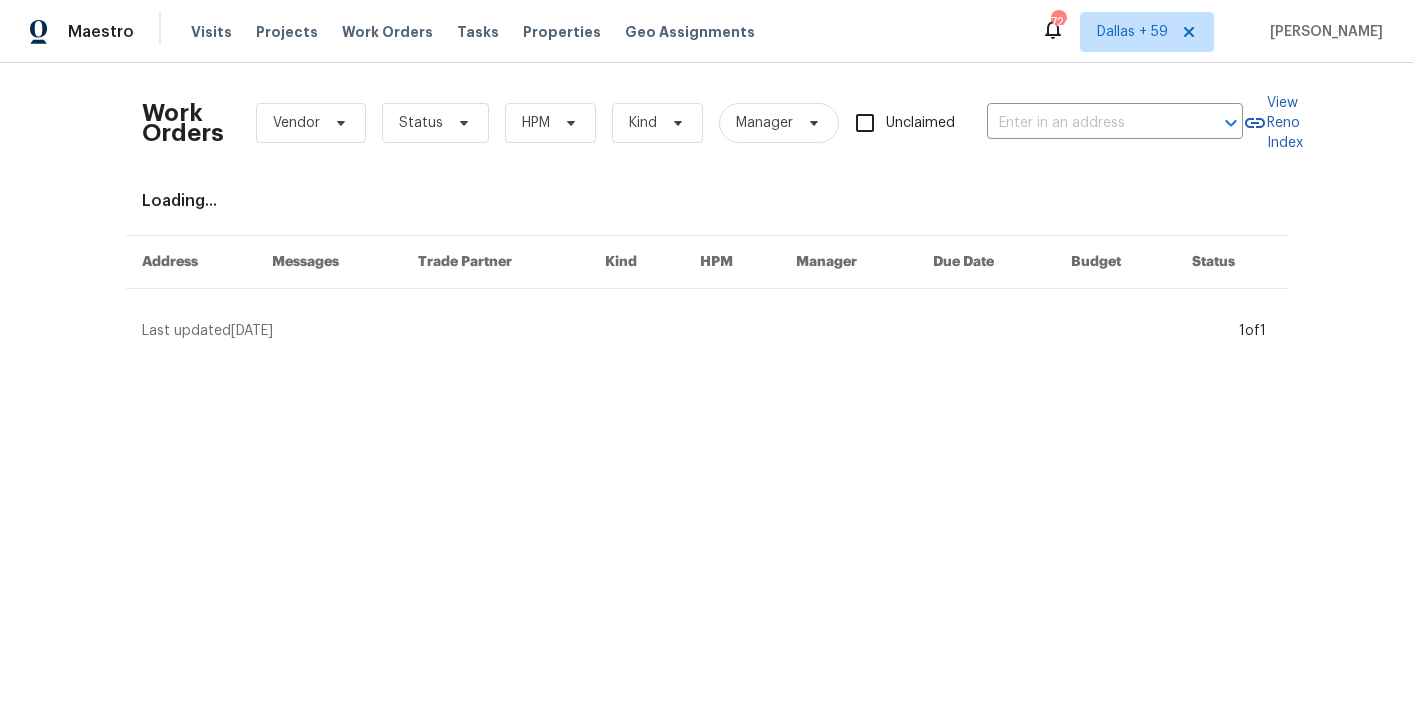 type on "7480 Ortega Hills Dr, Jacksonville, FL 32244" 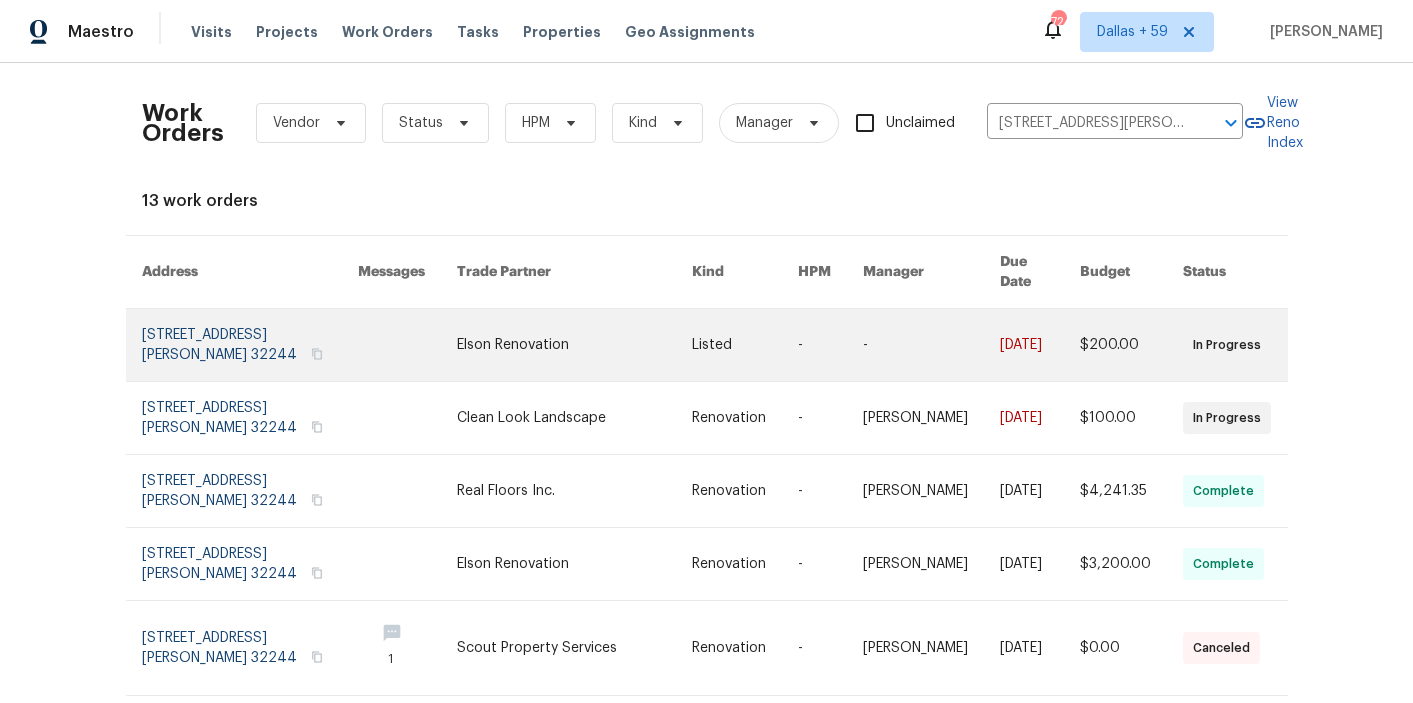 click at bounding box center (574, 345) 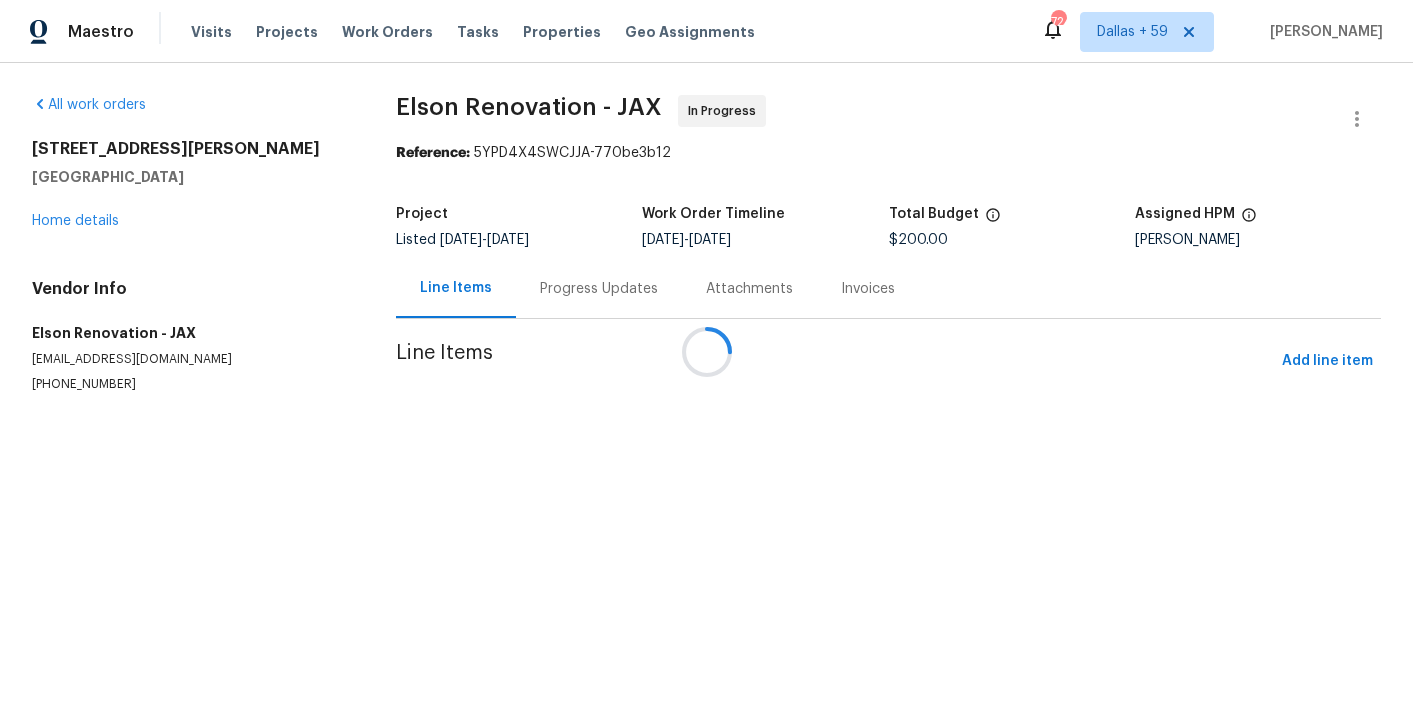 click at bounding box center (706, 351) 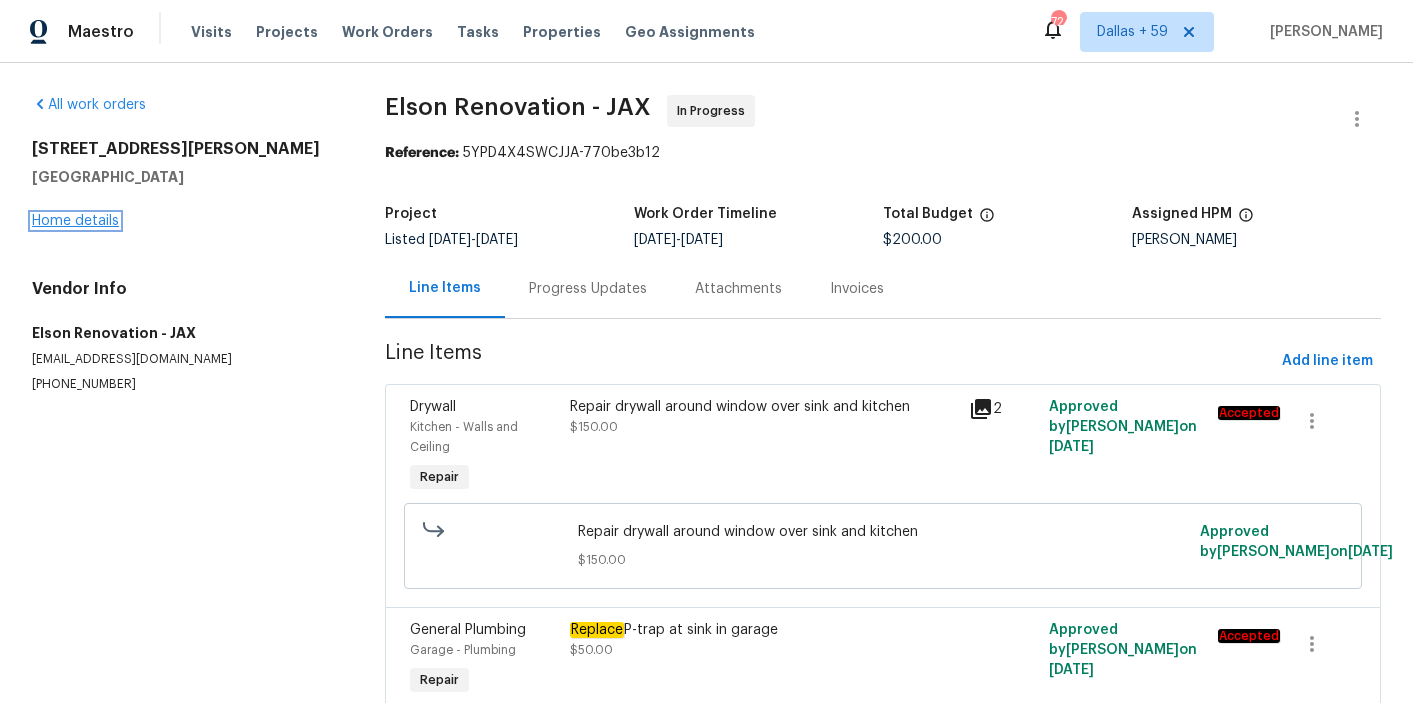 click on "Home details" at bounding box center [75, 221] 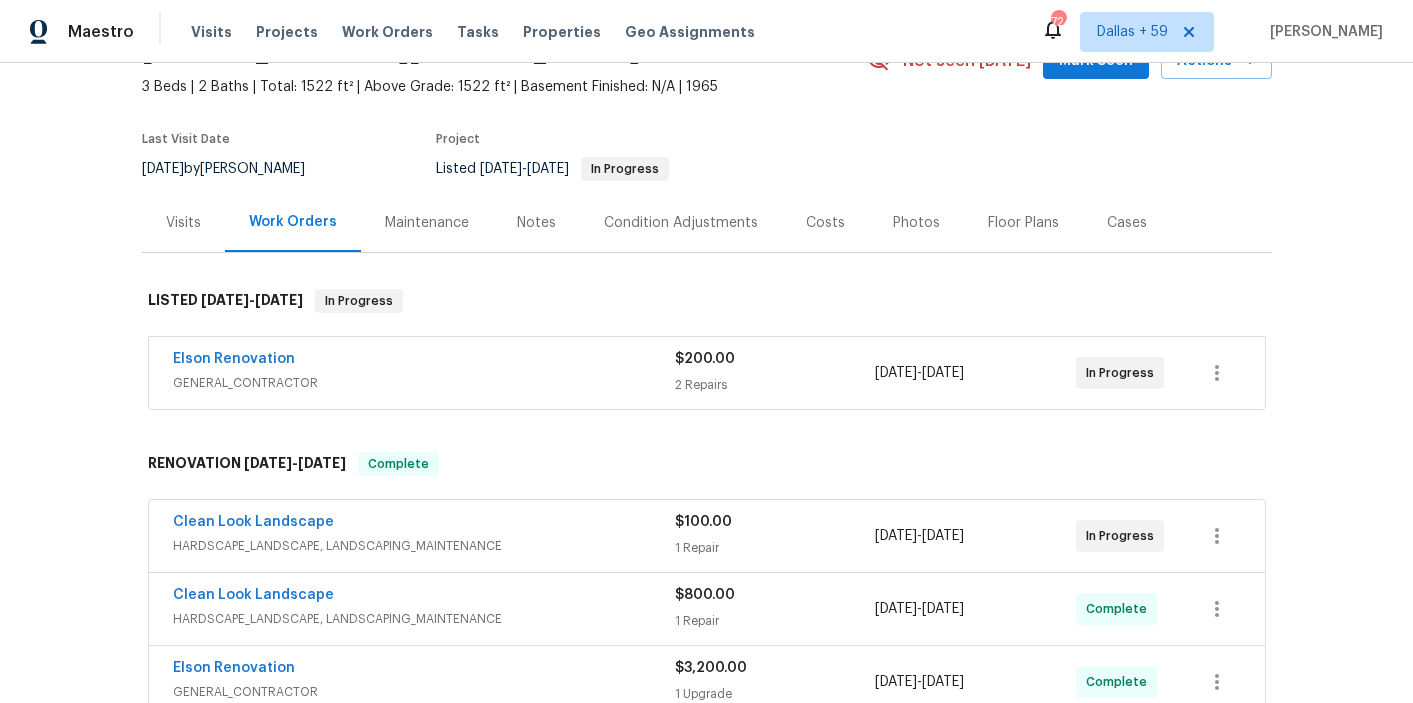 scroll, scrollTop: 111, scrollLeft: 0, axis: vertical 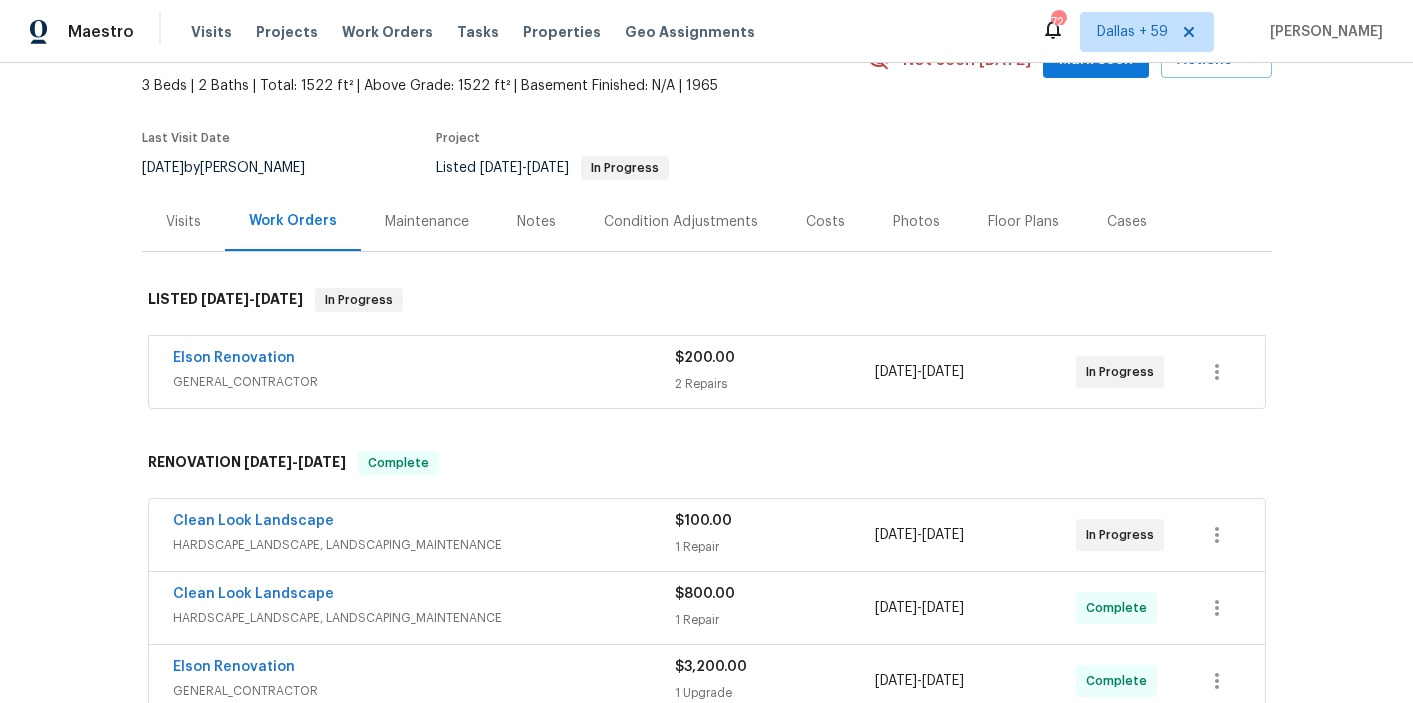 click on "Elson Renovation" at bounding box center [424, 360] 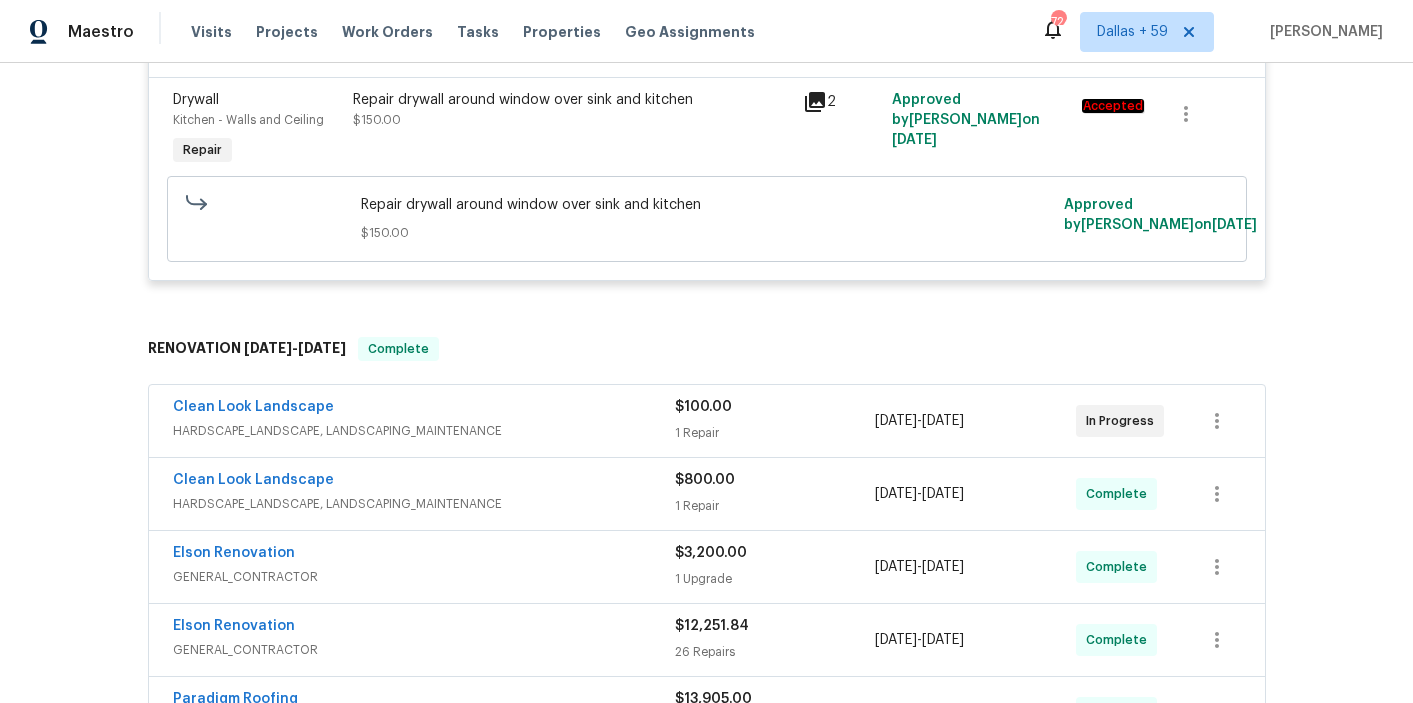 scroll, scrollTop: 697, scrollLeft: 0, axis: vertical 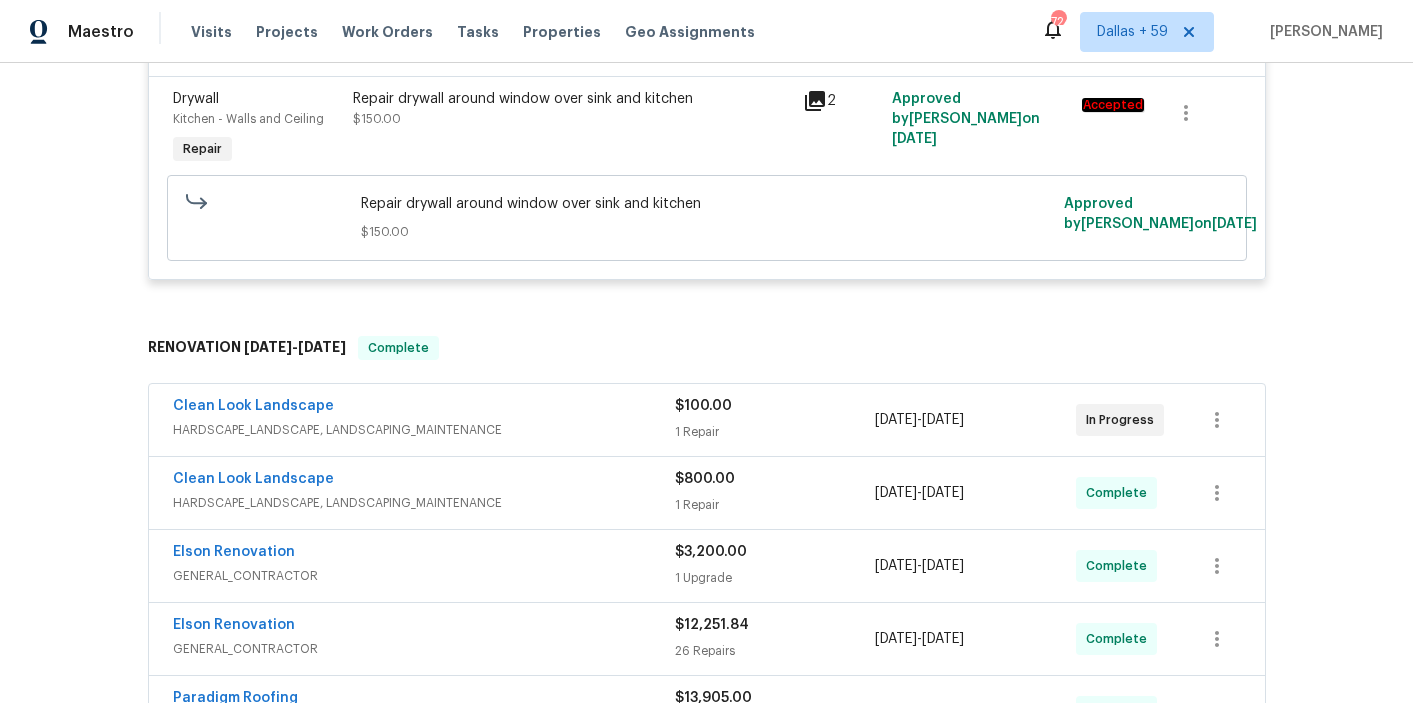 click on "Clean Look Landscape" at bounding box center (424, 408) 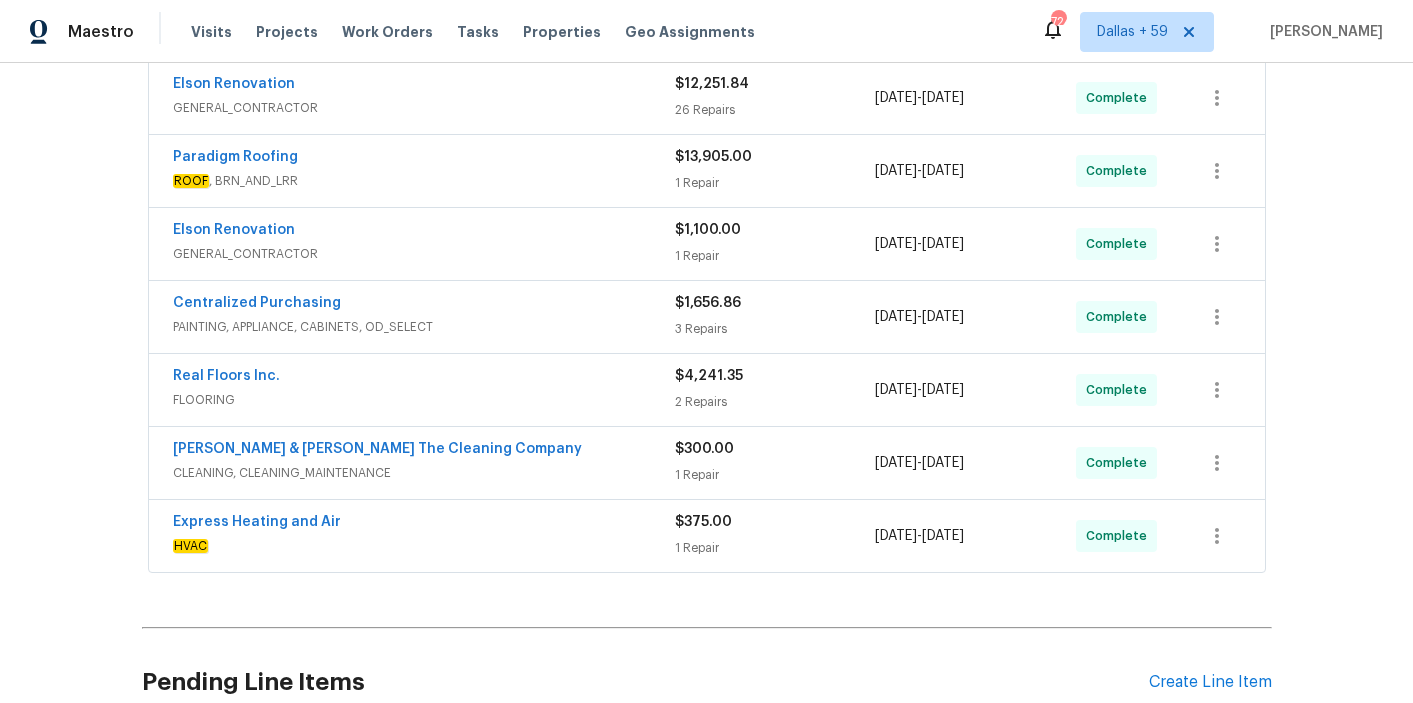 scroll, scrollTop: 1500, scrollLeft: 0, axis: vertical 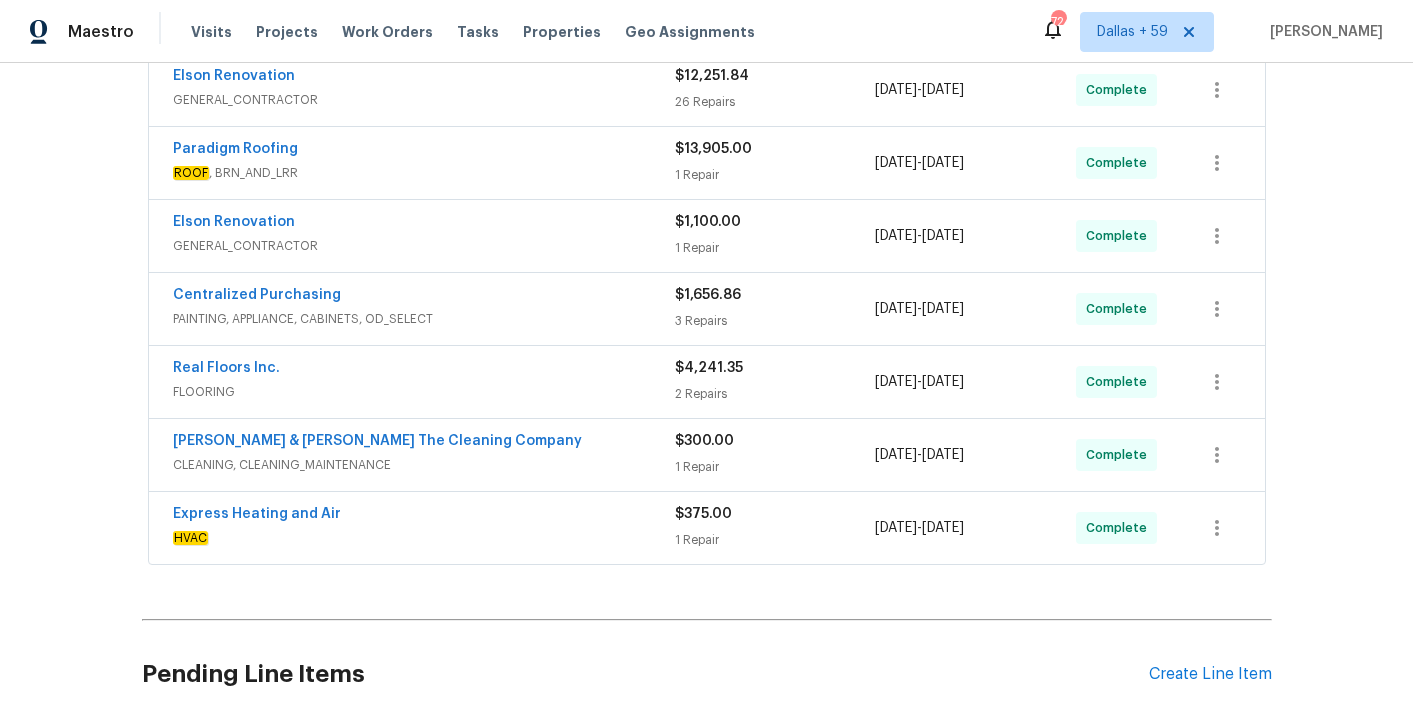 click on "Express Heating and Air" at bounding box center [424, 516] 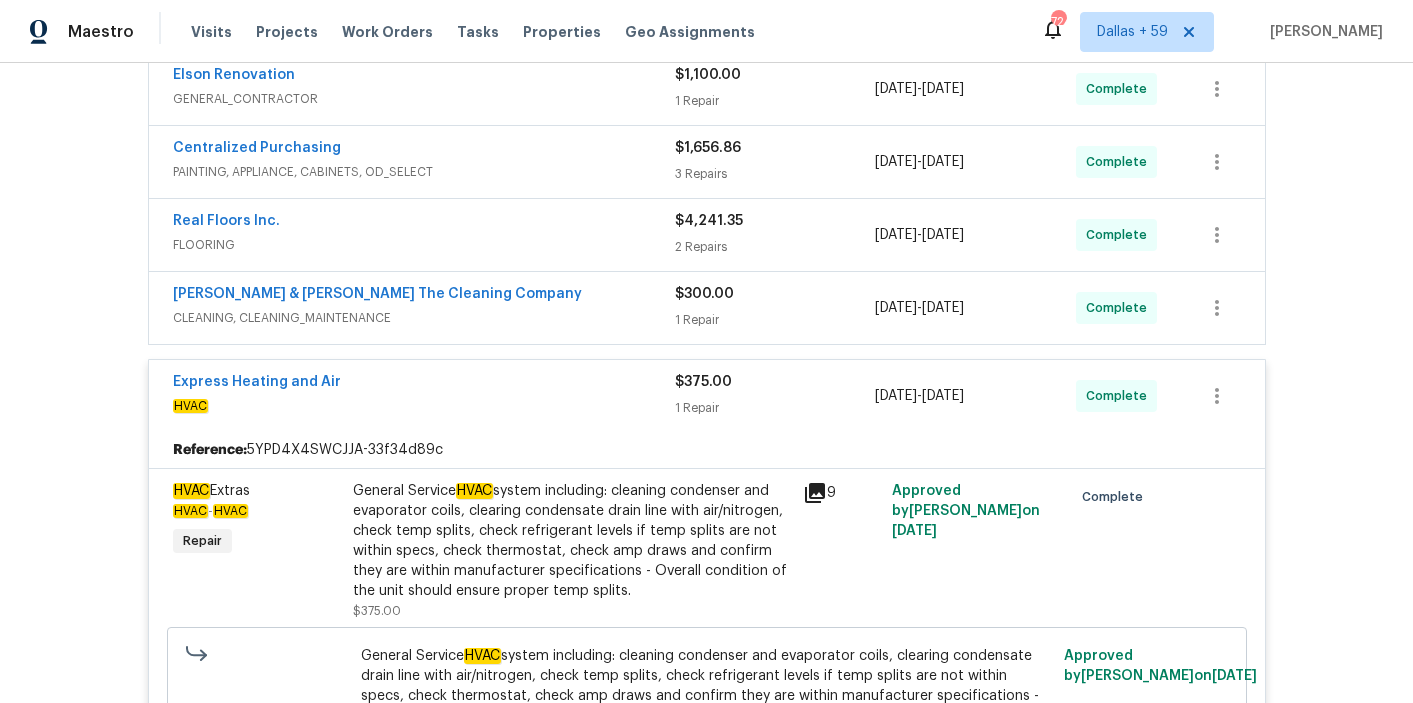 scroll, scrollTop: 1536, scrollLeft: 0, axis: vertical 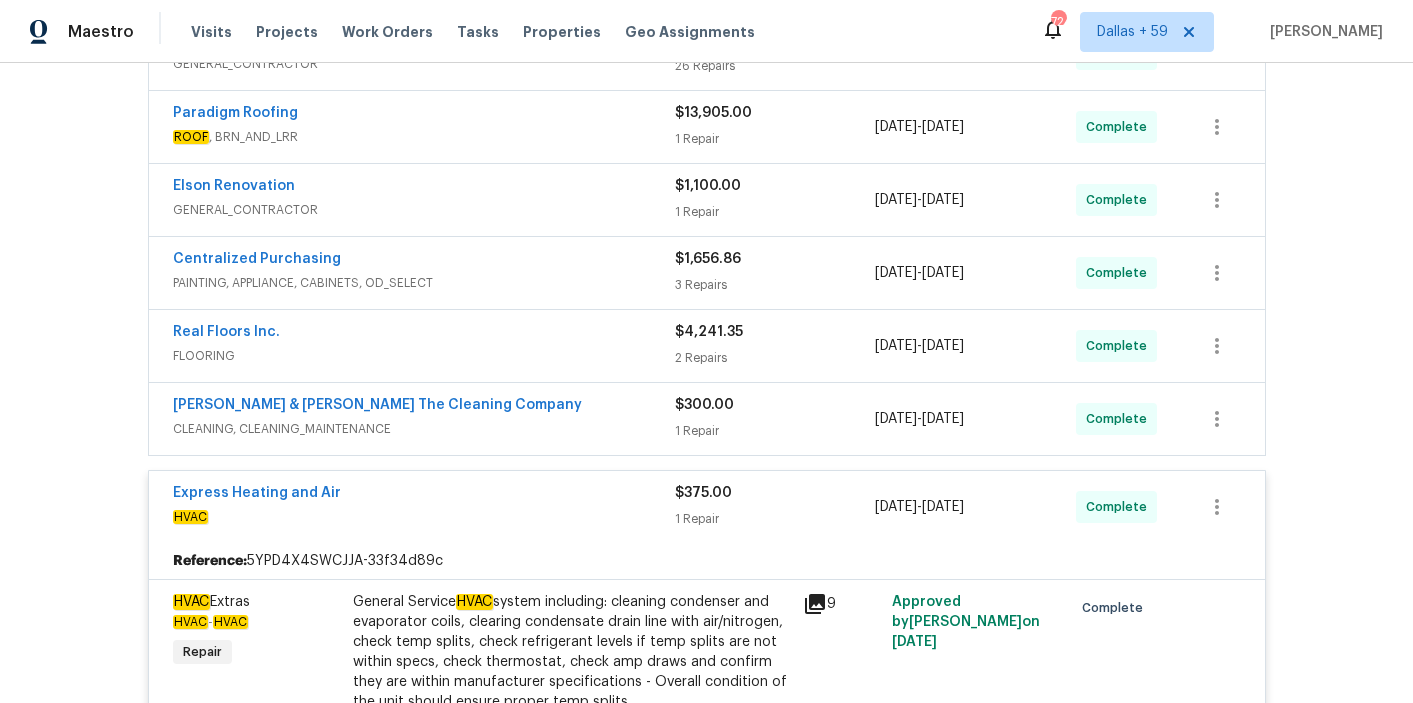 click on "Montalvo & Sangalang The Cleaning Company" at bounding box center (424, 407) 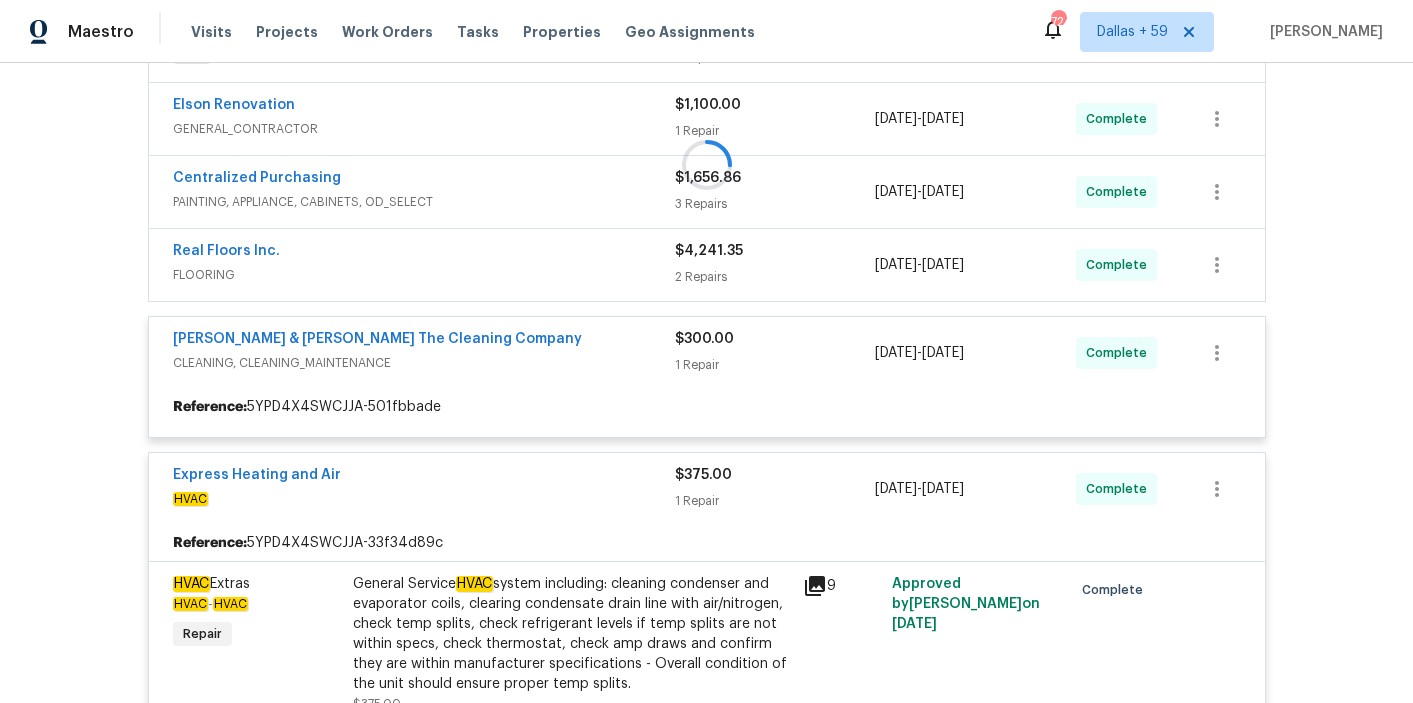 scroll, scrollTop: 1617, scrollLeft: 0, axis: vertical 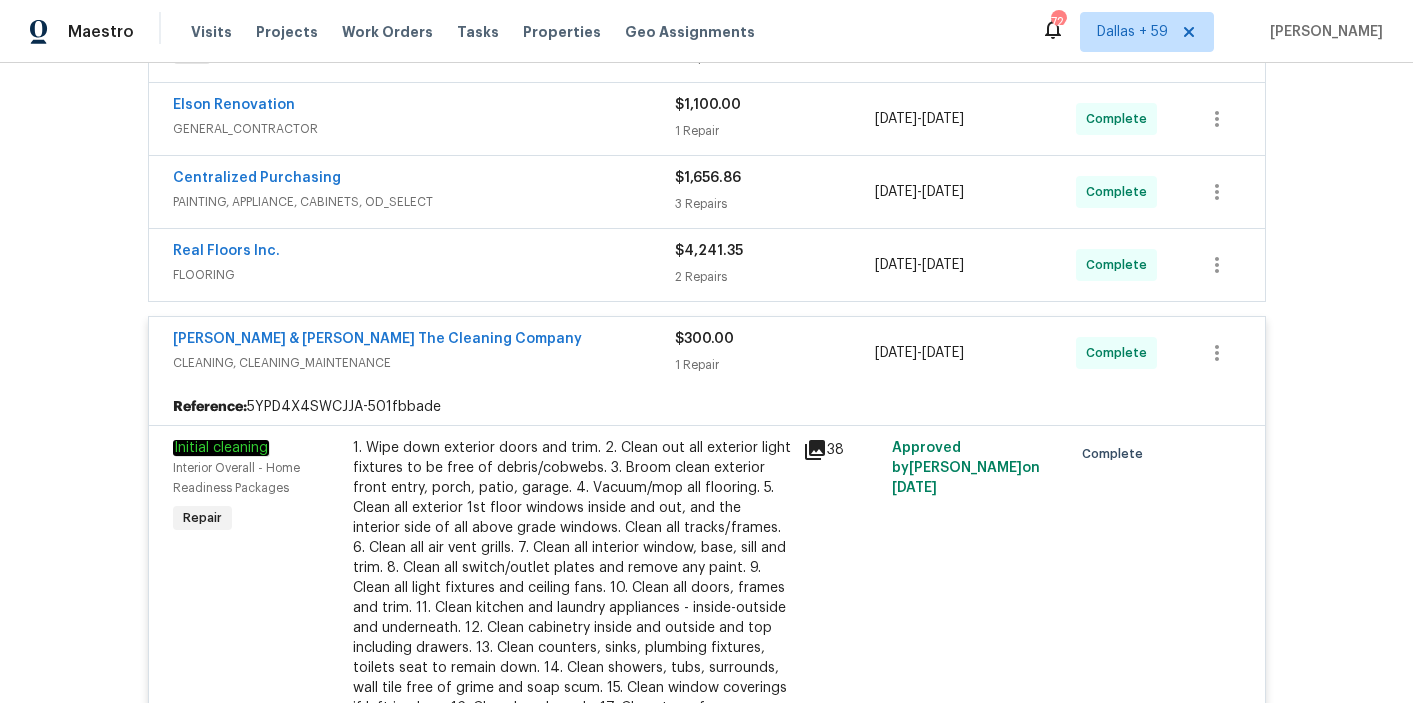 click on "Real Floors Inc." at bounding box center [424, 253] 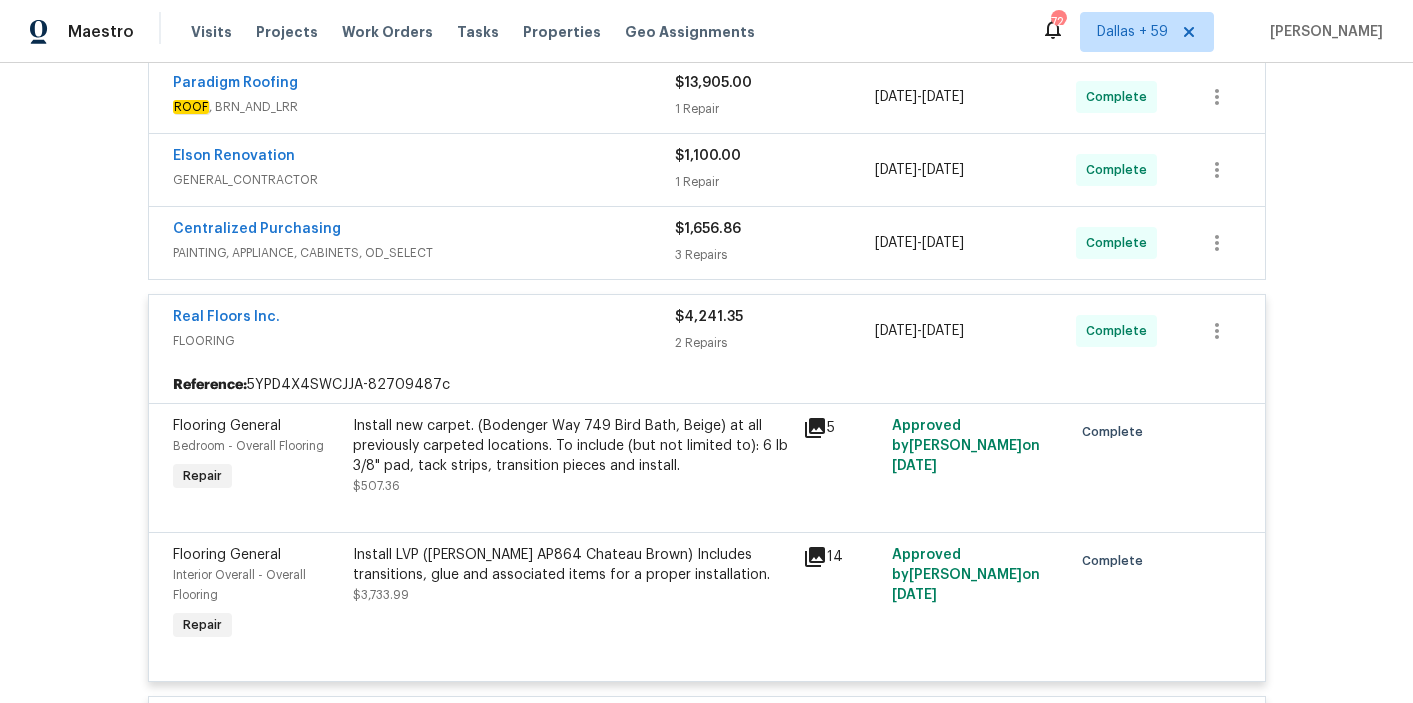 click on "Centralized Purchasing" at bounding box center [424, 231] 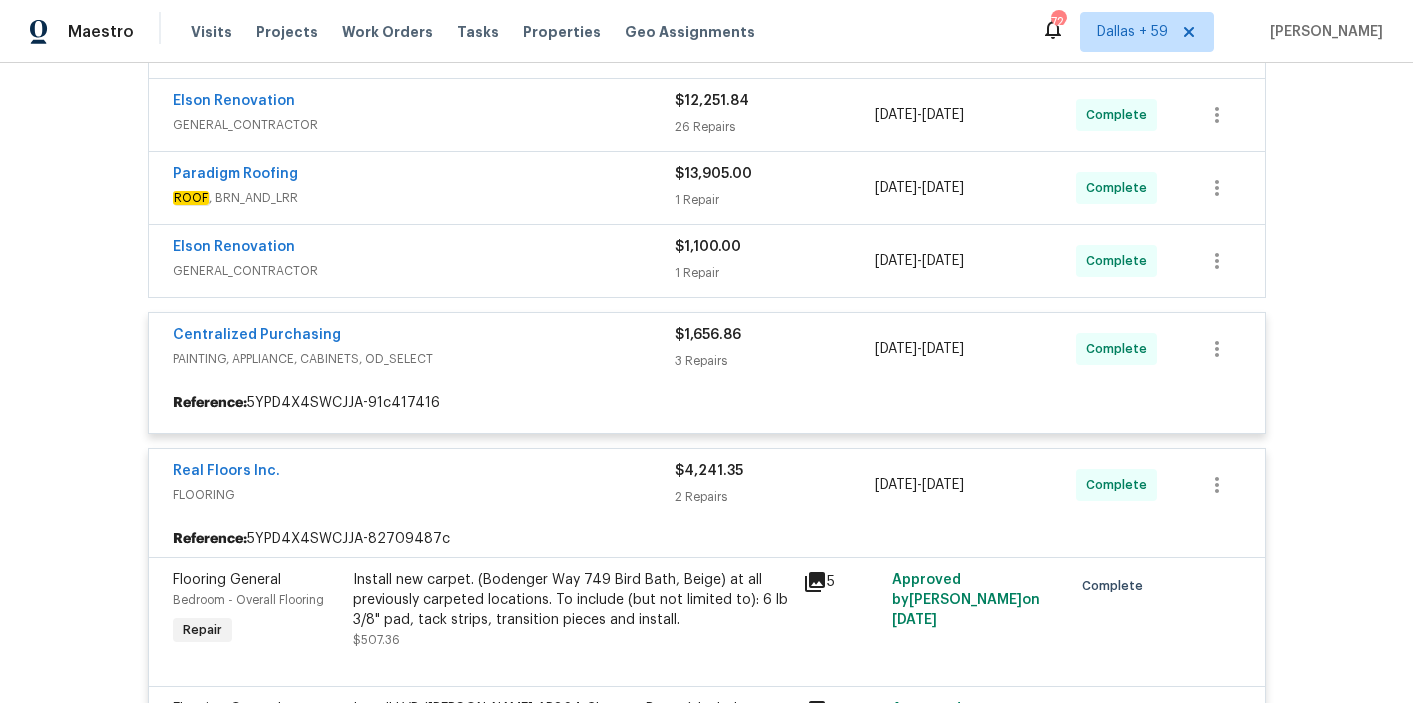 scroll, scrollTop: 1476, scrollLeft: 0, axis: vertical 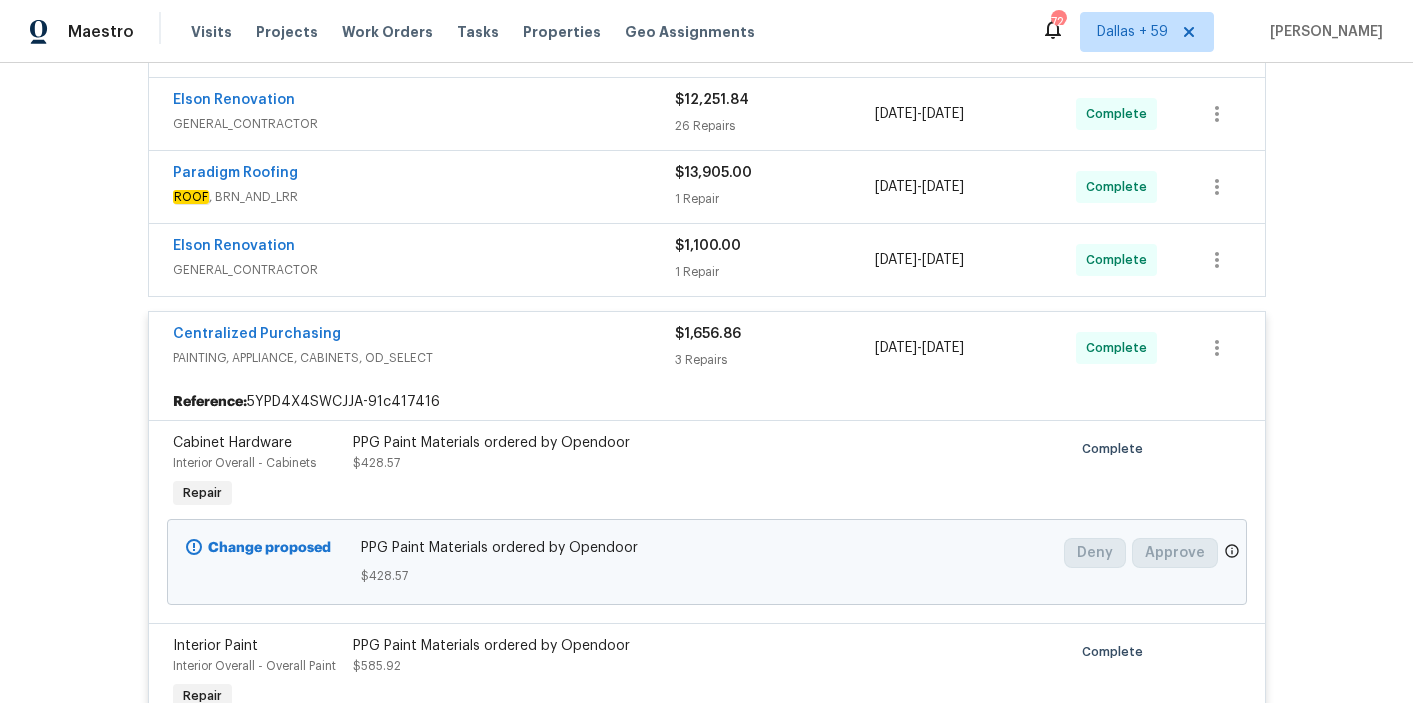 click on "GENERAL_CONTRACTOR" at bounding box center (424, 270) 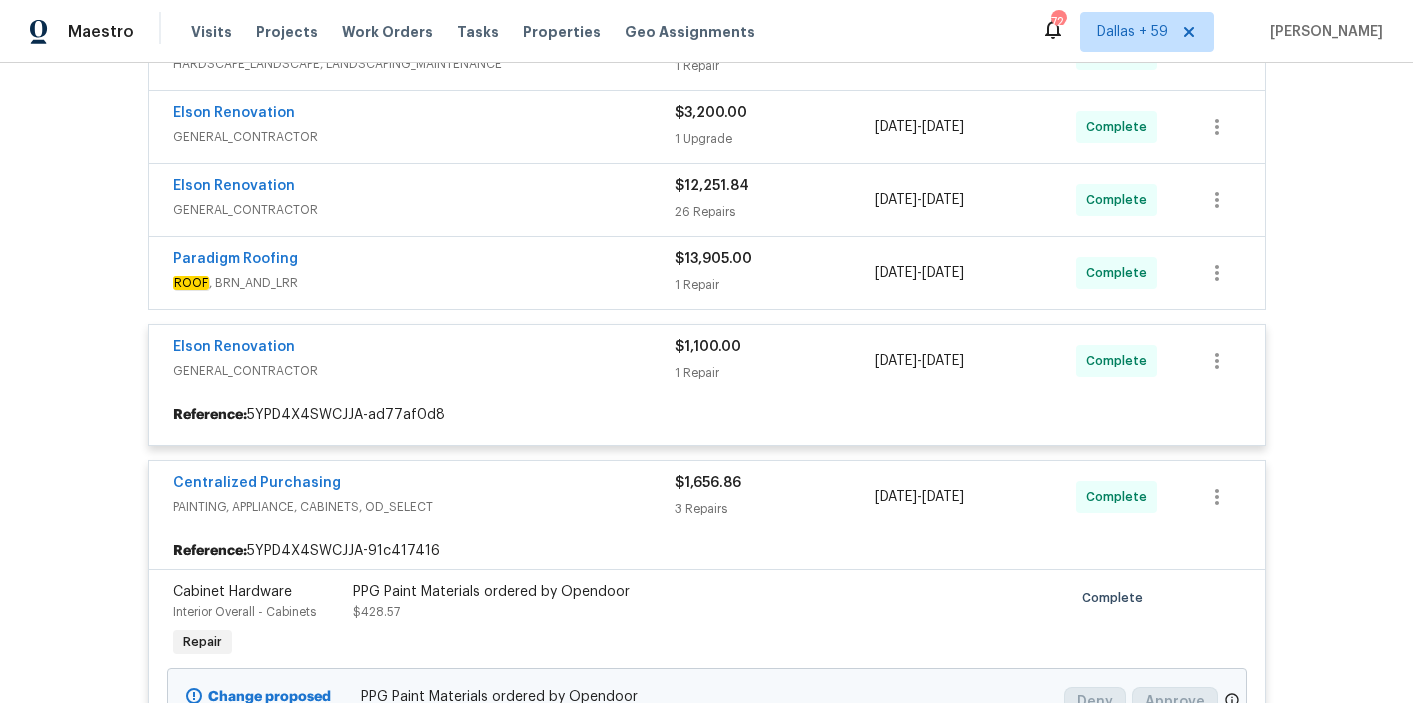scroll, scrollTop: 1376, scrollLeft: 0, axis: vertical 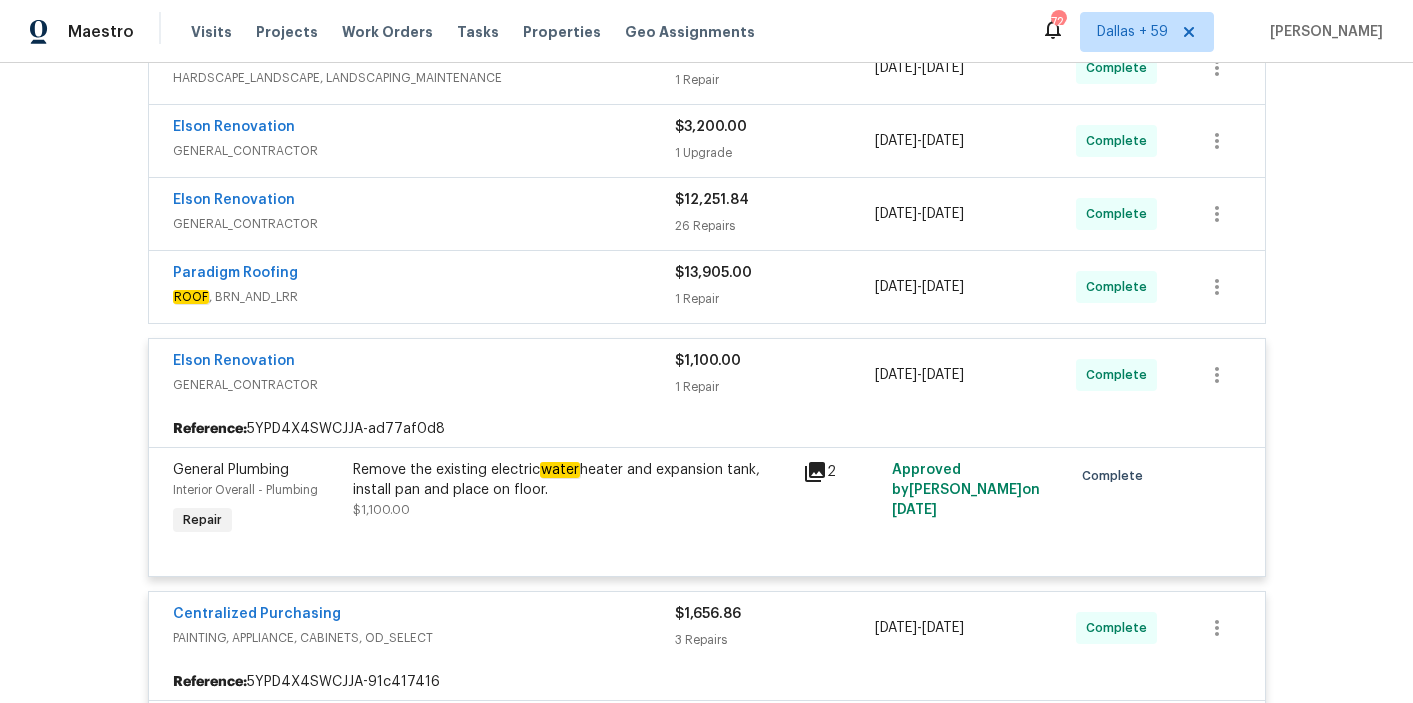 click on "Paradigm Roofing" at bounding box center (424, 275) 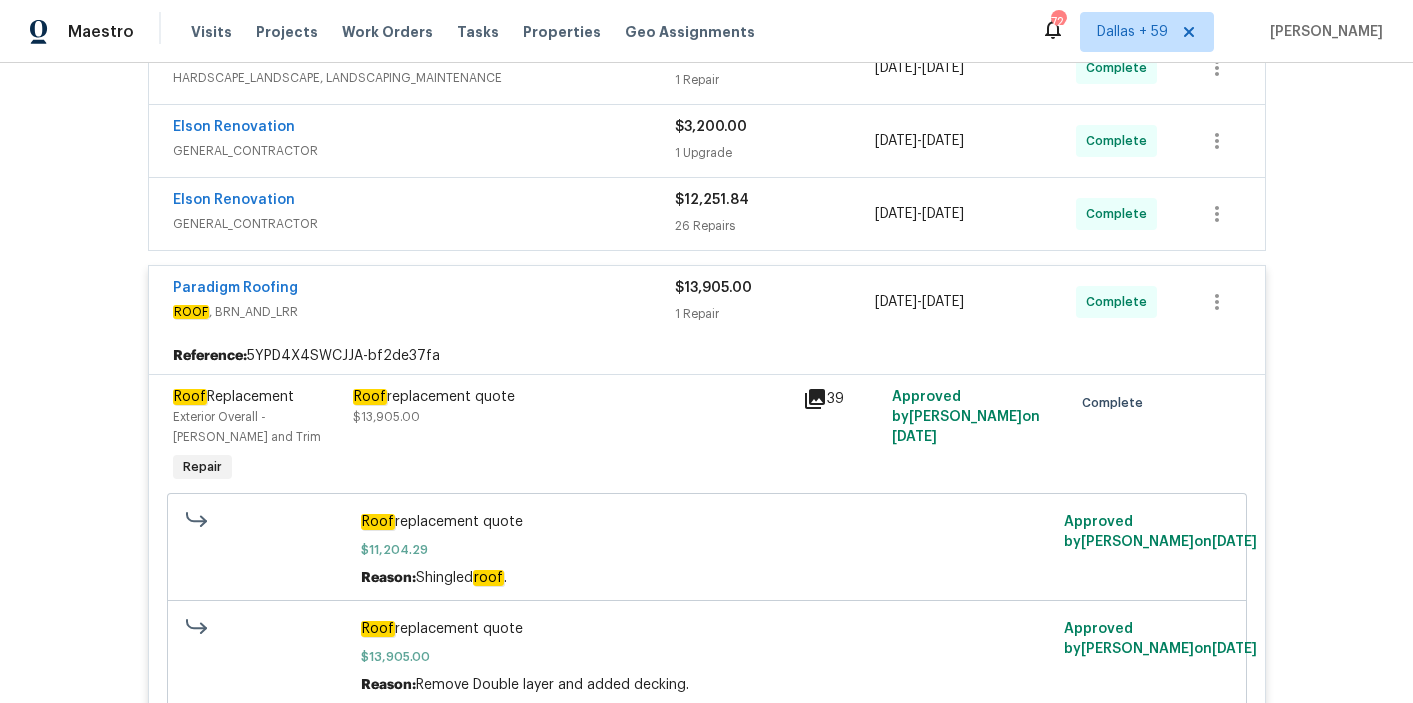 scroll, scrollTop: 0, scrollLeft: 0, axis: both 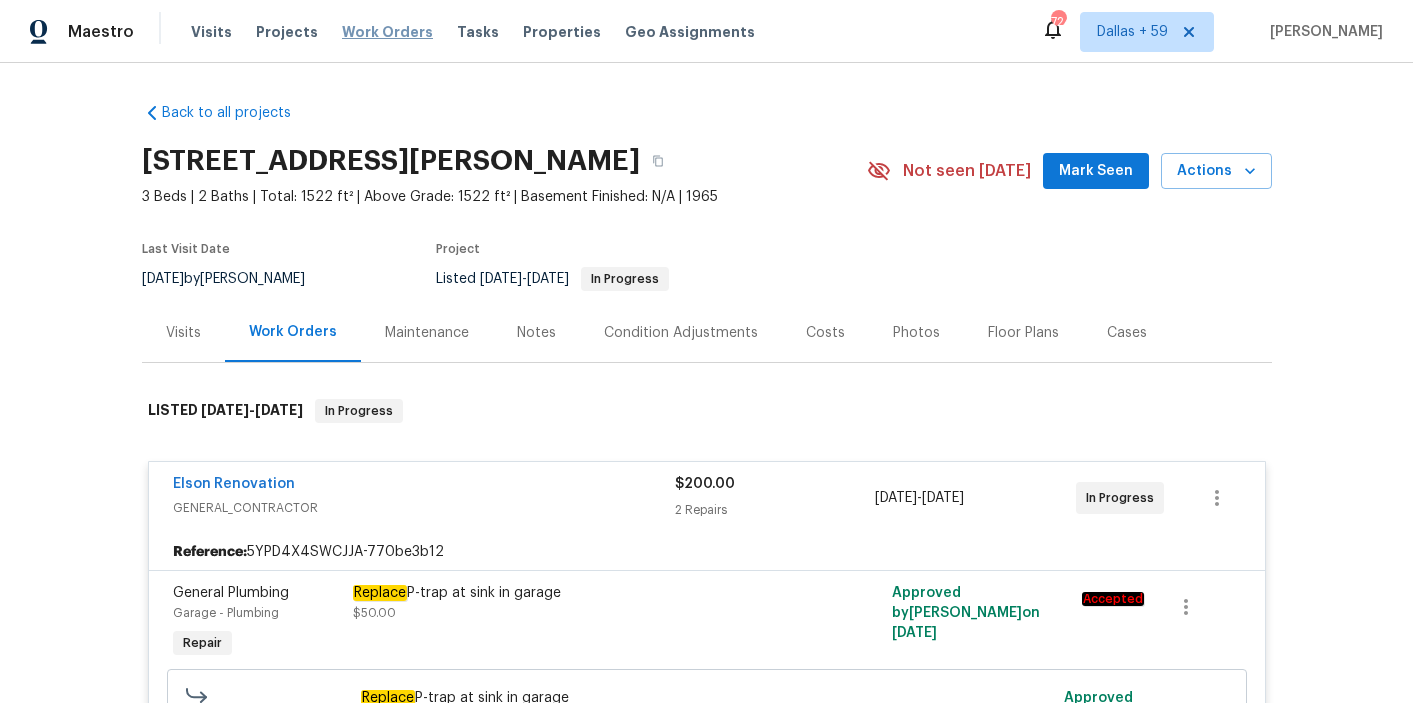 click on "Work Orders" at bounding box center (387, 32) 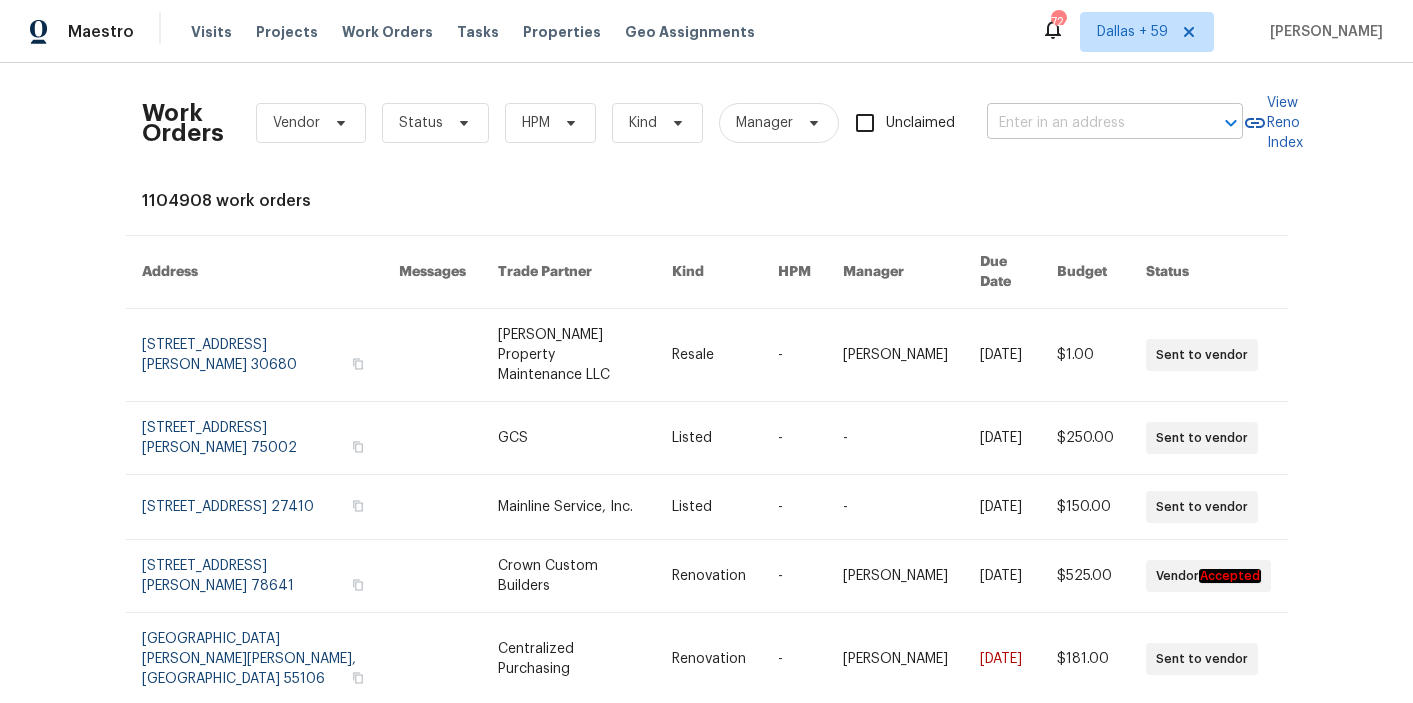 click at bounding box center (1087, 123) 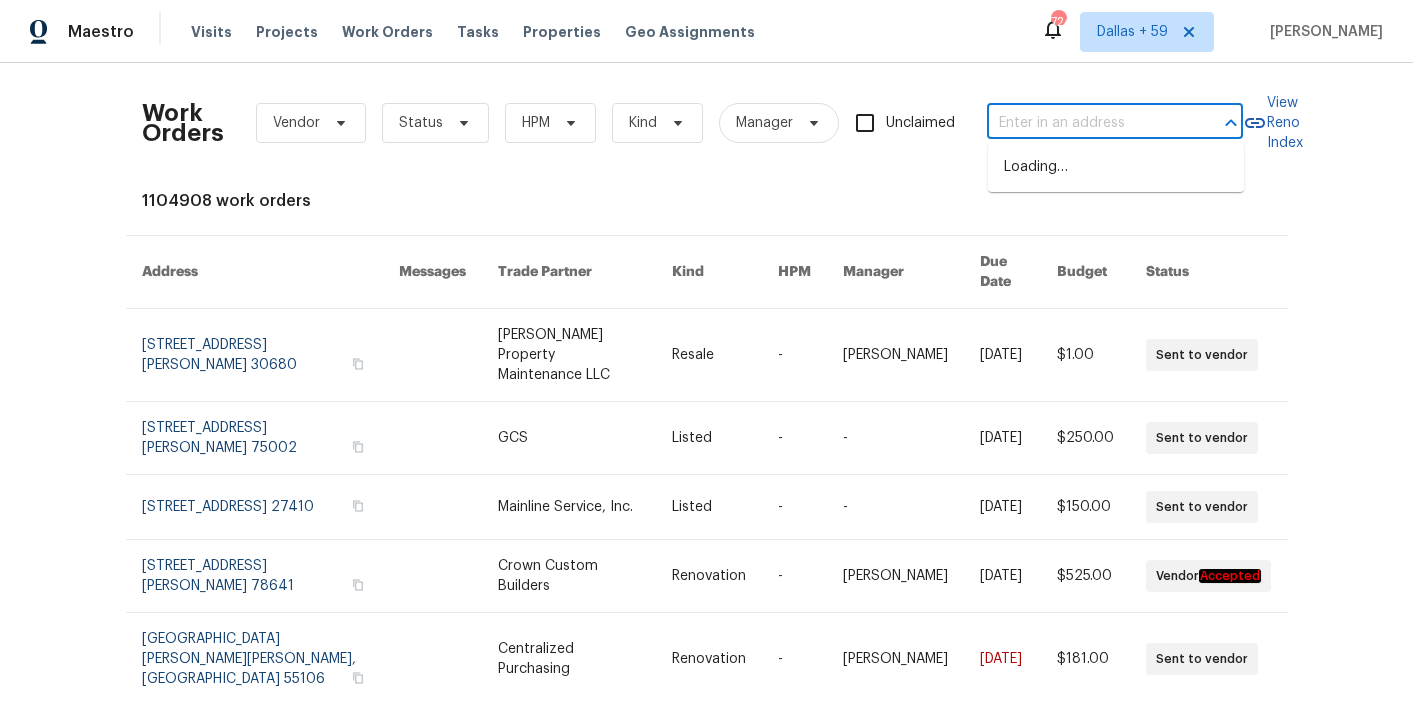 paste on "11228 White Rock Ter, Bradenton, FL 34211" 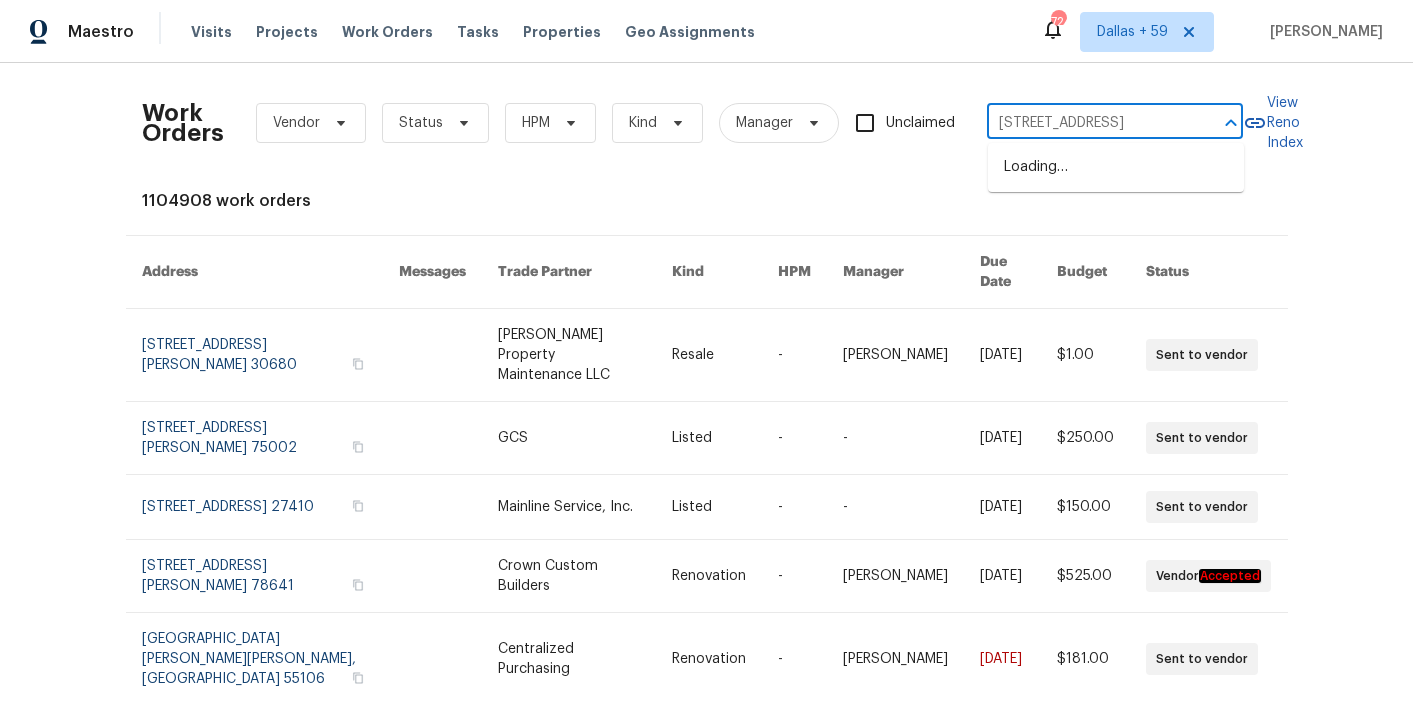 scroll, scrollTop: 0, scrollLeft: 85, axis: horizontal 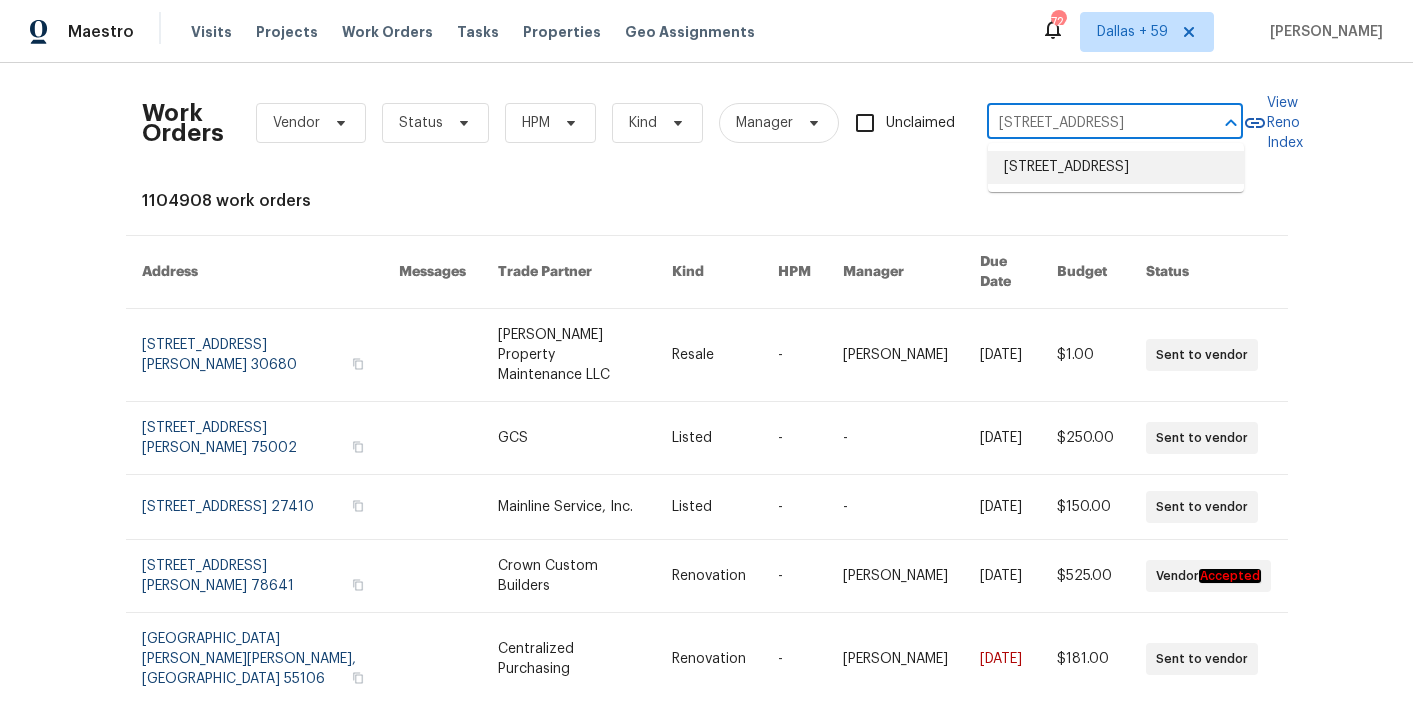click on "11228 White Rock Ter, Bradenton, FL 34211" at bounding box center (1116, 167) 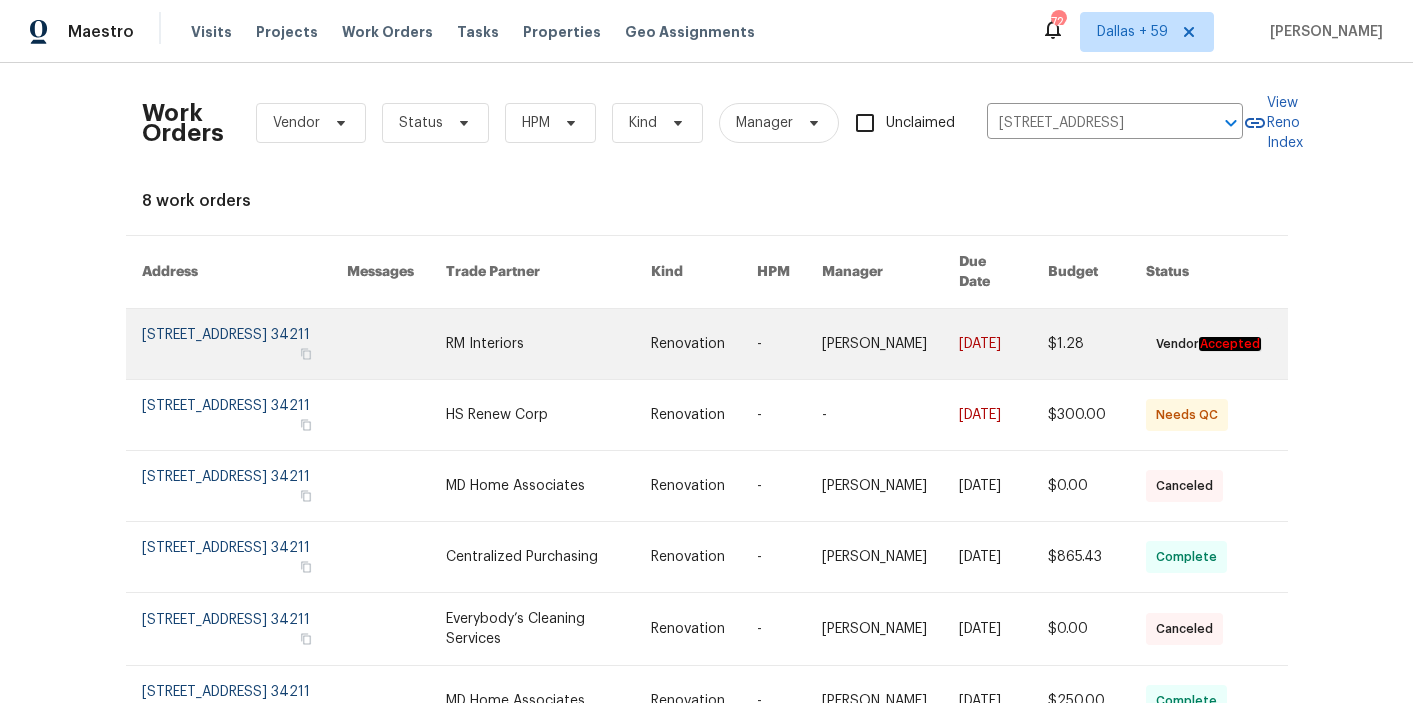 click at bounding box center (548, 344) 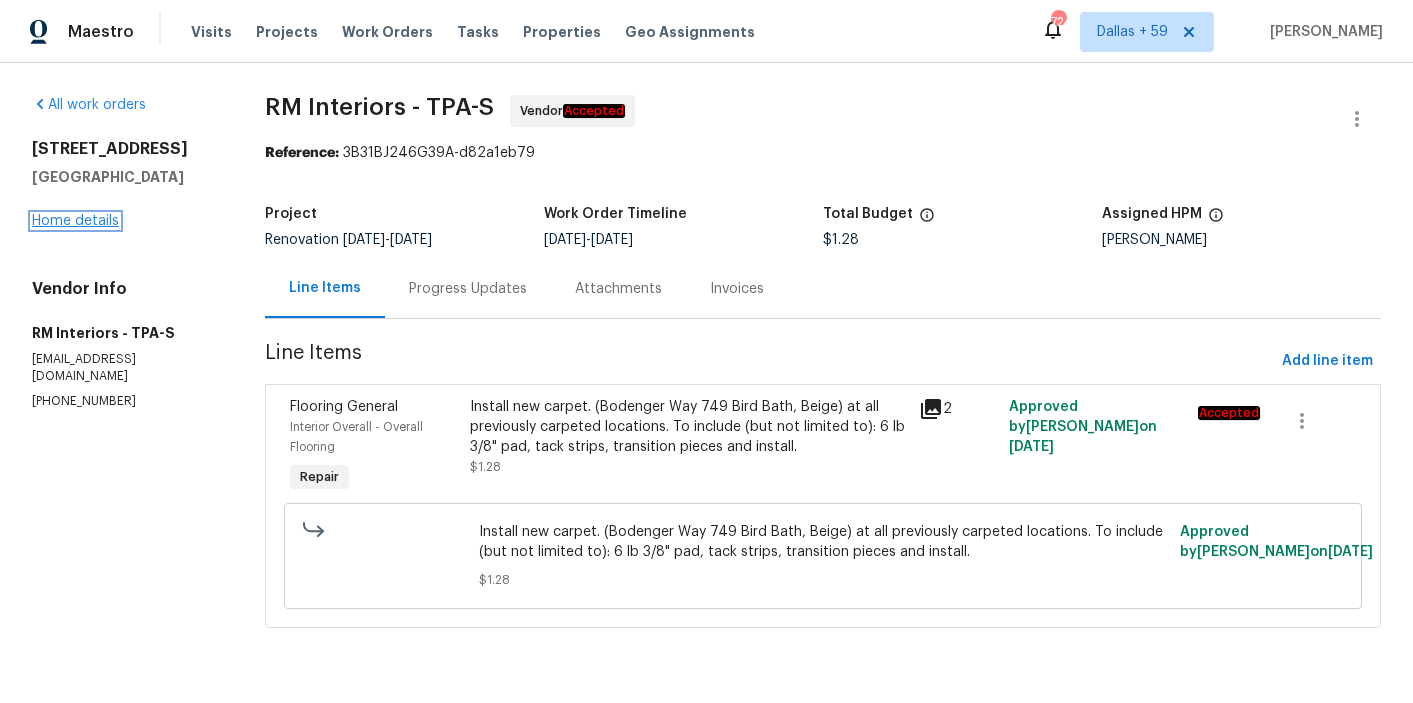 click on "Home details" at bounding box center (75, 221) 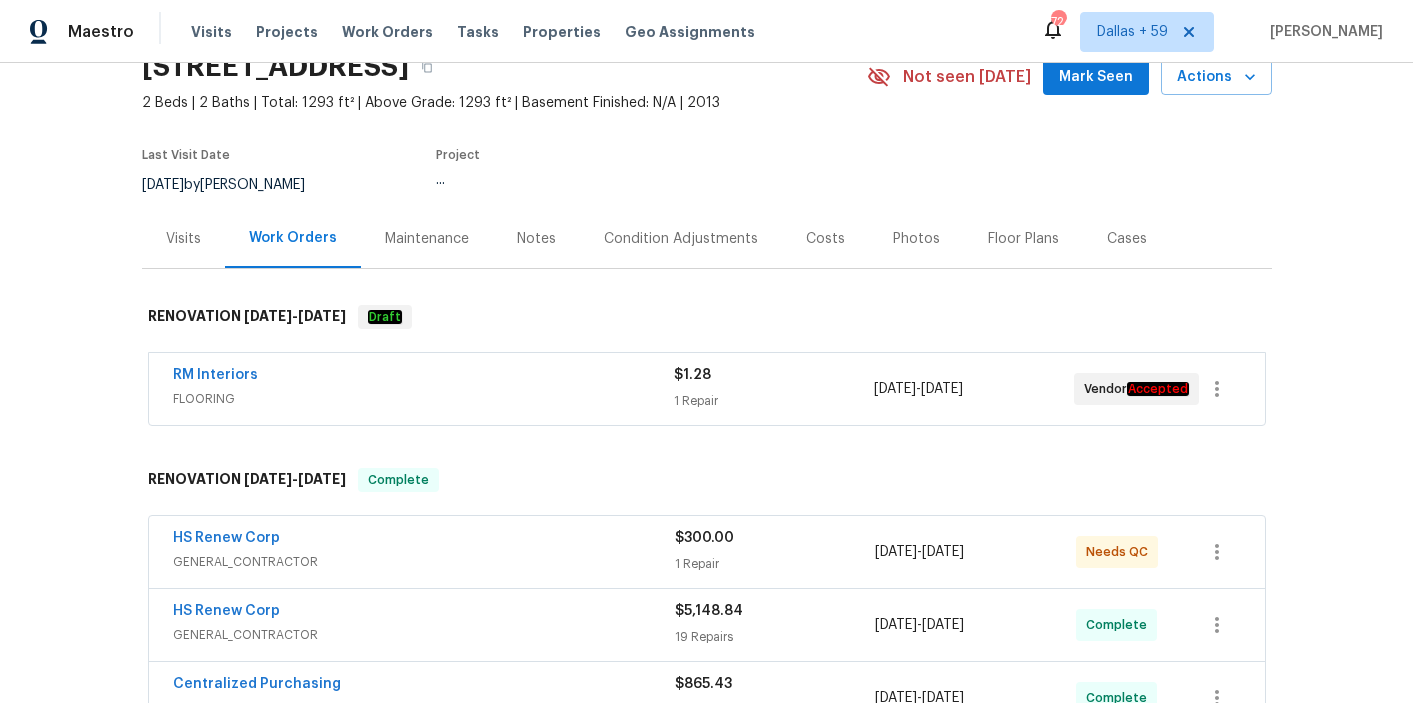 scroll, scrollTop: 93, scrollLeft: 0, axis: vertical 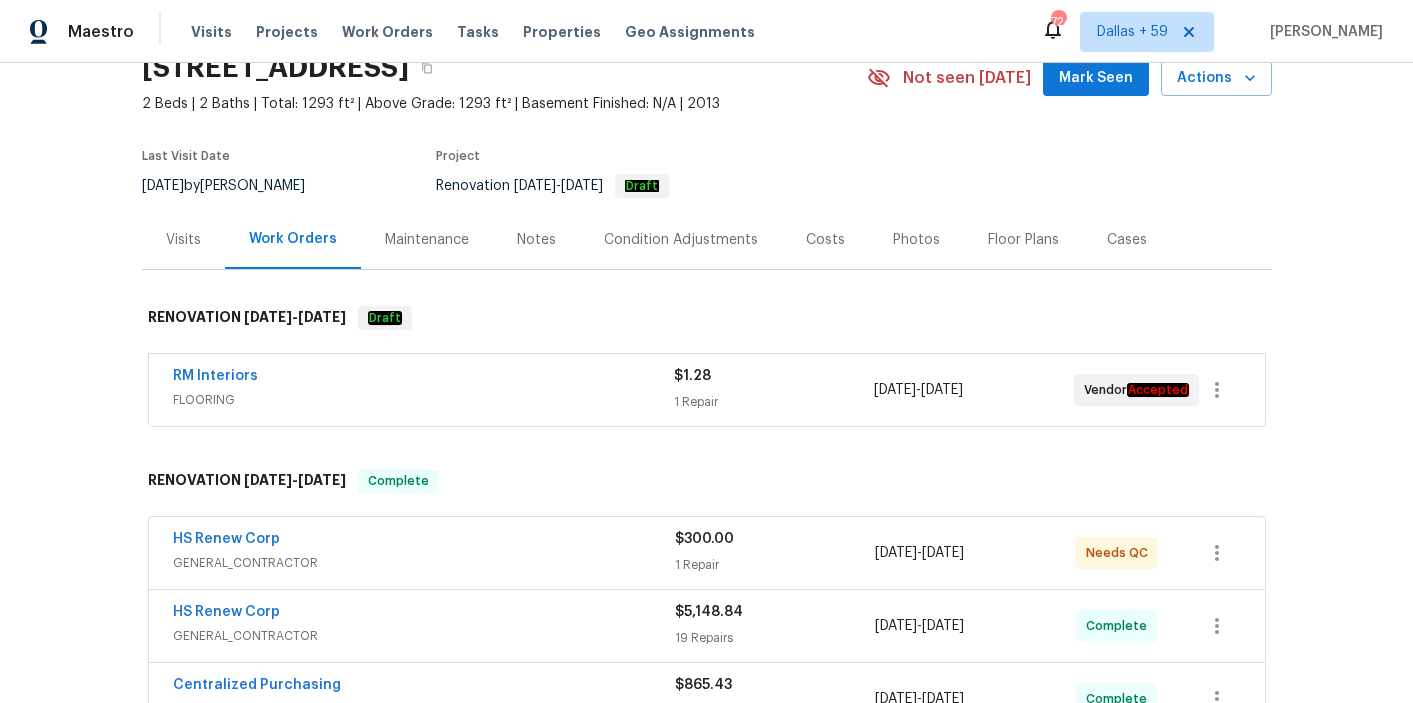 click on "RM Interiors" at bounding box center [423, 378] 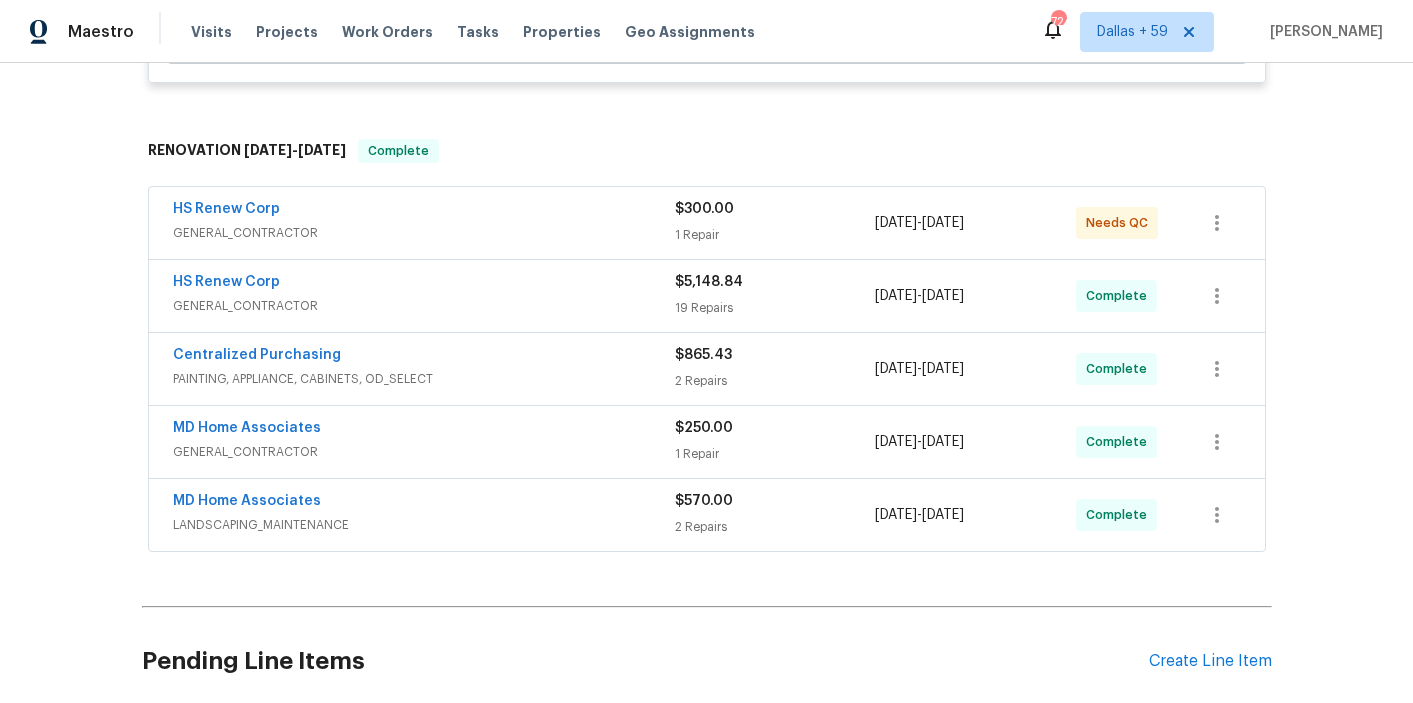 scroll, scrollTop: 736, scrollLeft: 0, axis: vertical 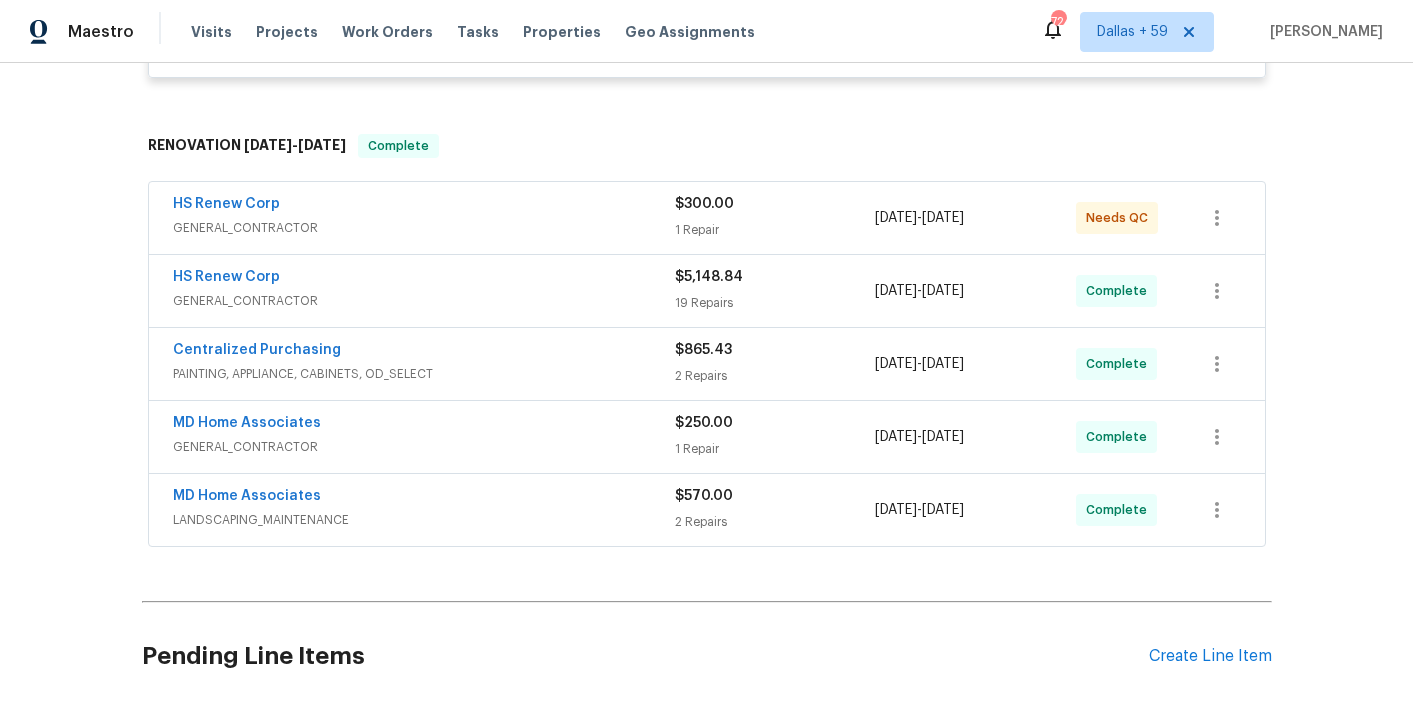 click on "LANDSCAPING_MAINTENANCE" at bounding box center [424, 520] 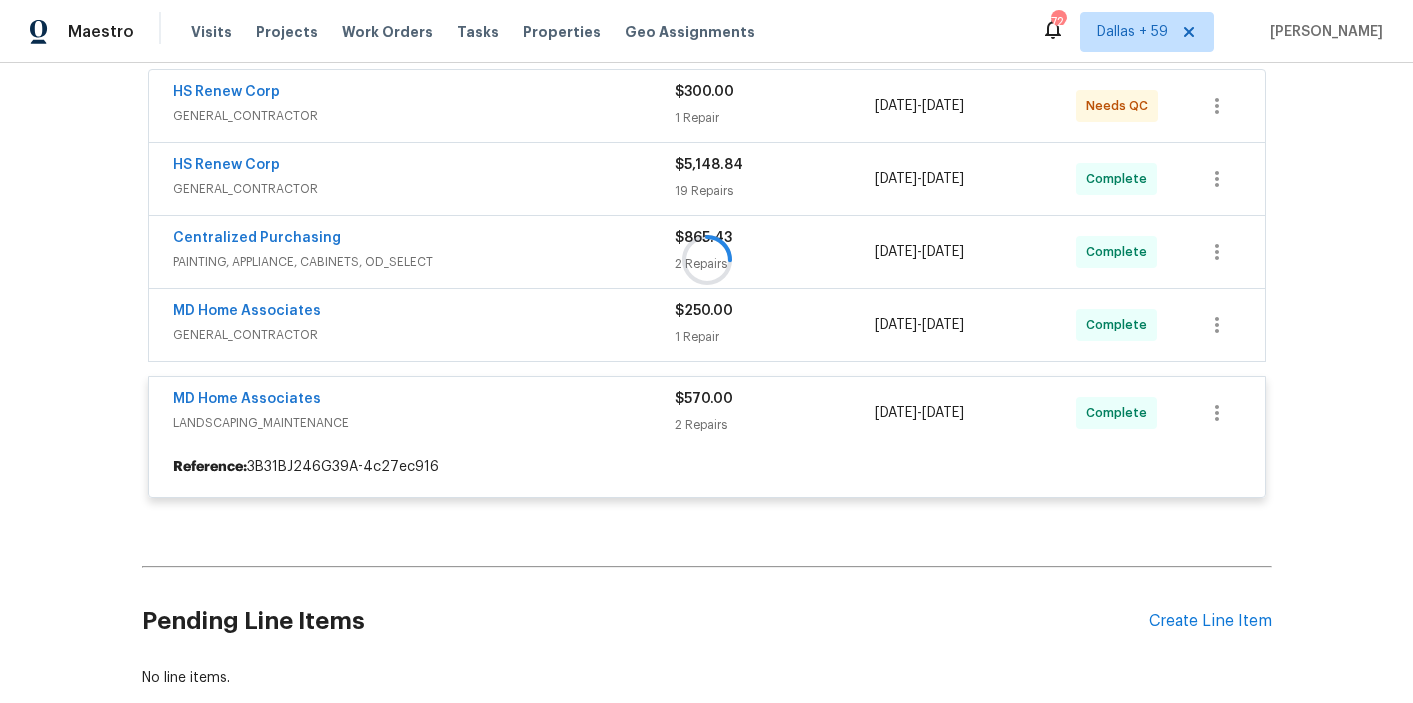 scroll, scrollTop: 873, scrollLeft: 0, axis: vertical 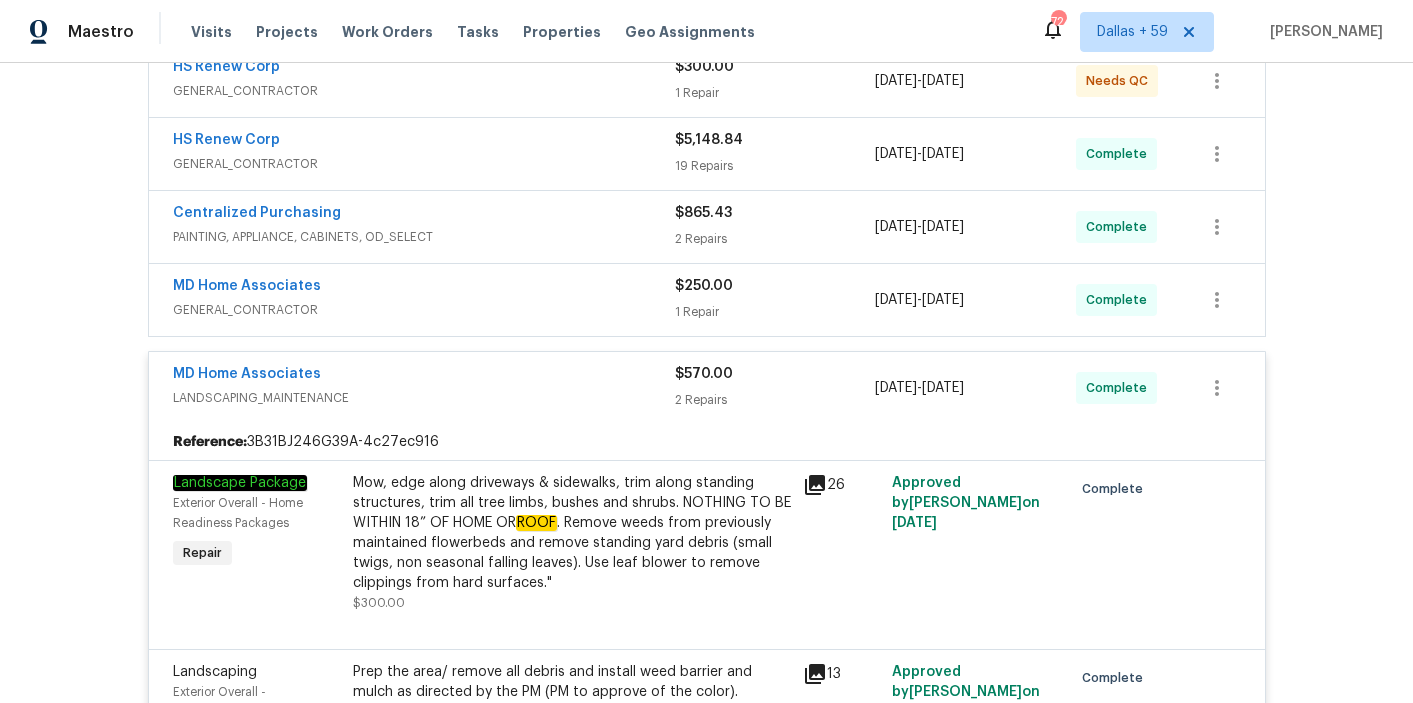 click on "GENERAL_CONTRACTOR" at bounding box center (424, 310) 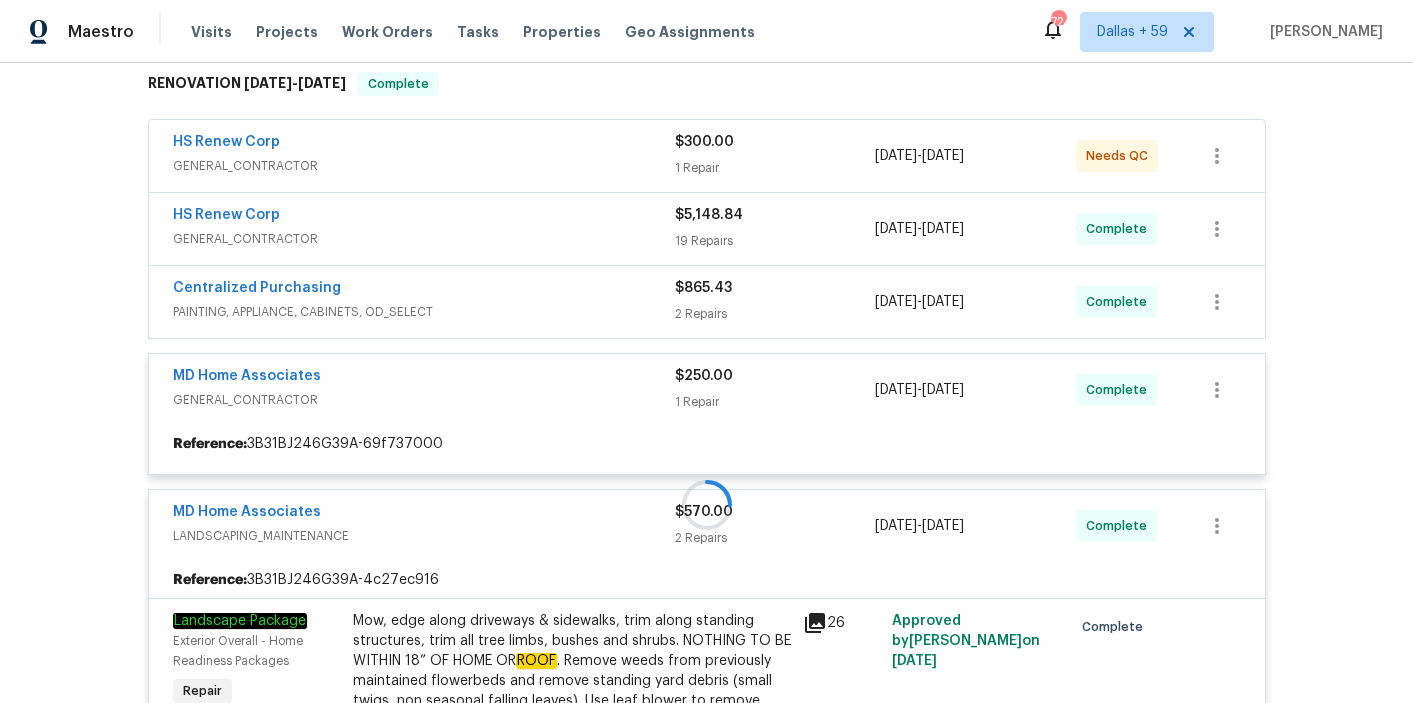 scroll, scrollTop: 800, scrollLeft: 0, axis: vertical 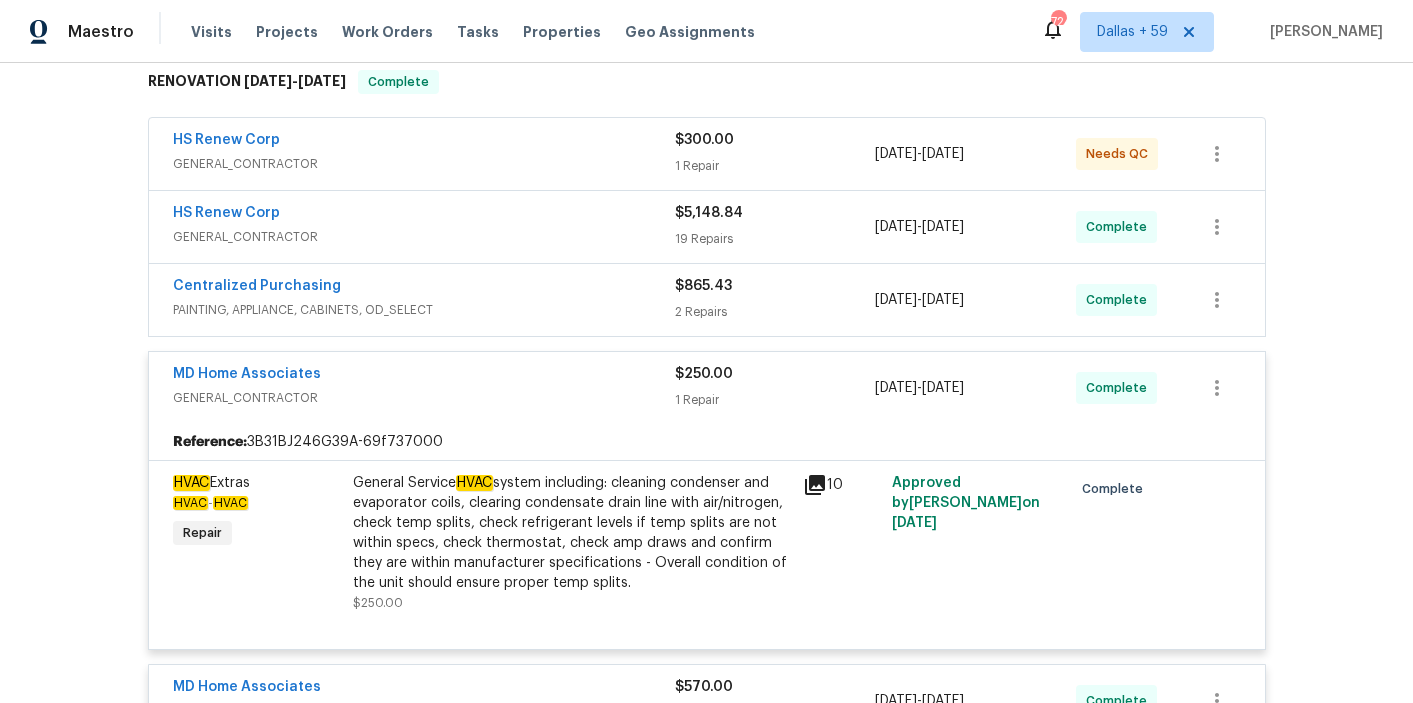 click on "PAINTING, APPLIANCE, CABINETS, OD_SELECT" at bounding box center (424, 310) 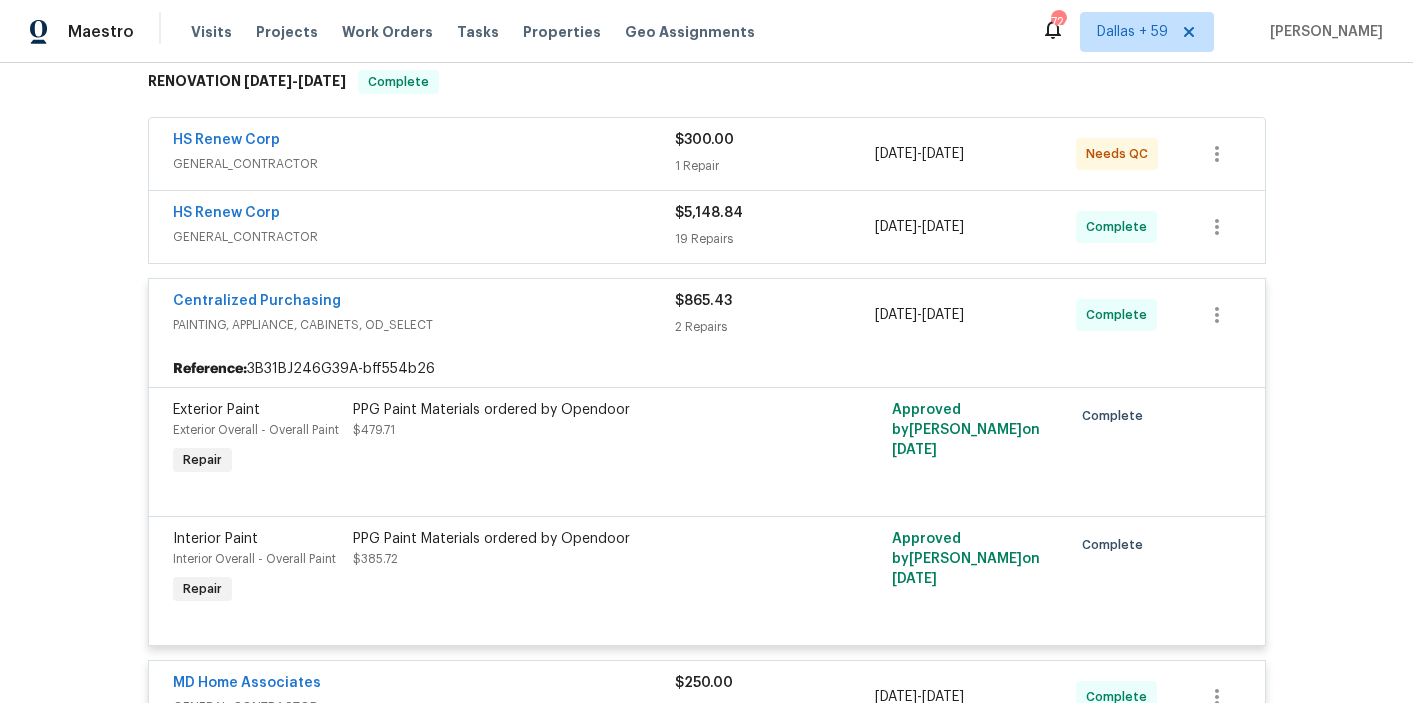 scroll, scrollTop: 747, scrollLeft: 0, axis: vertical 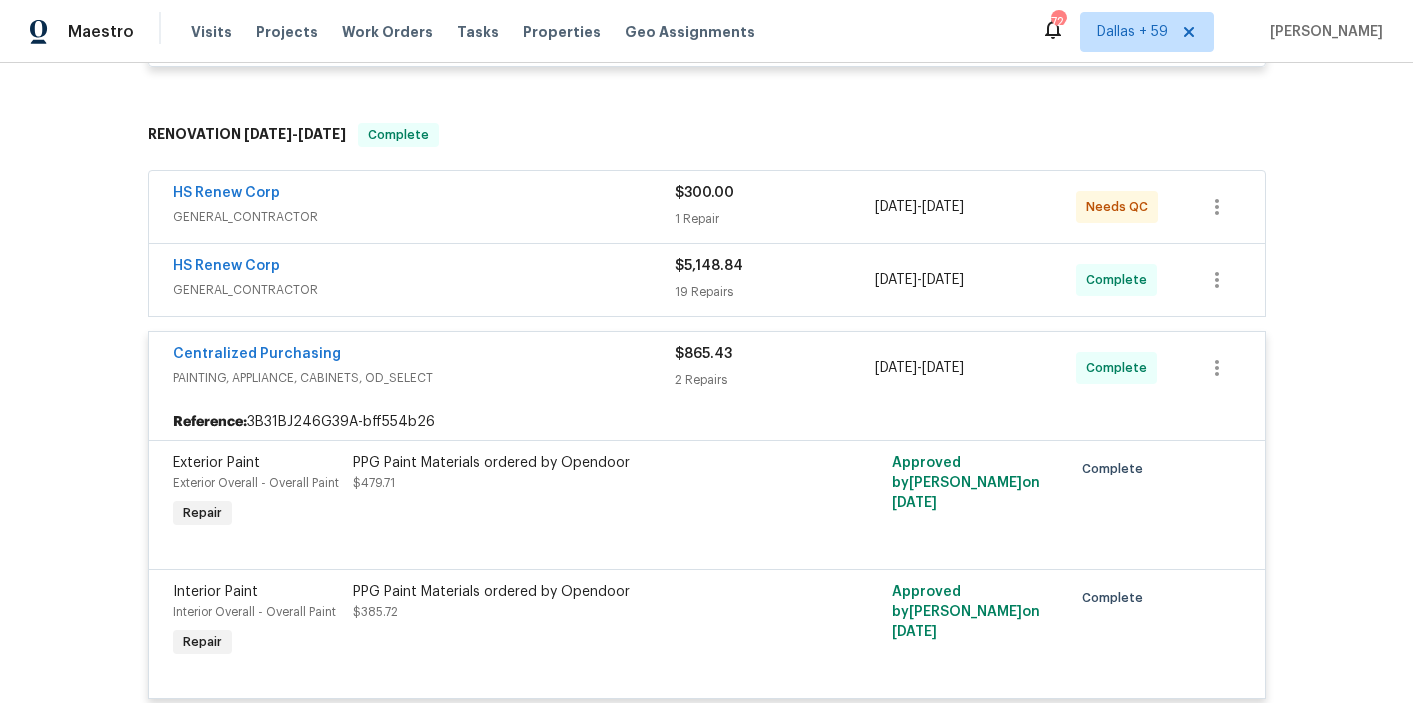 click on "HS Renew Corp" at bounding box center (424, 268) 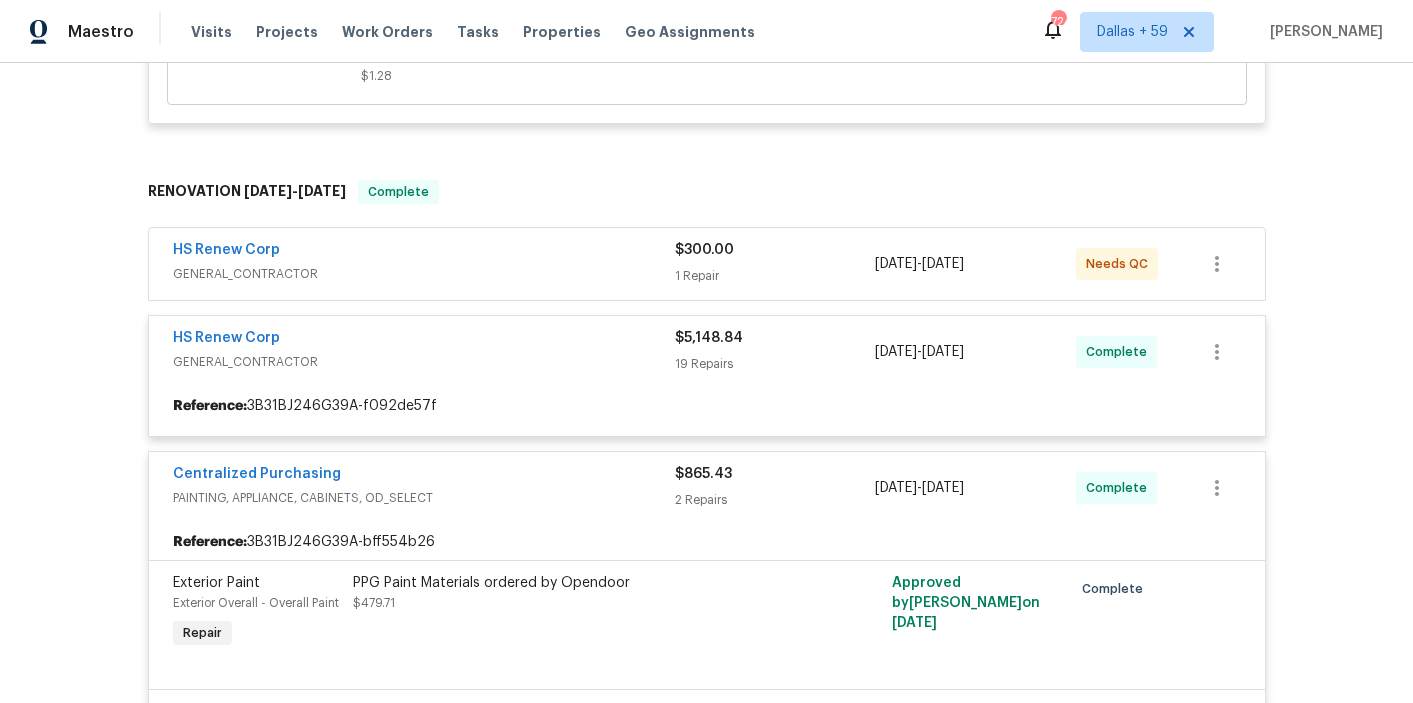 scroll, scrollTop: 689, scrollLeft: 0, axis: vertical 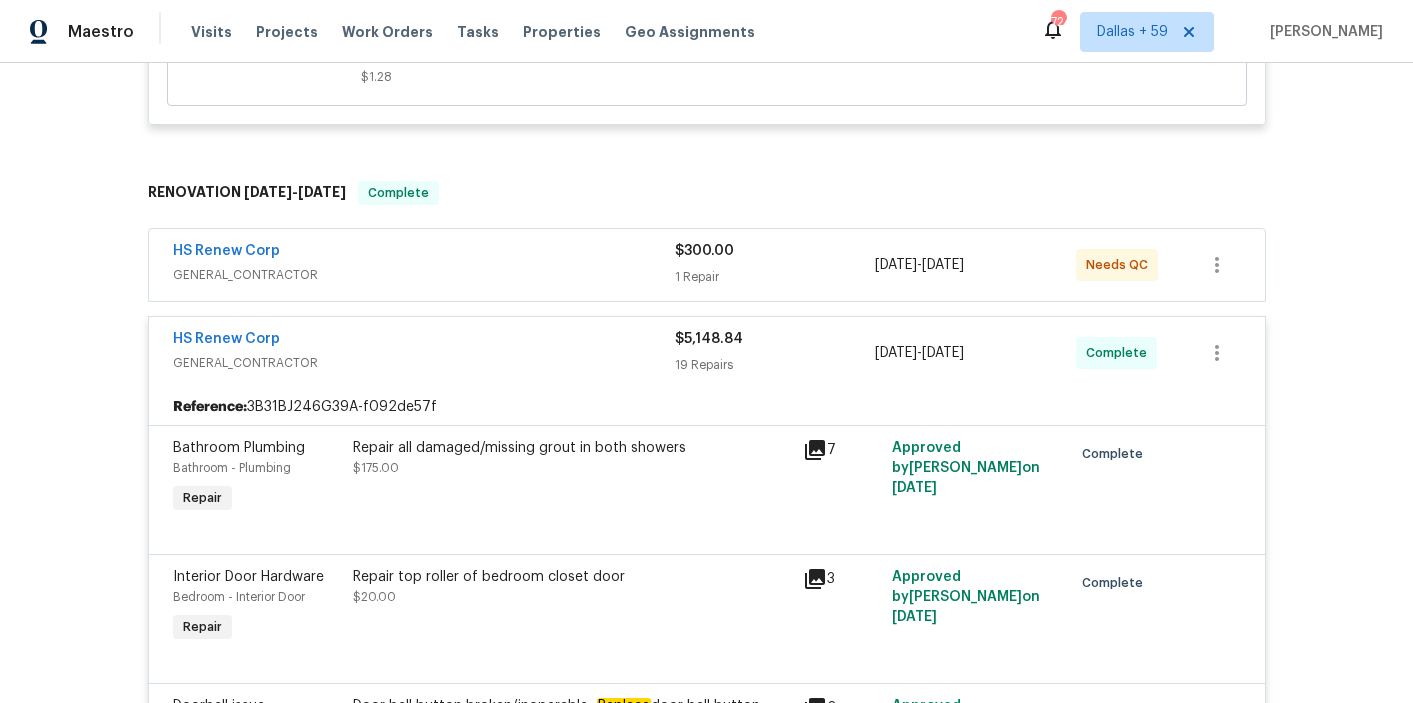click on "GENERAL_CONTRACTOR" at bounding box center (424, 275) 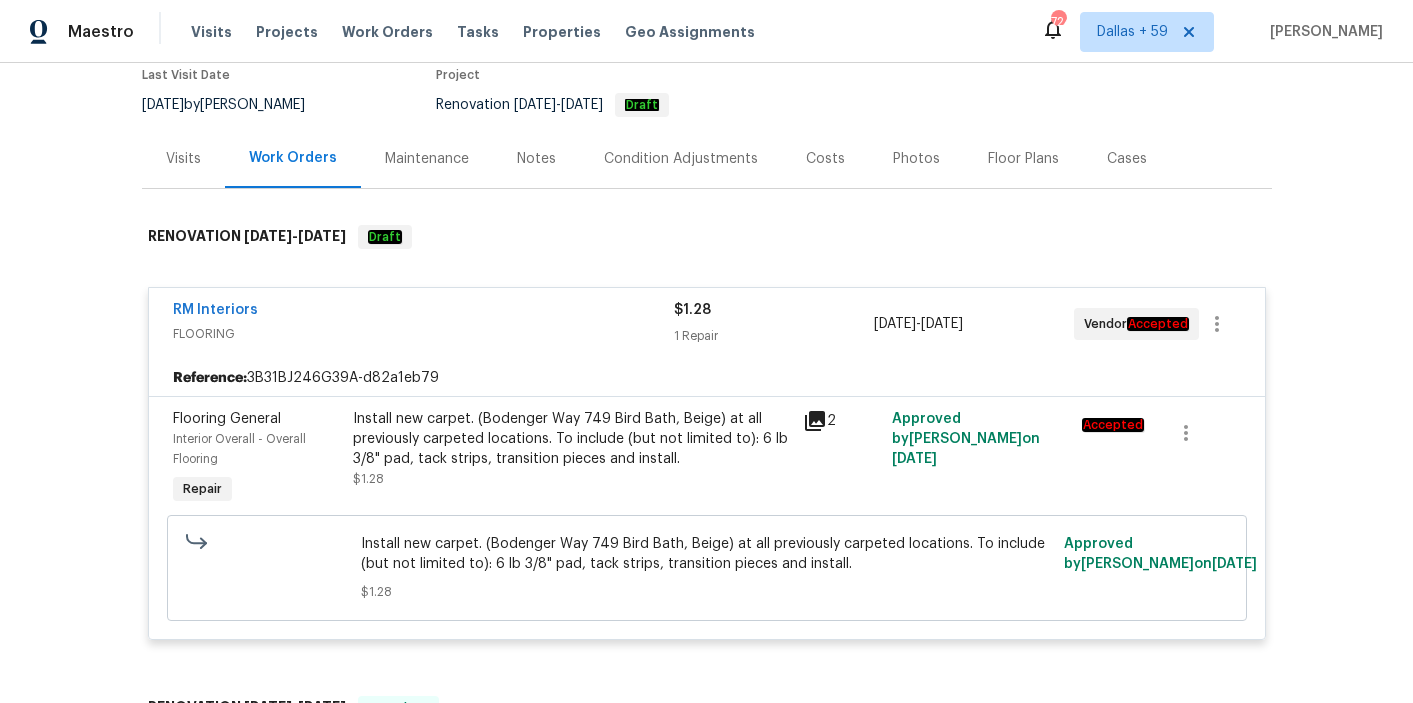 scroll, scrollTop: 0, scrollLeft: 0, axis: both 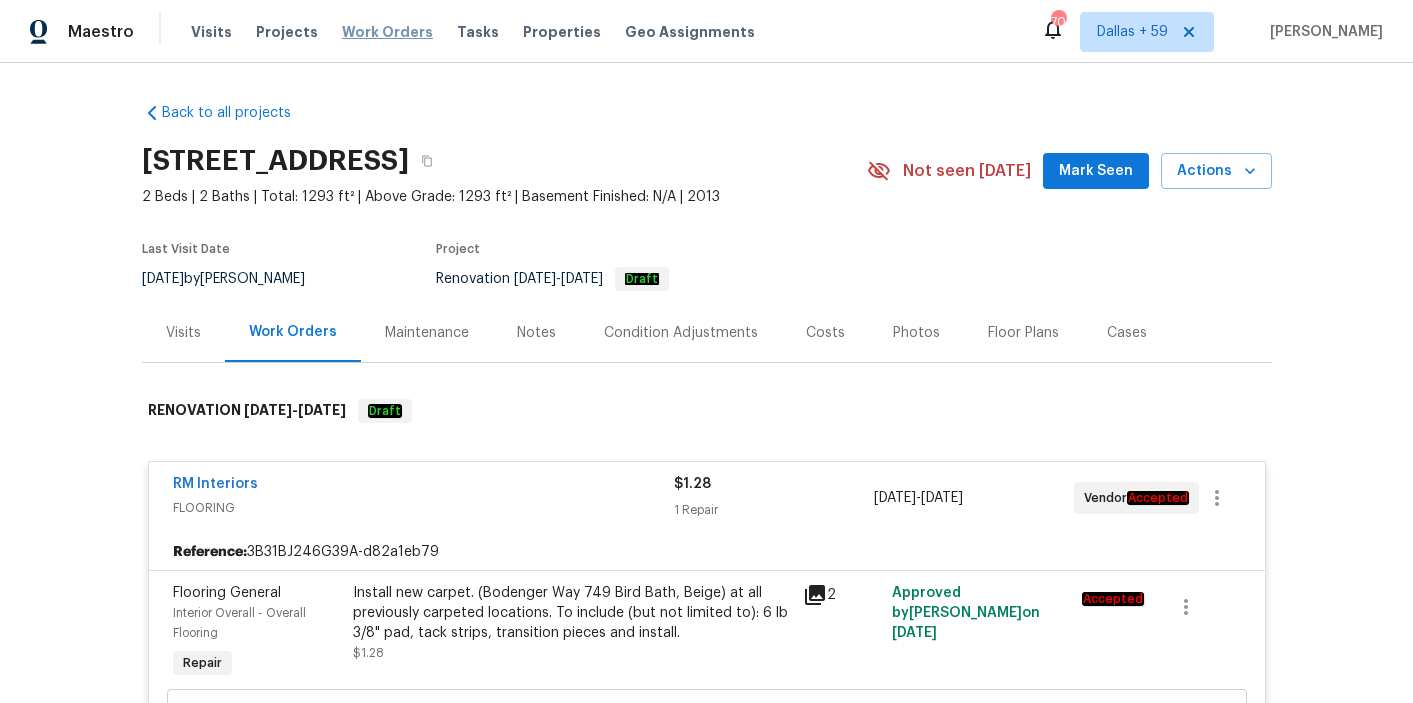 click on "Work Orders" at bounding box center [387, 32] 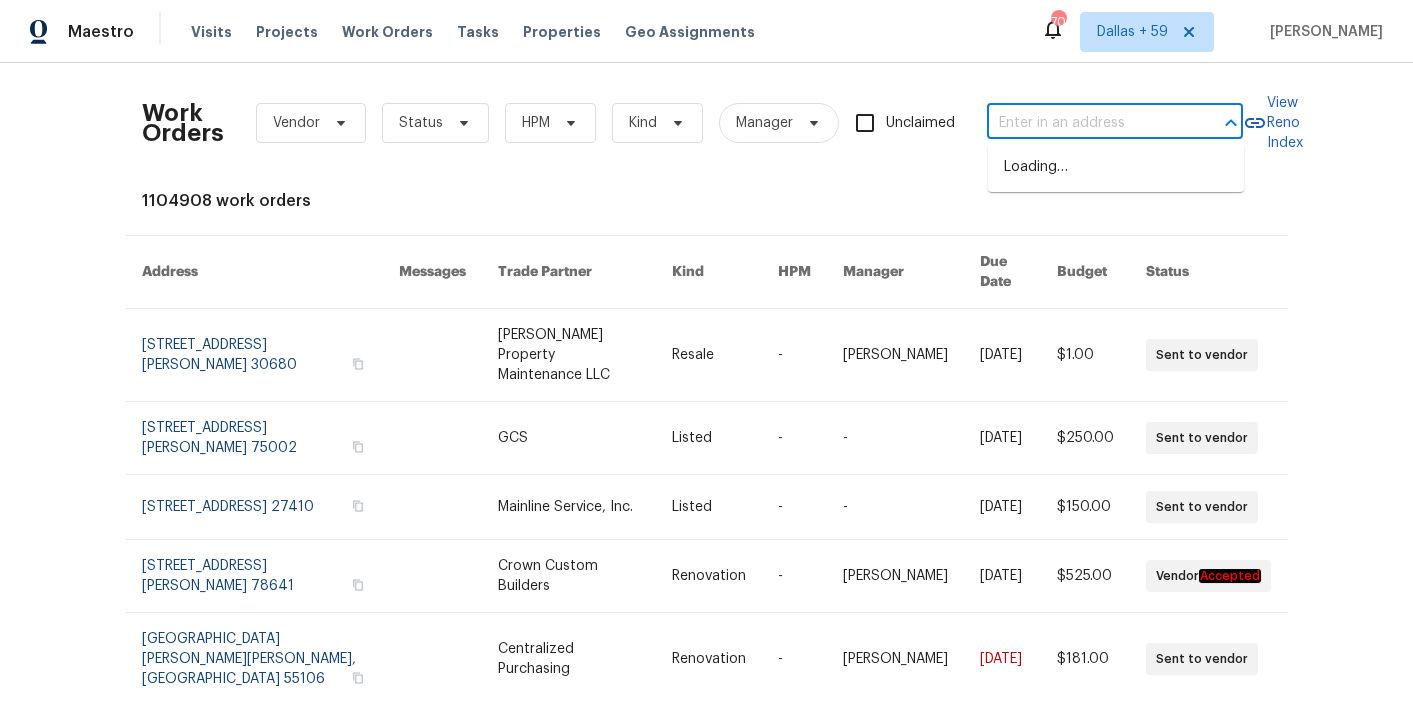 click at bounding box center [1087, 123] 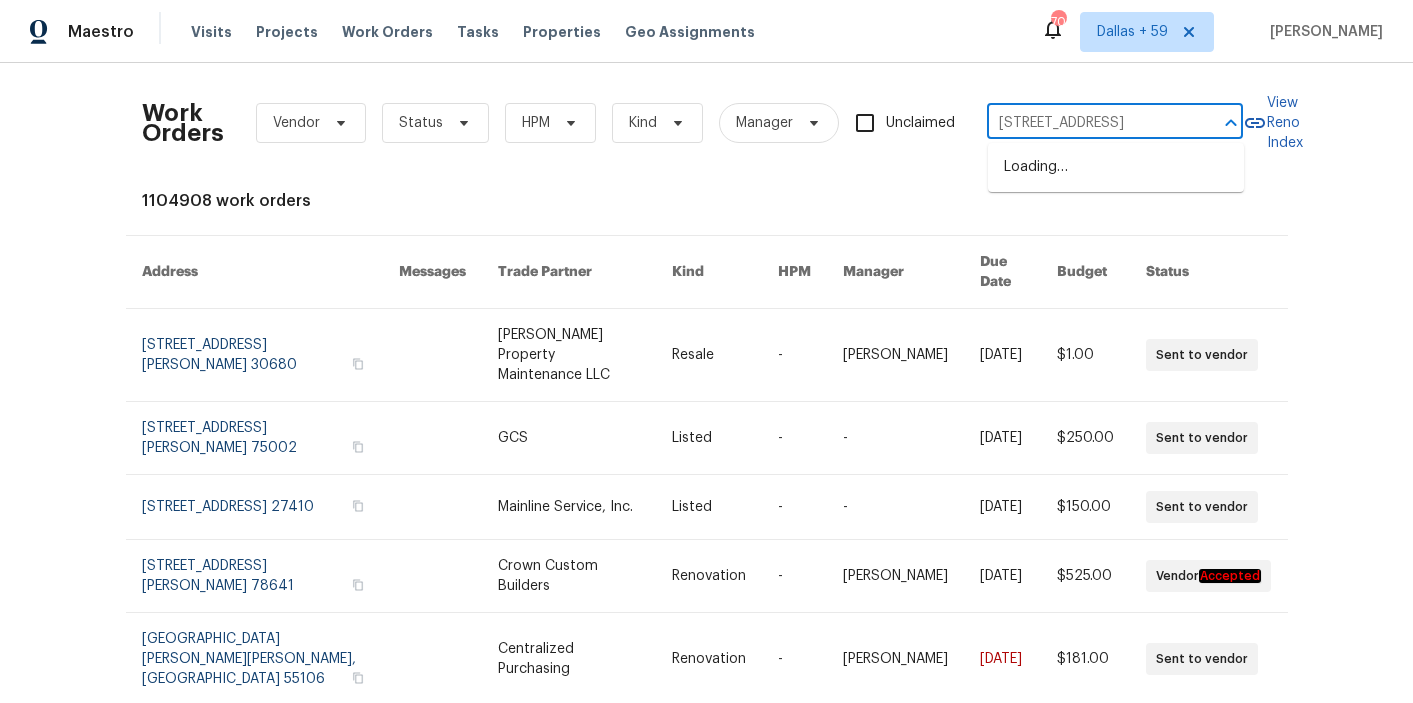 scroll, scrollTop: 0, scrollLeft: 73, axis: horizontal 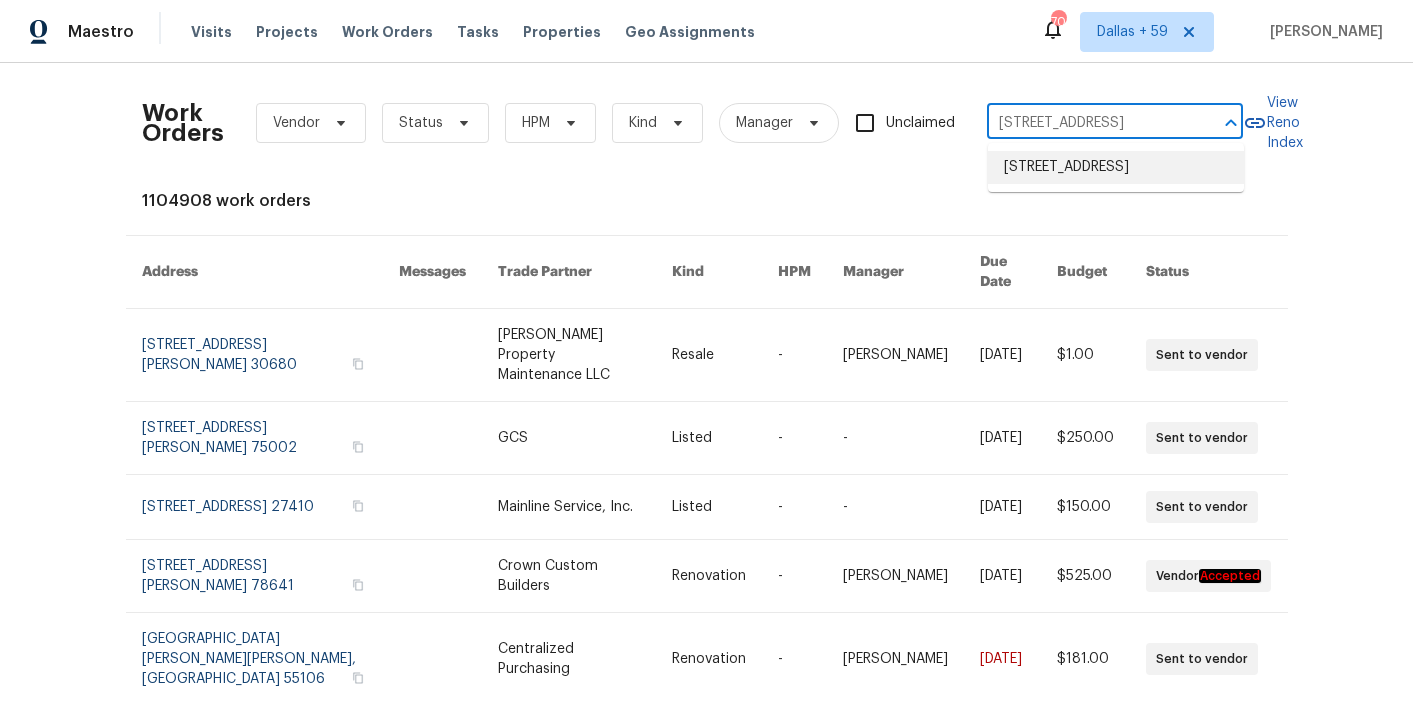 click on "1222 Pine Forest Dr, Princeton, TX 75407" at bounding box center (1116, 167) 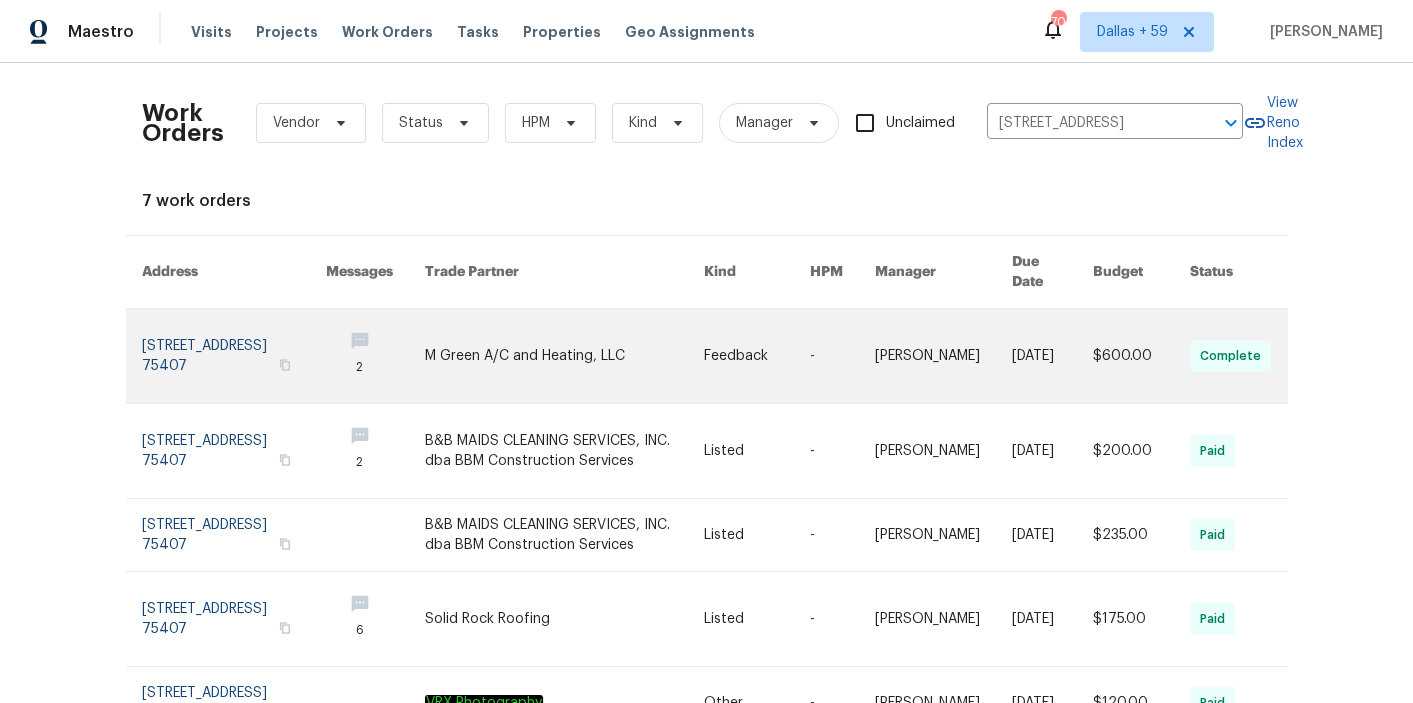 click at bounding box center (564, 356) 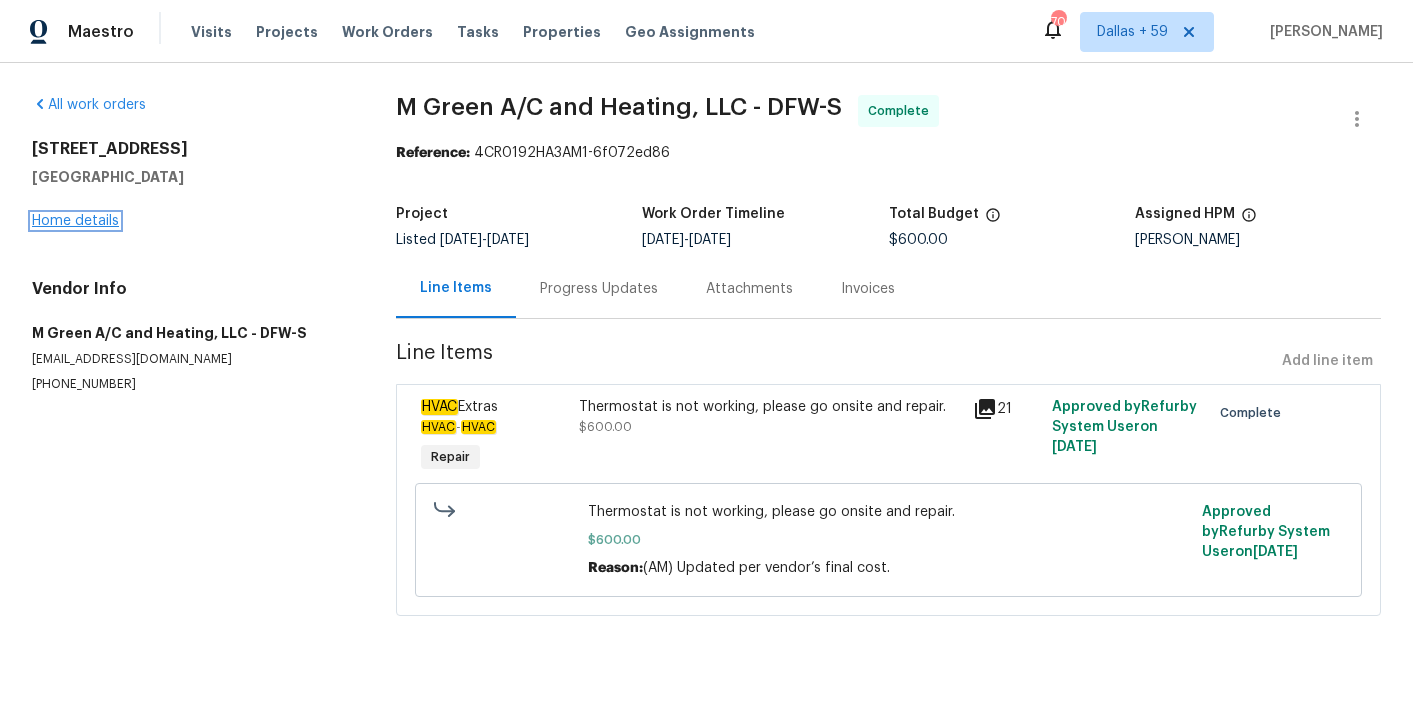 click on "Home details" at bounding box center (75, 221) 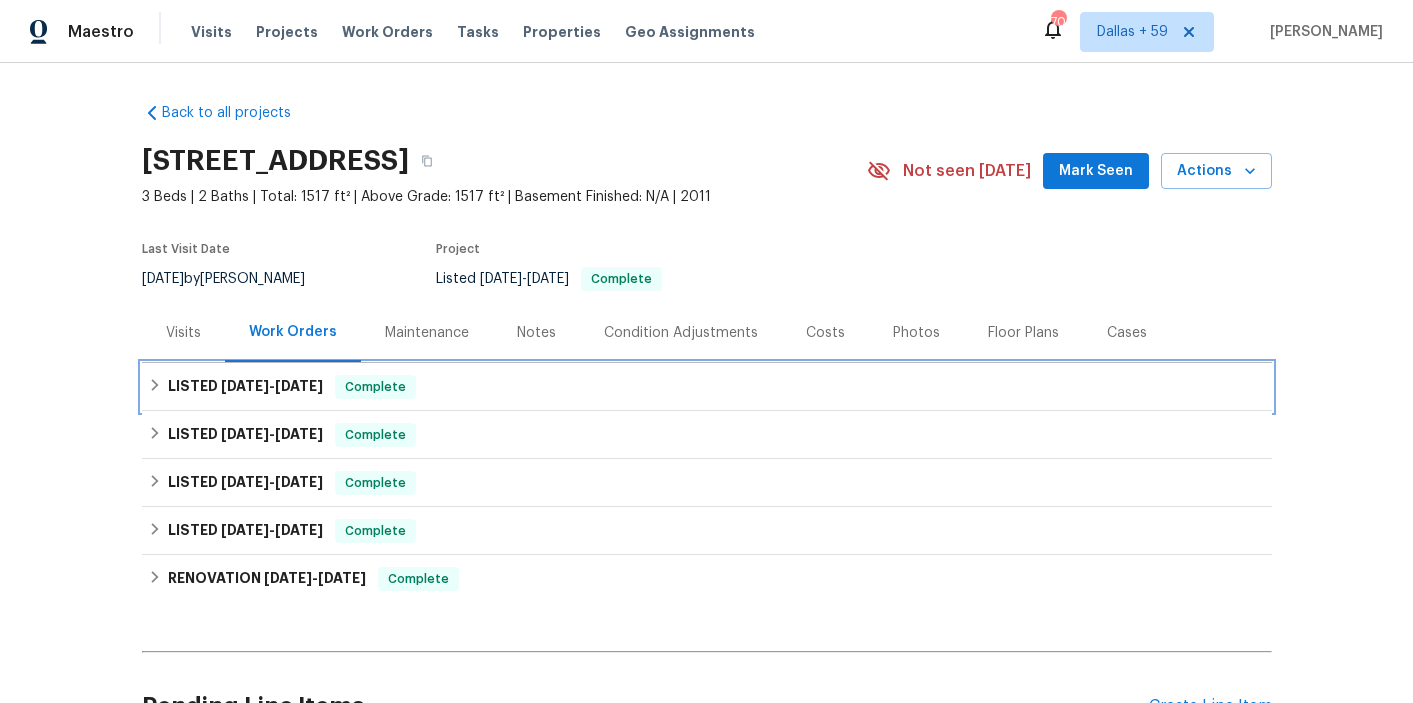 click on "LISTED   7/7/25  -  7/10/25 Complete" at bounding box center [707, 387] 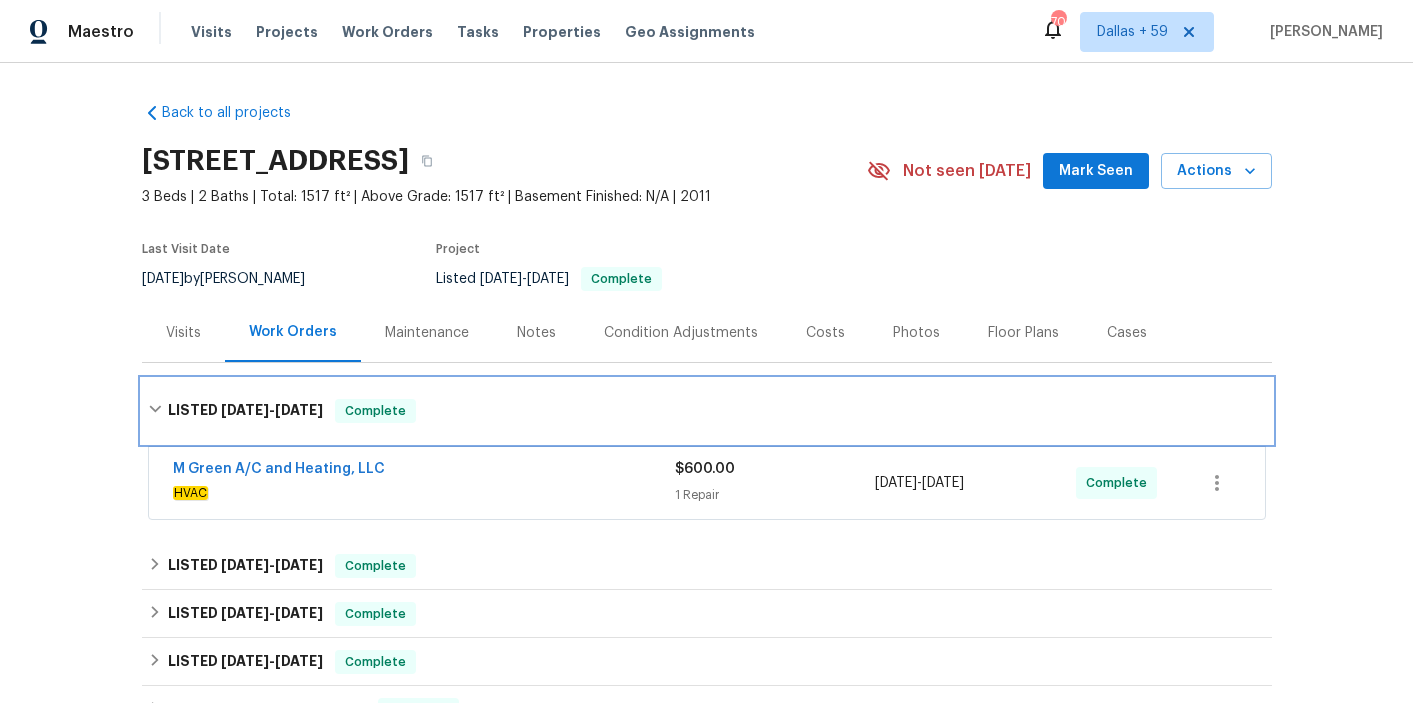 scroll, scrollTop: 126, scrollLeft: 0, axis: vertical 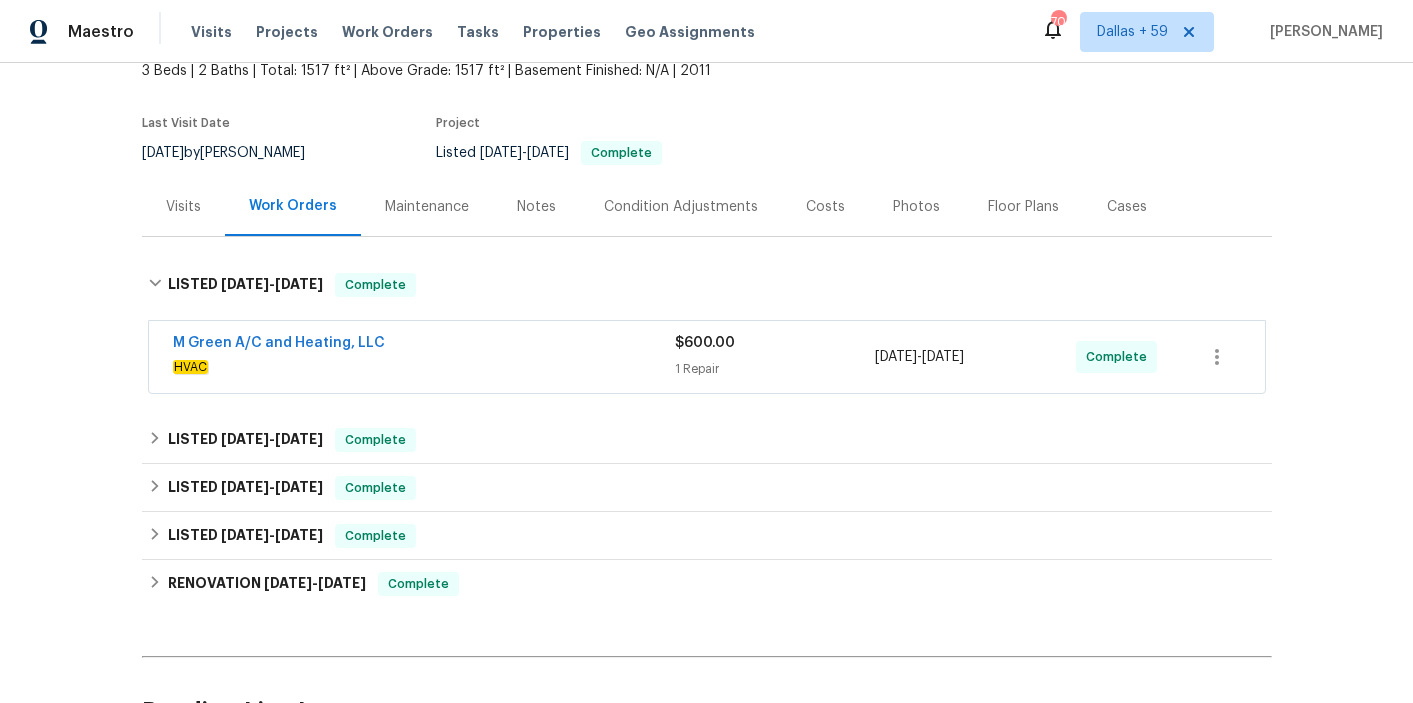 click on "M Green A/C and Heating, LLC" at bounding box center (424, 345) 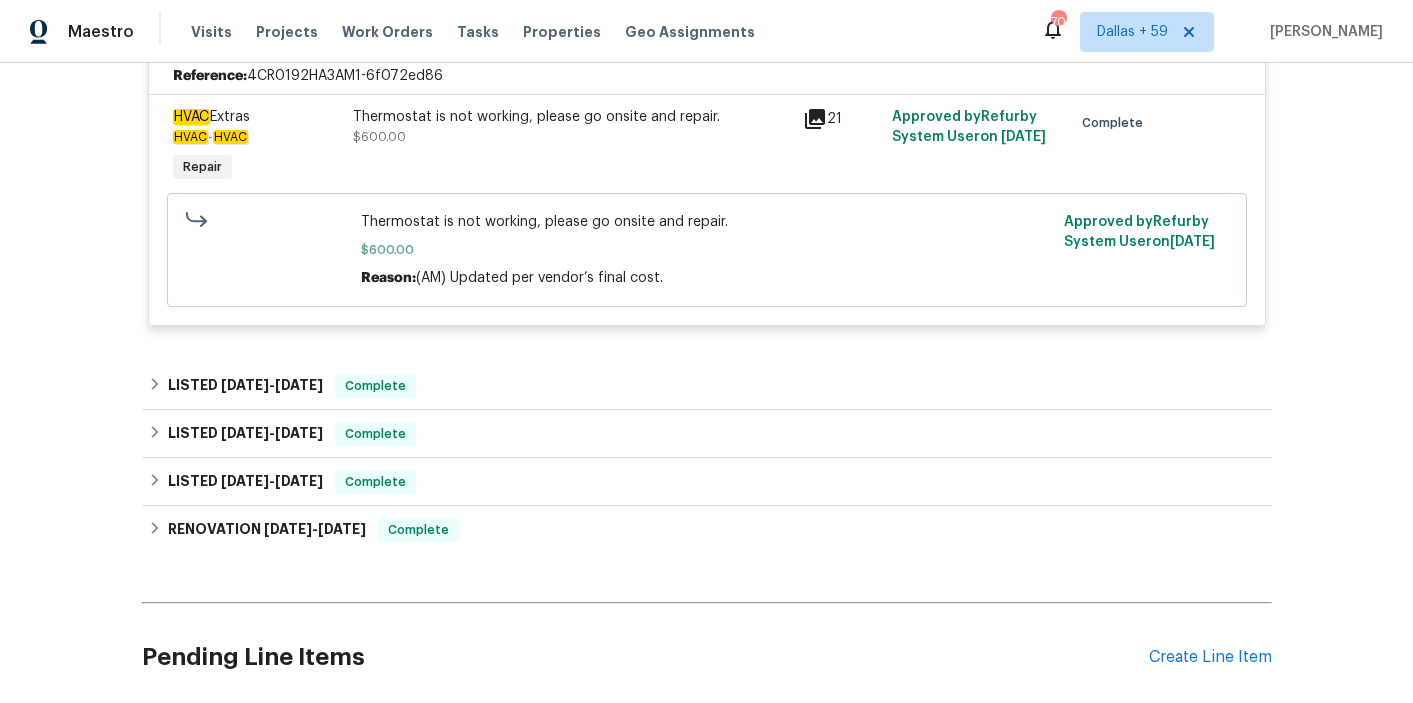 scroll, scrollTop: 479, scrollLeft: 0, axis: vertical 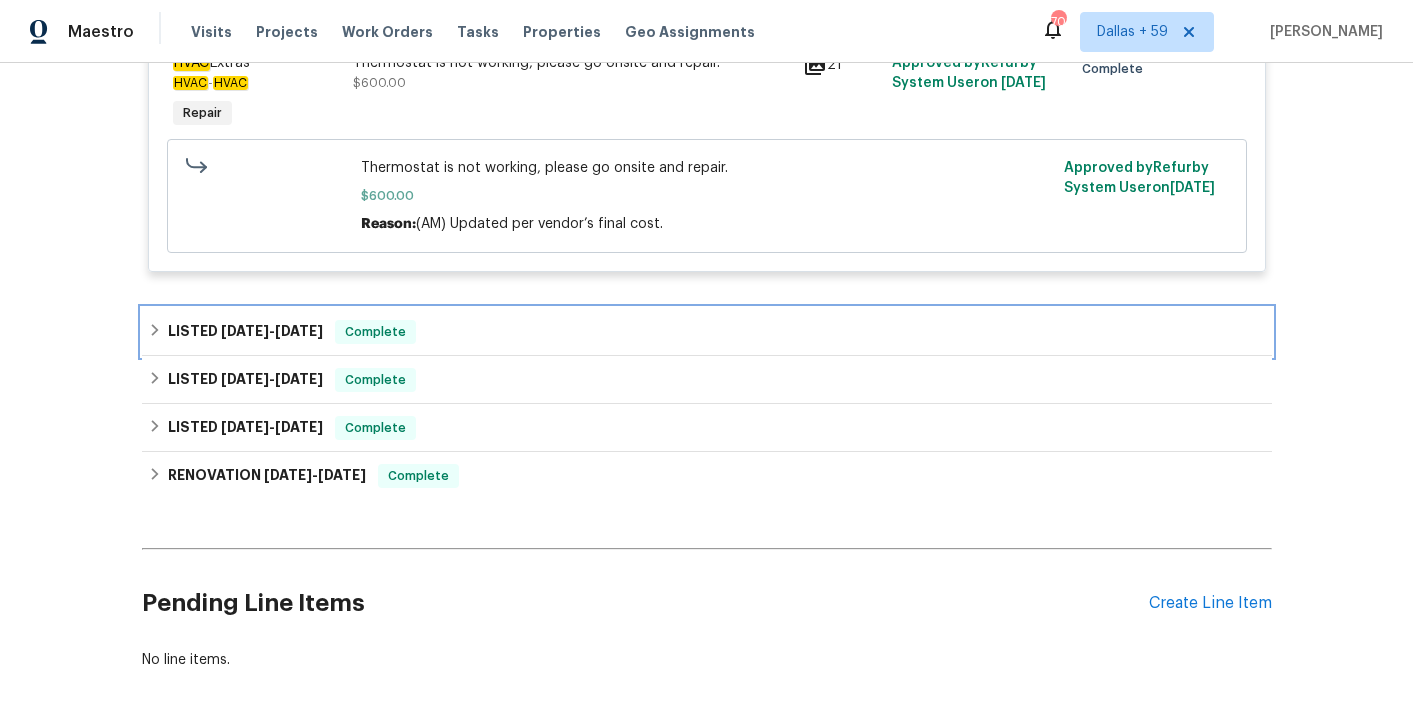 click on "LISTED   5/20/25  -  5/21/25 Complete" at bounding box center (707, 332) 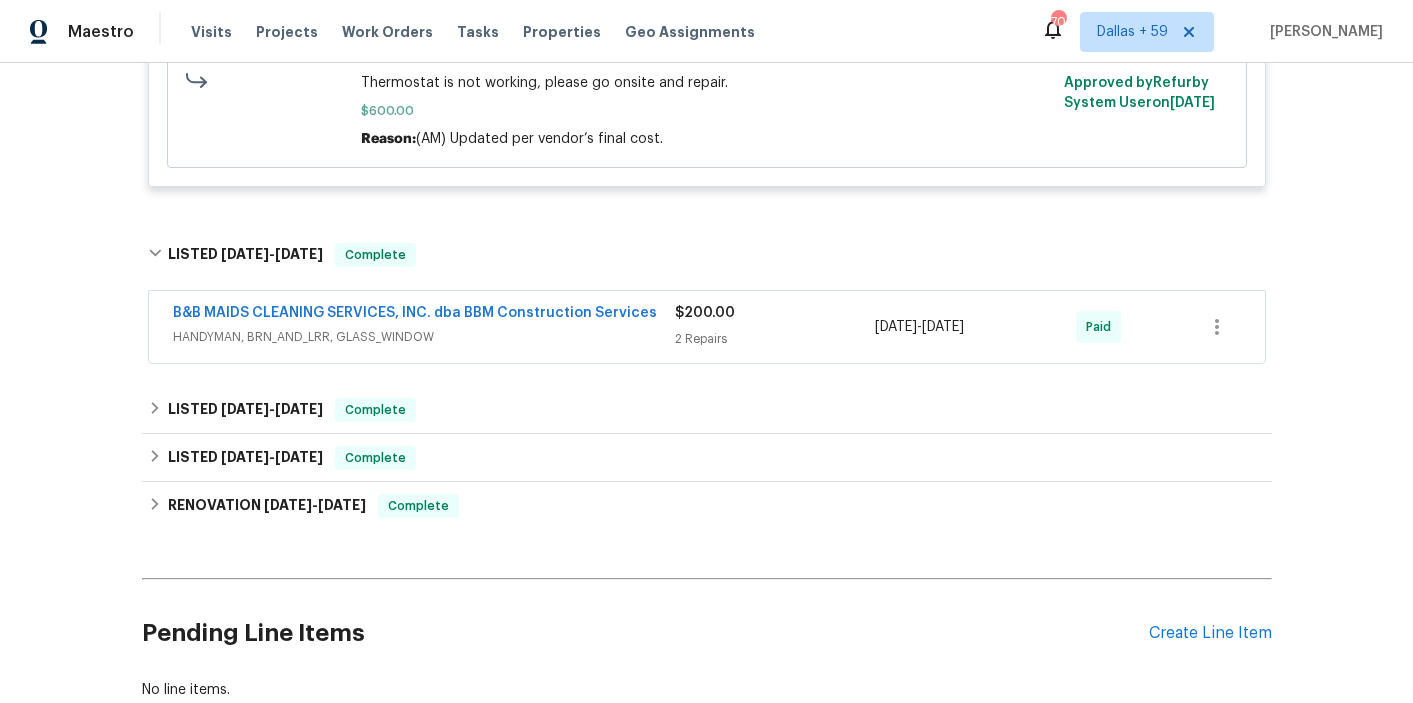 click on "B&B MAIDS CLEANING SERVICES, INC. dba BBM Construction Services HANDYMAN, BRN_AND_LRR, GLASS_WINDOW" at bounding box center (424, 327) 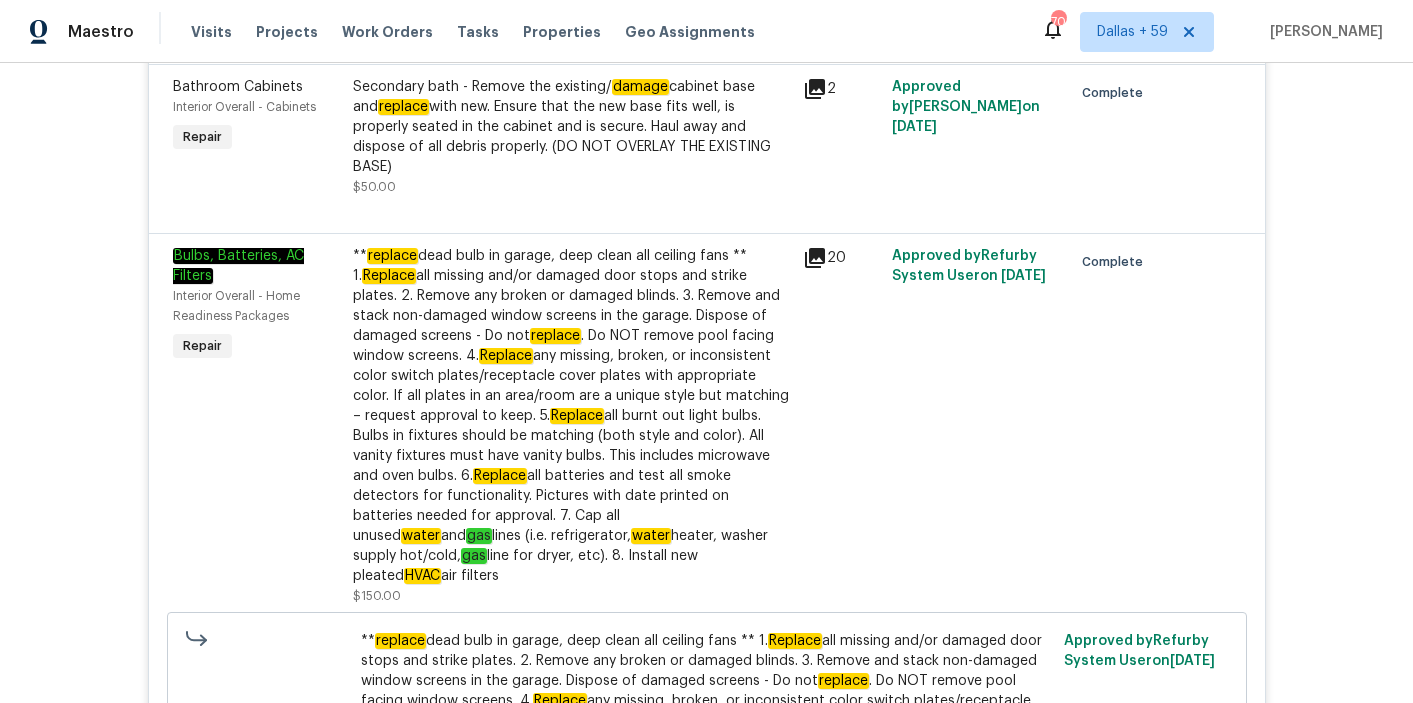 scroll, scrollTop: 966, scrollLeft: 0, axis: vertical 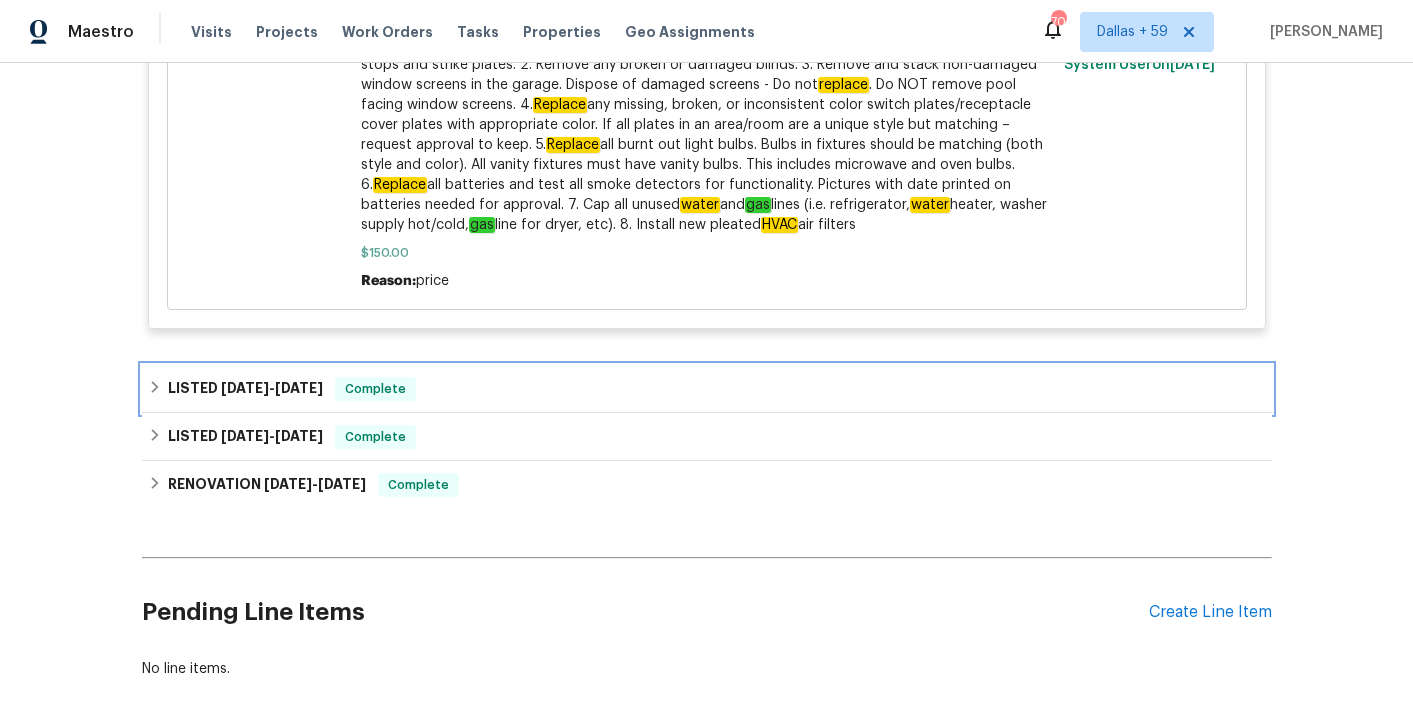 click on "LISTED   4/9/25  -  4/11/25 Complete" at bounding box center (707, 389) 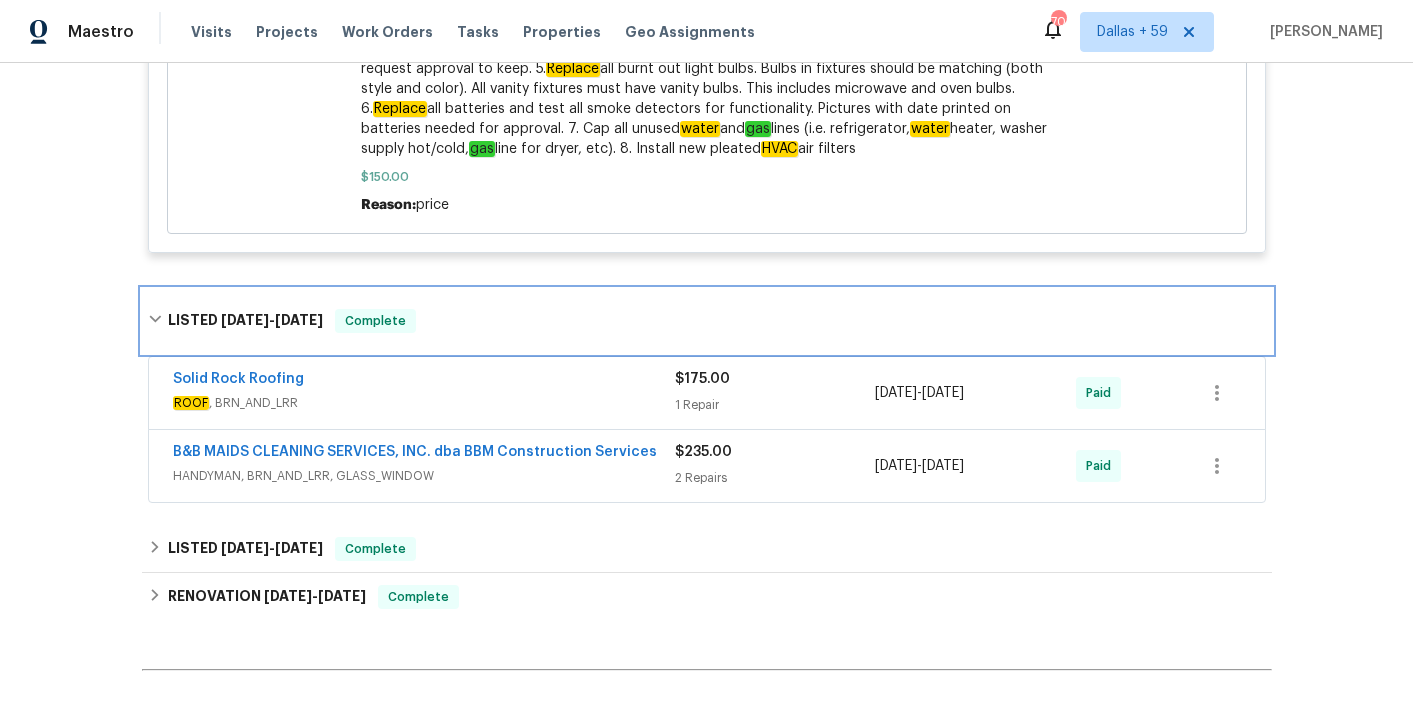 scroll, scrollTop: 1651, scrollLeft: 0, axis: vertical 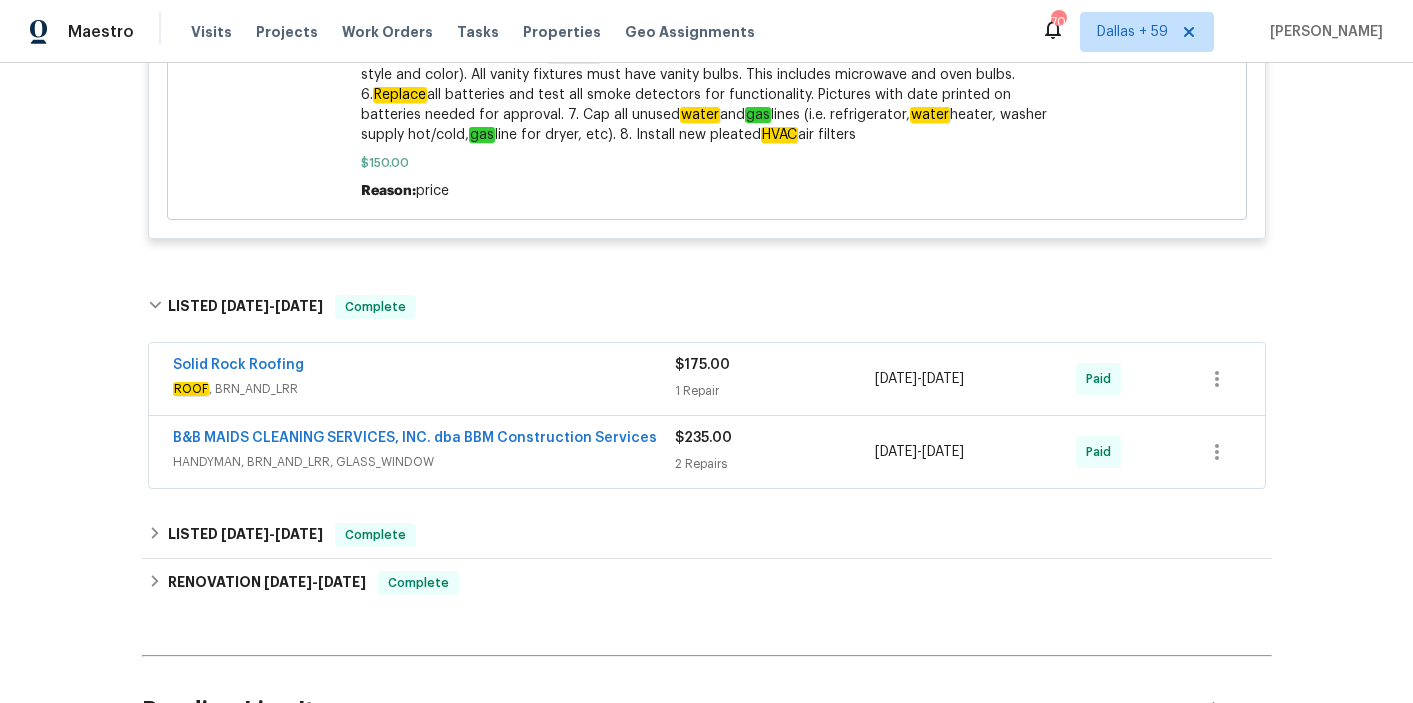 click on "HANDYMAN, BRN_AND_LRR, GLASS_WINDOW" at bounding box center (424, 462) 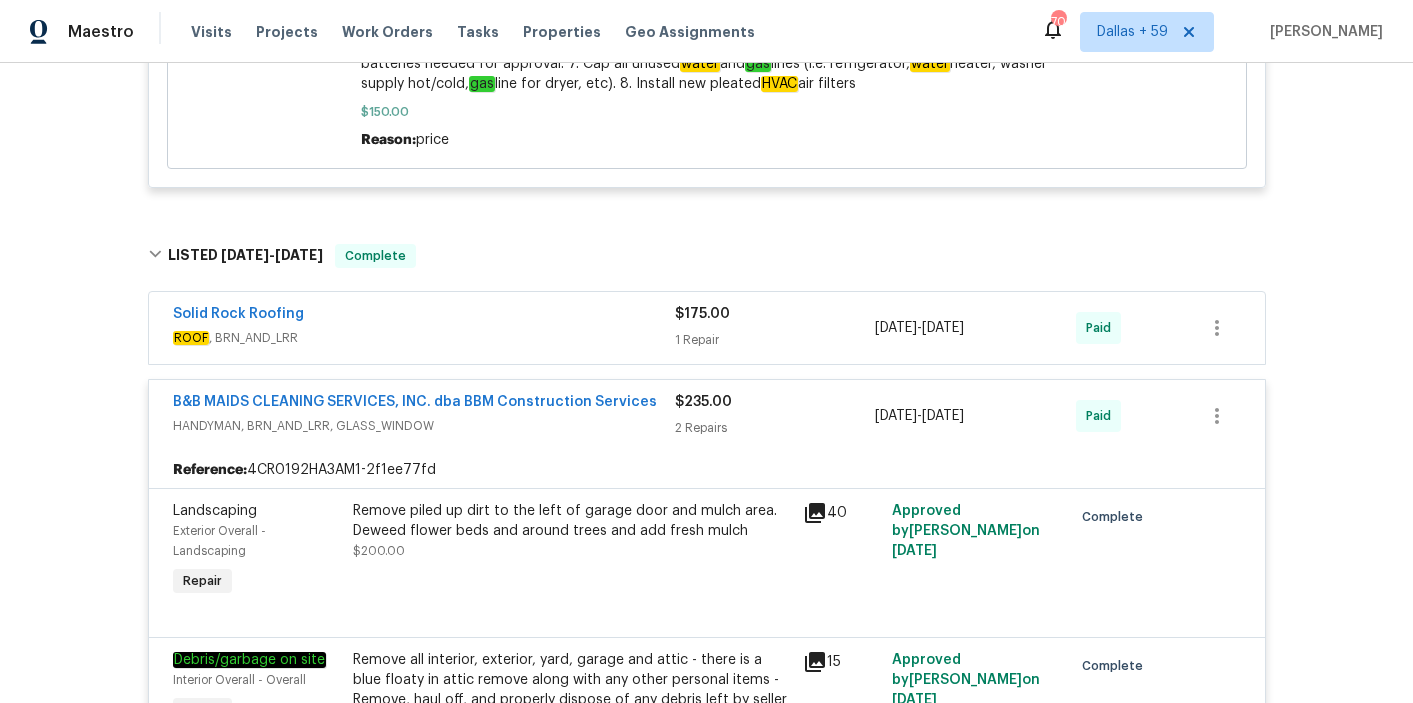 scroll, scrollTop: 1675, scrollLeft: 0, axis: vertical 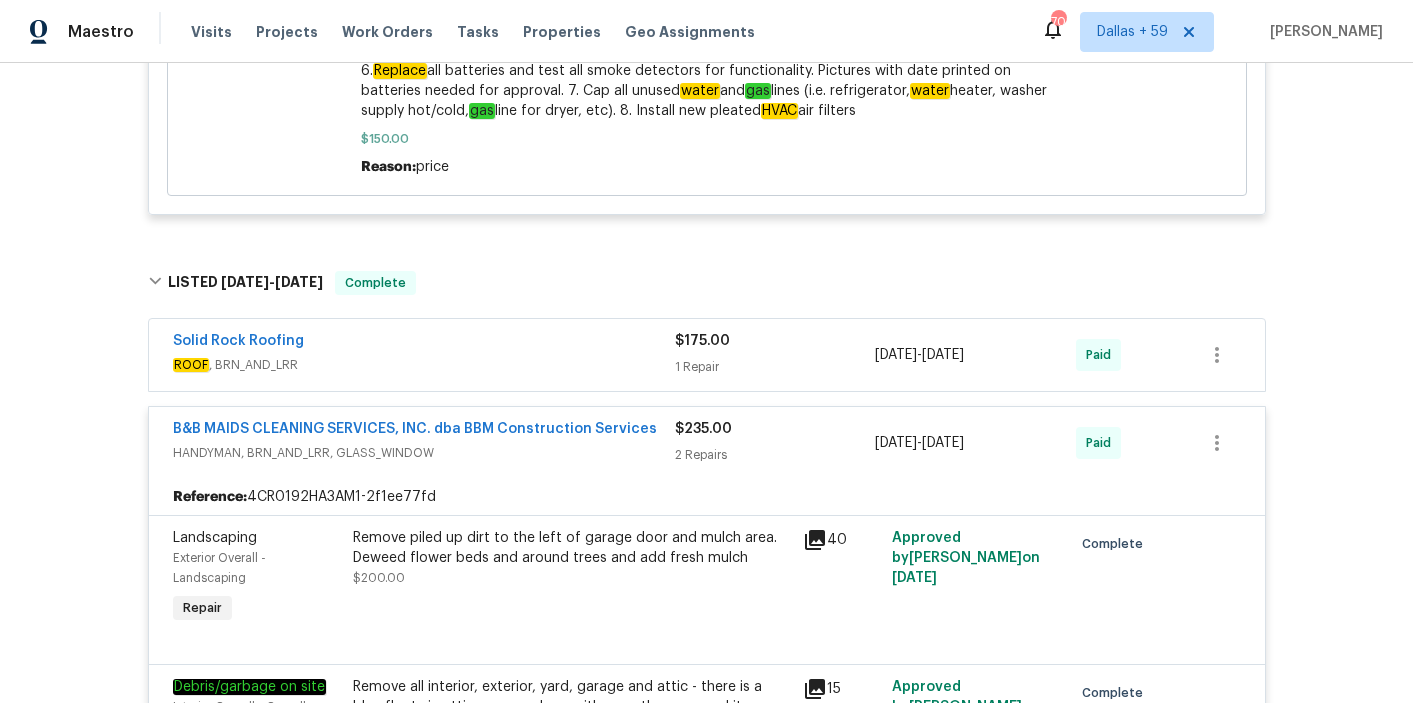click on "Solid Rock Roofing" at bounding box center (424, 343) 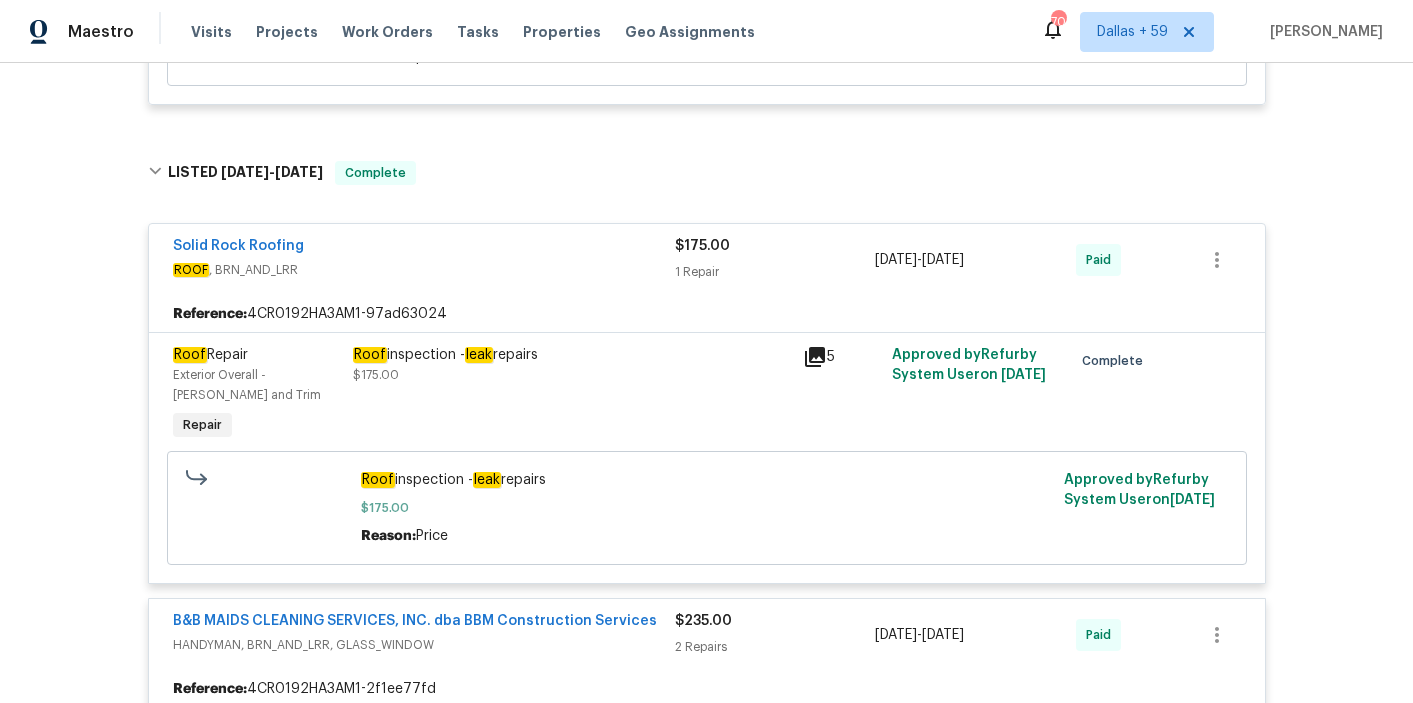 scroll, scrollTop: 1748, scrollLeft: 0, axis: vertical 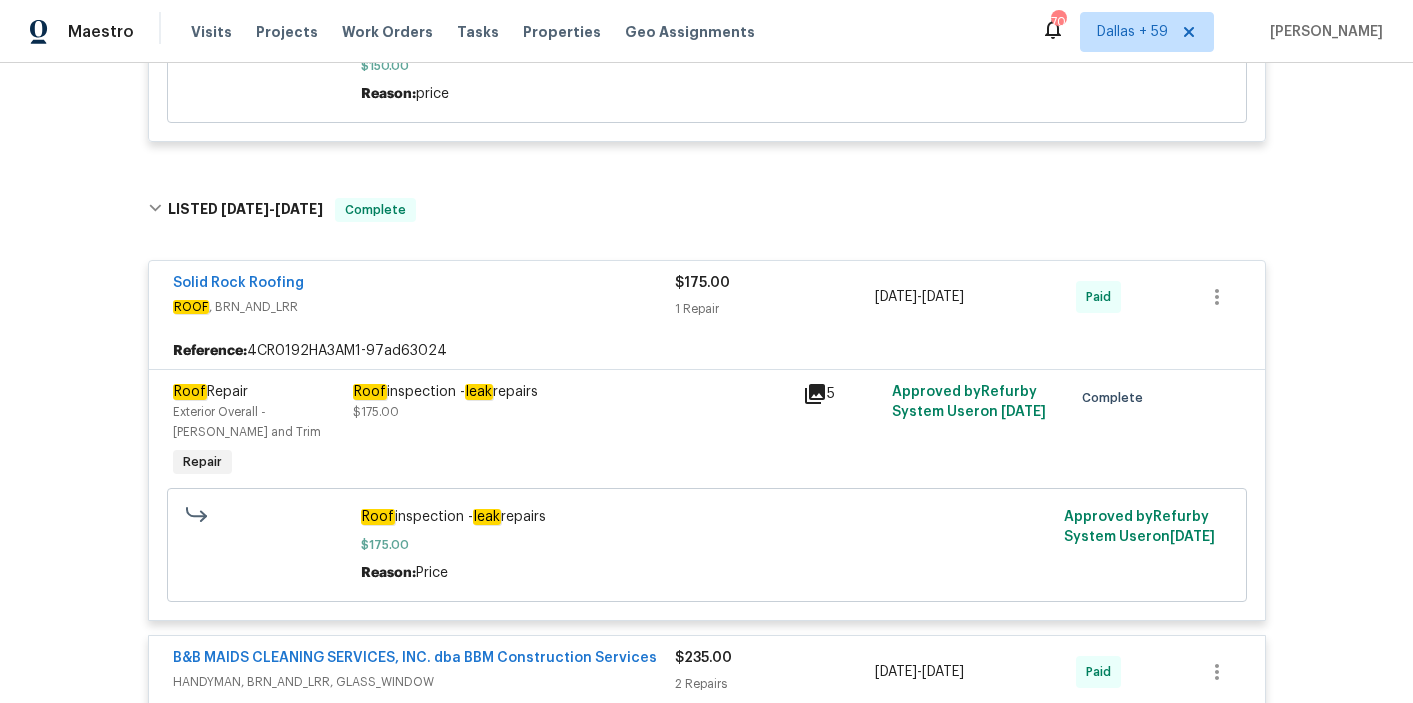 click on "ROOF , BRN_AND_LRR" at bounding box center (424, 307) 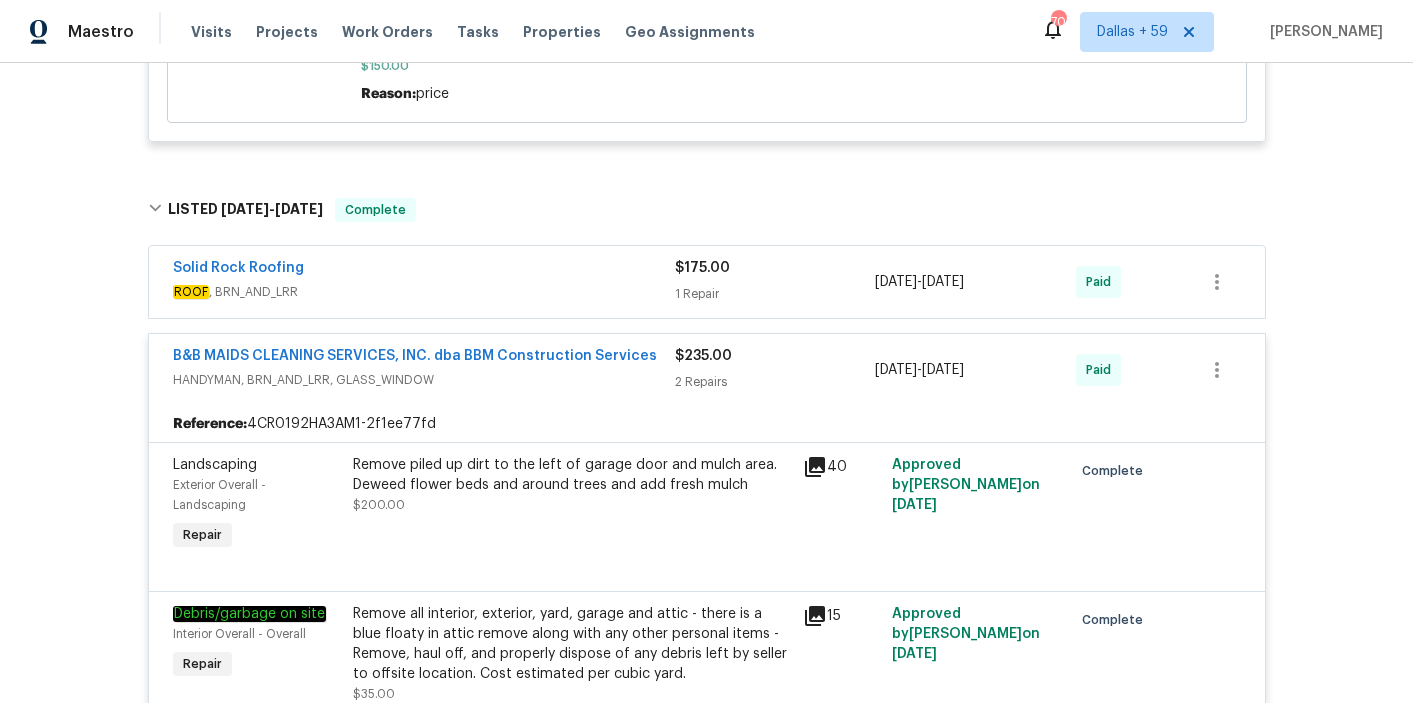 click on "B&B MAIDS CLEANING SERVICES, INC. dba BBM Construction Services HANDYMAN, BRN_AND_LRR, GLASS_WINDOW $235.00 2 Repairs 4/9/2025  -  4/10/2025 Paid" at bounding box center [707, 370] 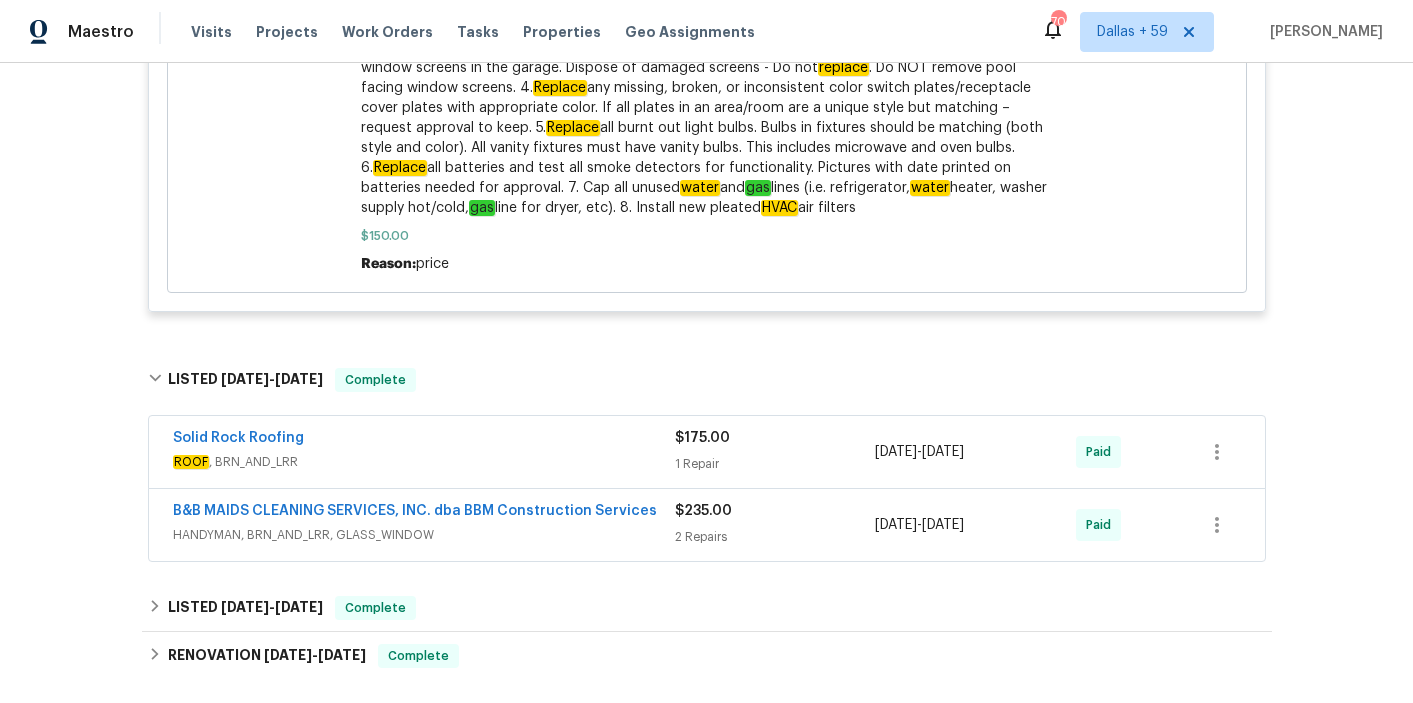 scroll, scrollTop: 1577, scrollLeft: 0, axis: vertical 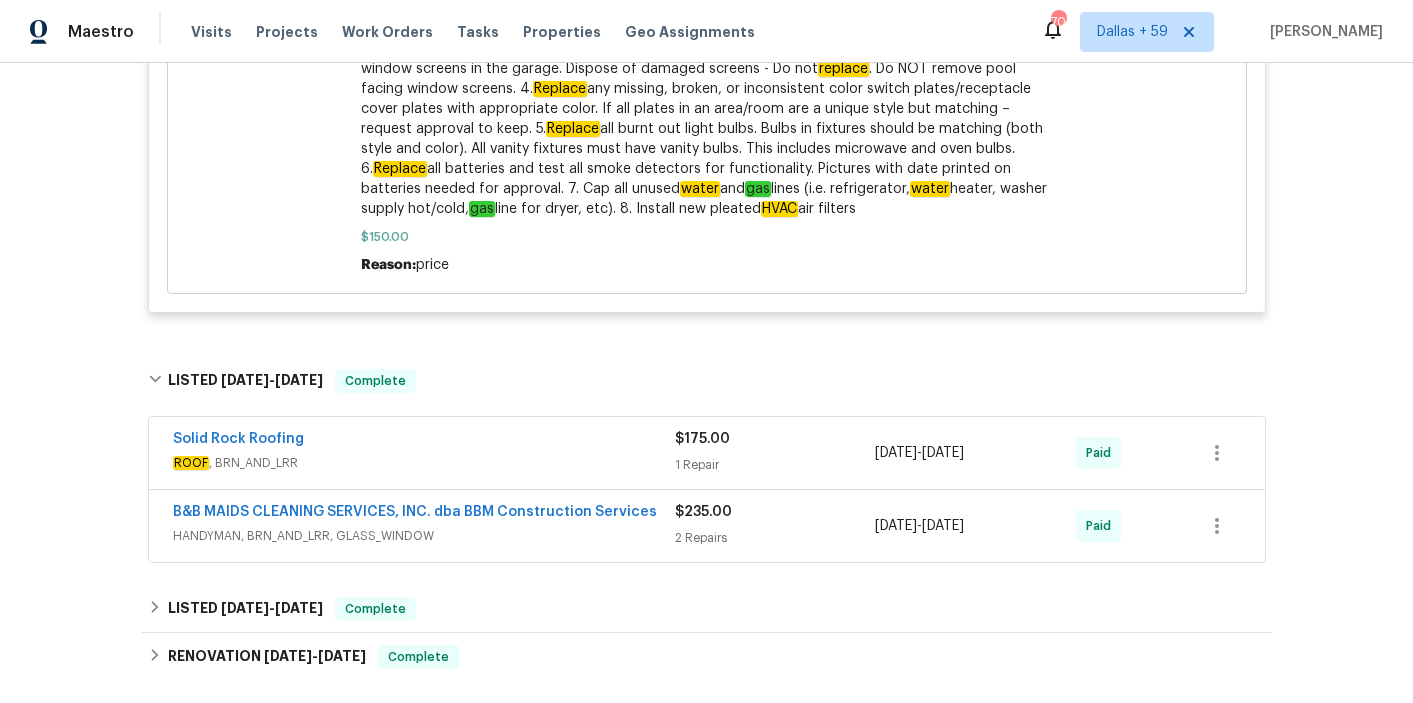 click on "ROOF , BRN_AND_LRR" at bounding box center [424, 463] 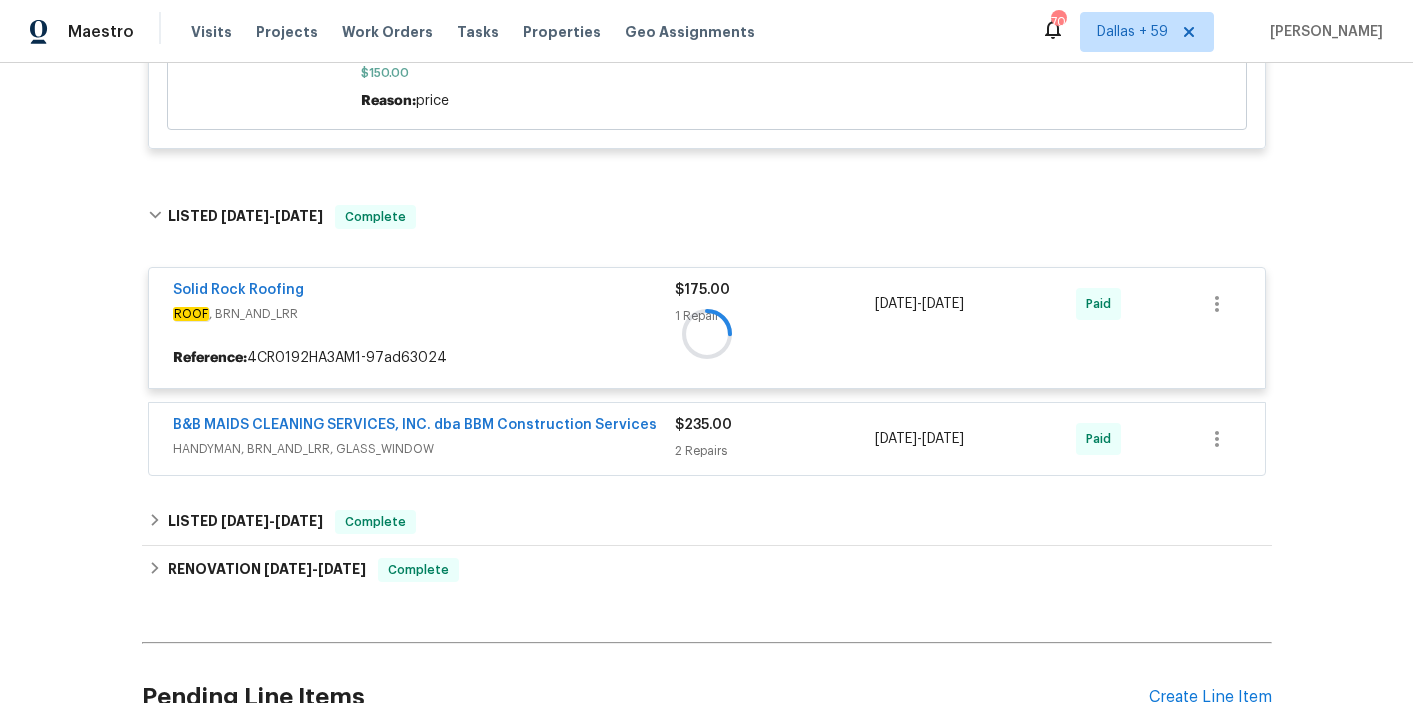 scroll, scrollTop: 1759, scrollLeft: 0, axis: vertical 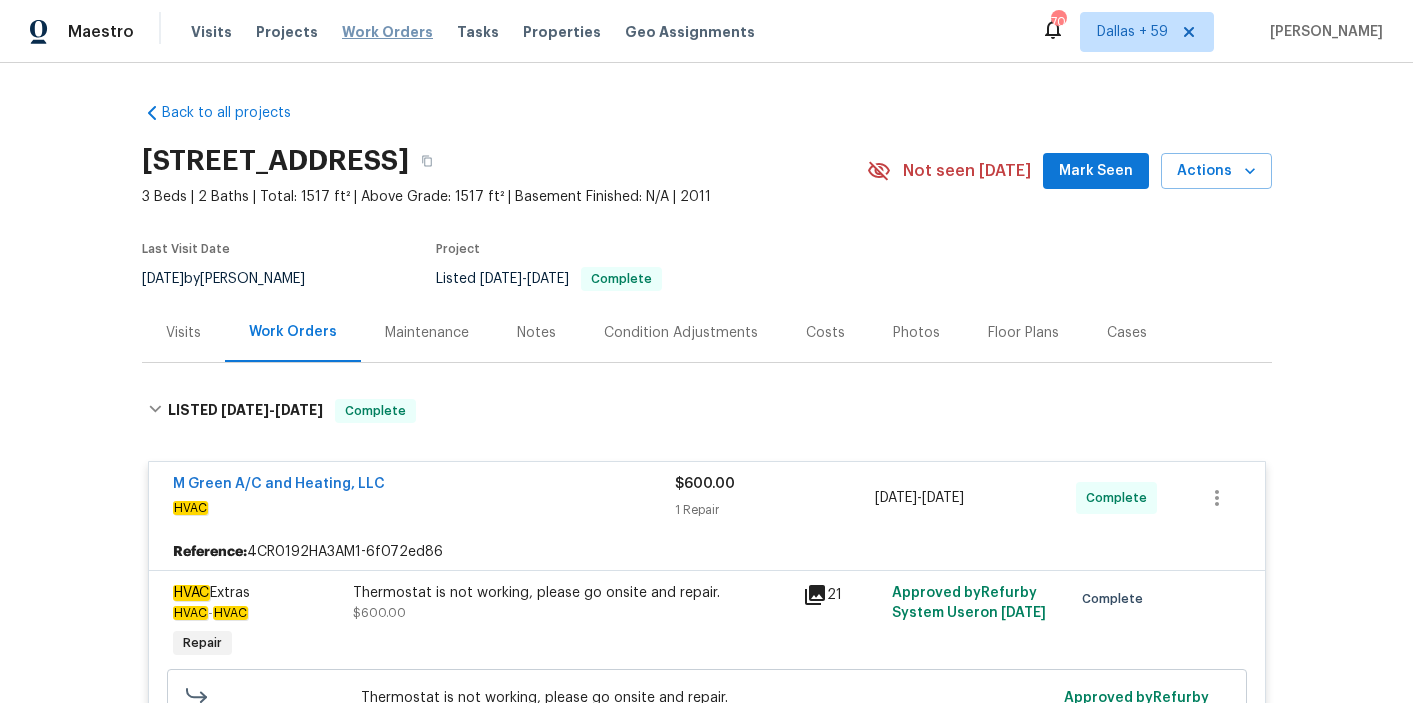 click on "Work Orders" at bounding box center (387, 32) 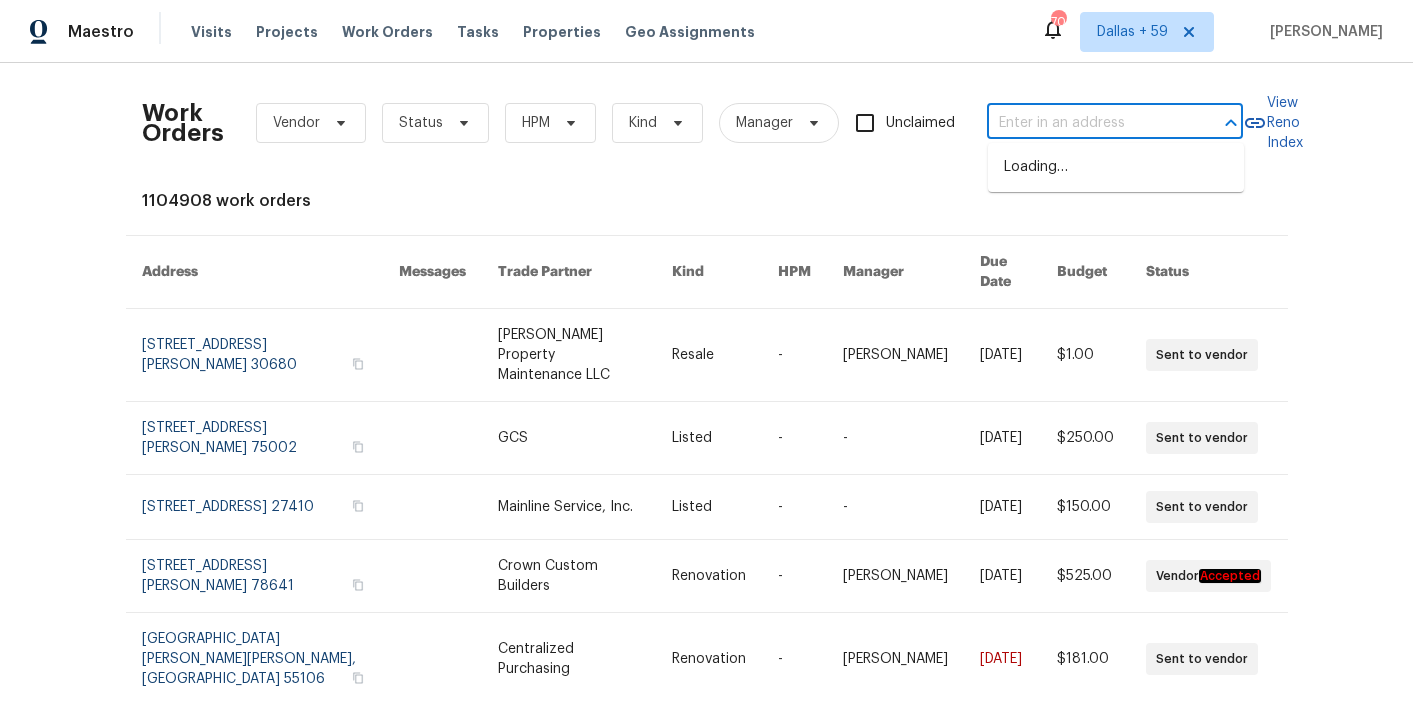 click at bounding box center [1087, 123] 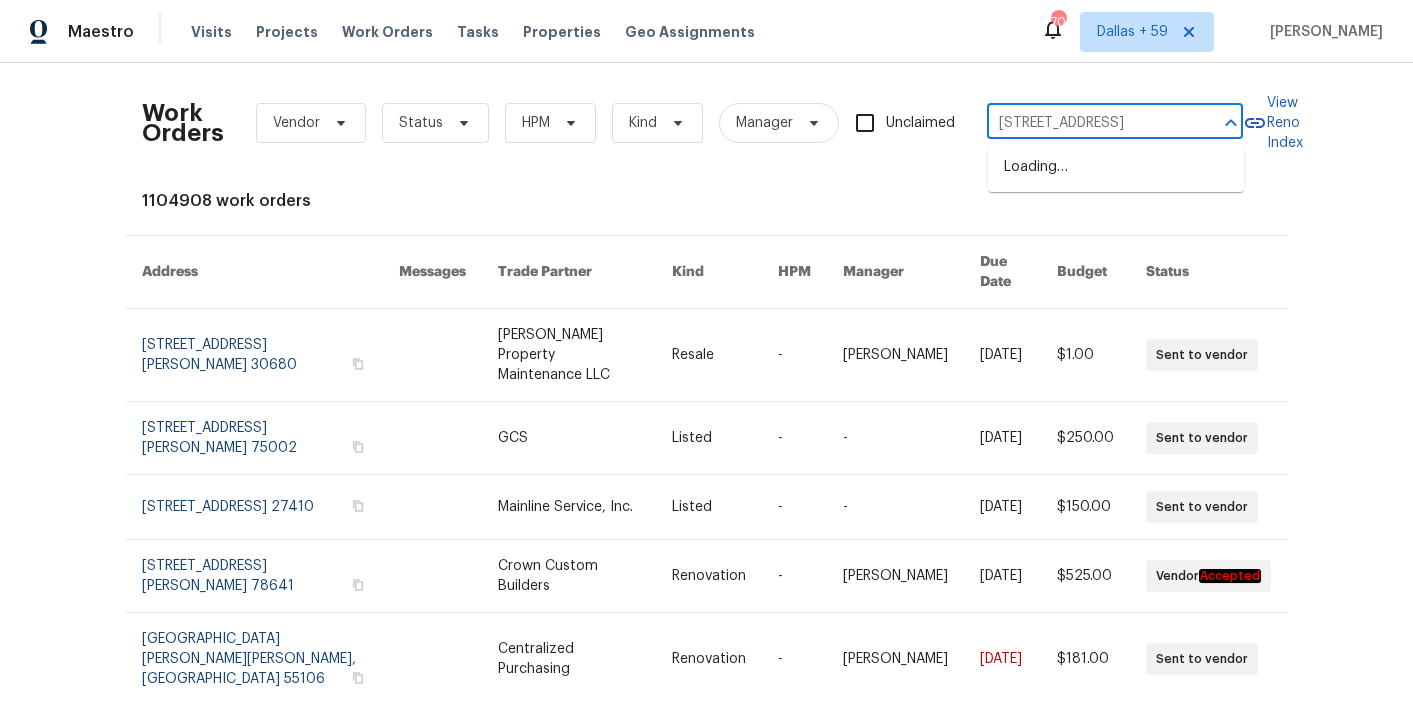 scroll, scrollTop: 0, scrollLeft: 85, axis: horizontal 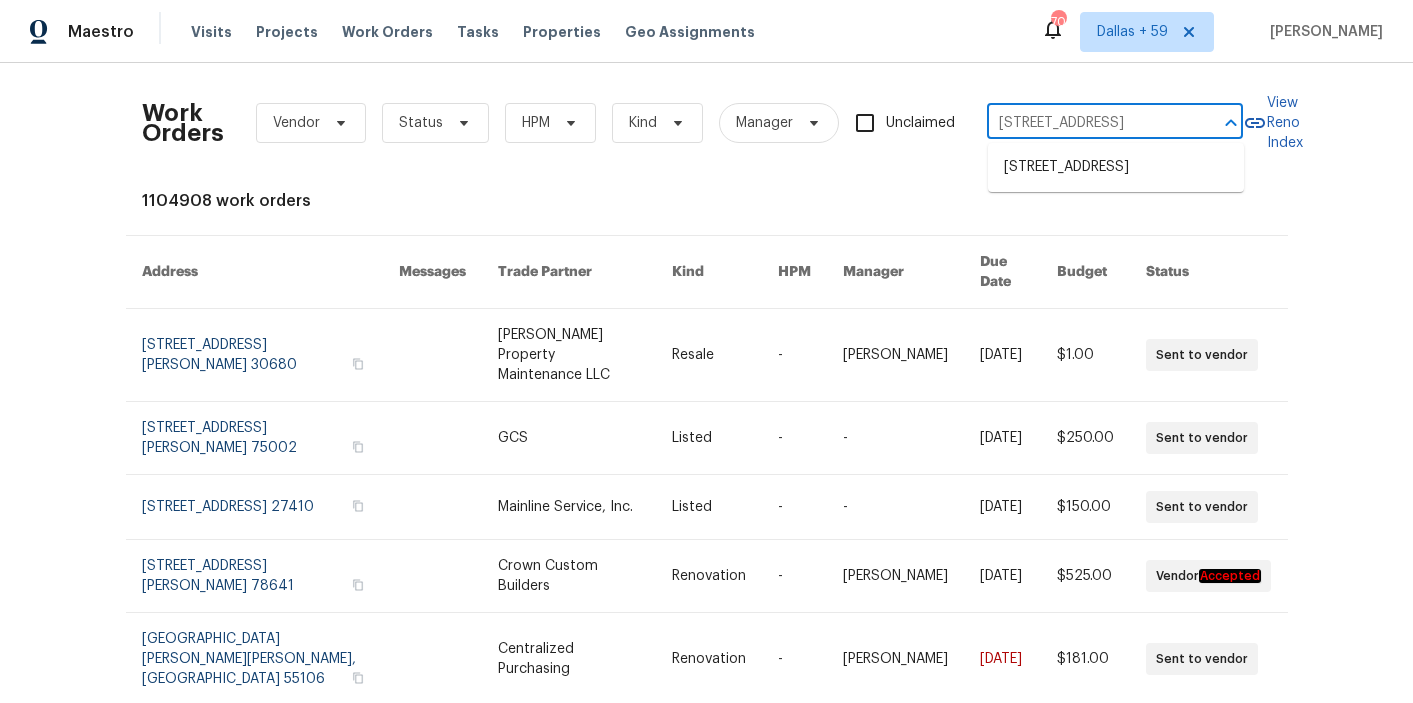 type on "11228 White Rock Ter, Bradenton, FL 34211" 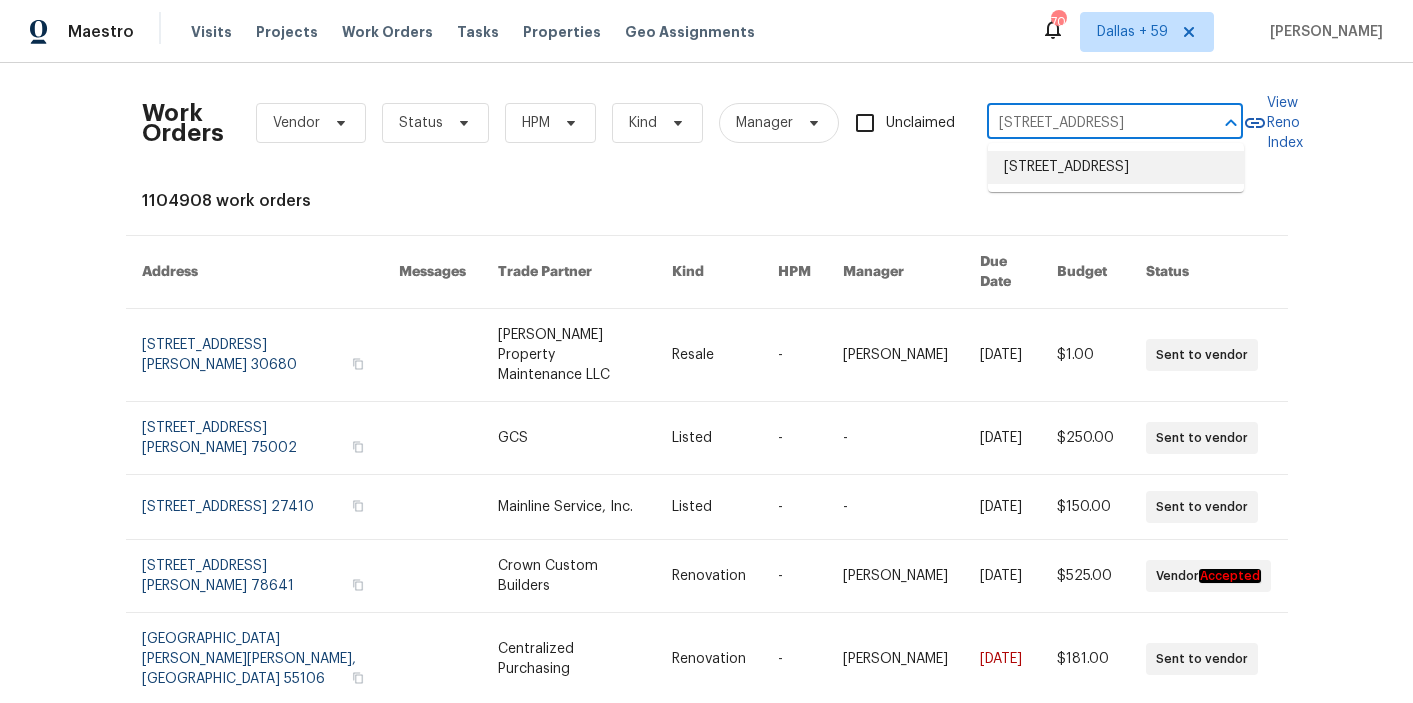 click on "11228 White Rock Ter, Bradenton, FL 34211" at bounding box center (1116, 167) 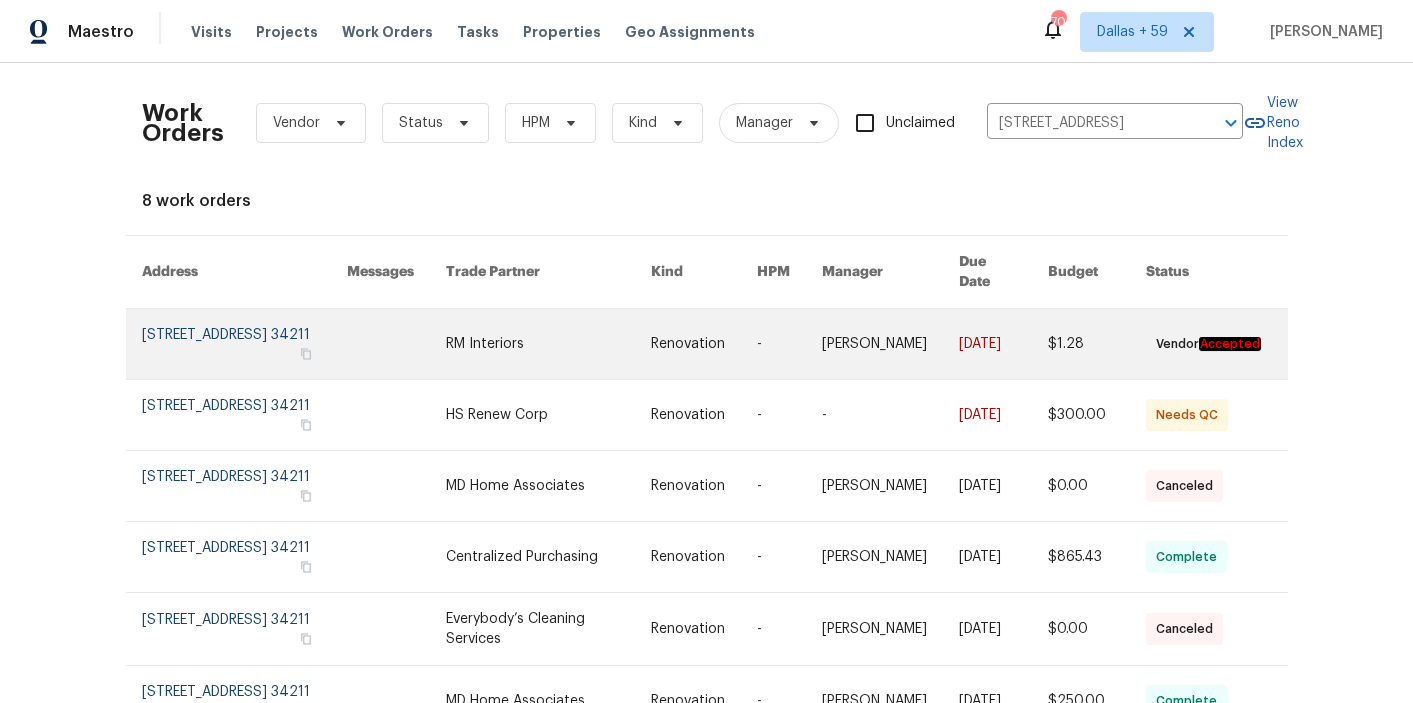 click at bounding box center (704, 344) 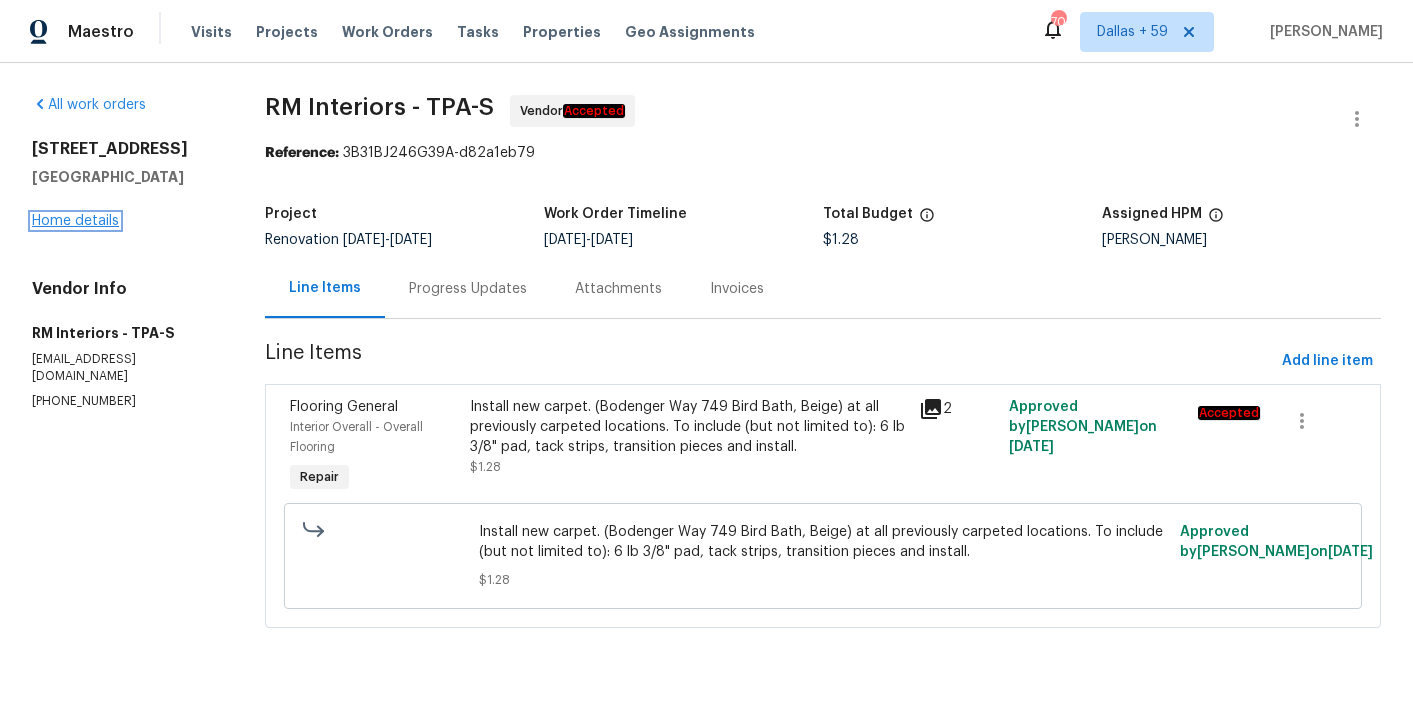 click on "Home details" at bounding box center [75, 221] 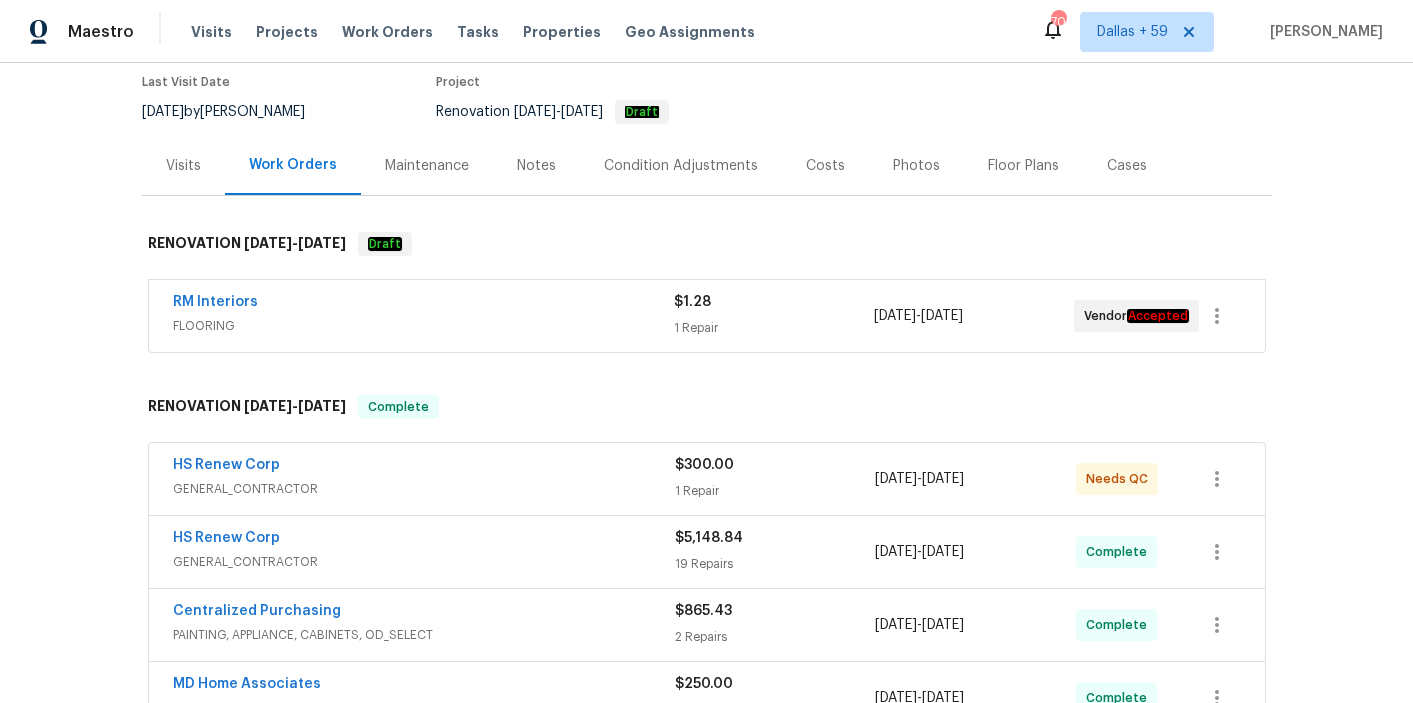 click on "FLOORING" at bounding box center (423, 326) 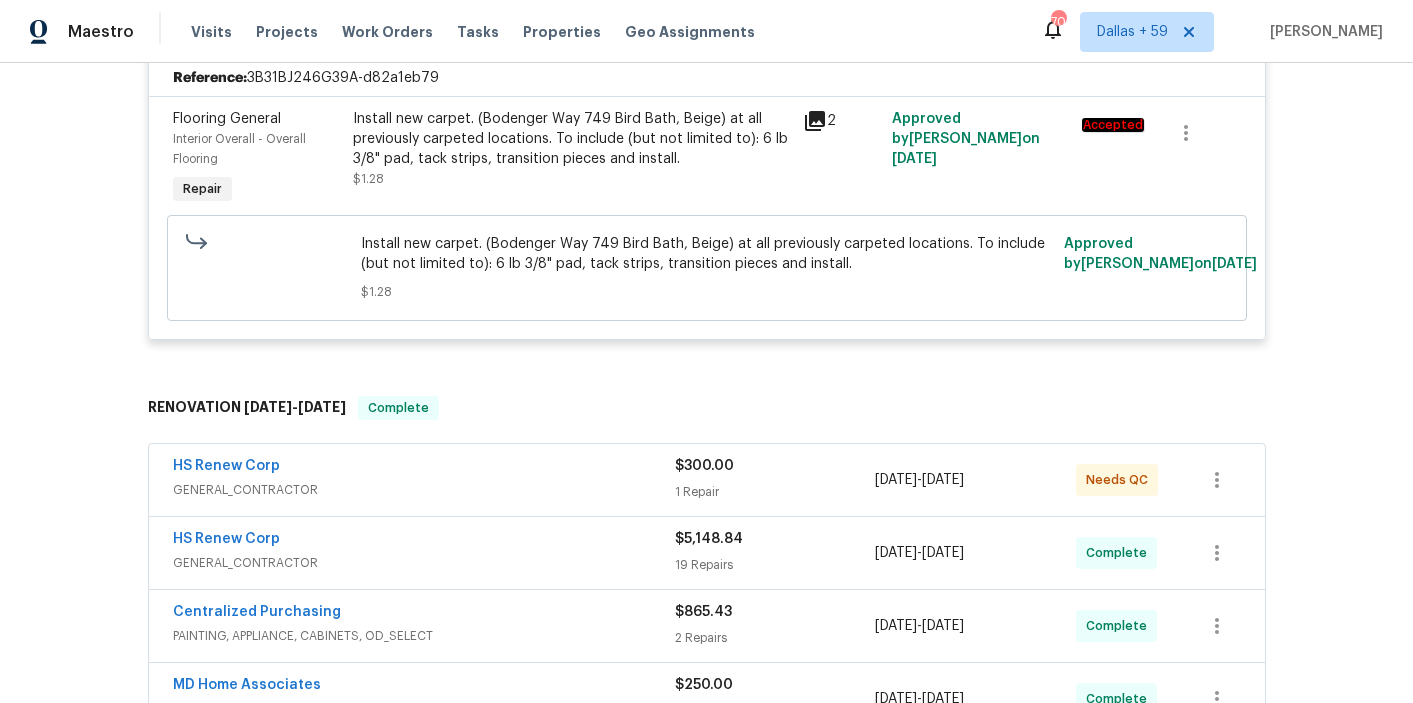 scroll, scrollTop: 477, scrollLeft: 0, axis: vertical 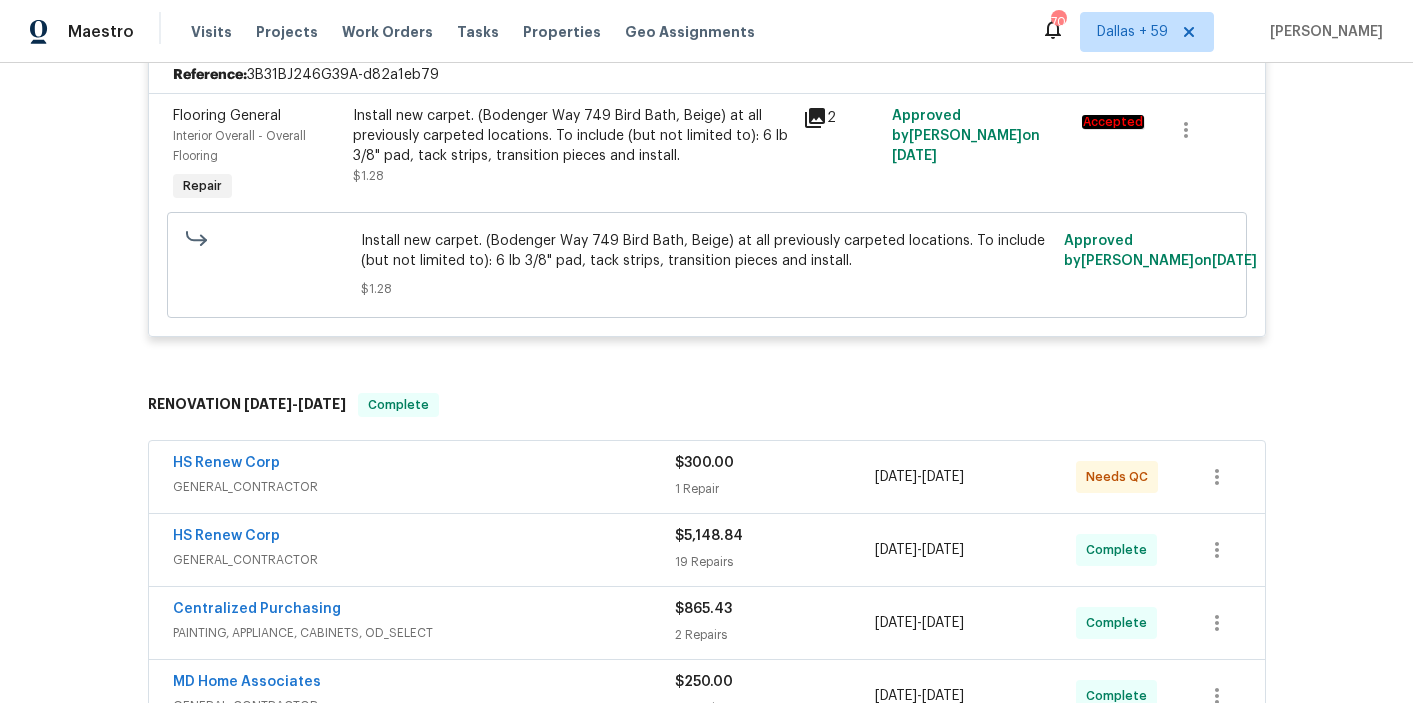 click on "GENERAL_CONTRACTOR" at bounding box center [424, 487] 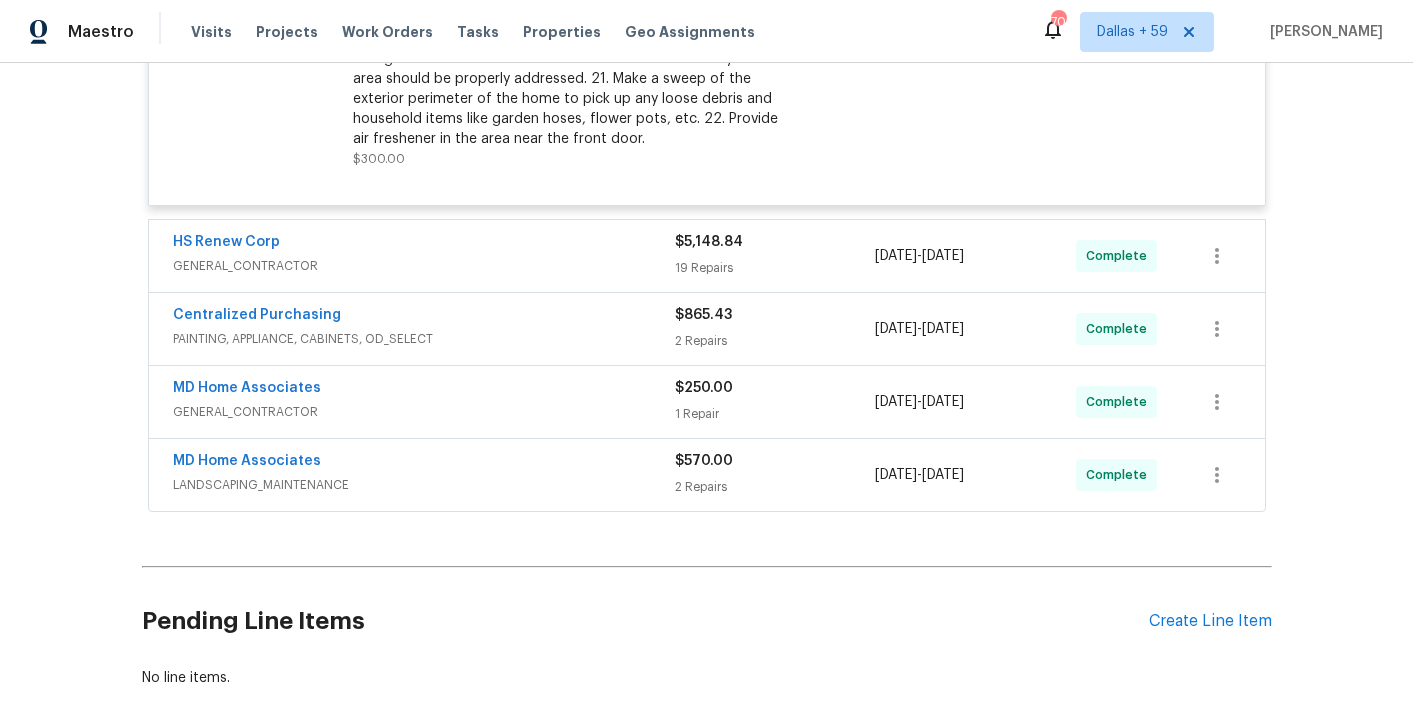scroll, scrollTop: 1447, scrollLeft: 0, axis: vertical 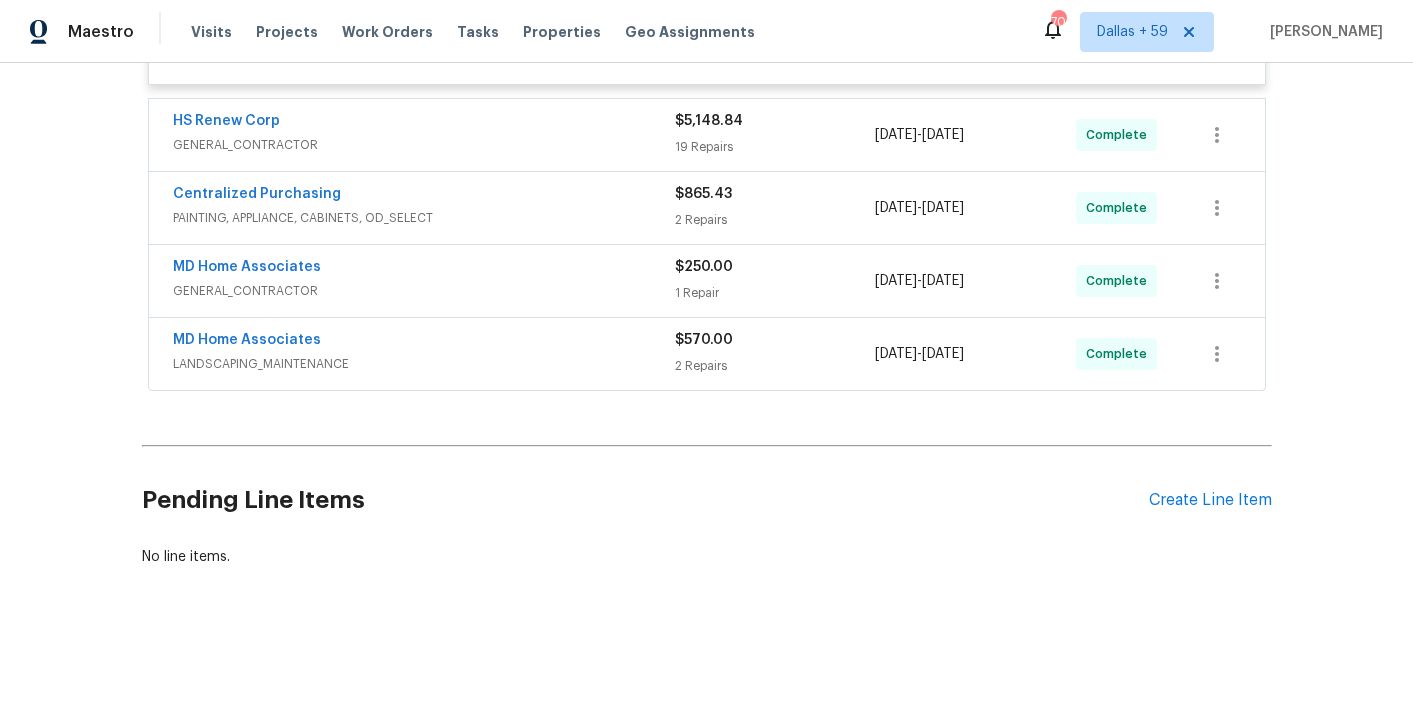 click on "MD Home Associates" at bounding box center (424, 342) 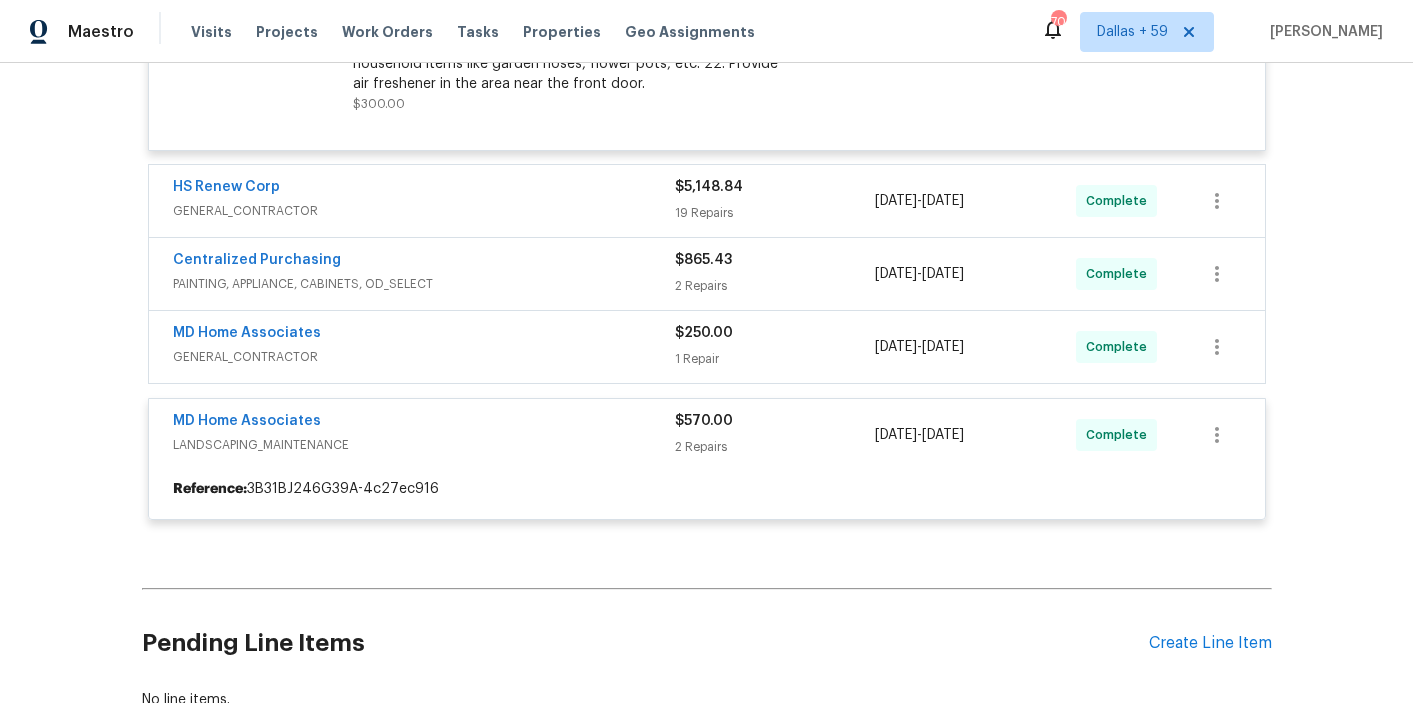 scroll, scrollTop: 1382, scrollLeft: 0, axis: vertical 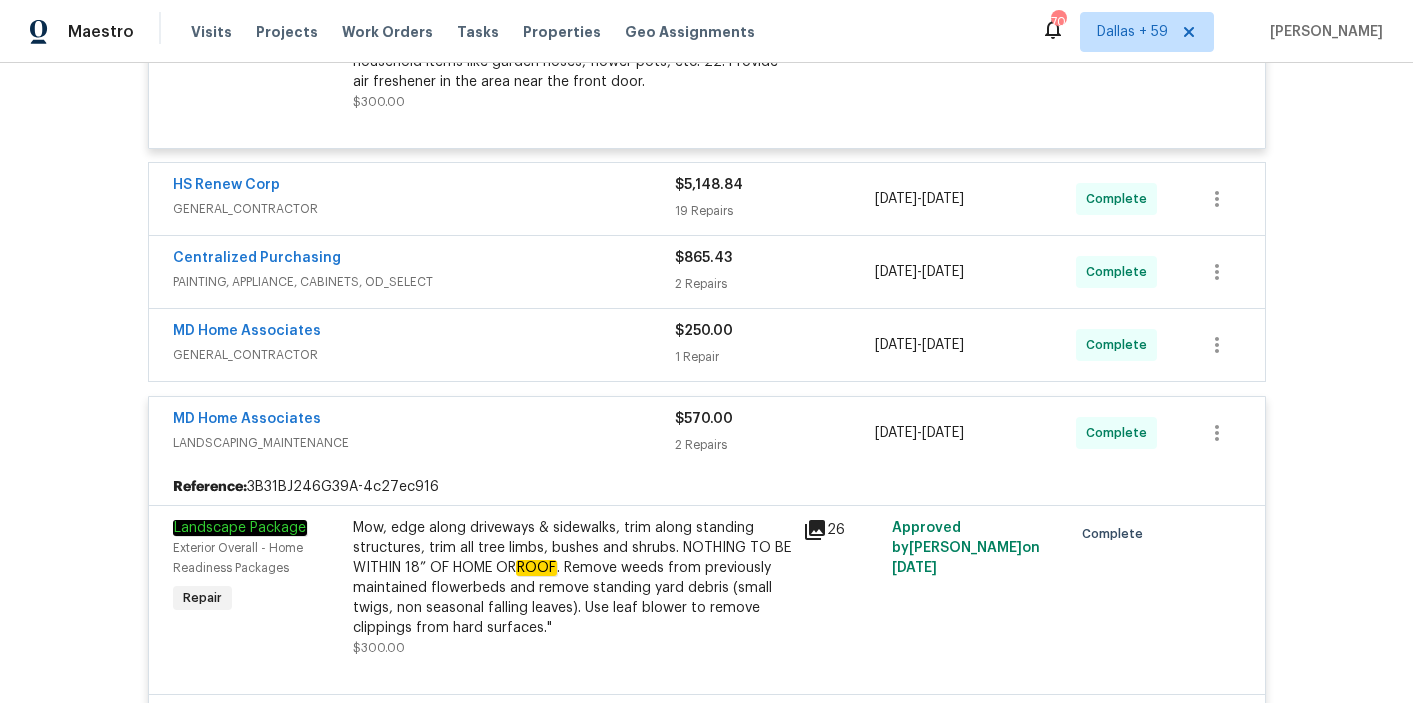click on "GENERAL_CONTRACTOR" at bounding box center (424, 355) 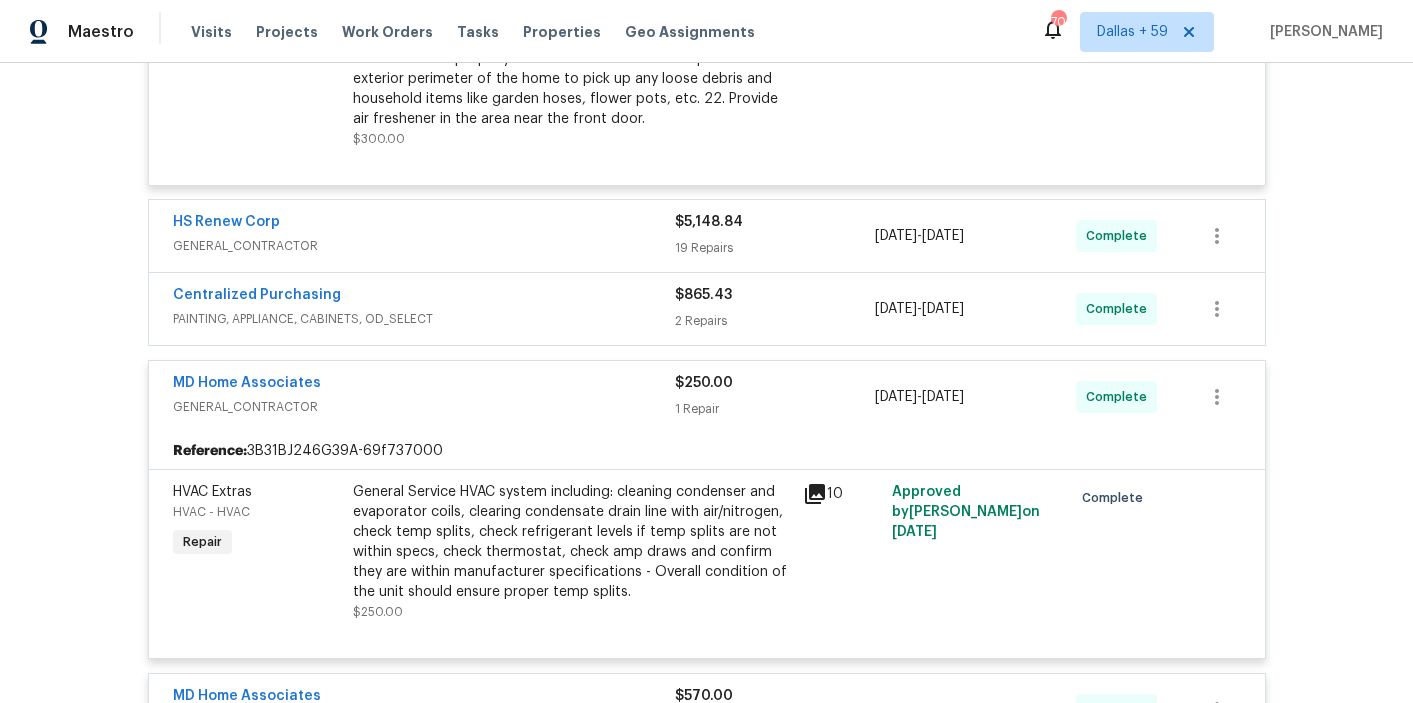 scroll, scrollTop: 1328, scrollLeft: 0, axis: vertical 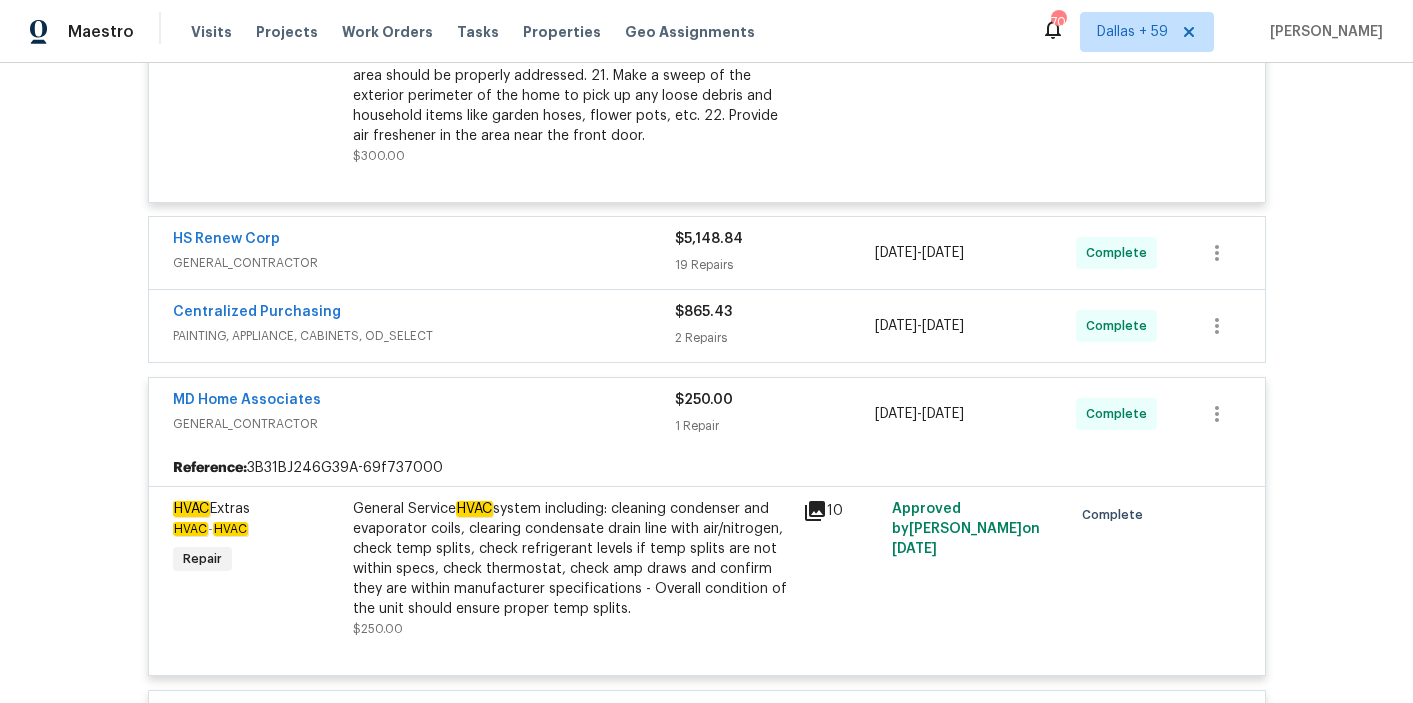 click on "PAINTING, APPLIANCE, CABINETS, OD_SELECT" at bounding box center (424, 336) 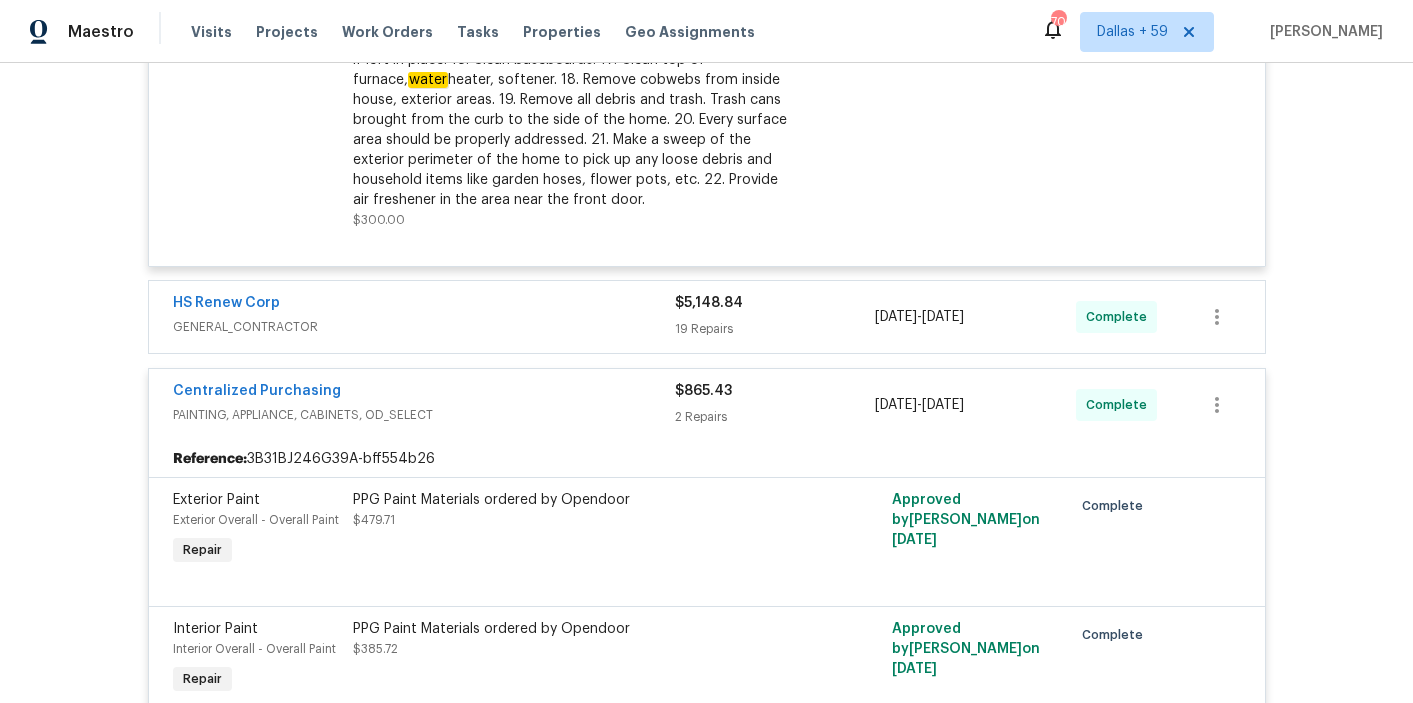 scroll, scrollTop: 1265, scrollLeft: 0, axis: vertical 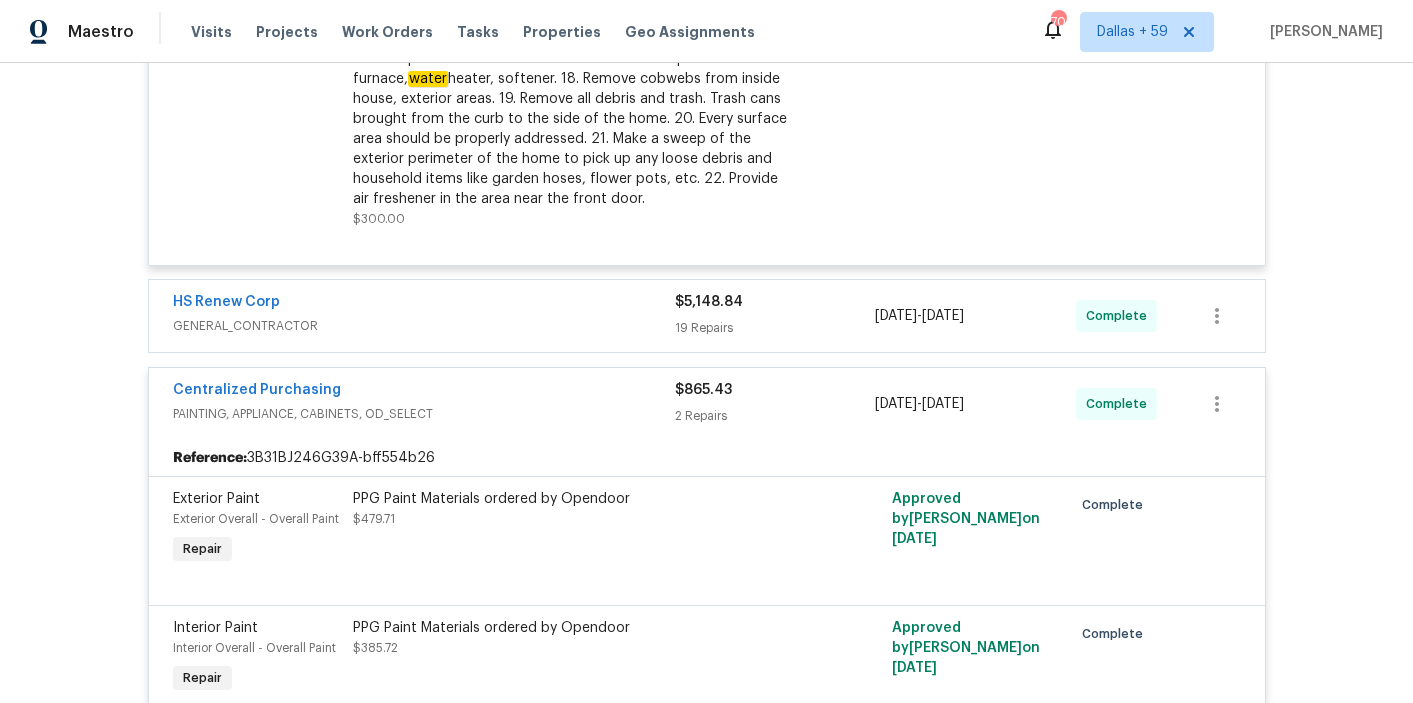click on "GENERAL_CONTRACTOR" at bounding box center (424, 326) 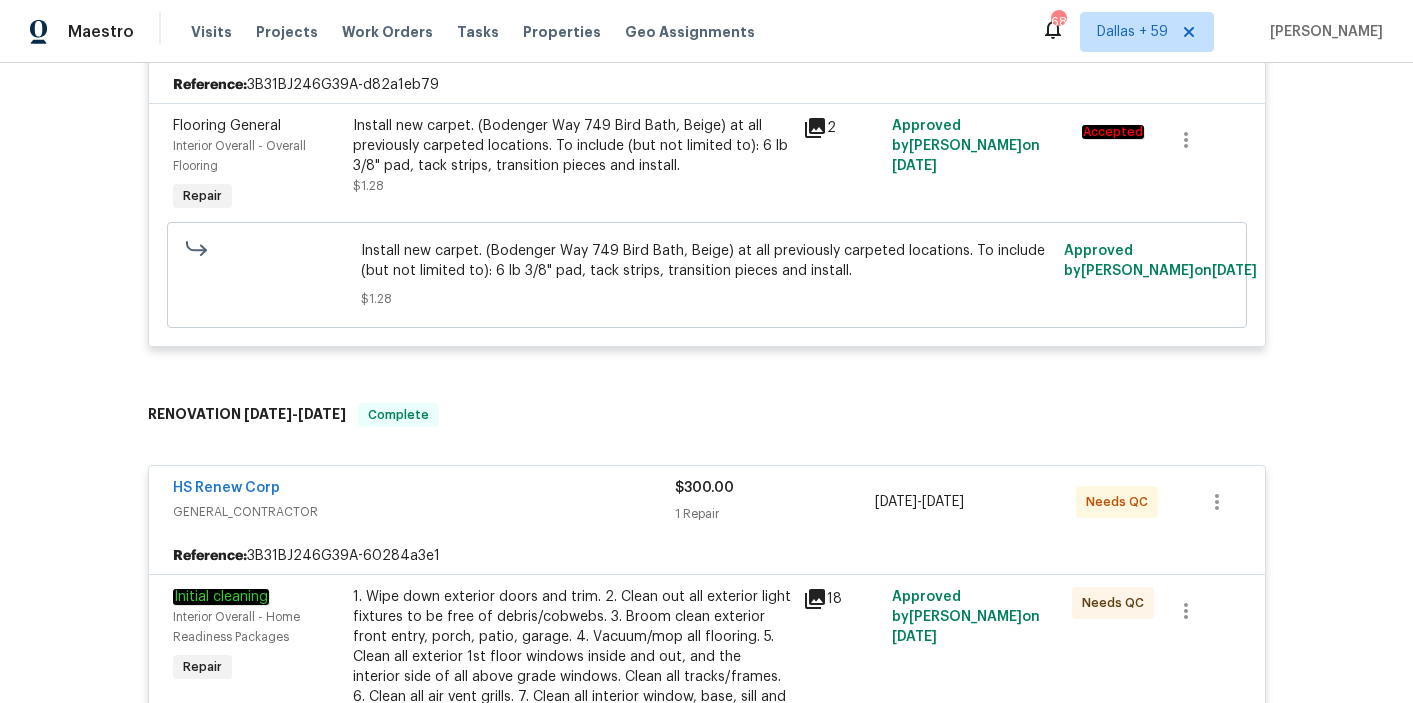 scroll, scrollTop: 0, scrollLeft: 0, axis: both 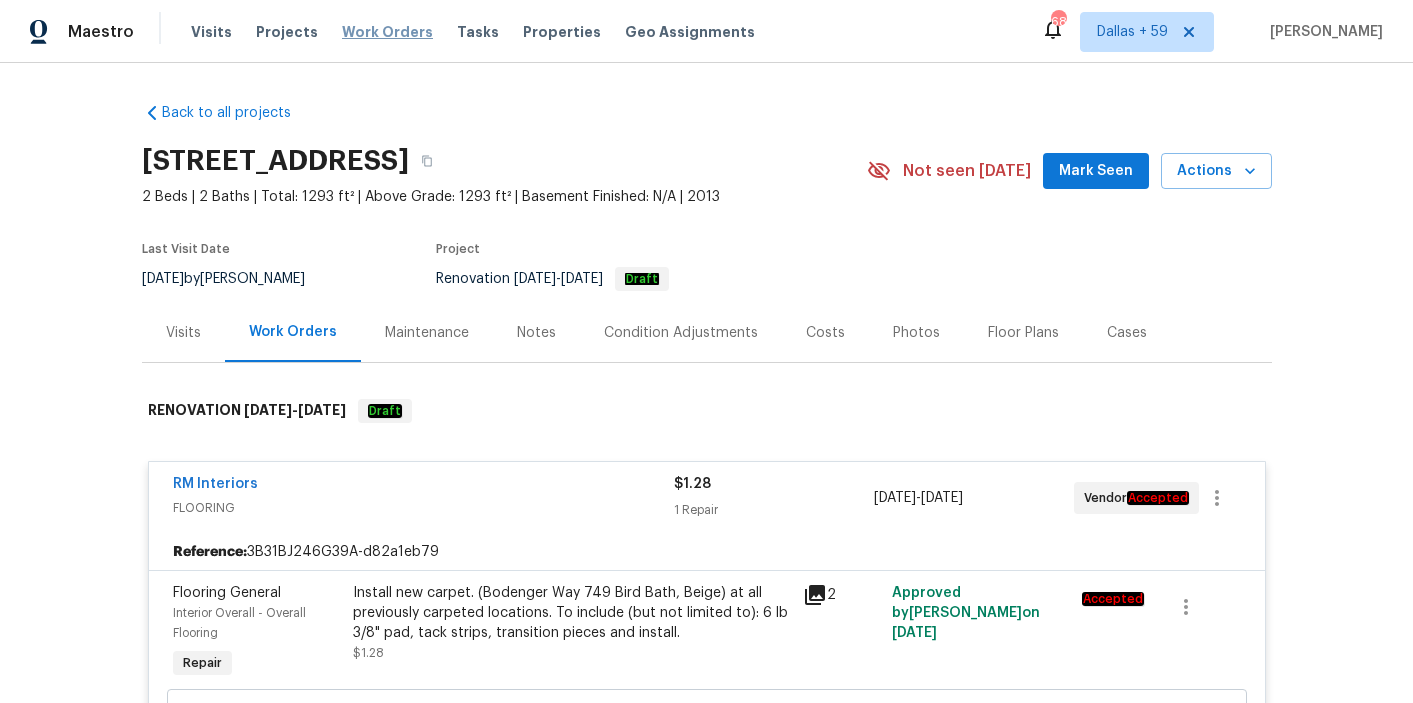 click on "Work Orders" at bounding box center (387, 32) 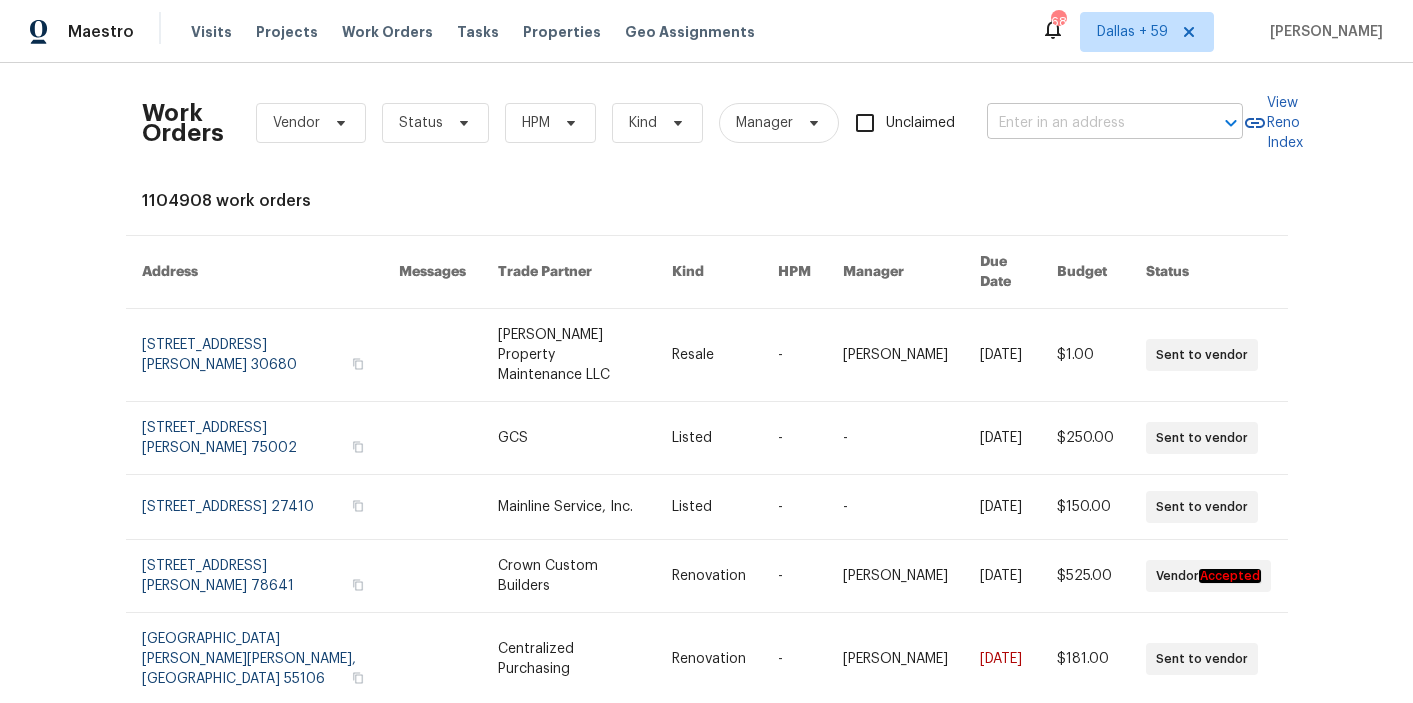 click at bounding box center [1087, 123] 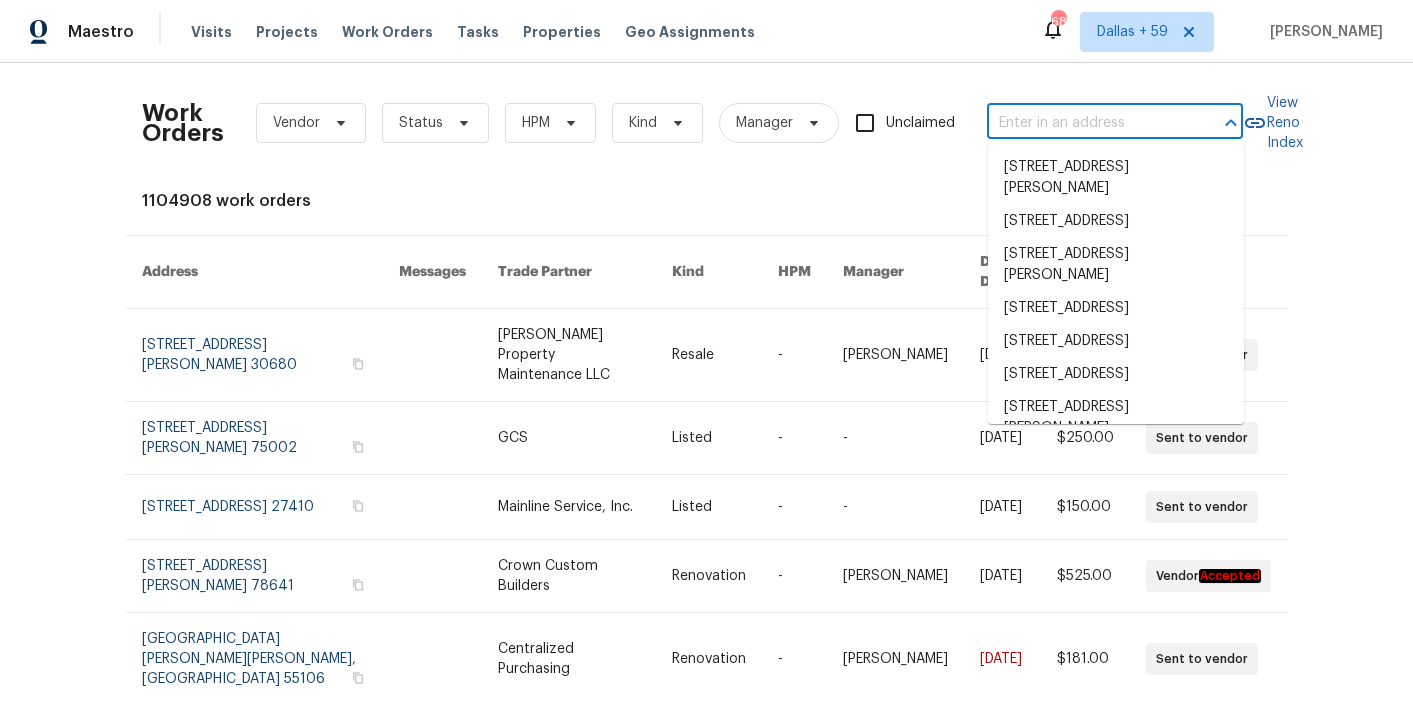 paste on "2913 Lily Dr, Lebanon, IN 46052" 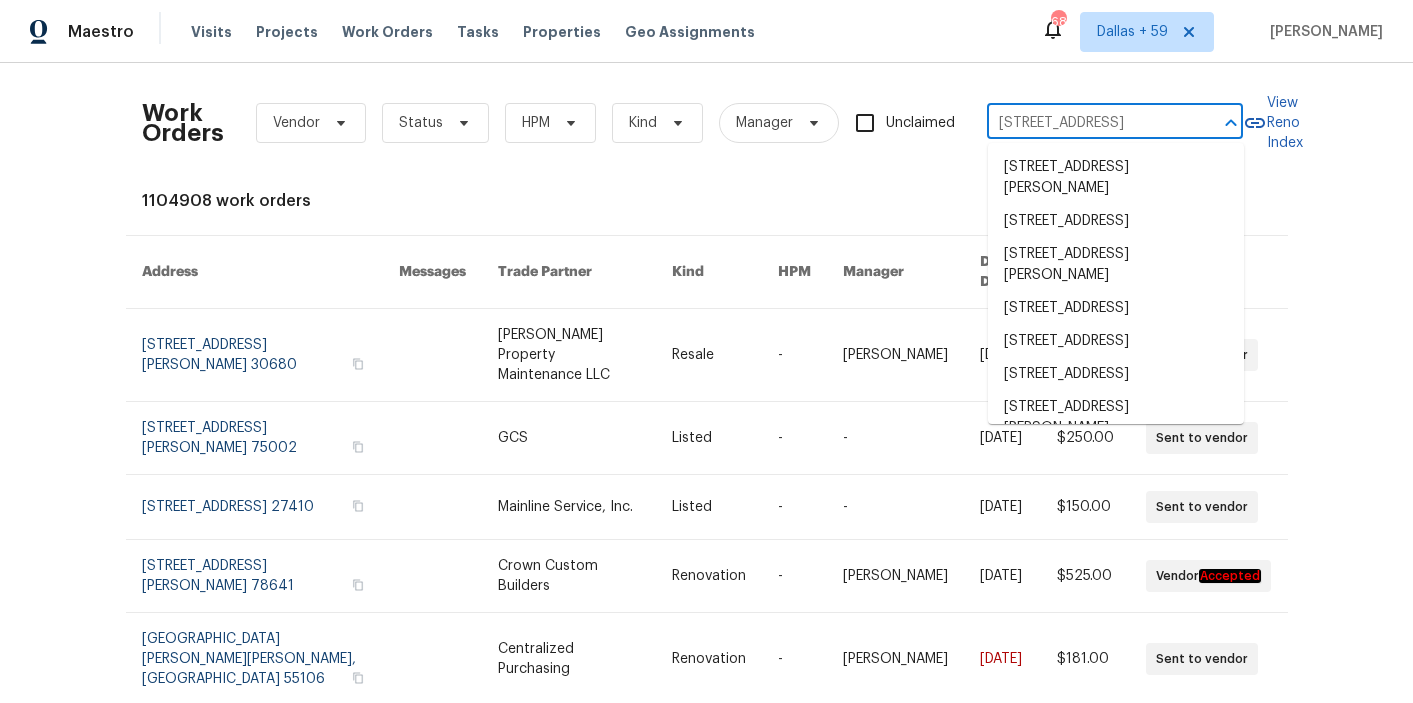 scroll, scrollTop: 0, scrollLeft: 18, axis: horizontal 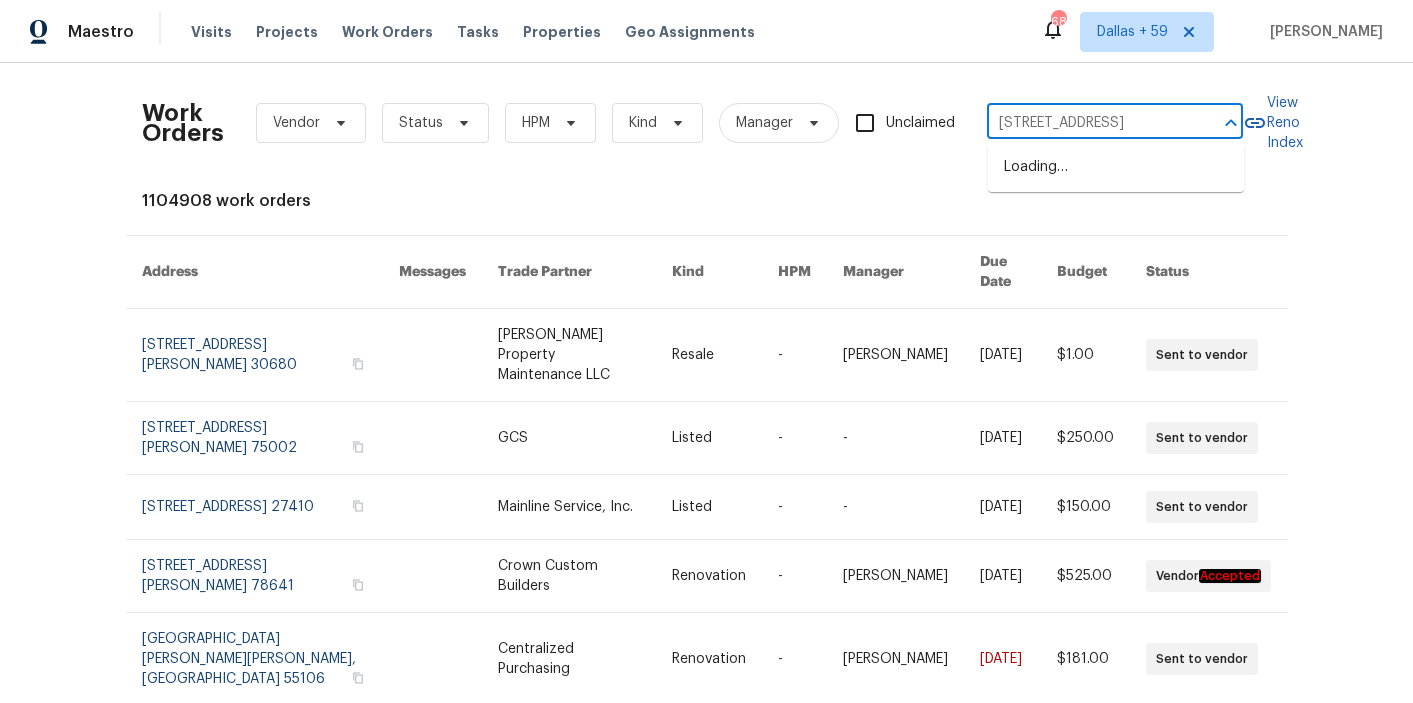 type on "2913 Lily Dr, Lebanon, IN 46052" 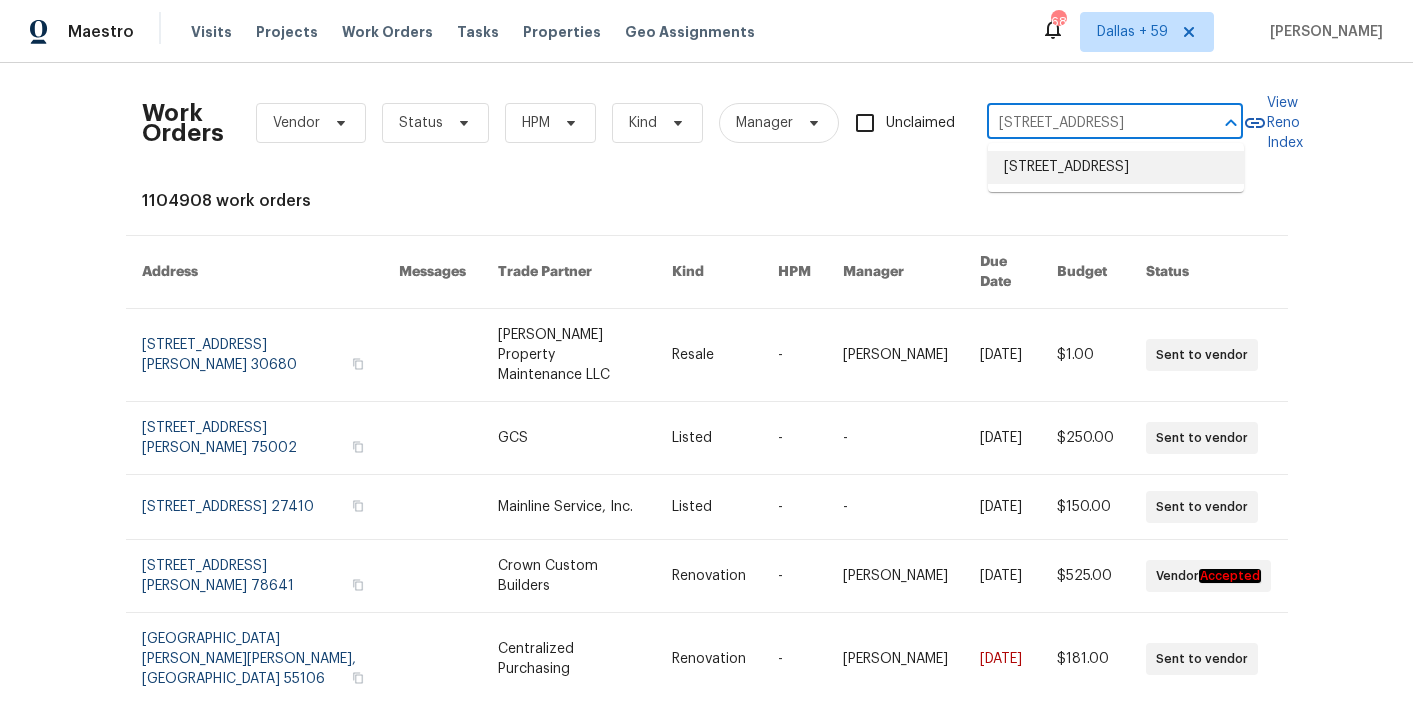 click on "2913 Lily Dr, Lebanon, IN 46052" at bounding box center [1116, 167] 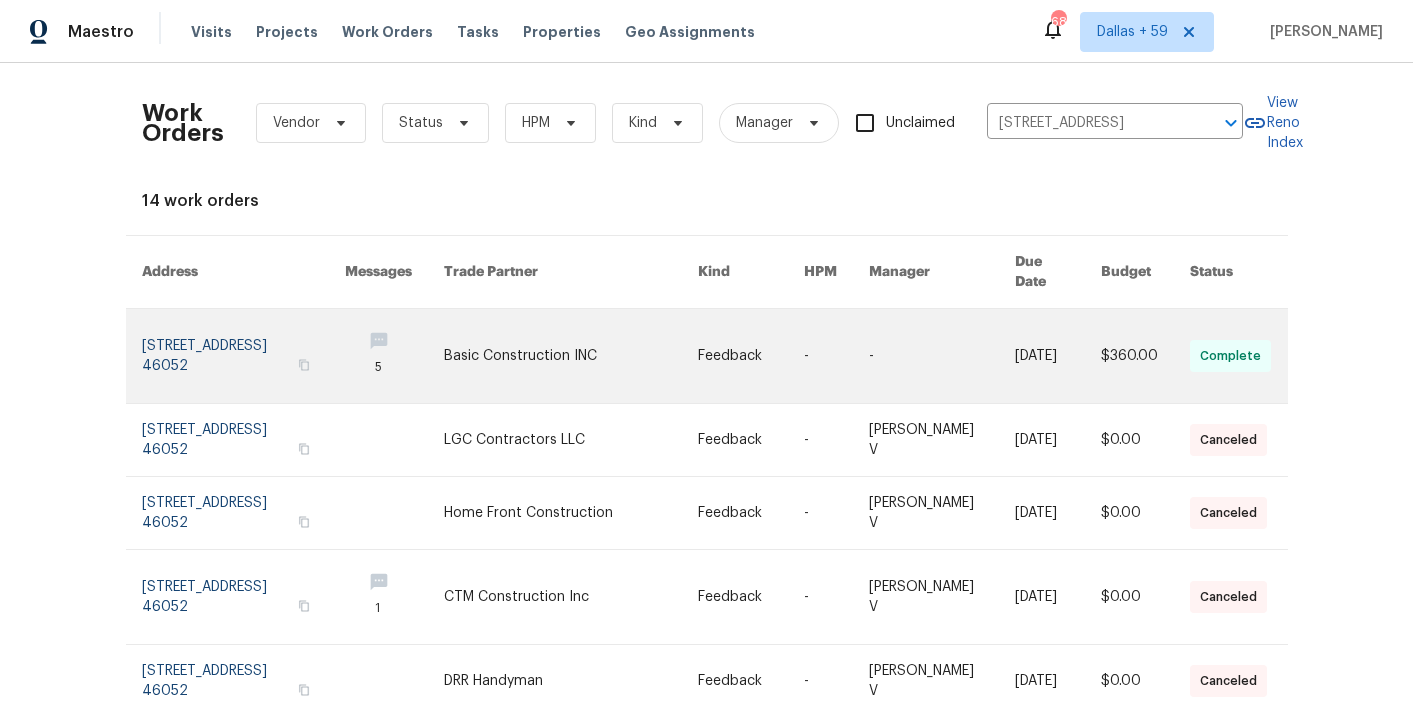 click at bounding box center (571, 356) 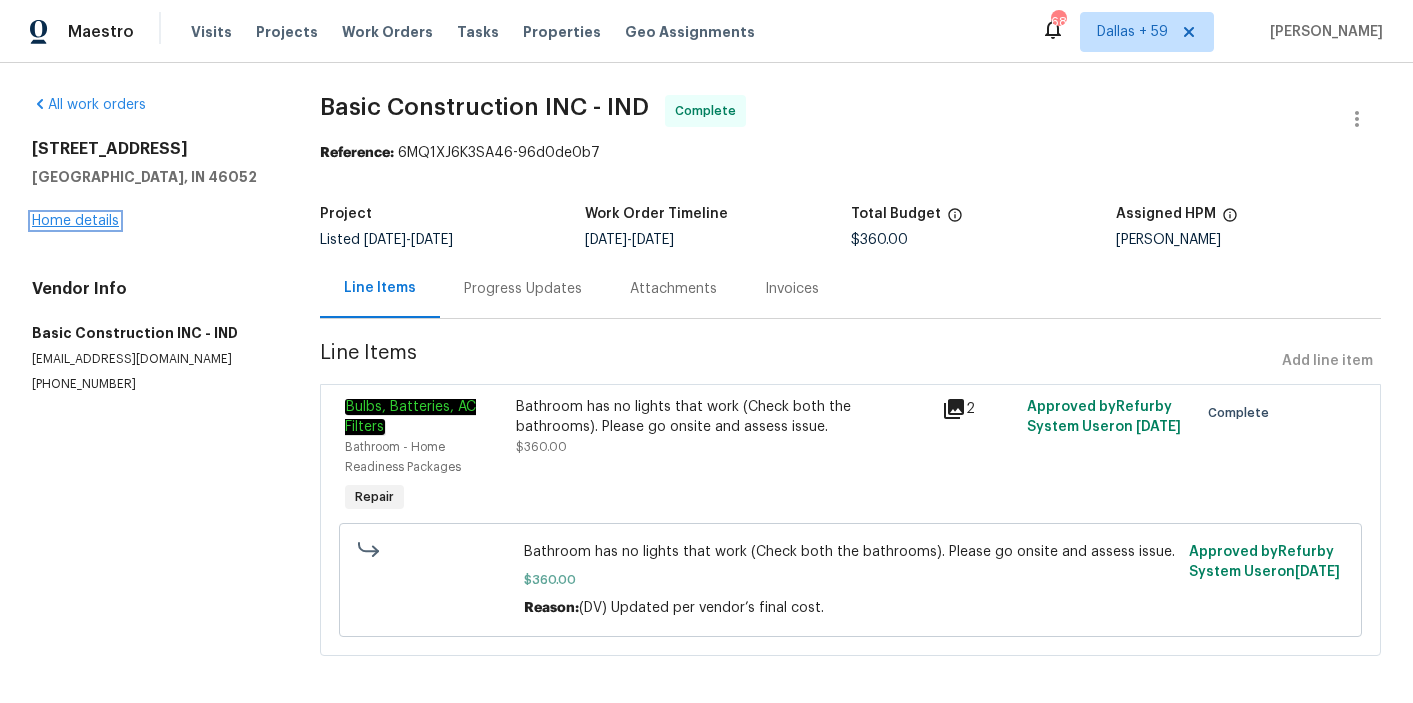click on "Home details" at bounding box center (75, 221) 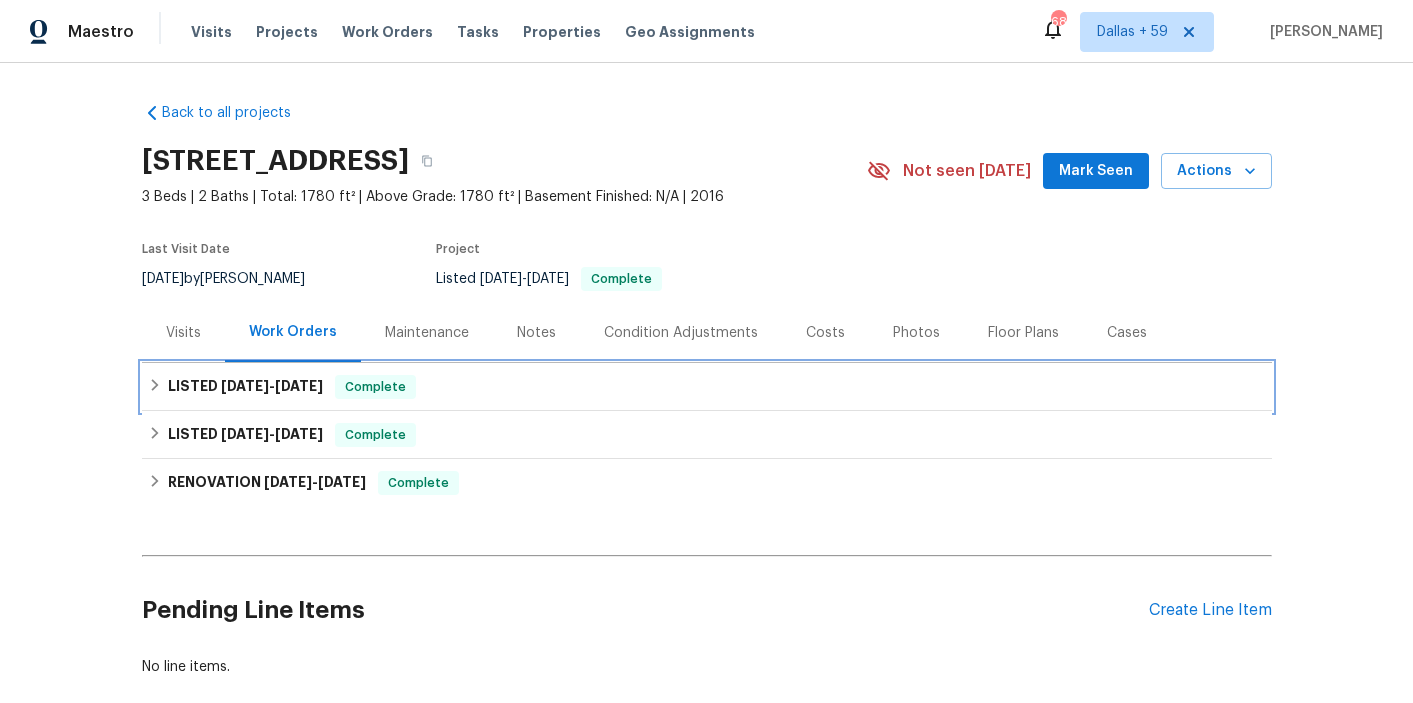 click on "LISTED   6/18/25  -  7/3/25 Complete" at bounding box center (707, 387) 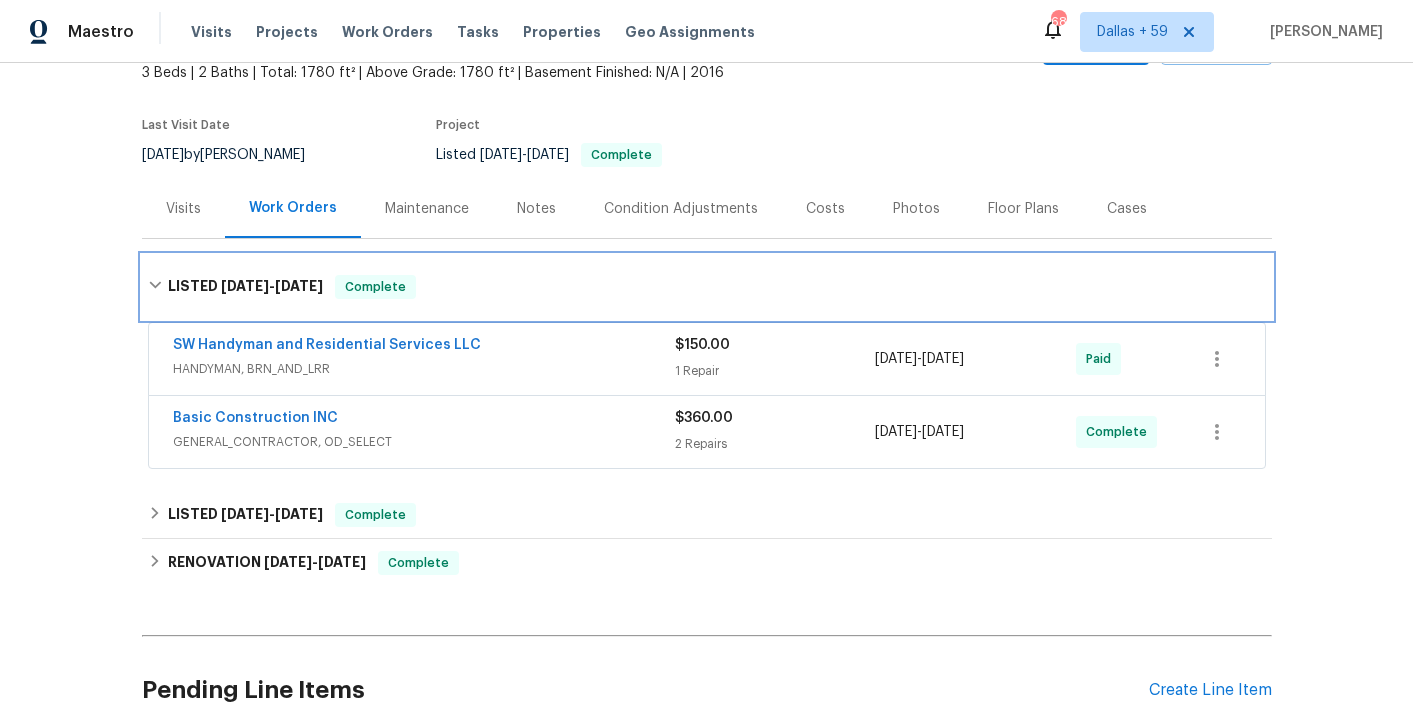 scroll, scrollTop: 137, scrollLeft: 0, axis: vertical 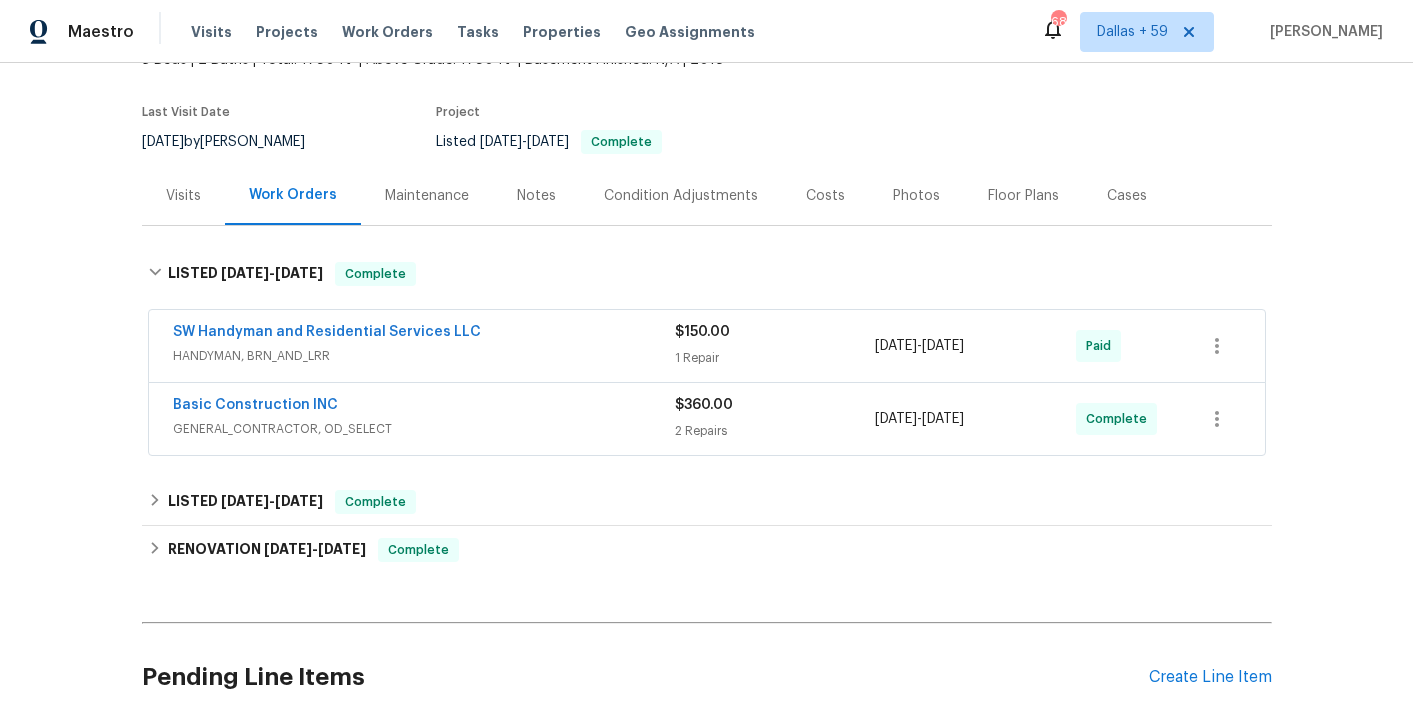 click on "GENERAL_CONTRACTOR, OD_SELECT" at bounding box center [424, 429] 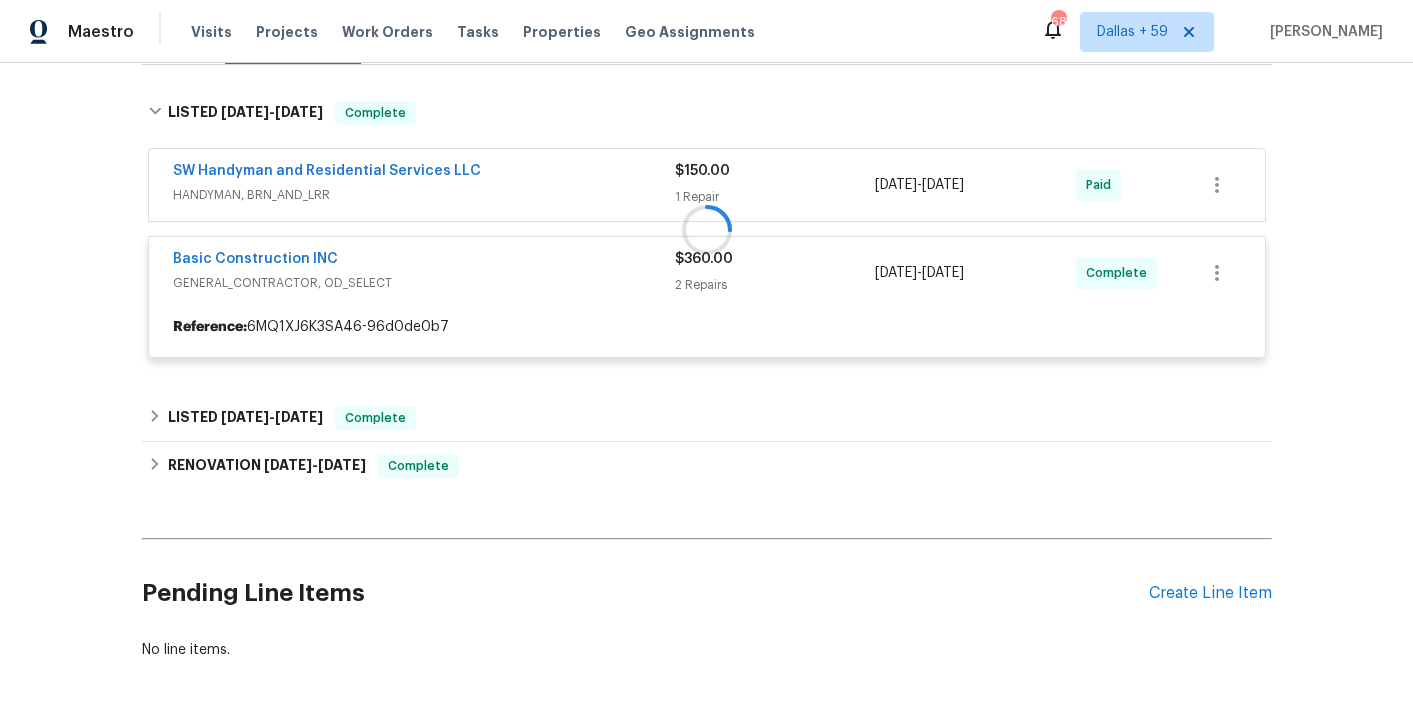 scroll, scrollTop: 296, scrollLeft: 0, axis: vertical 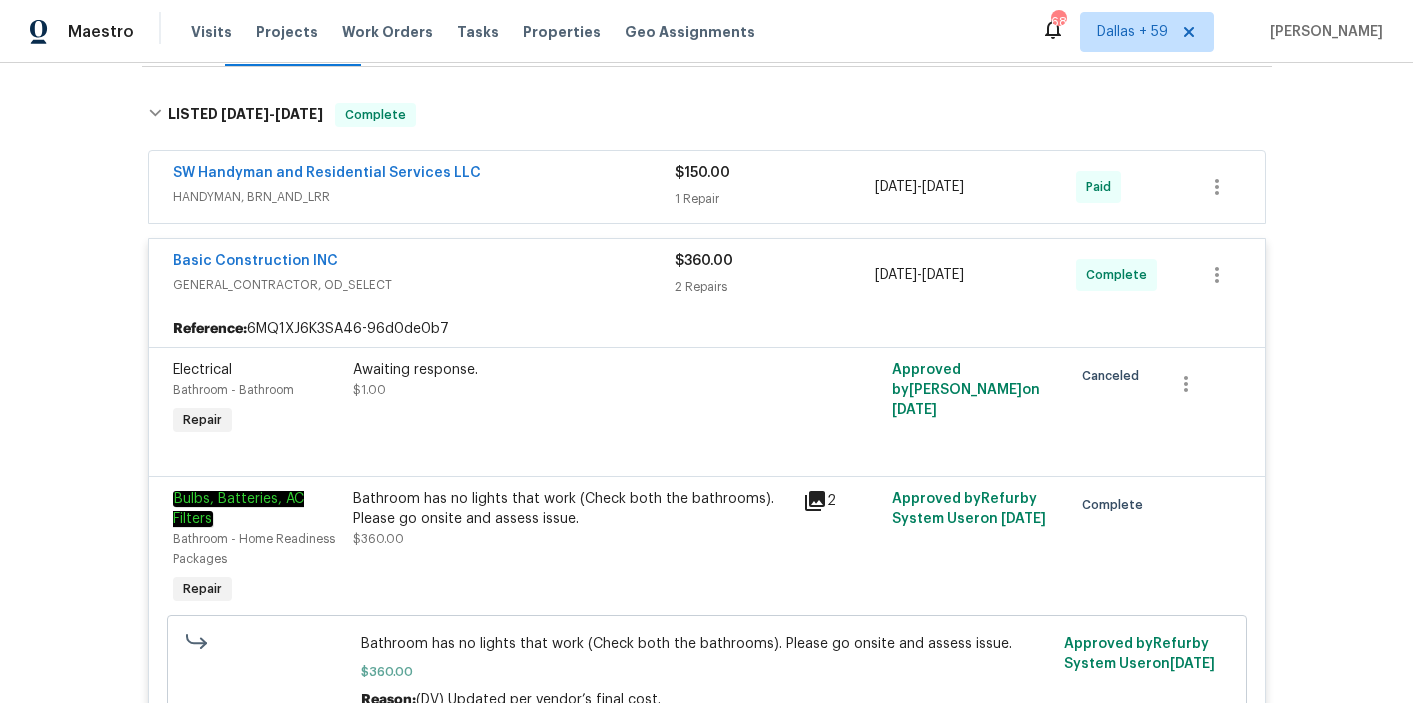 click on "HANDYMAN, BRN_AND_LRR" at bounding box center (424, 197) 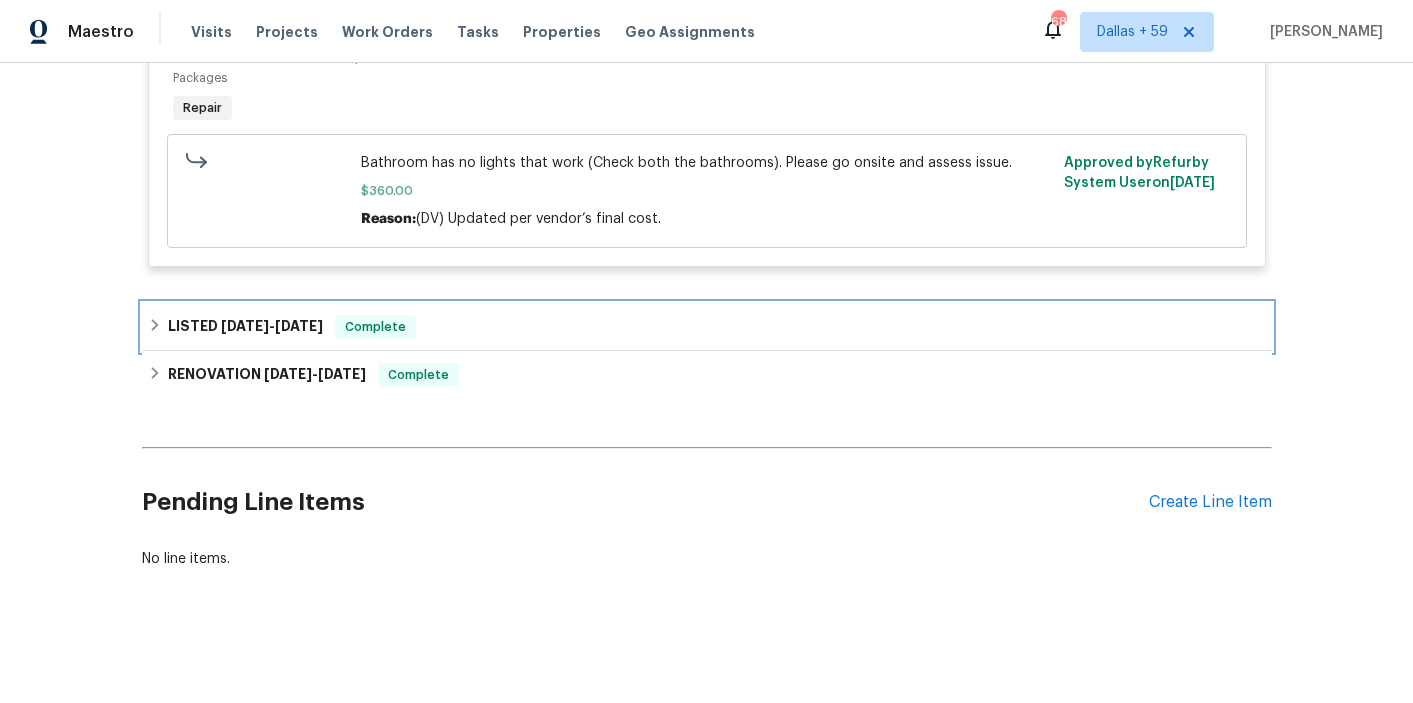 click on "LISTED   5/25/25  -  5/26/25 Complete" at bounding box center (707, 327) 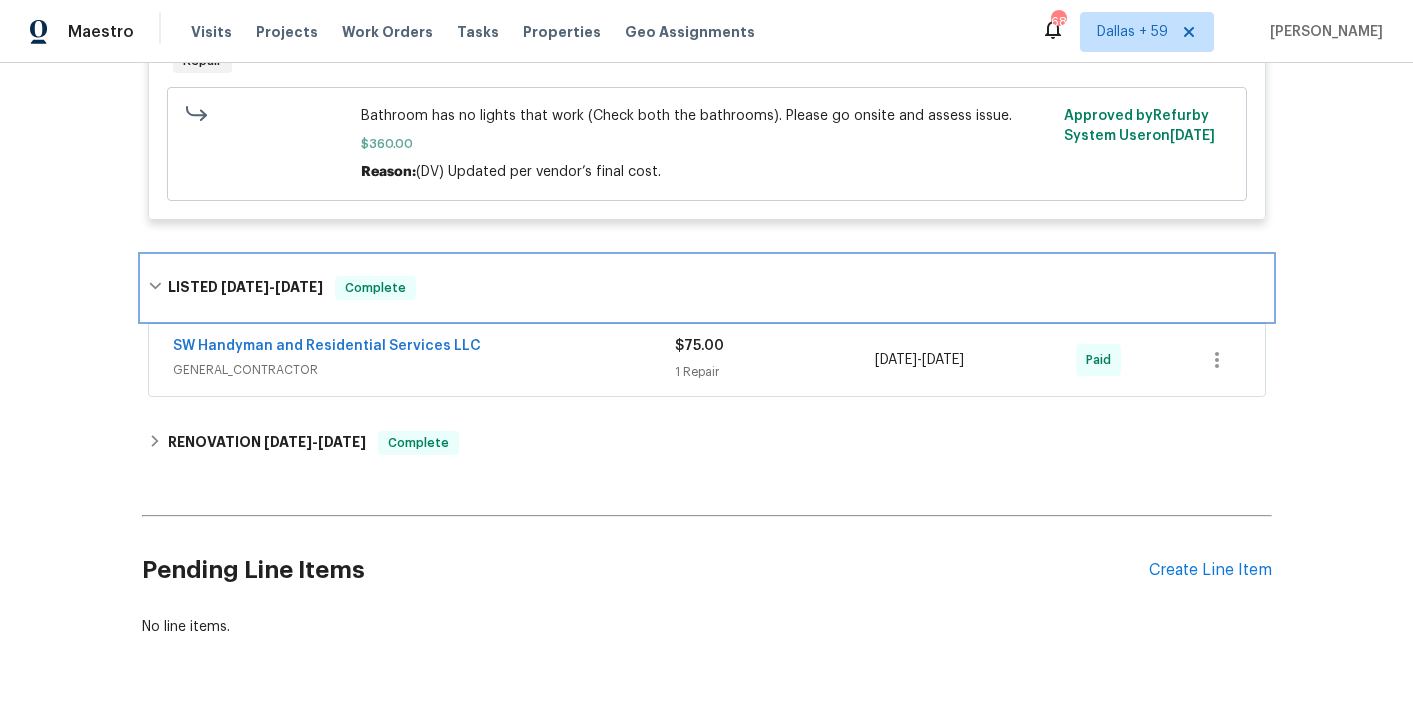 scroll, scrollTop: 1196, scrollLeft: 0, axis: vertical 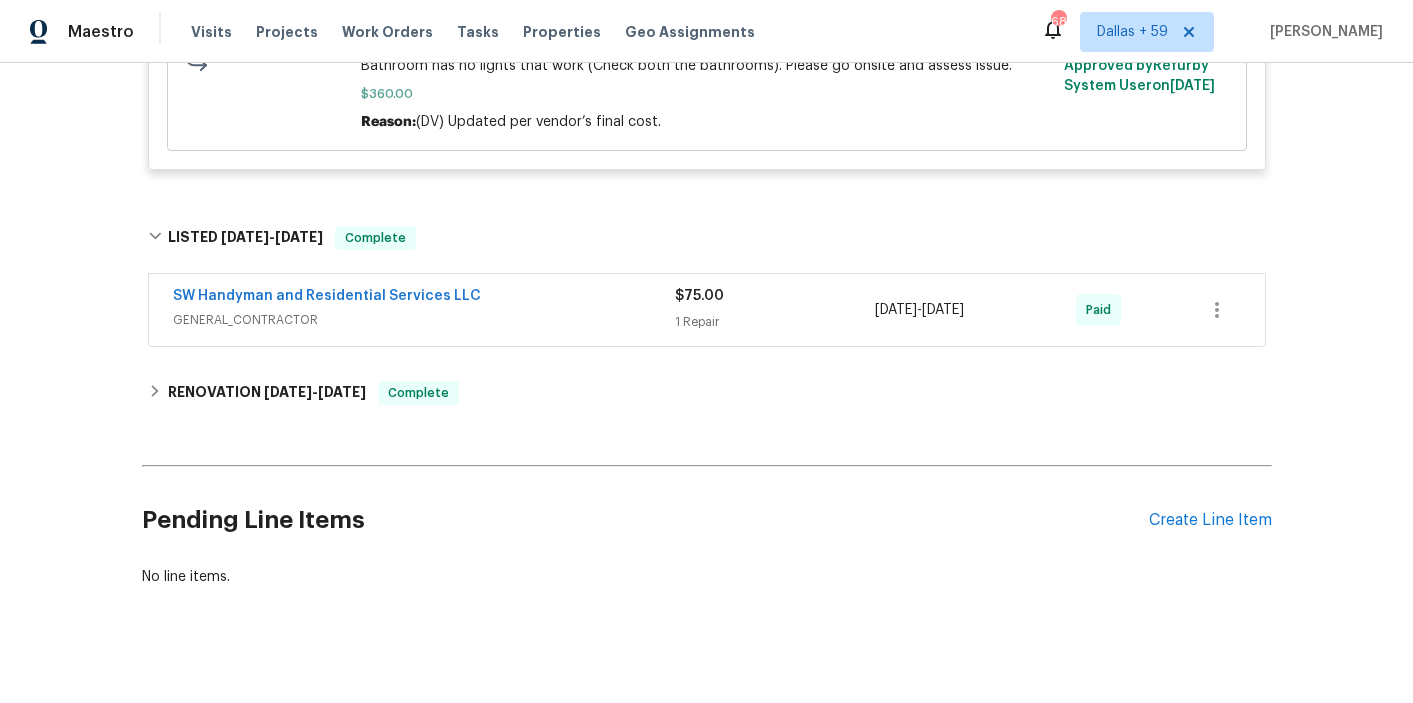 click on "GENERAL_CONTRACTOR" at bounding box center (424, 320) 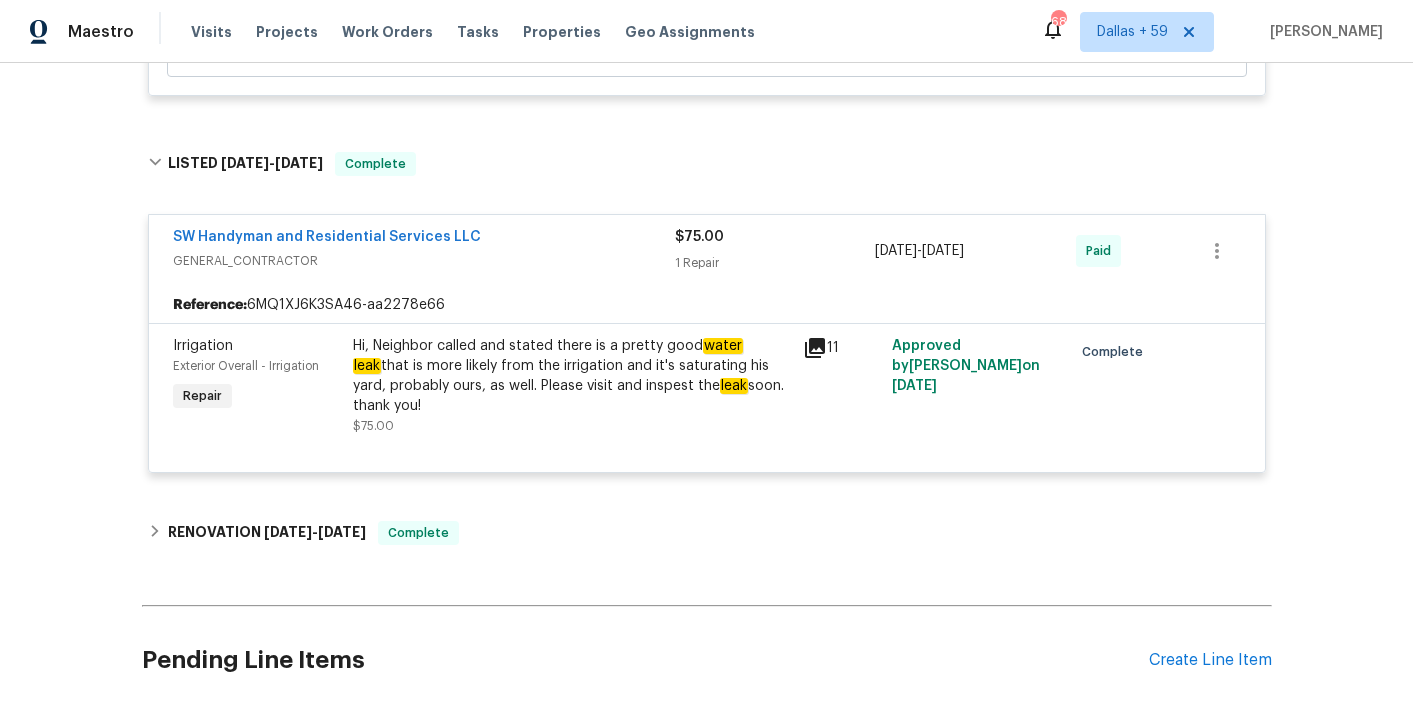 scroll, scrollTop: 1269, scrollLeft: 0, axis: vertical 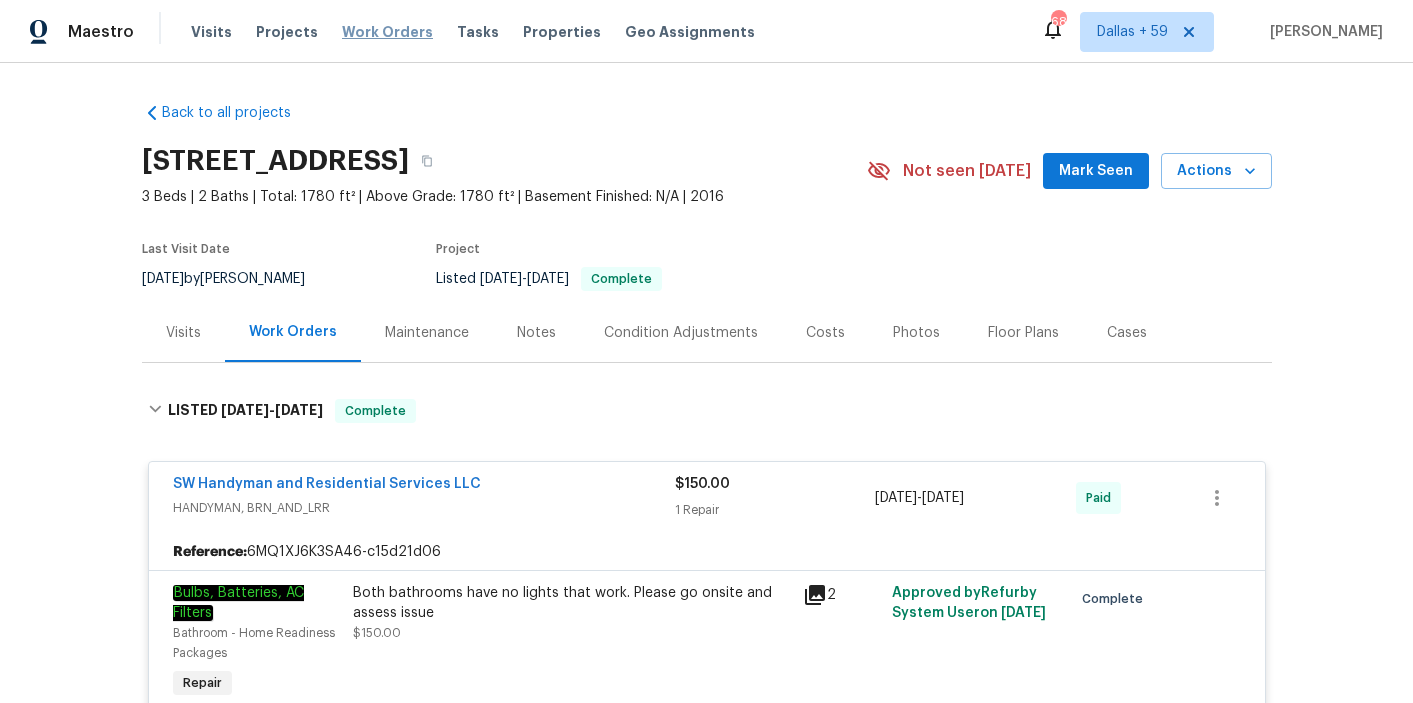 click on "Work Orders" at bounding box center (387, 32) 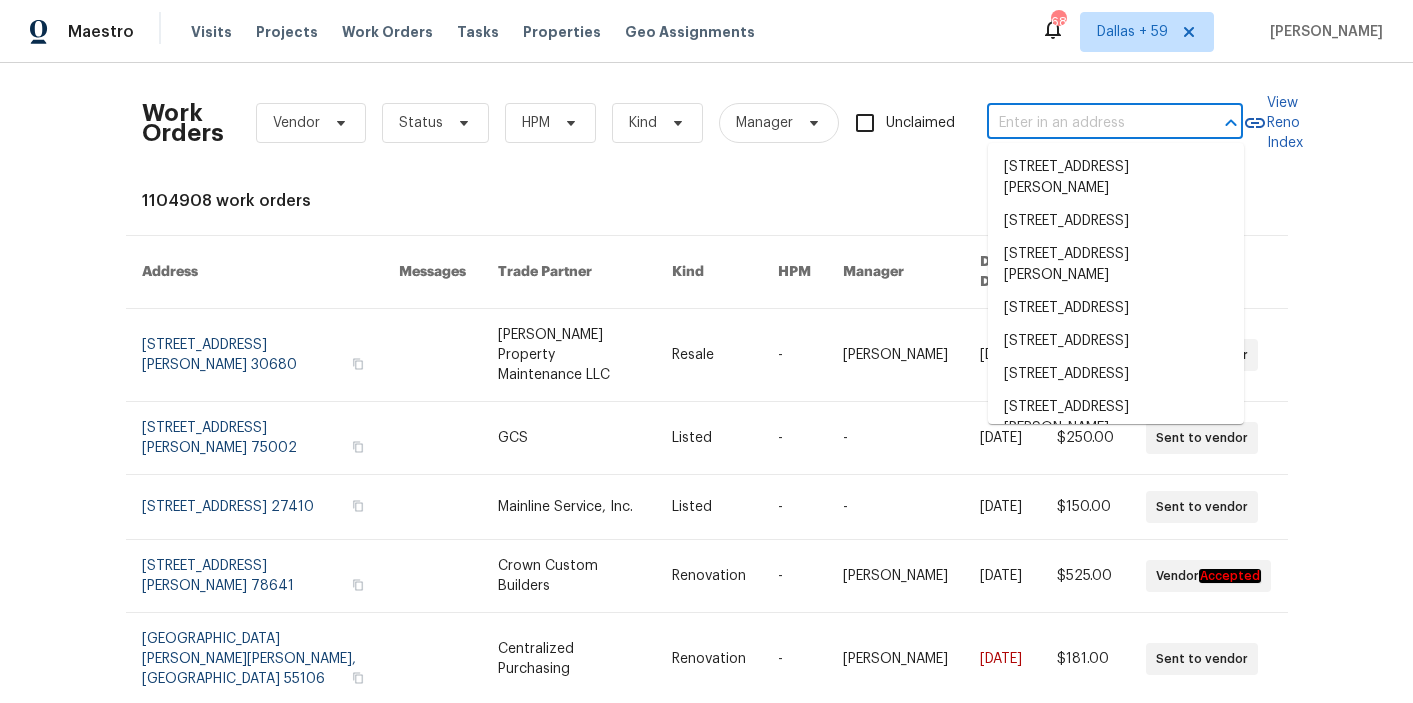 click at bounding box center (1087, 123) 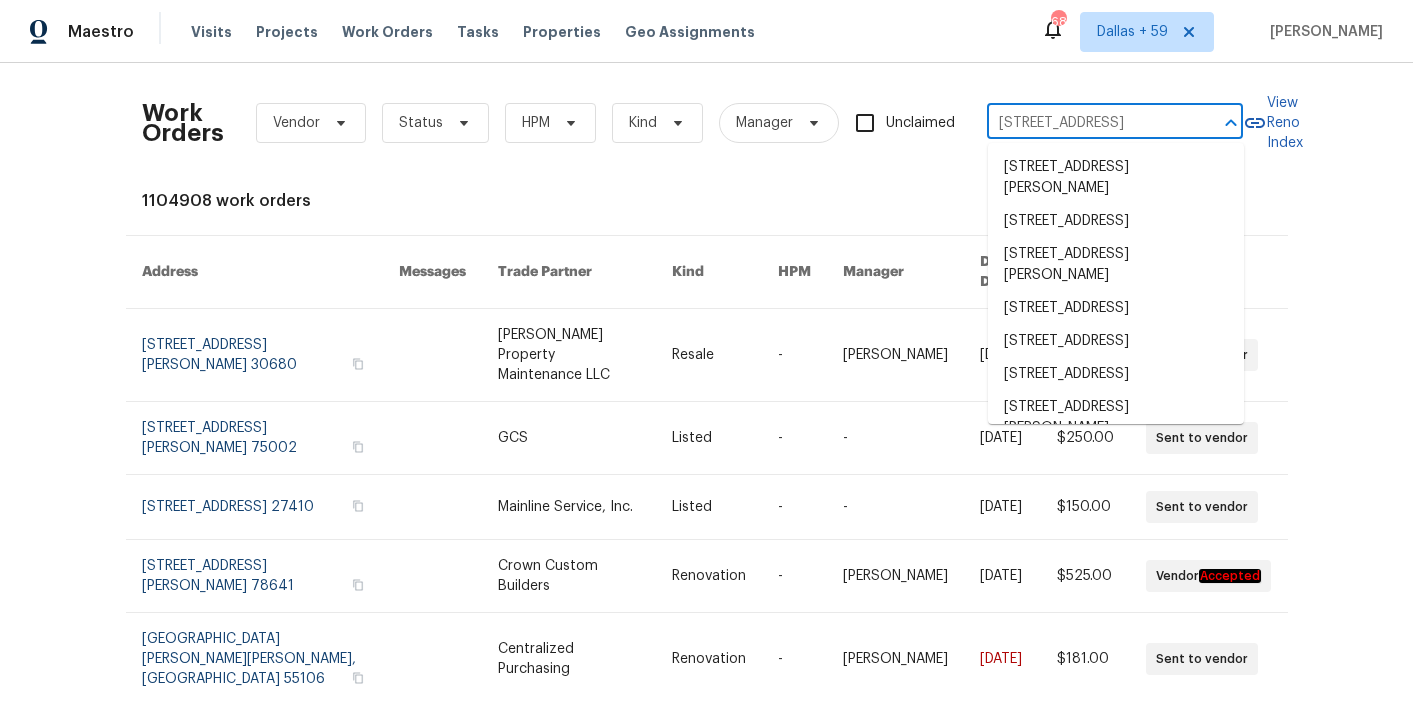 scroll, scrollTop: 0, scrollLeft: 60, axis: horizontal 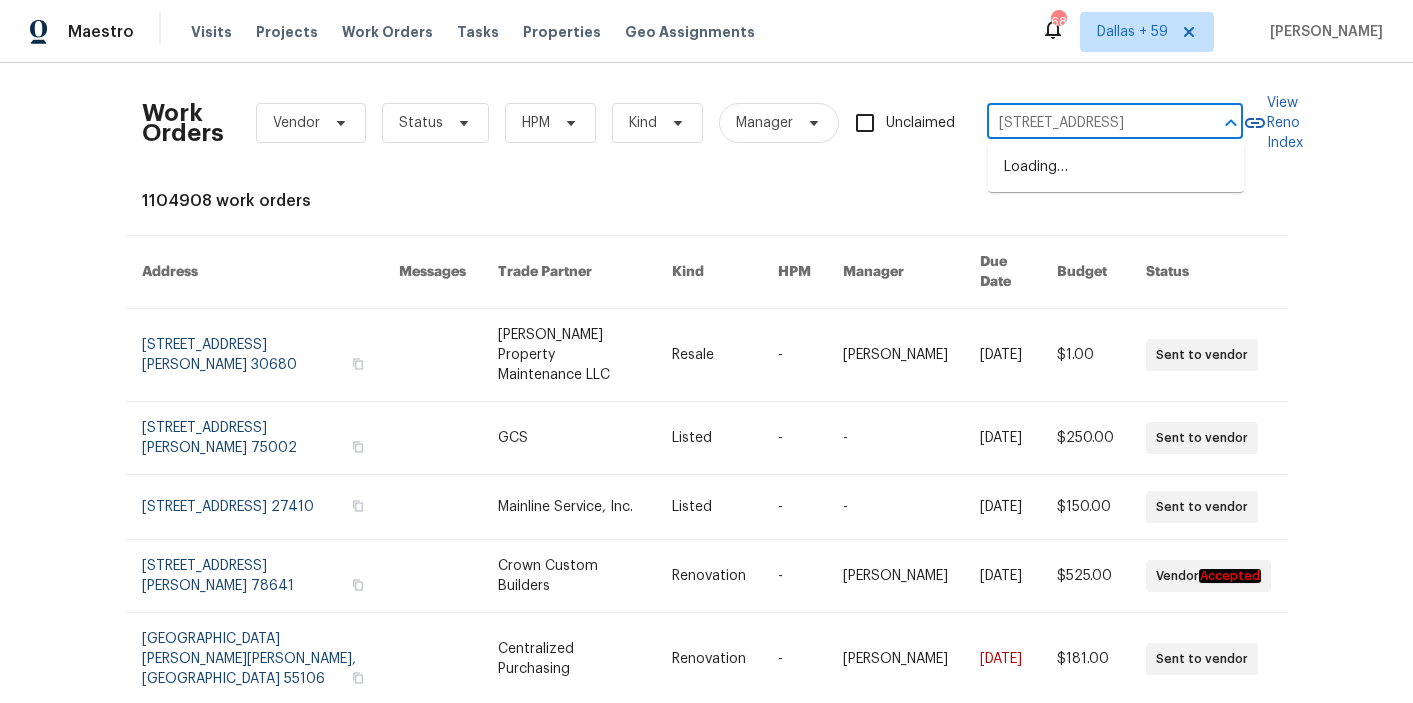 type on "2648 Cutter Dr, Severance, CO 80524" 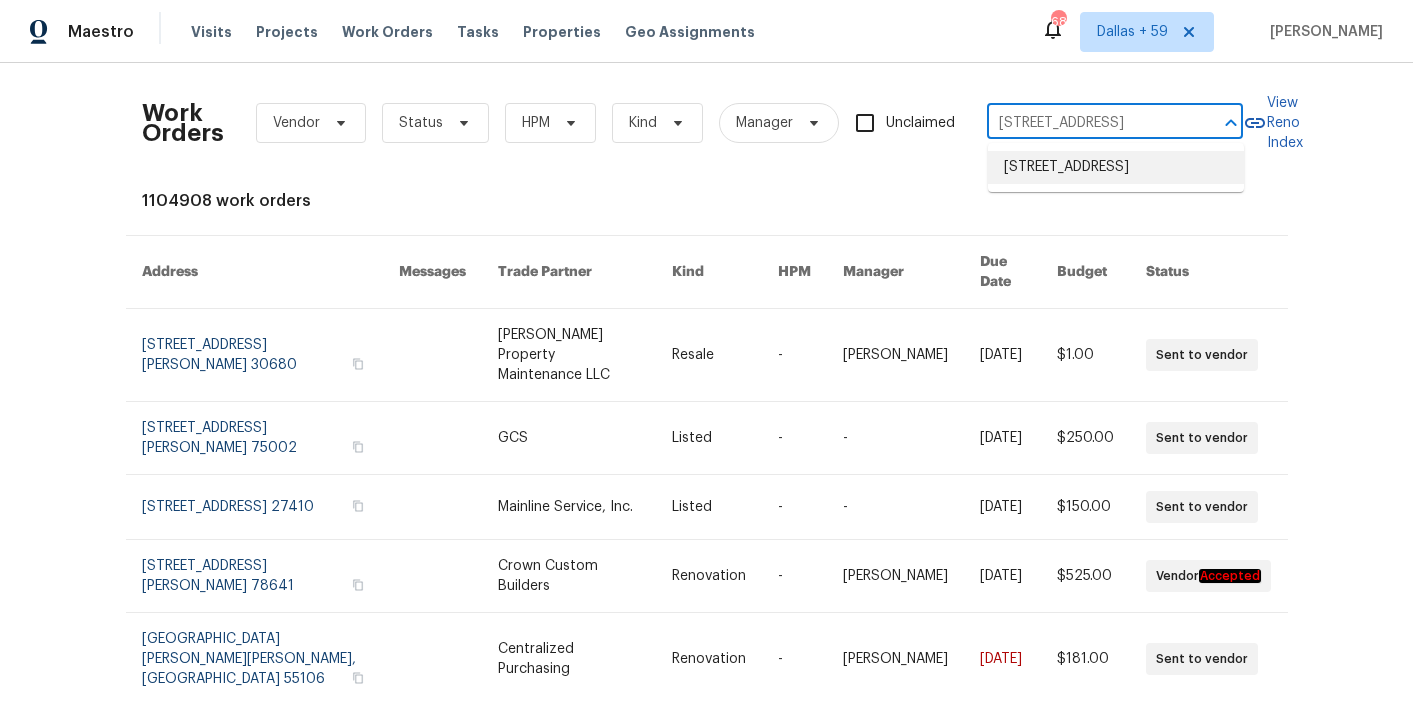 click on "2648 Cutter Dr, Severance, CO 80524" at bounding box center (1116, 167) 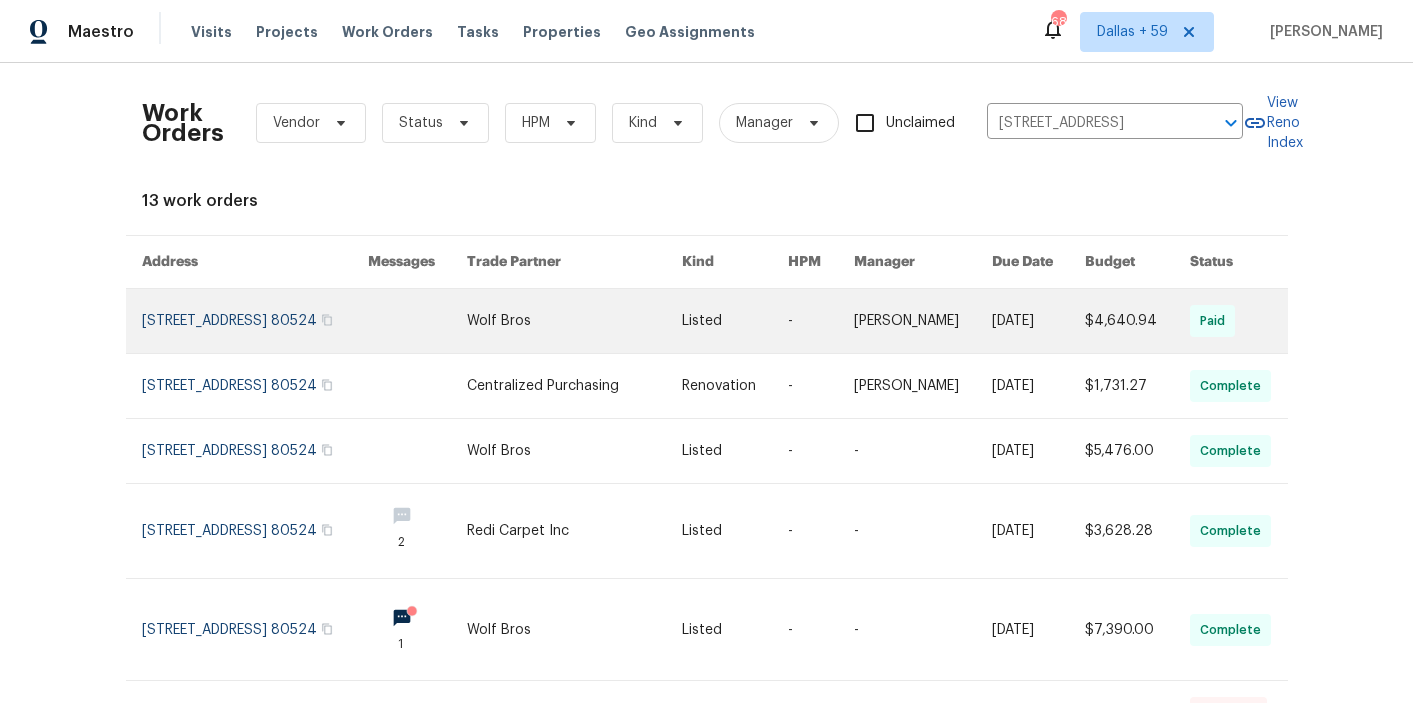 click at bounding box center [574, 321] 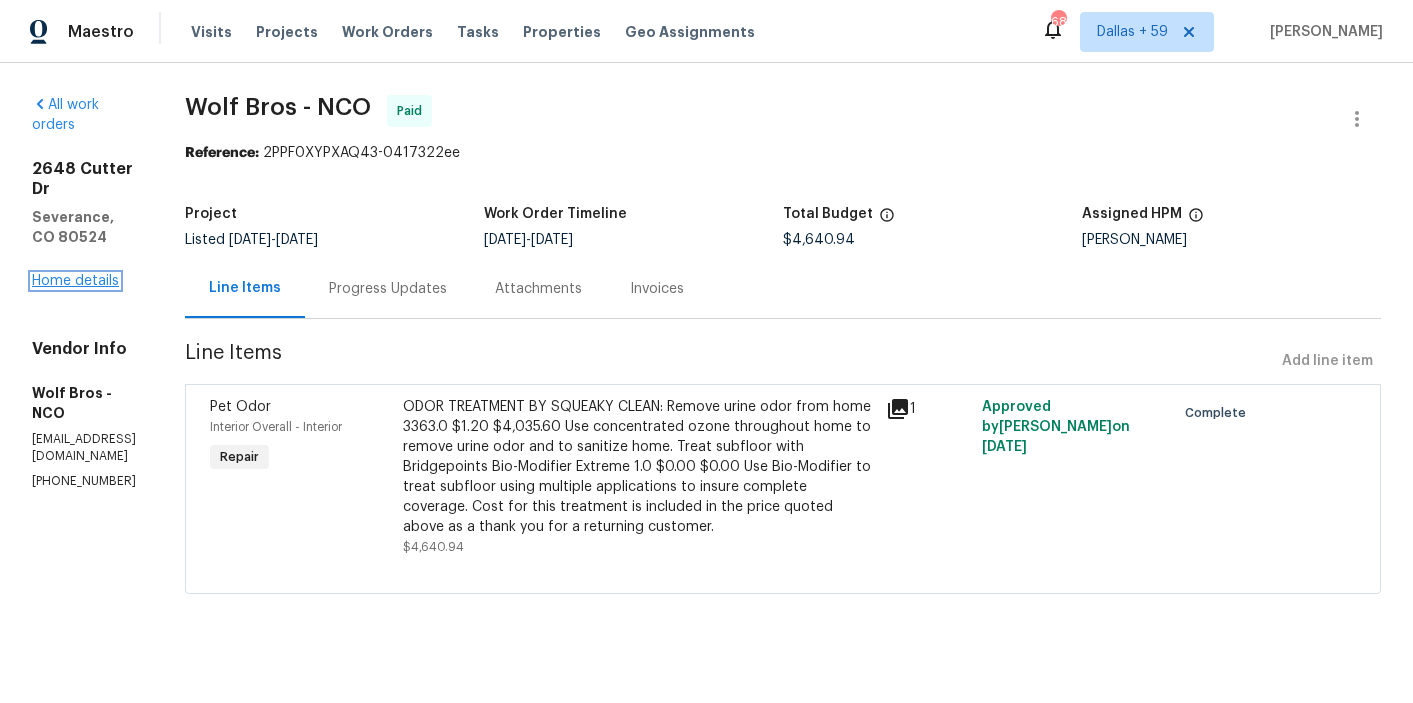 click on "Home details" at bounding box center [75, 281] 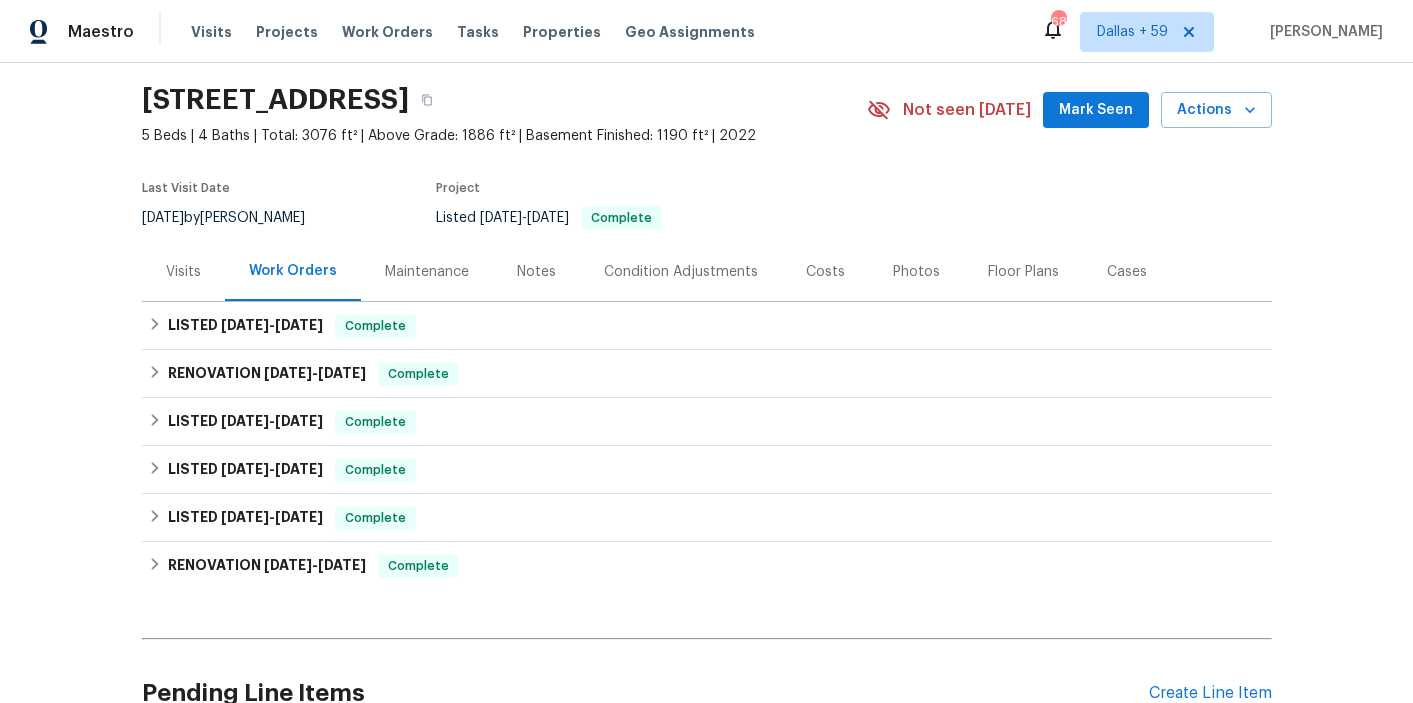 scroll, scrollTop: 66, scrollLeft: 0, axis: vertical 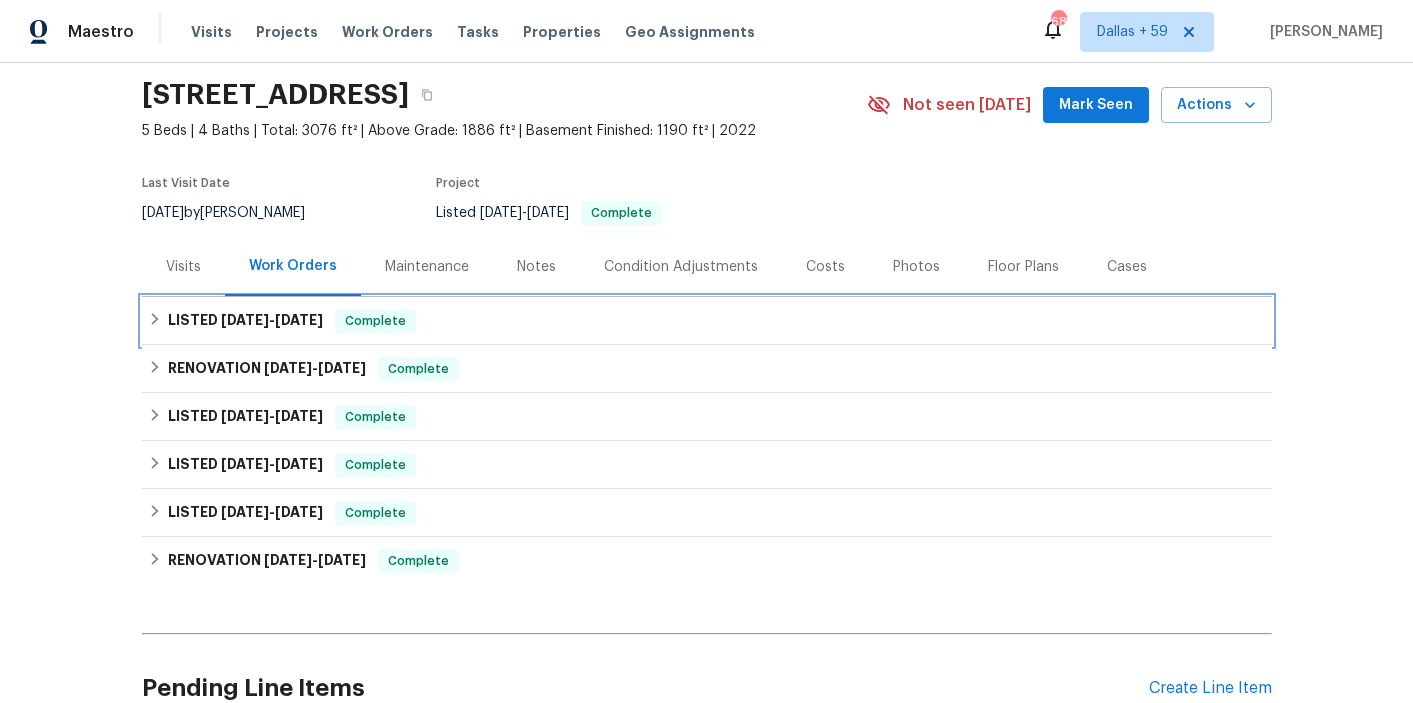 click on "LISTED   6/16/25  -  7/1/25 Complete" at bounding box center [707, 321] 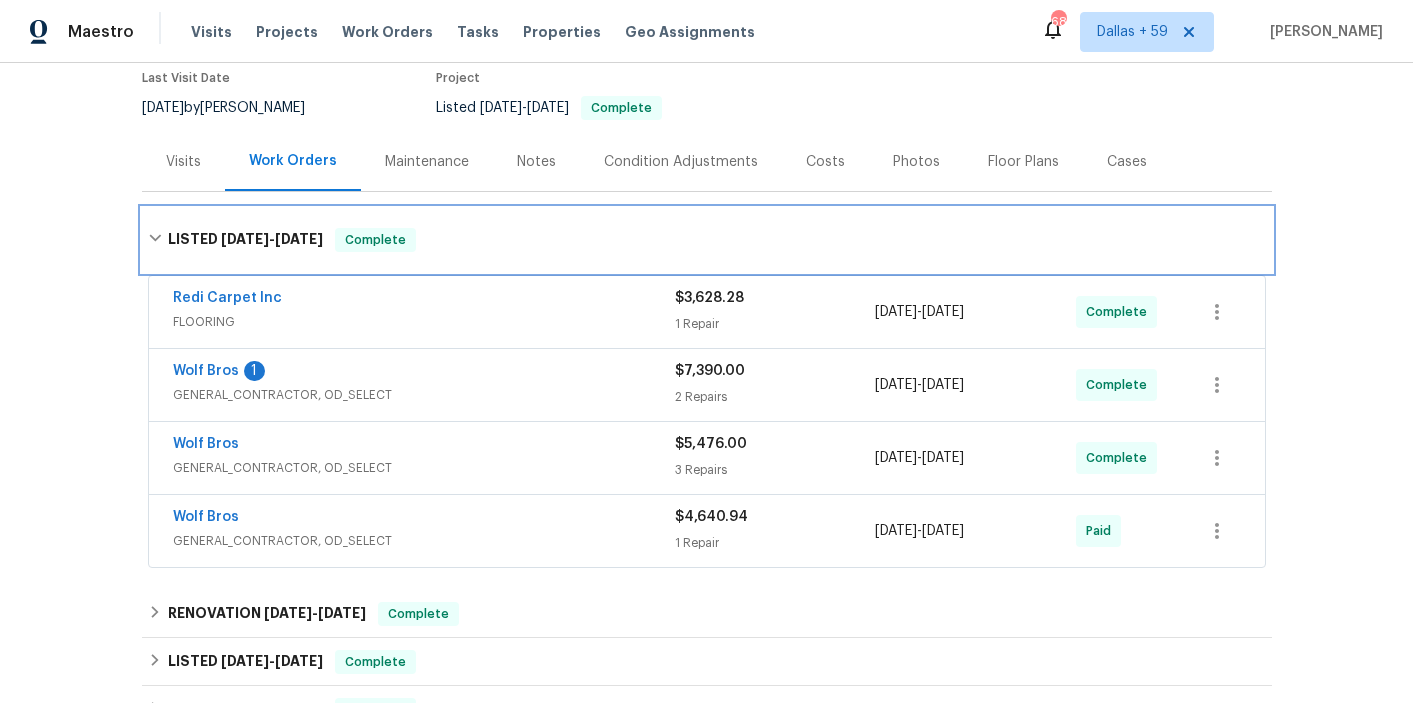 scroll, scrollTop: 177, scrollLeft: 0, axis: vertical 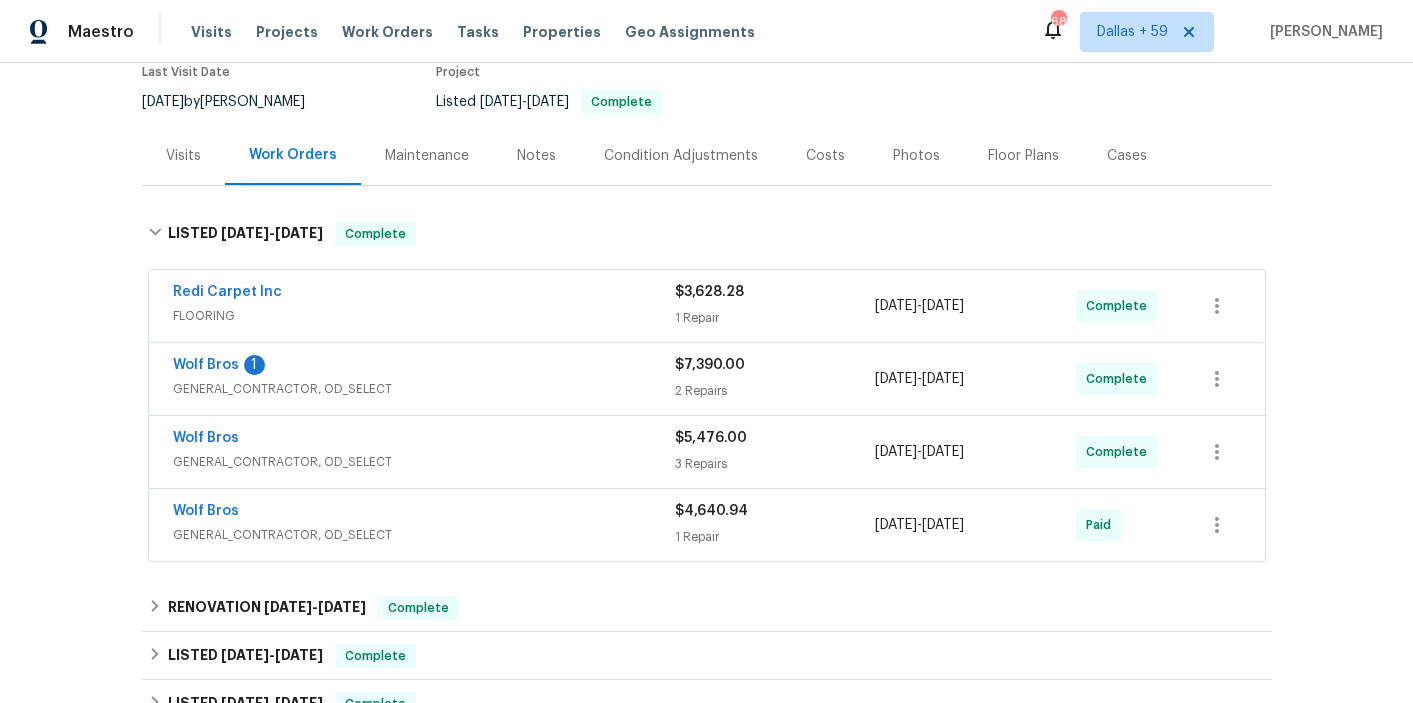 click on "FLOORING" at bounding box center (424, 316) 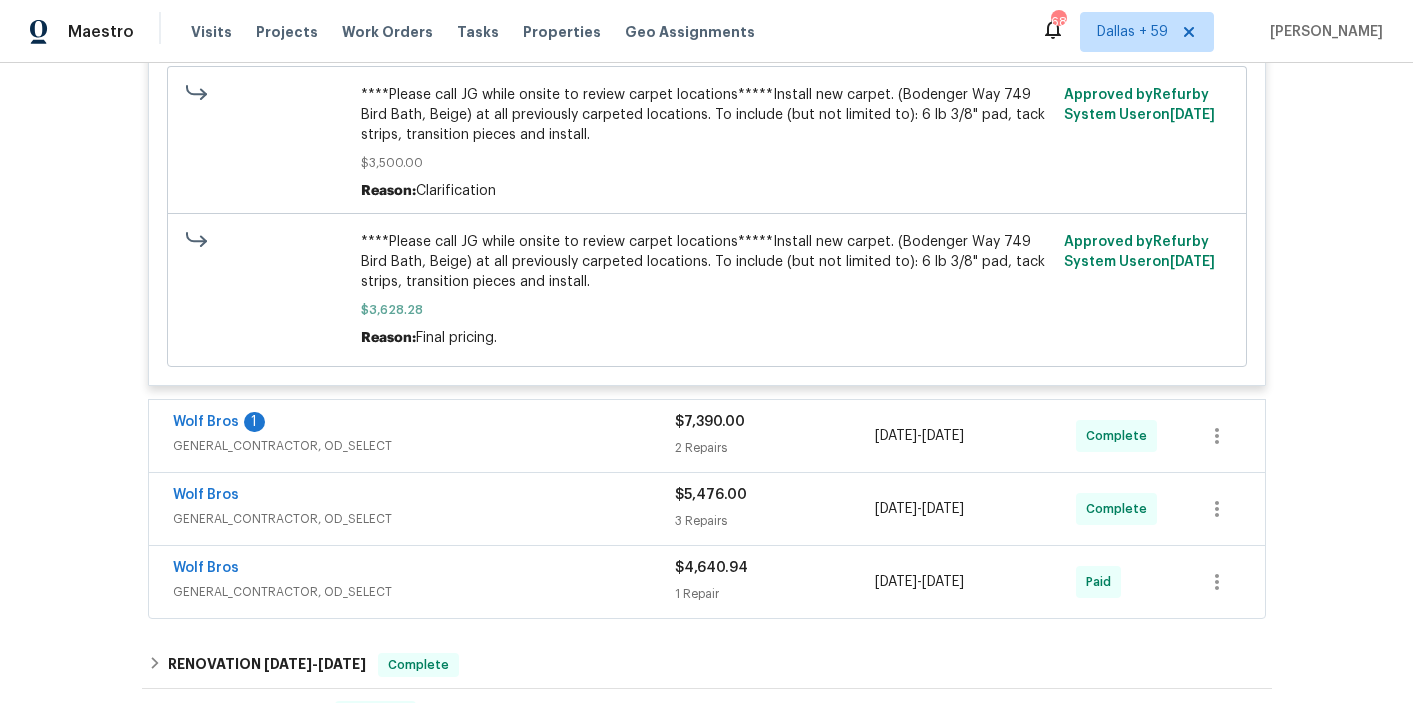 scroll, scrollTop: 642, scrollLeft: 0, axis: vertical 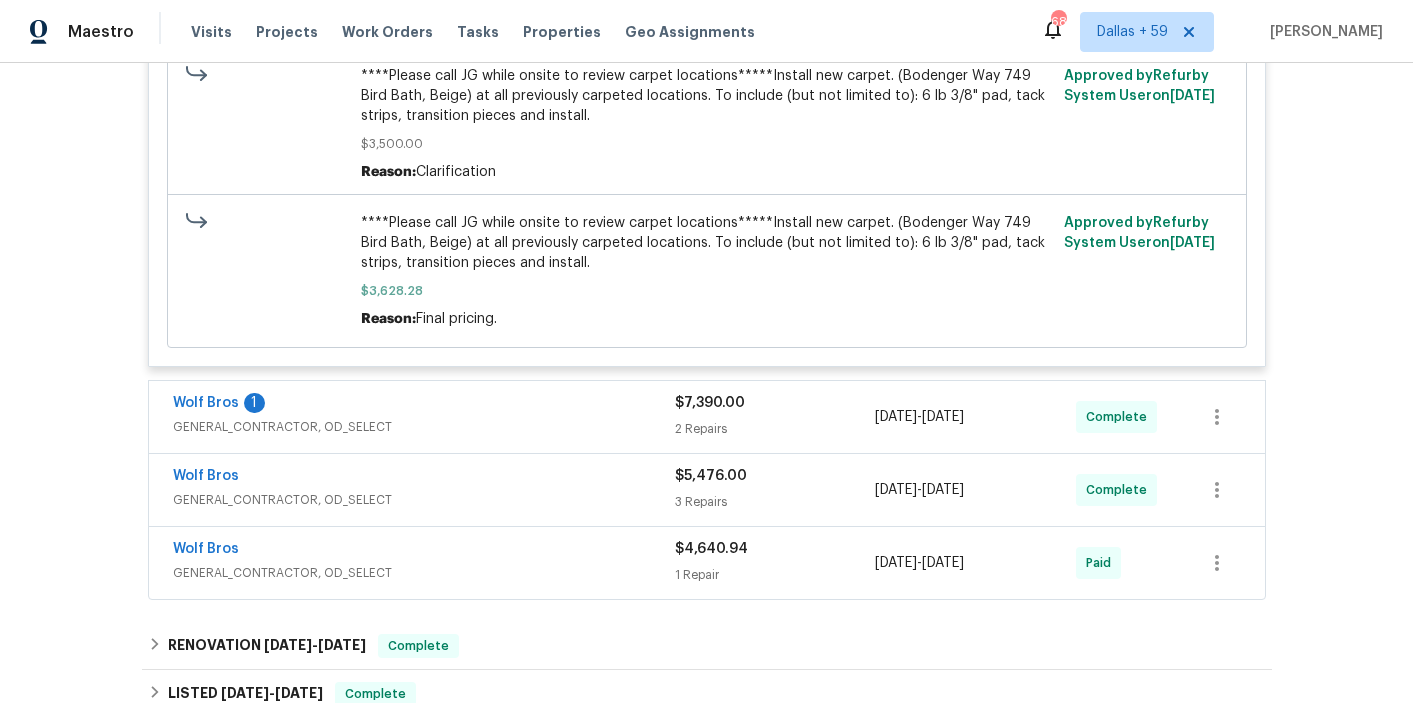 click on "GENERAL_CONTRACTOR, OD_SELECT" at bounding box center (424, 427) 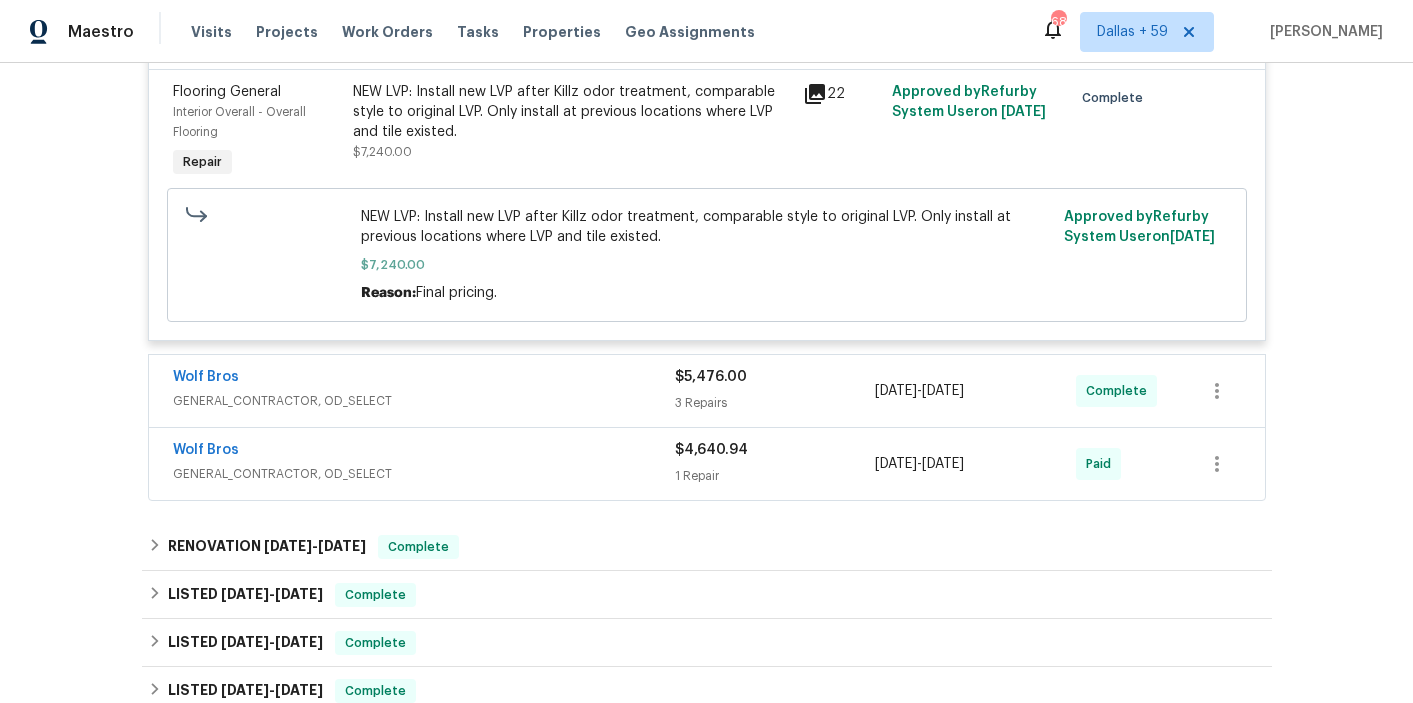 scroll, scrollTop: 1136, scrollLeft: 0, axis: vertical 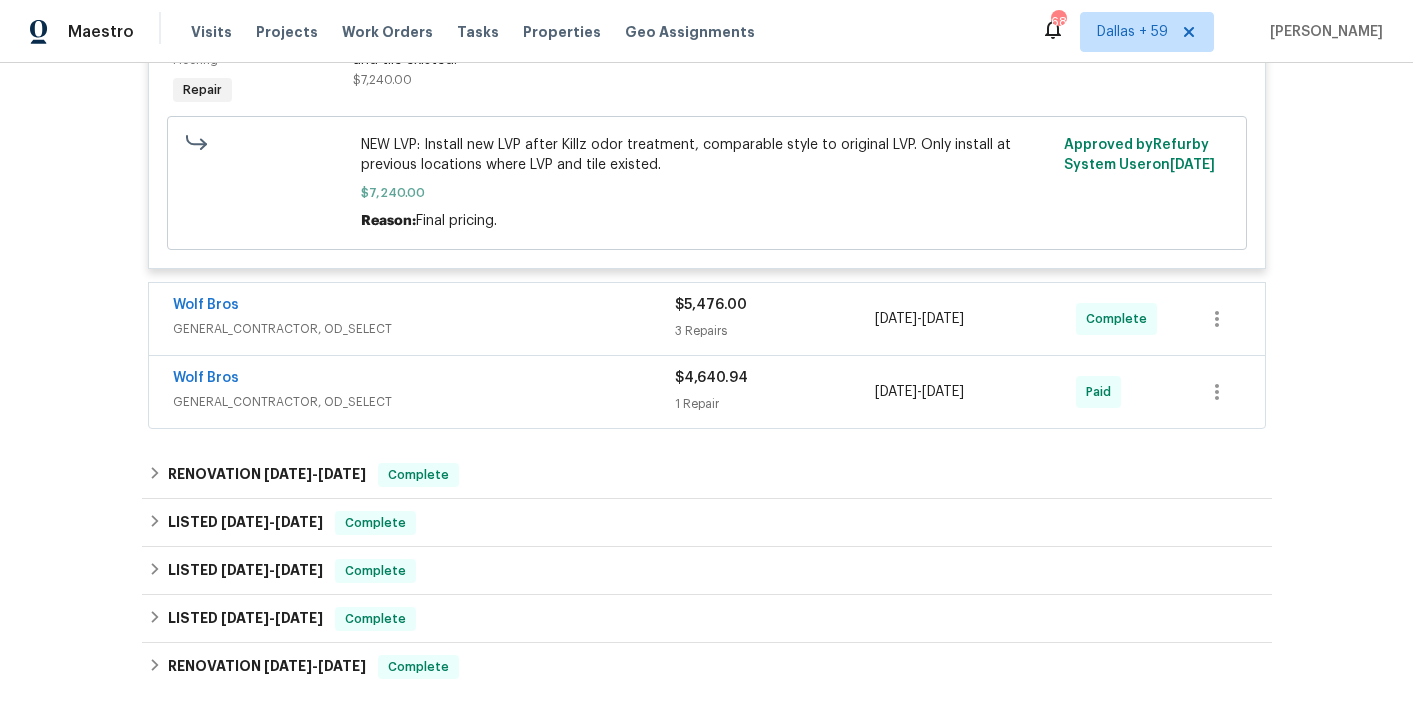 click on "GENERAL_CONTRACTOR, OD_SELECT" at bounding box center [424, 329] 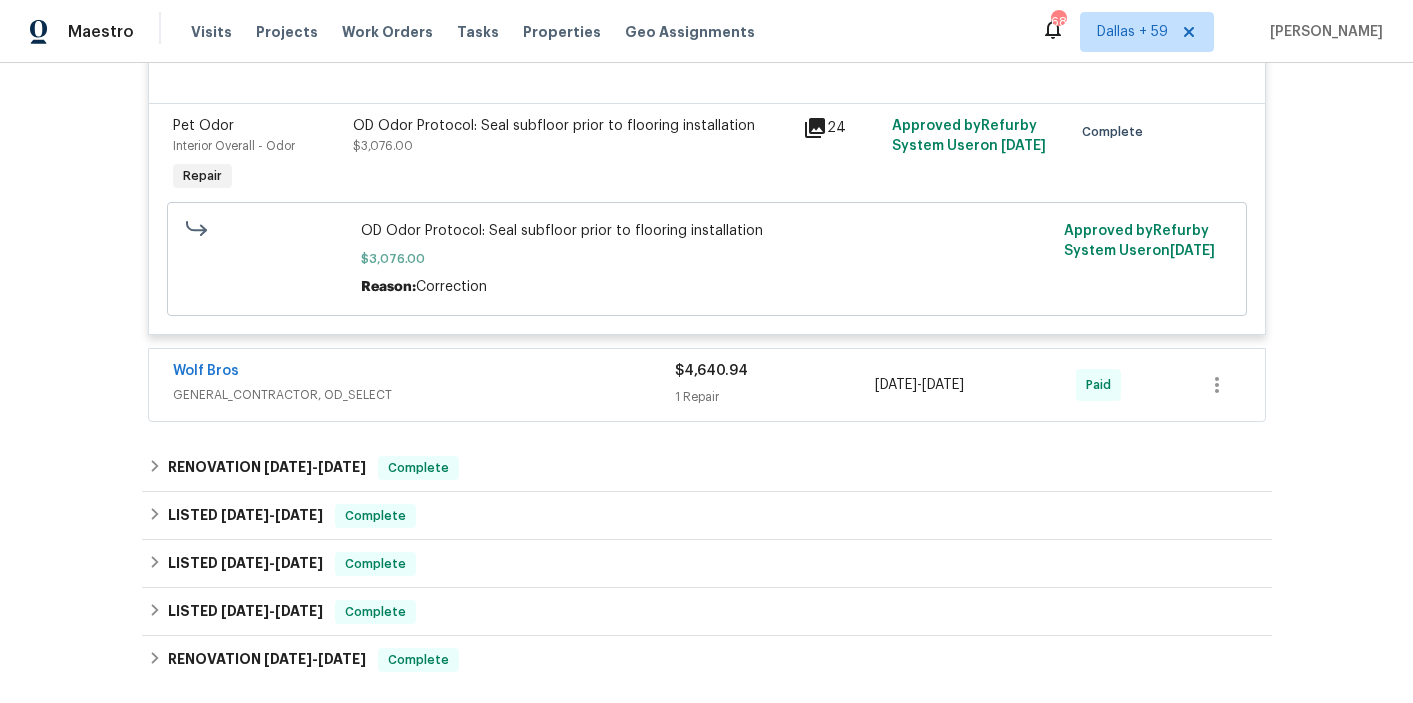 scroll, scrollTop: 1838, scrollLeft: 0, axis: vertical 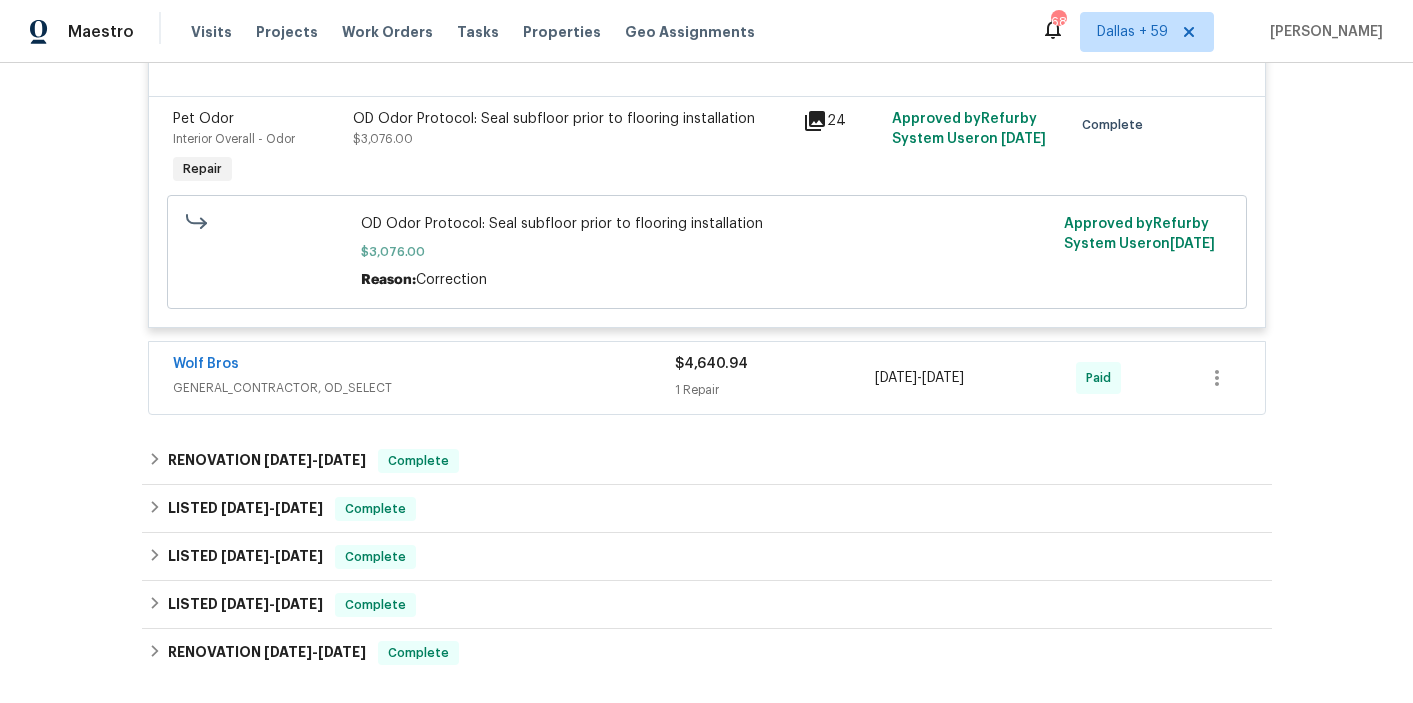 click on "Wolf Bros" at bounding box center [424, 366] 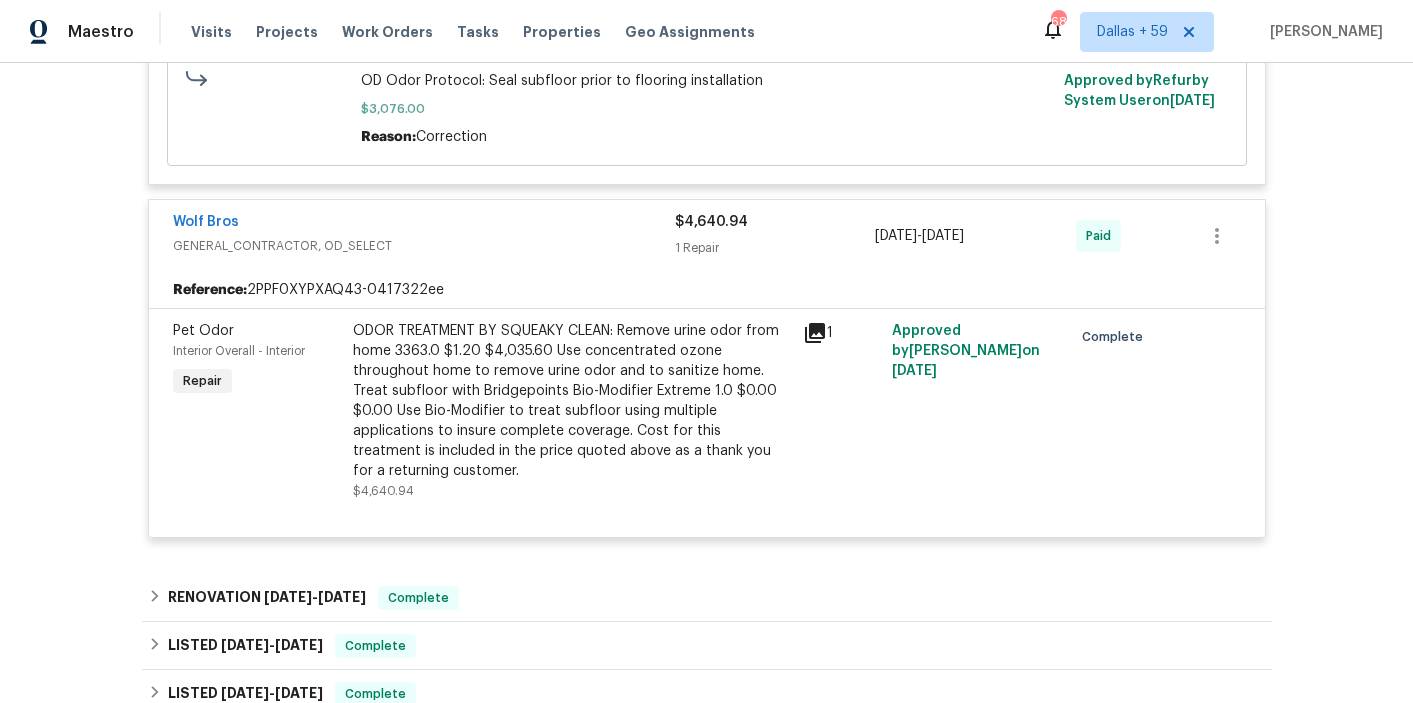 scroll, scrollTop: 1987, scrollLeft: 0, axis: vertical 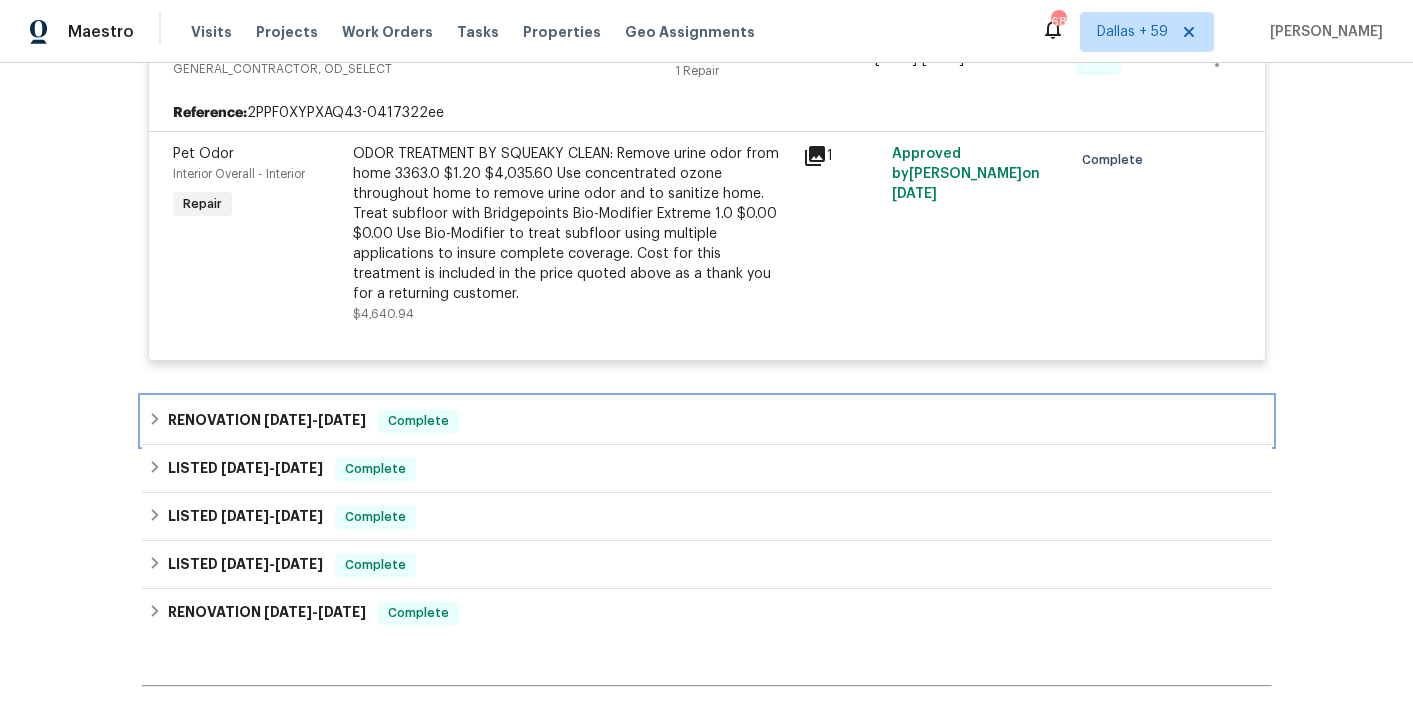 click on "RENOVATION   6/16/25  -  6/23/25 Complete" at bounding box center (707, 421) 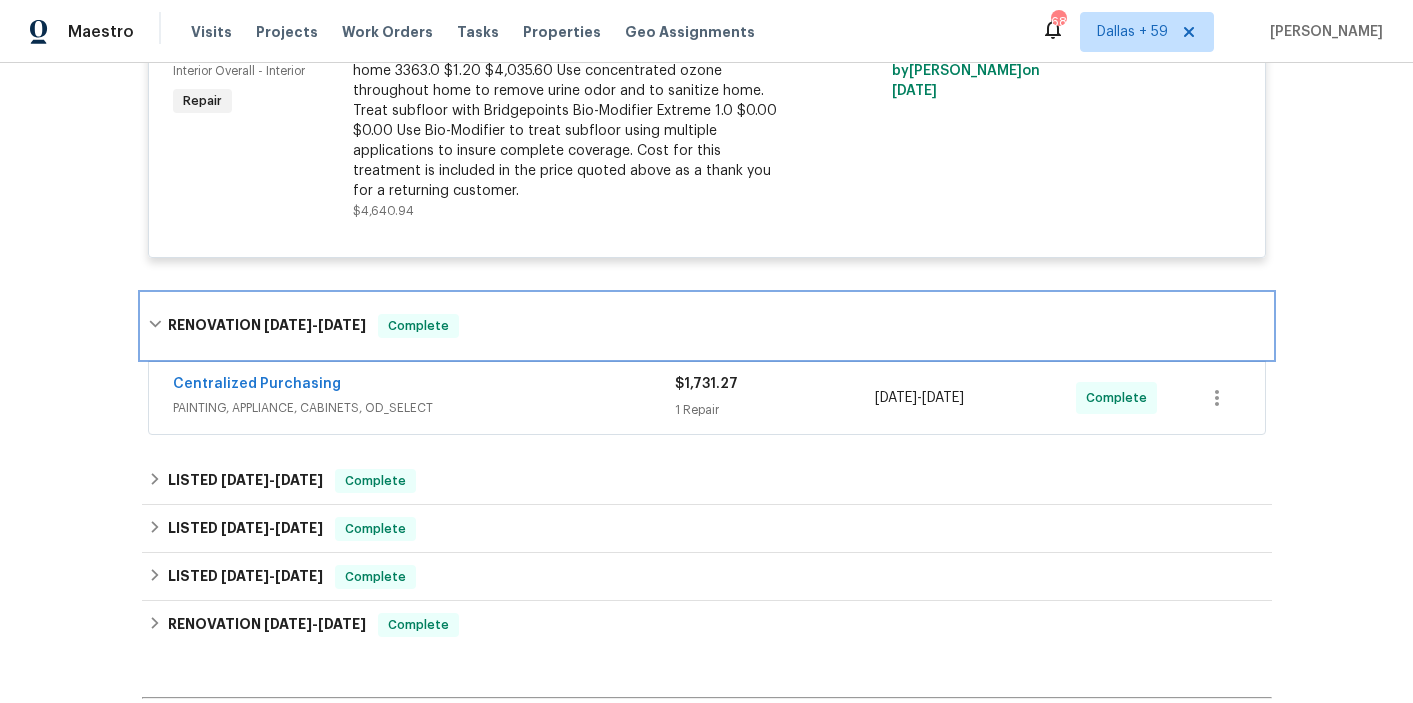 scroll, scrollTop: 2271, scrollLeft: 0, axis: vertical 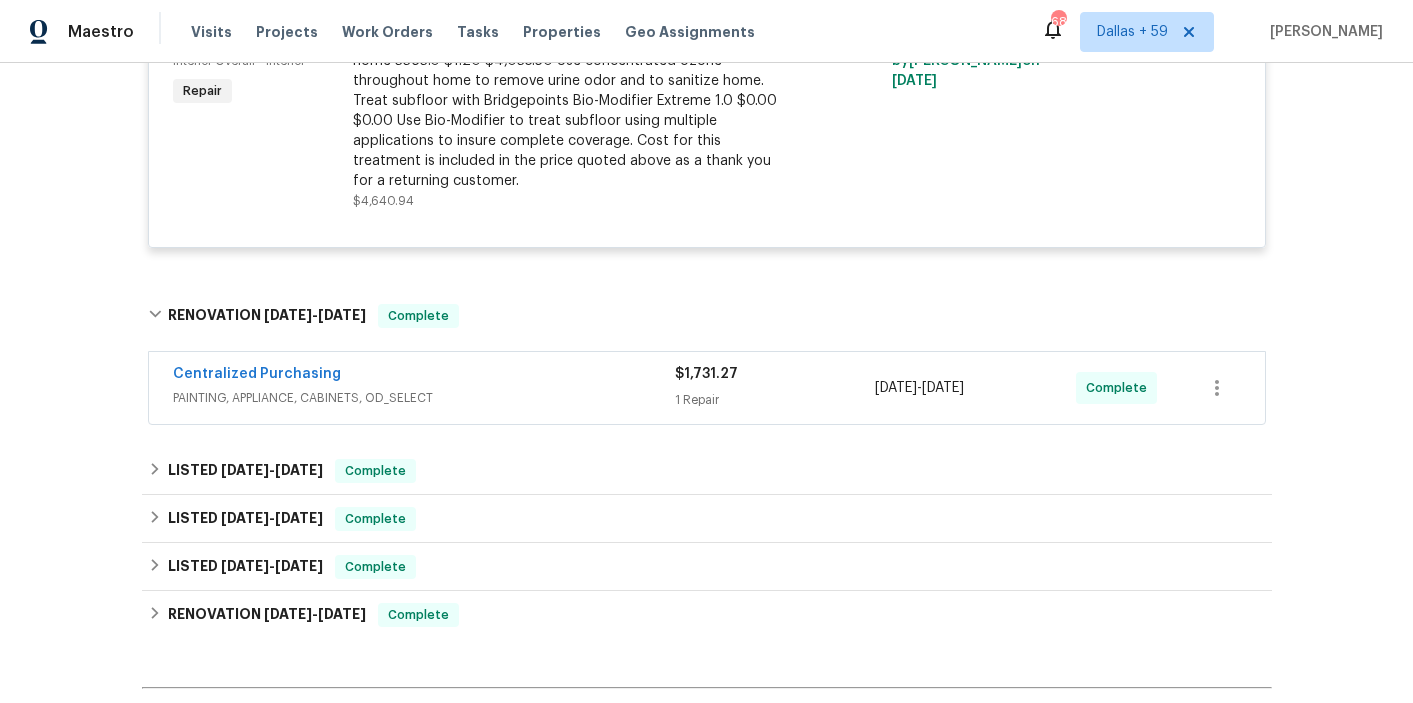 click on "Centralized Purchasing" at bounding box center [424, 376] 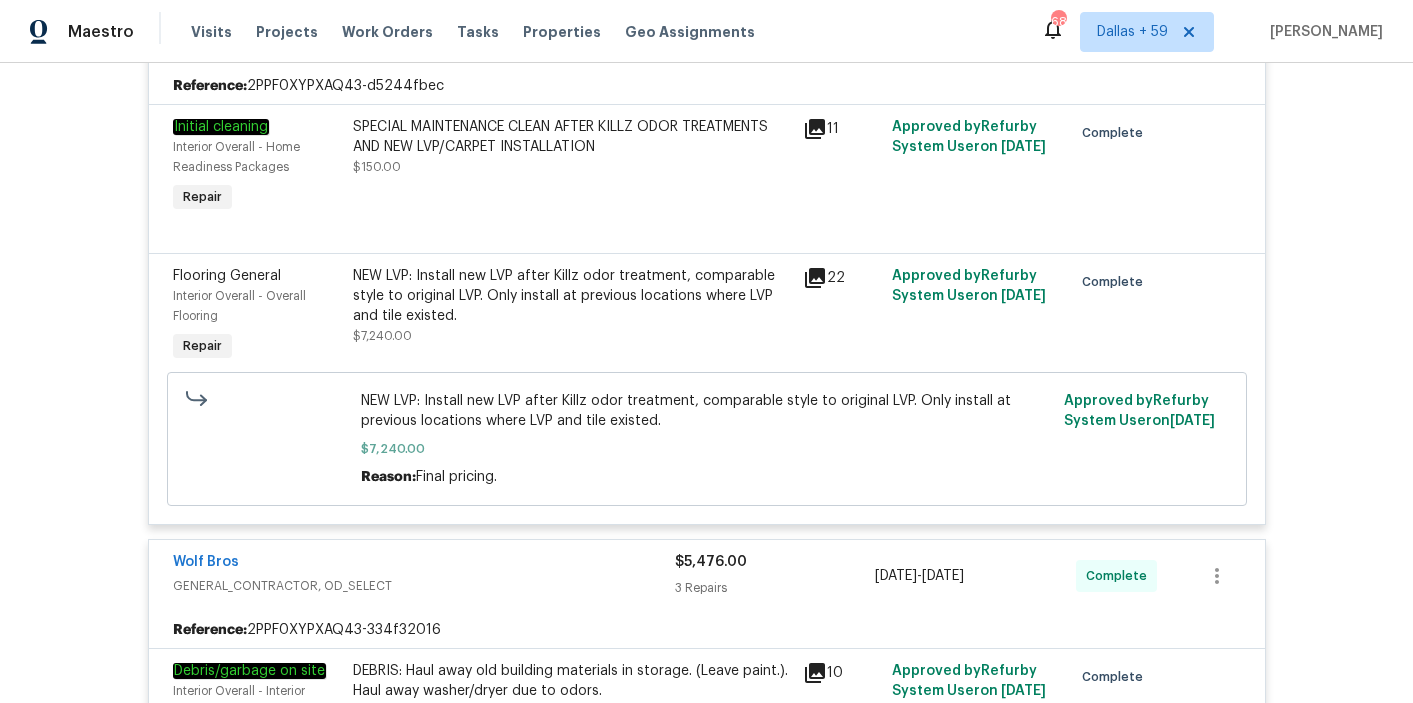 scroll, scrollTop: 1029, scrollLeft: 0, axis: vertical 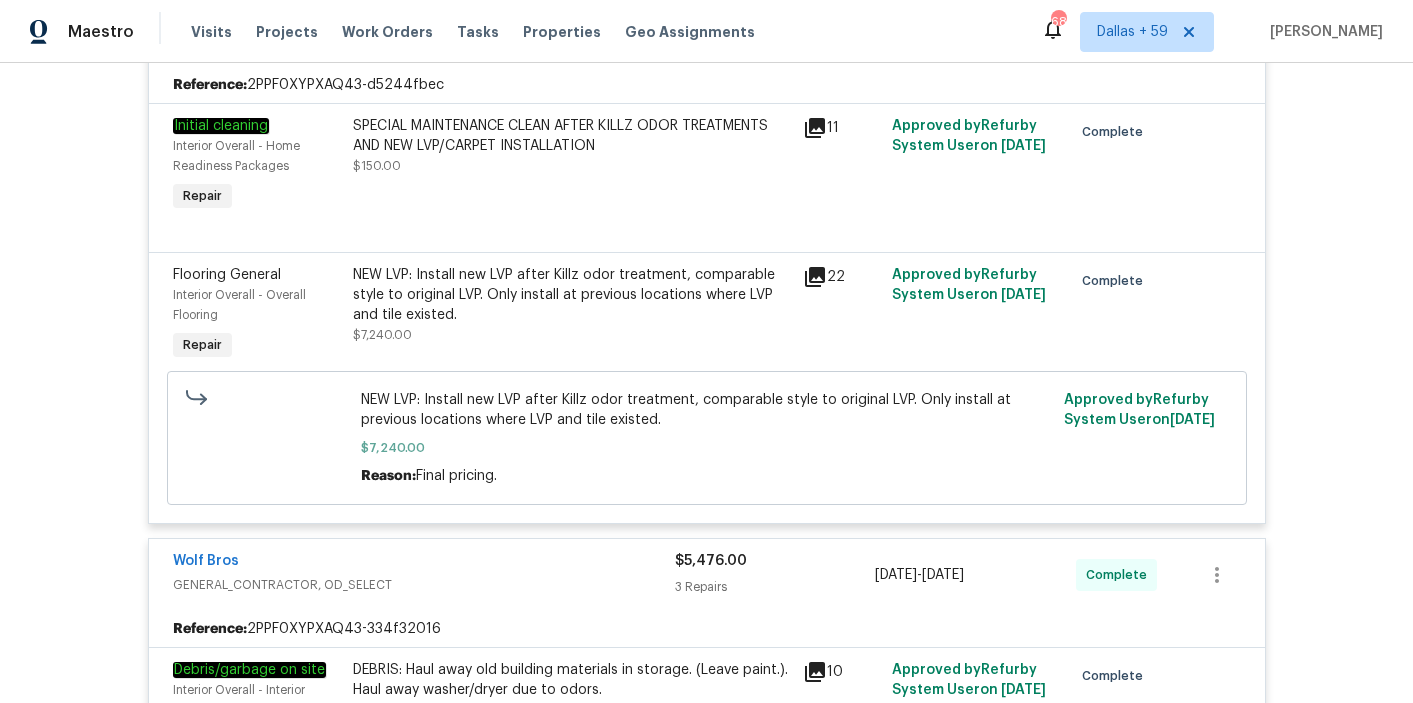 click on "Back to all projects 2648 Cutter Dr, Severance, CO 80524 5 Beds | 4 Baths | Total: 3076 ft² | Above Grade: 1886 ft² | Basement Finished: 1190 ft² | 2022 Not seen today Mark Seen Actions Last Visit Date 7/10/2025  by  John Gonzalez   Project Listed   6/16/2025  -  7/1/2025 Complete Visits Work Orders Maintenance Notes Condition Adjustments Costs Photos Floor Plans Cases LISTED   6/16/25  -  7/1/25 Complete Redi Carpet Inc FLOORING $3,628.28 1 Repair 6/16/2025  -  6/30/2025 Complete Reference:  2PPF0XYPXAQ43-efe06b9e4 Flooring General Interior Overall - Overall Flooring Repair ****Please call JG while onsite to review carpet locations*****Install new carpet. (Bodenger Way 749 Bird Bath, Beige) at all previously carpeted locations. To include (but not limited to): 6 lb 3/8" pad, tack strips, transition pieces and install. $3,628.28 Approved by  Refurby System User  on   6/27/2025 Complete $3,500.00 Reason:  Clarification Approved by  Refurby System User  on  6/16/2025 $3,628.28 Reason:  Final pricing.  on  1" at bounding box center [706, 383] 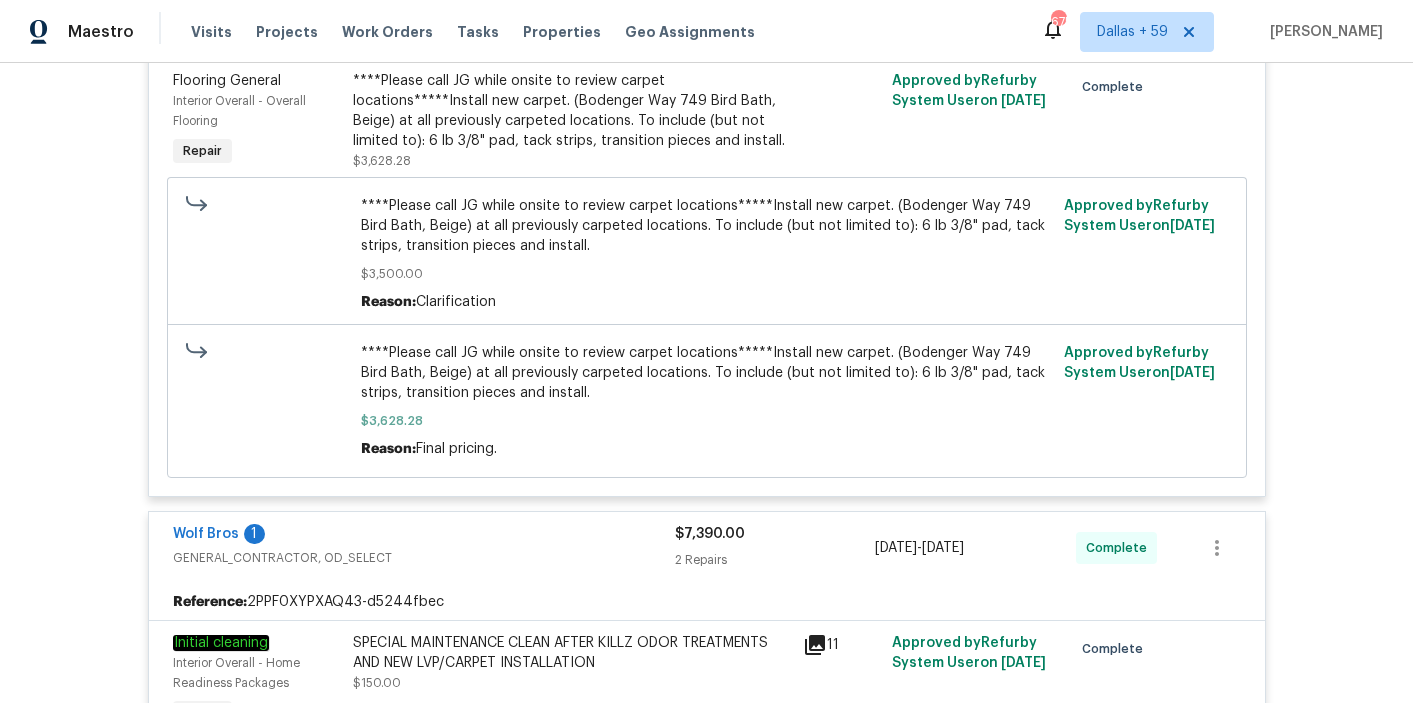 scroll, scrollTop: 0, scrollLeft: 0, axis: both 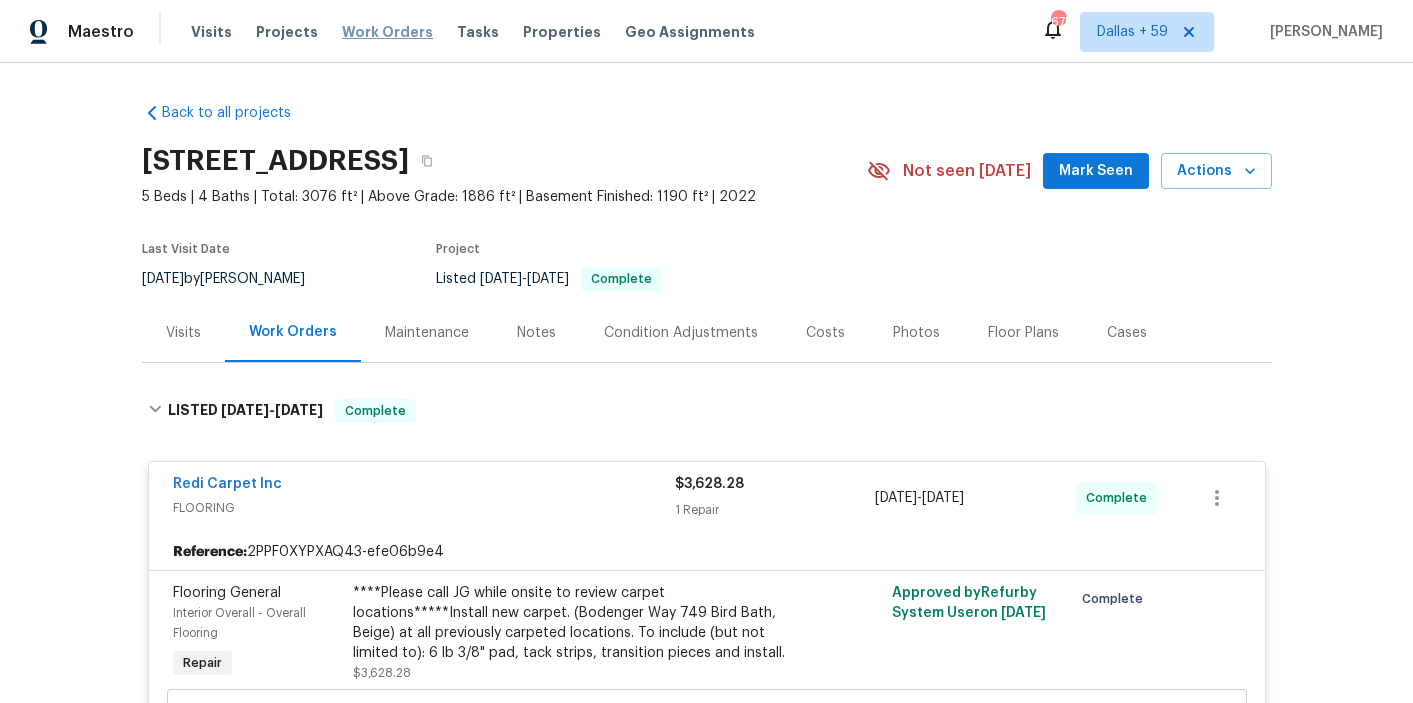 click on "Work Orders" at bounding box center [387, 32] 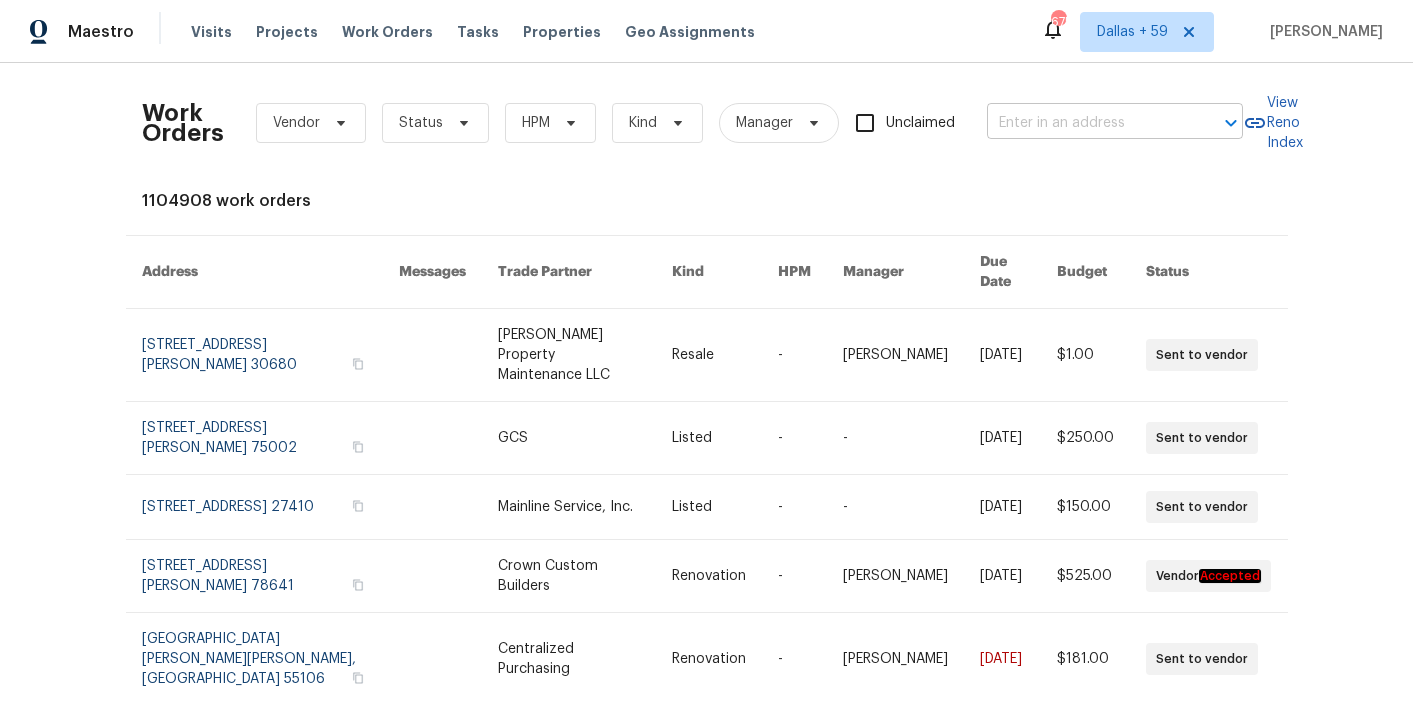 click at bounding box center [1087, 123] 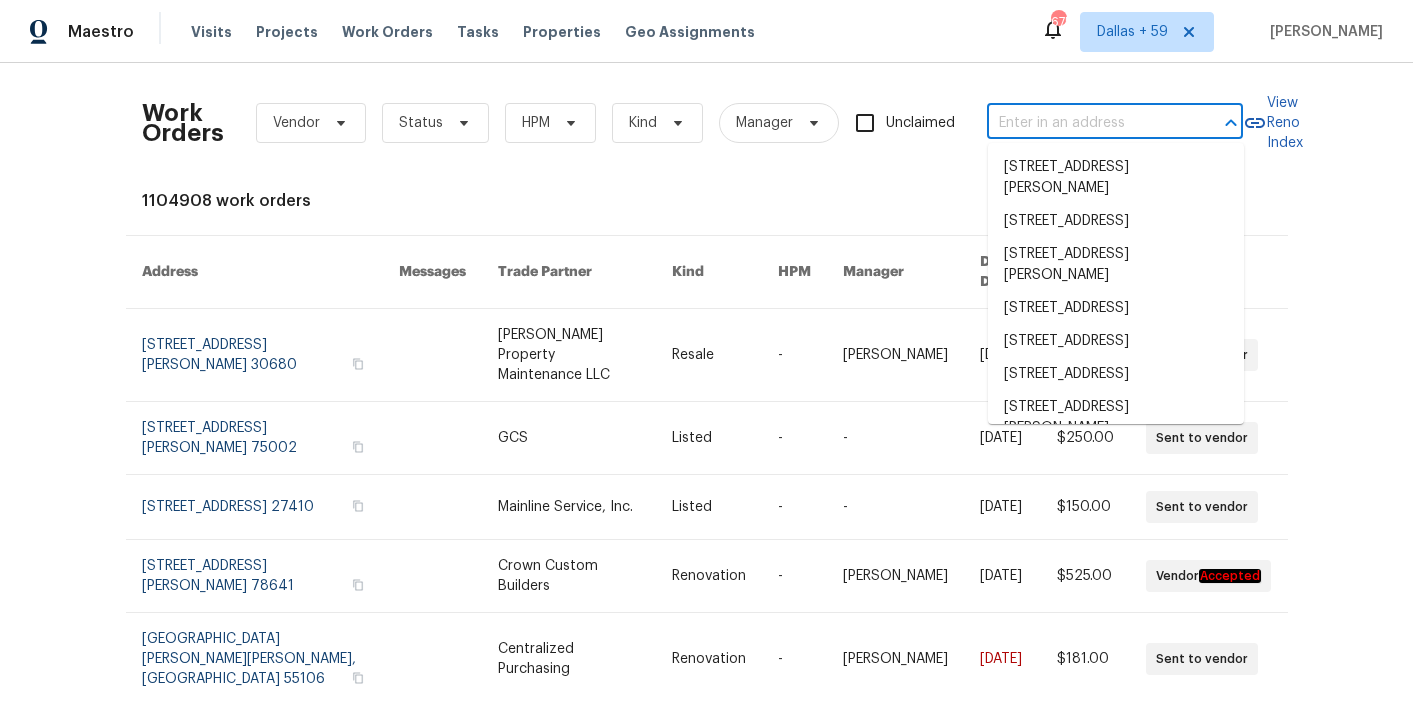 paste on "312 La Escalera Dr, Leander, TX 78641" 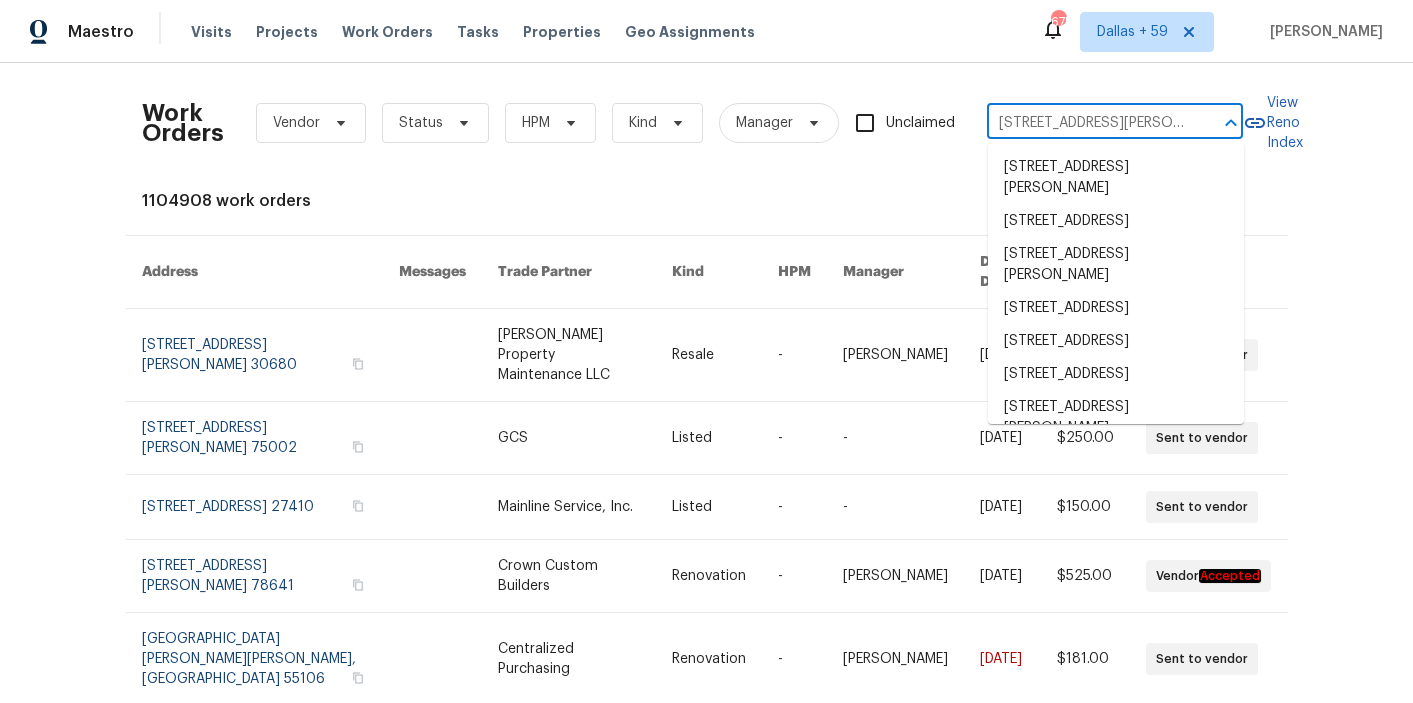scroll, scrollTop: 0, scrollLeft: 54, axis: horizontal 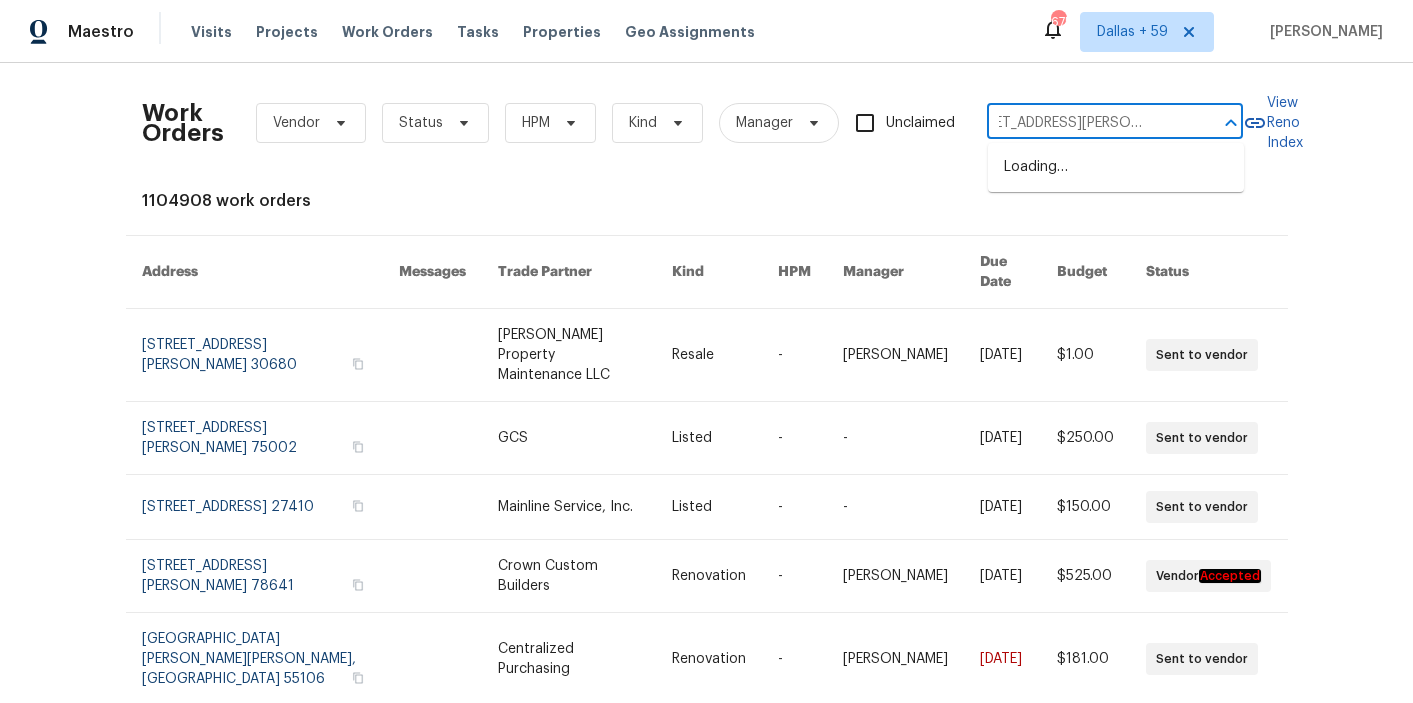 type on "312 La Escalera Dr, Leander, TX 78641" 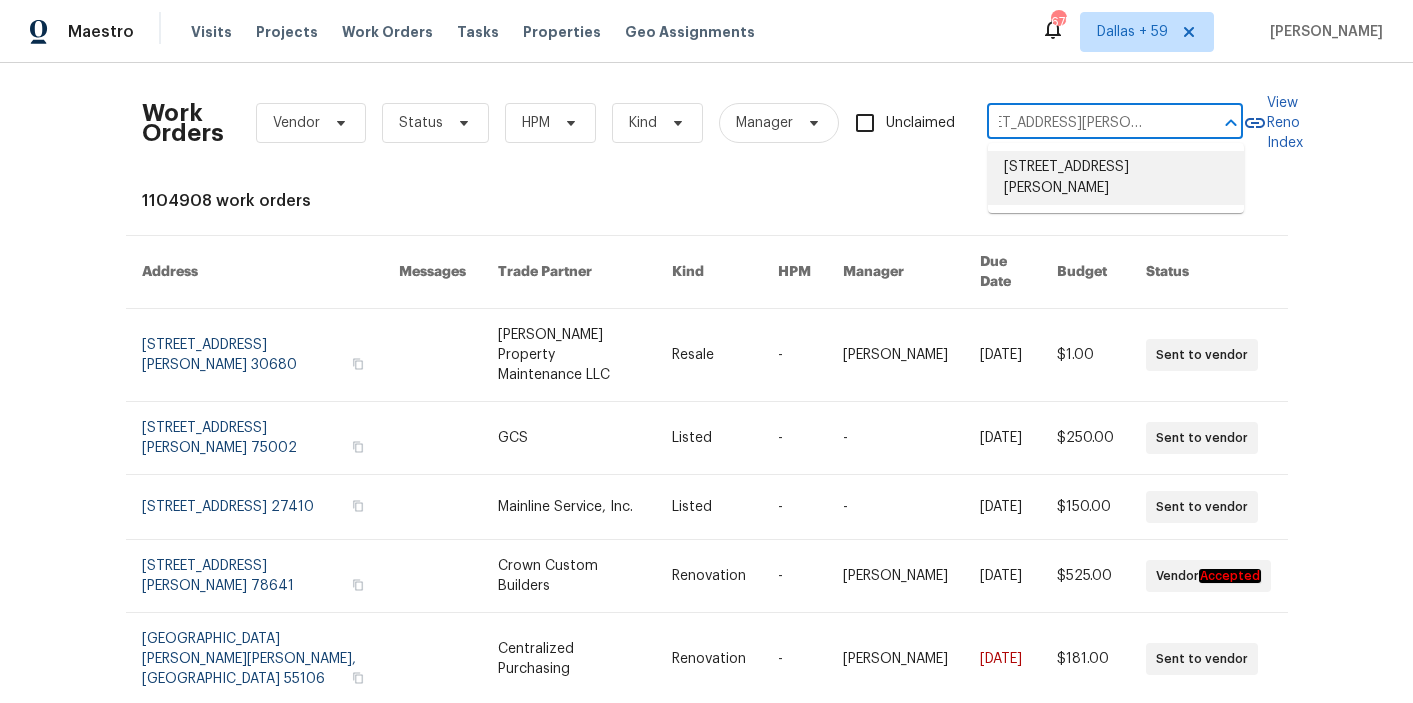 click on "312 La Escalera Dr, Leander, TX 78641" at bounding box center [1116, 178] 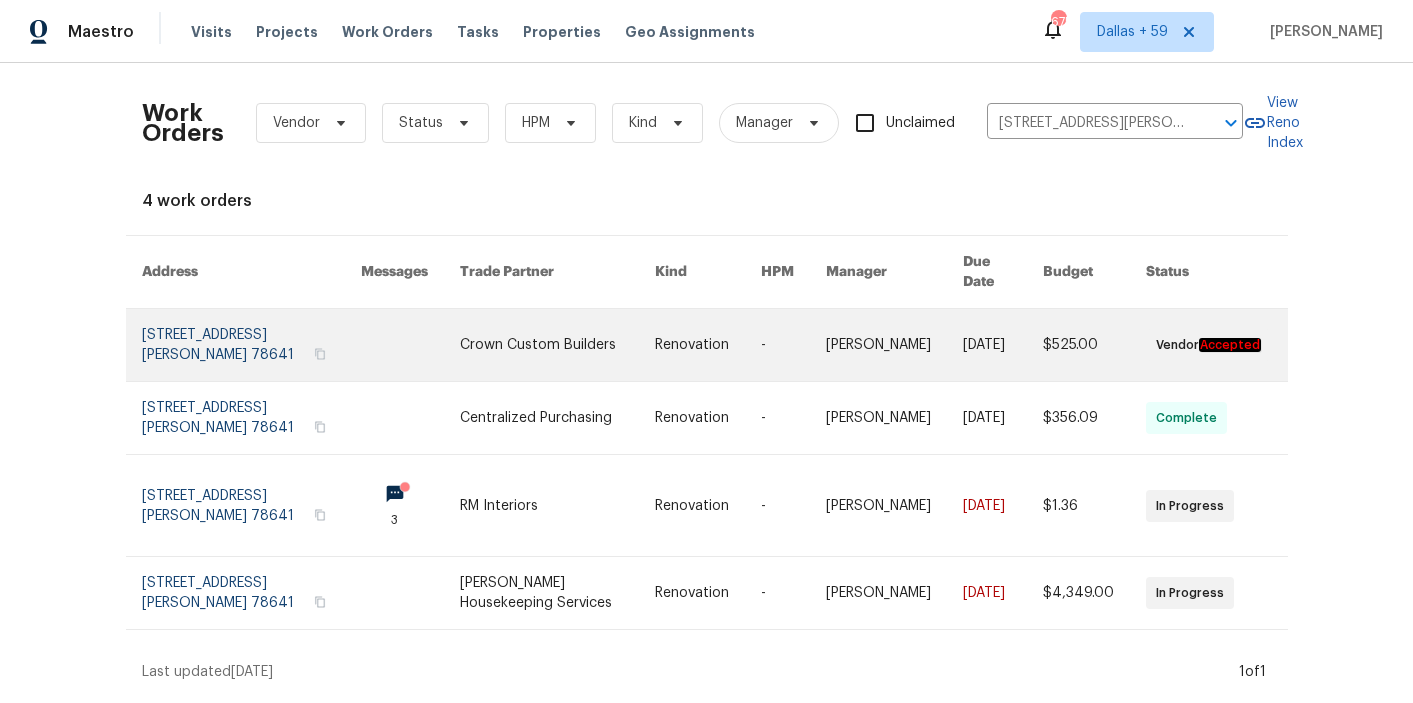 click at bounding box center [557, 345] 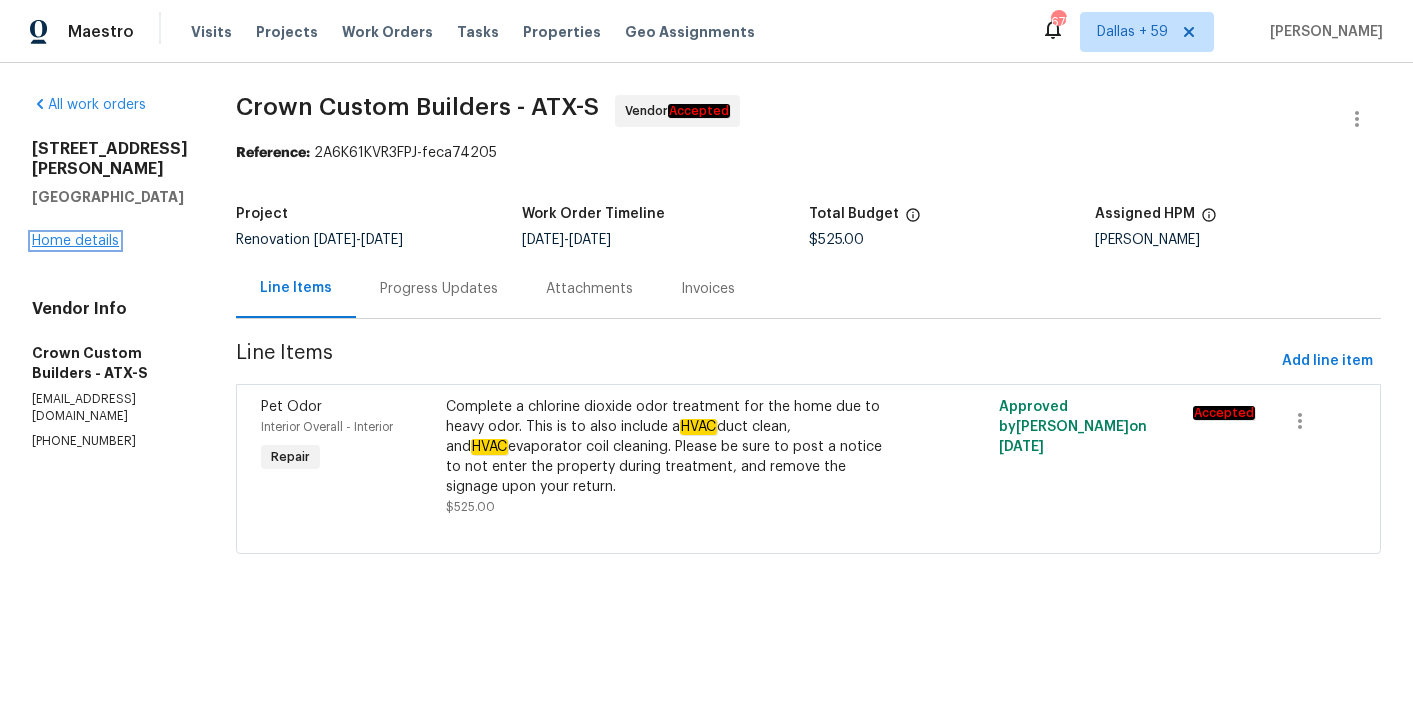 click on "Home details" at bounding box center [75, 241] 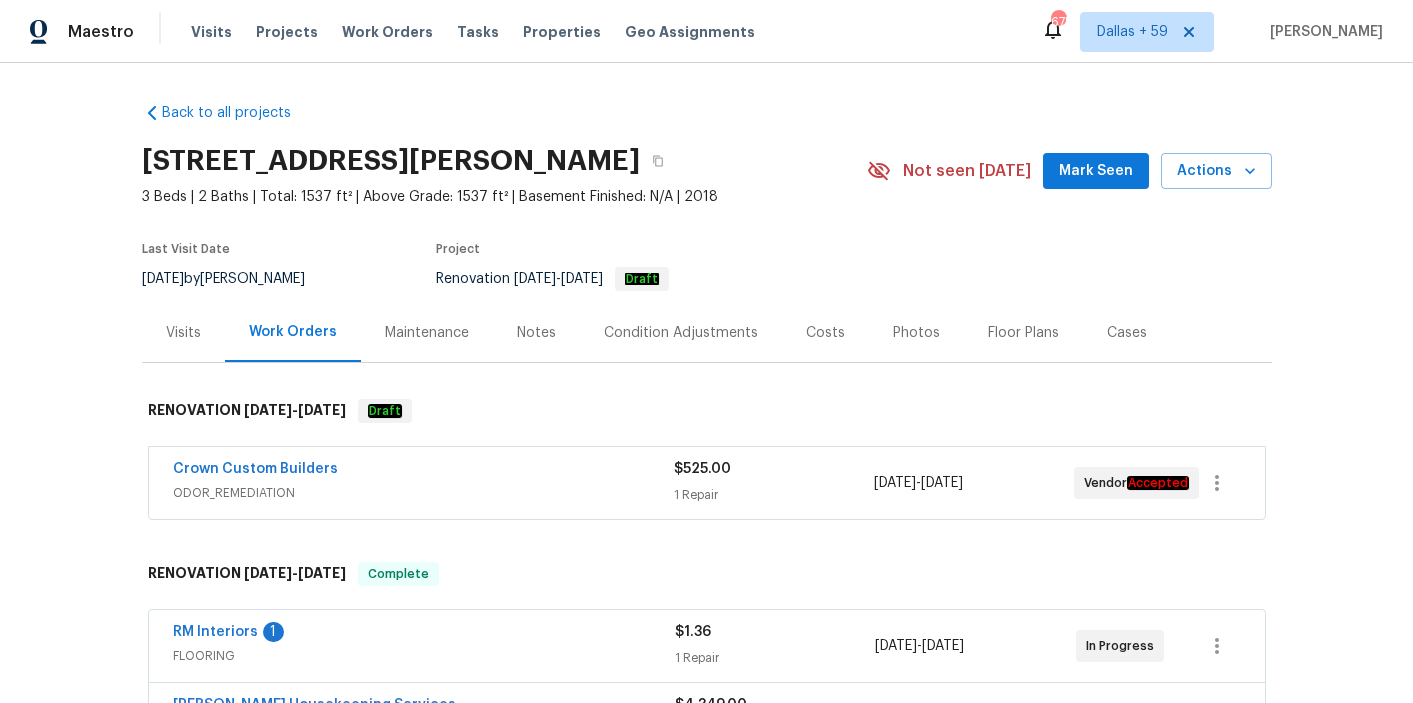 click on "Crown Custom Builders" at bounding box center [423, 471] 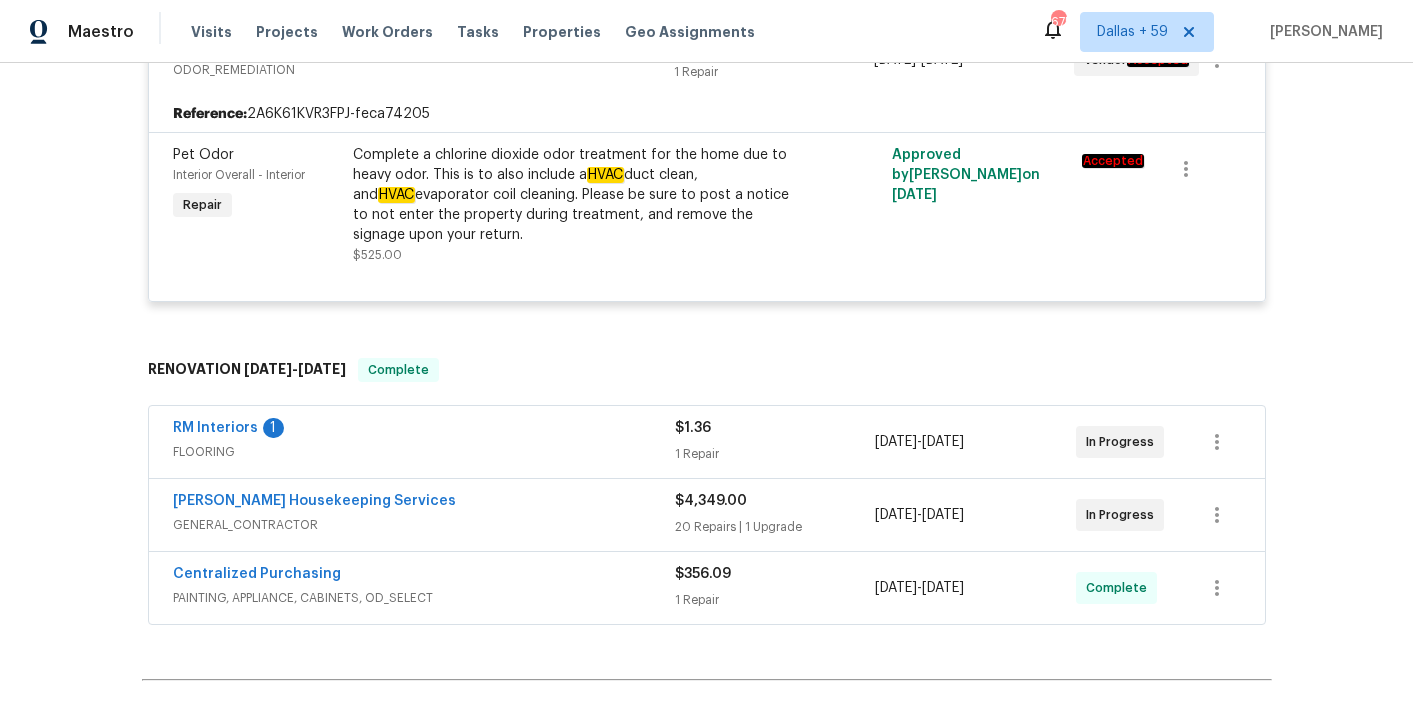 scroll, scrollTop: 460, scrollLeft: 0, axis: vertical 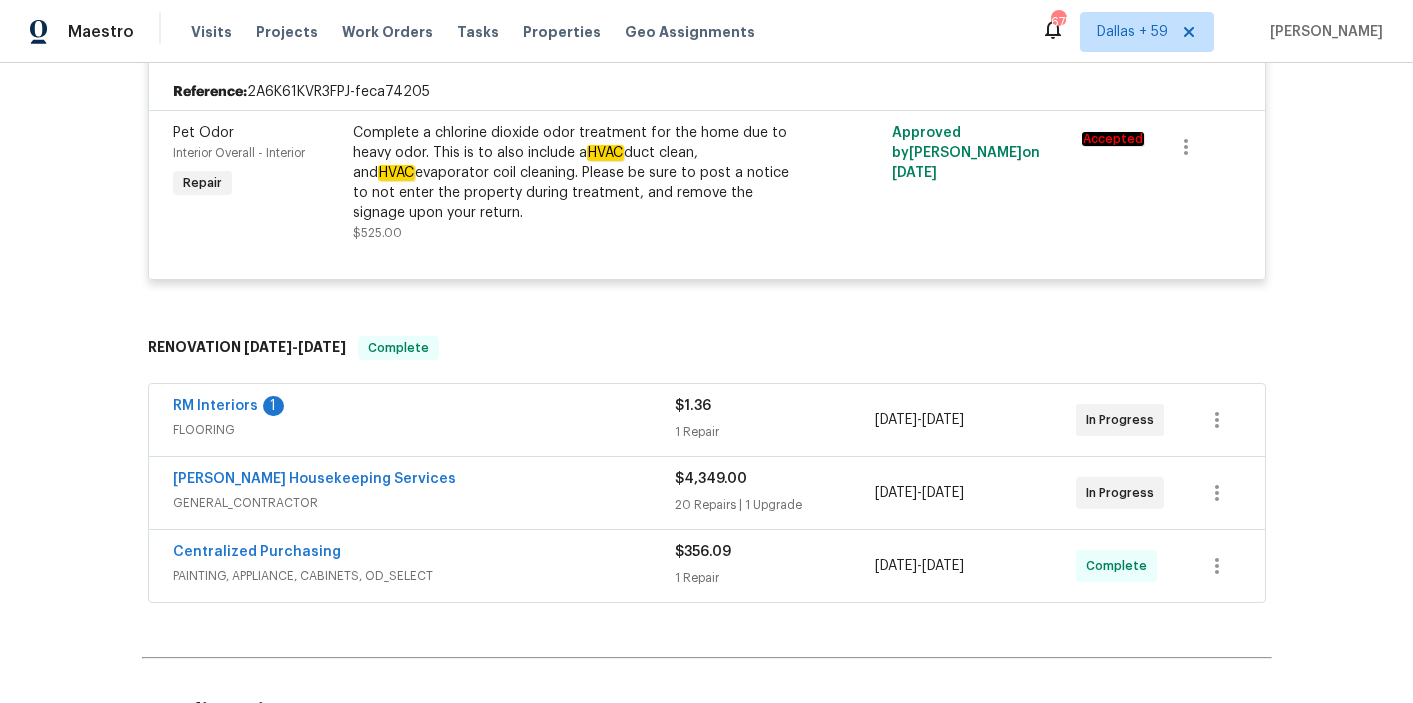 click on "FLOORING" at bounding box center (424, 430) 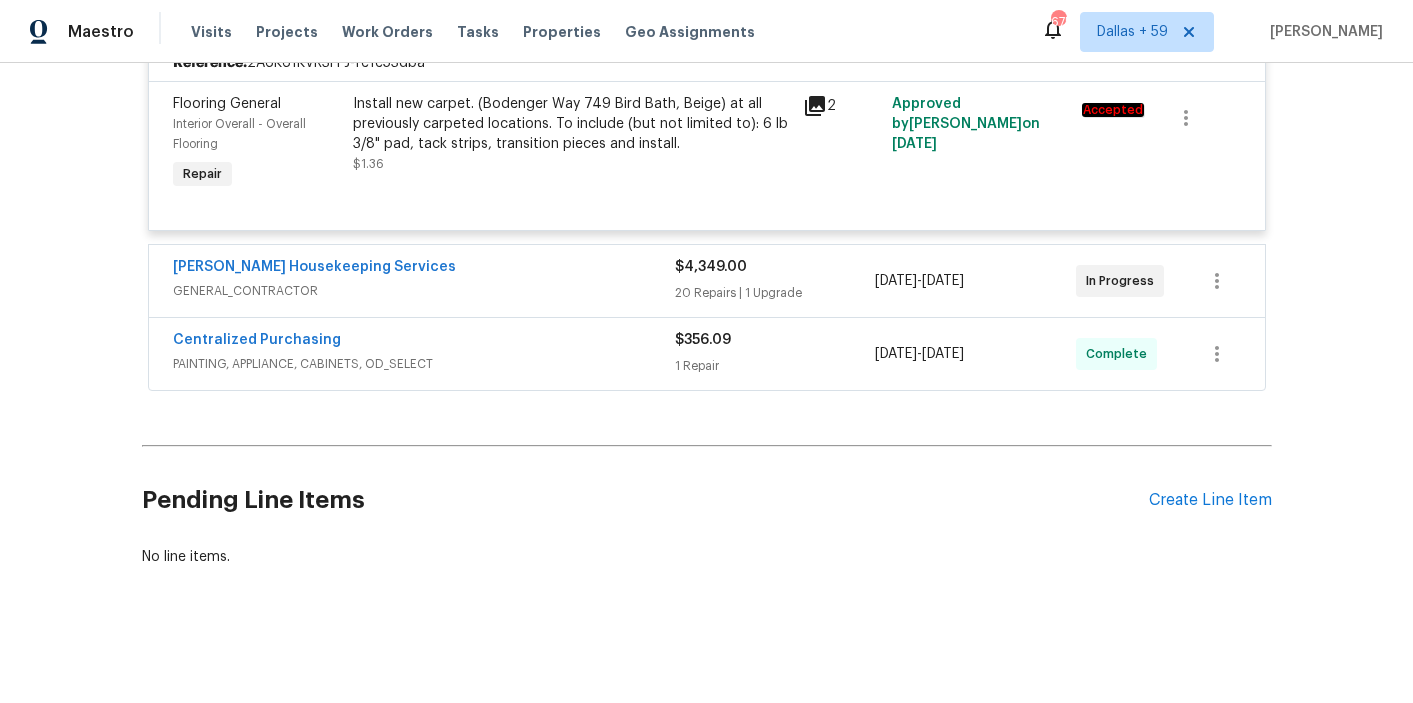 scroll, scrollTop: 884, scrollLeft: 0, axis: vertical 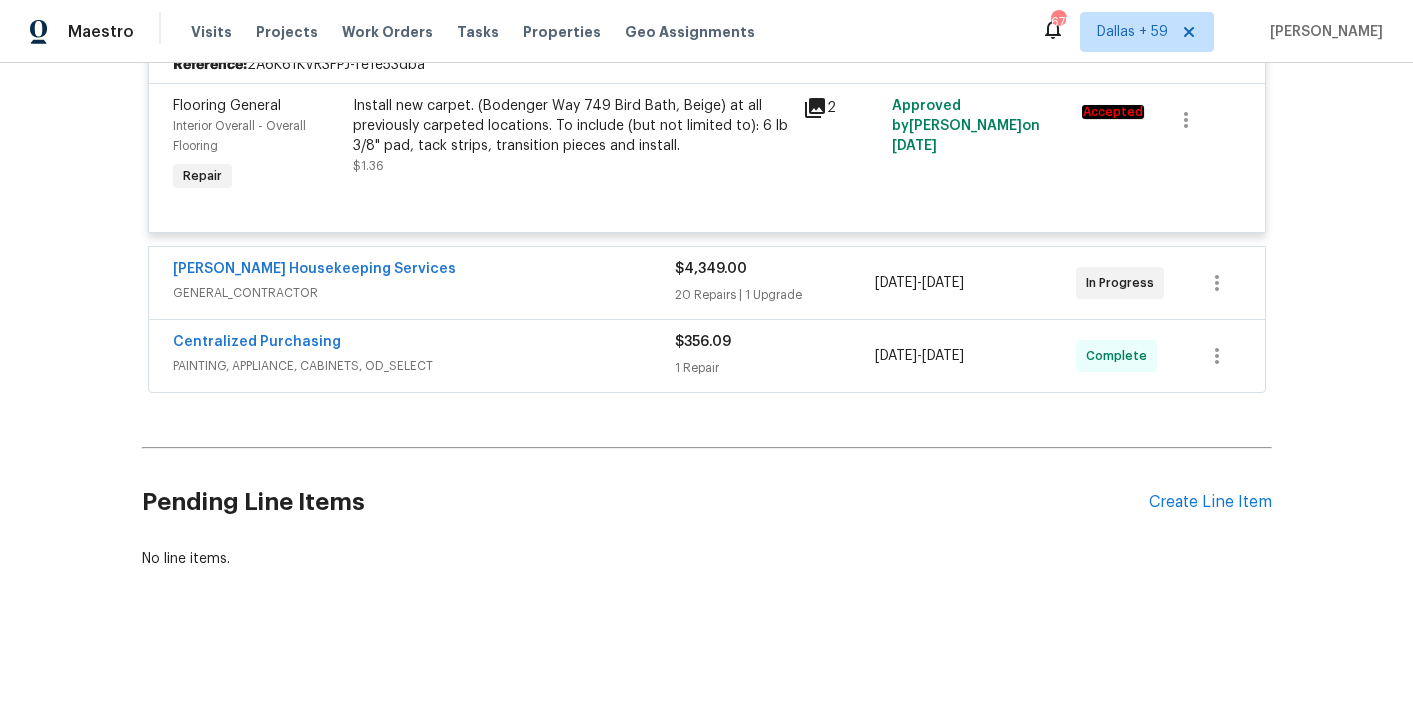 click on "Centralized Purchasing PAINTING, APPLIANCE, CABINETS, OD_SELECT $356.09 1 Repair 7/2/2025  -  7/2/2025 Complete" at bounding box center [707, 356] 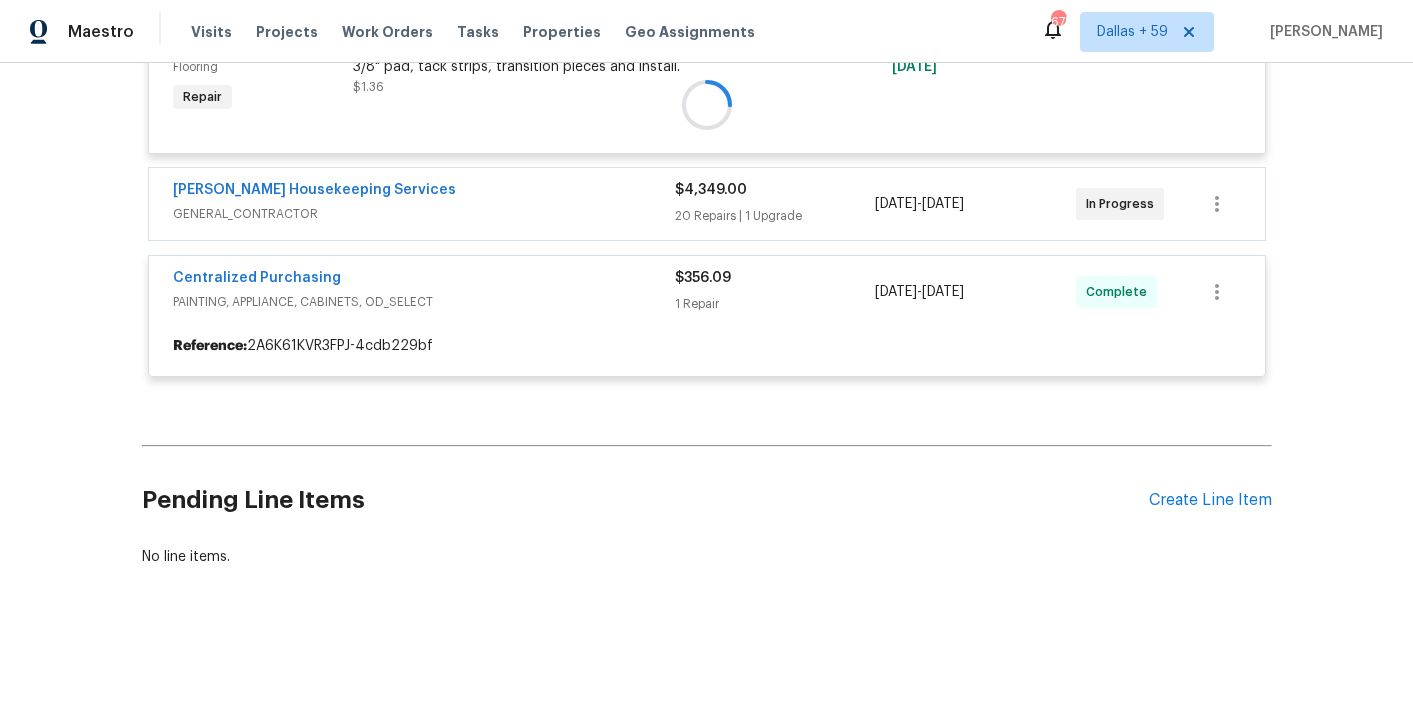 scroll, scrollTop: 963, scrollLeft: 0, axis: vertical 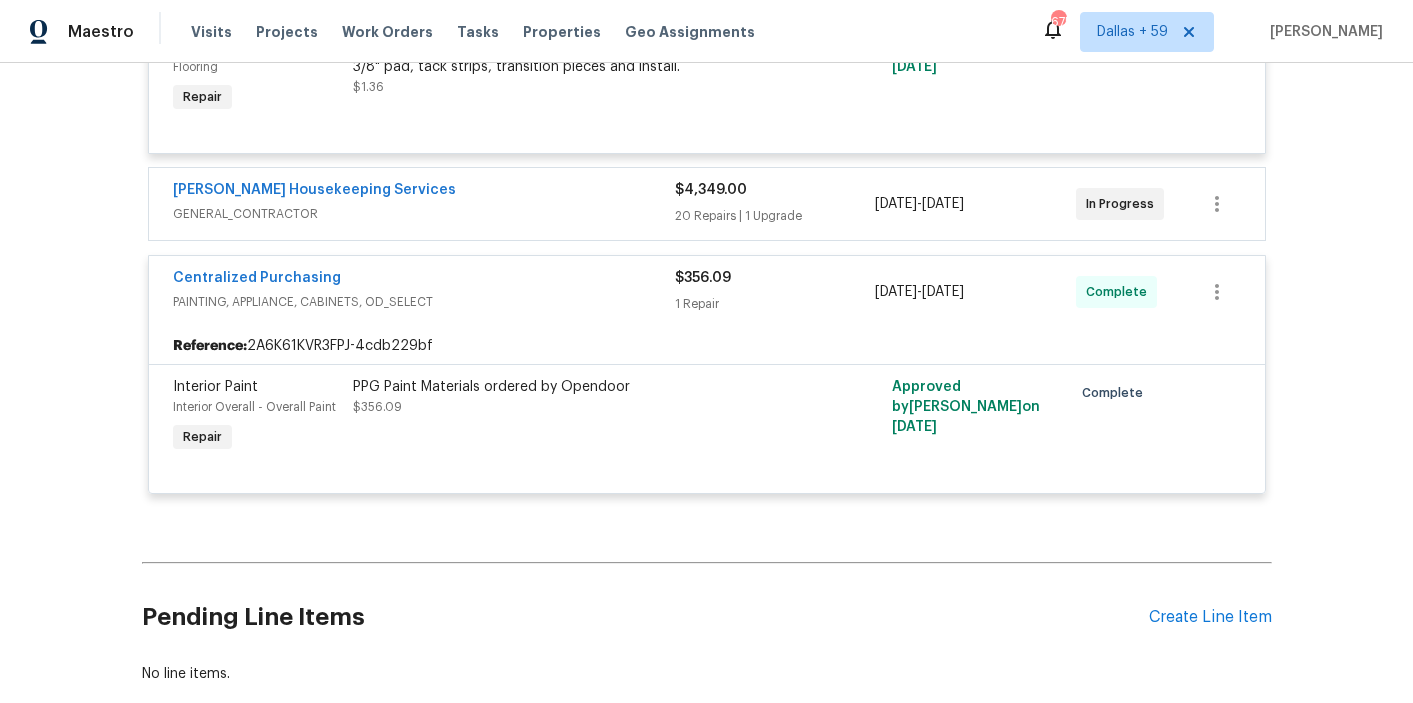 click on "GENERAL_CONTRACTOR" at bounding box center [424, 214] 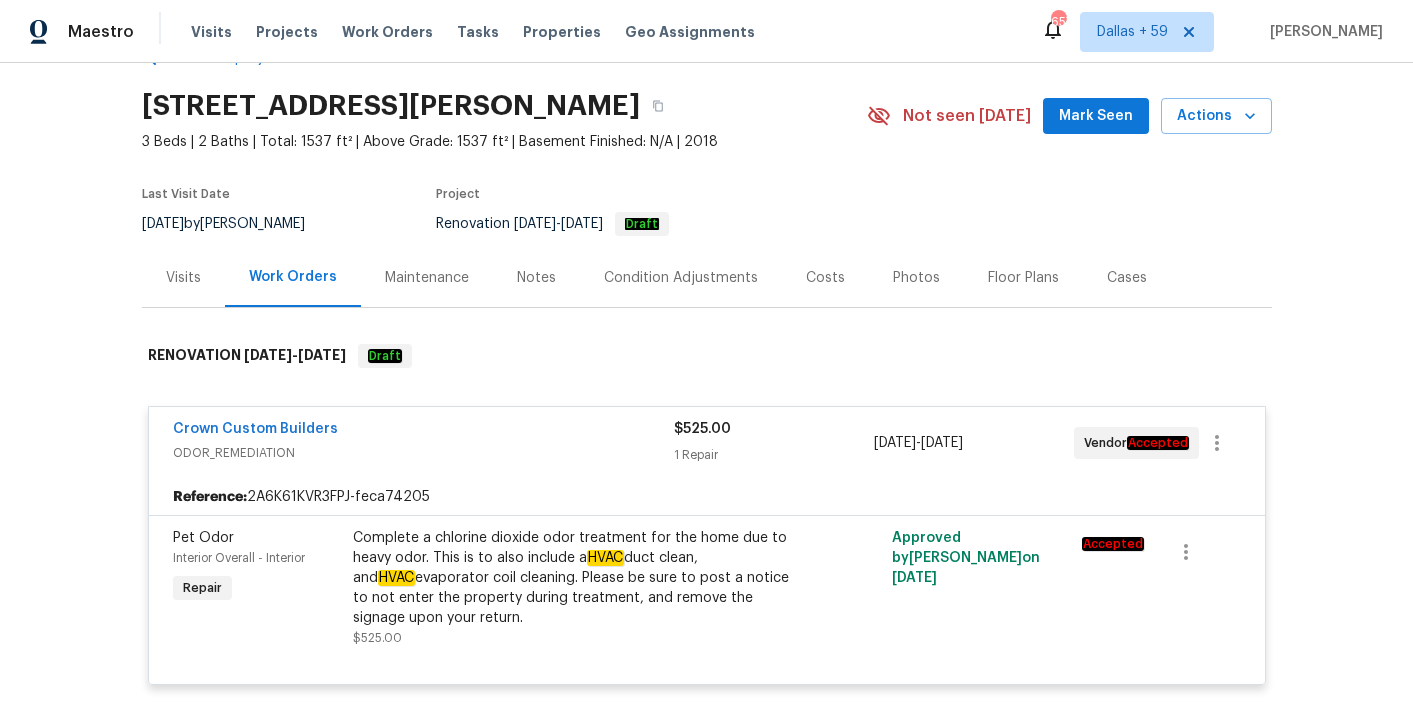 scroll, scrollTop: 0, scrollLeft: 0, axis: both 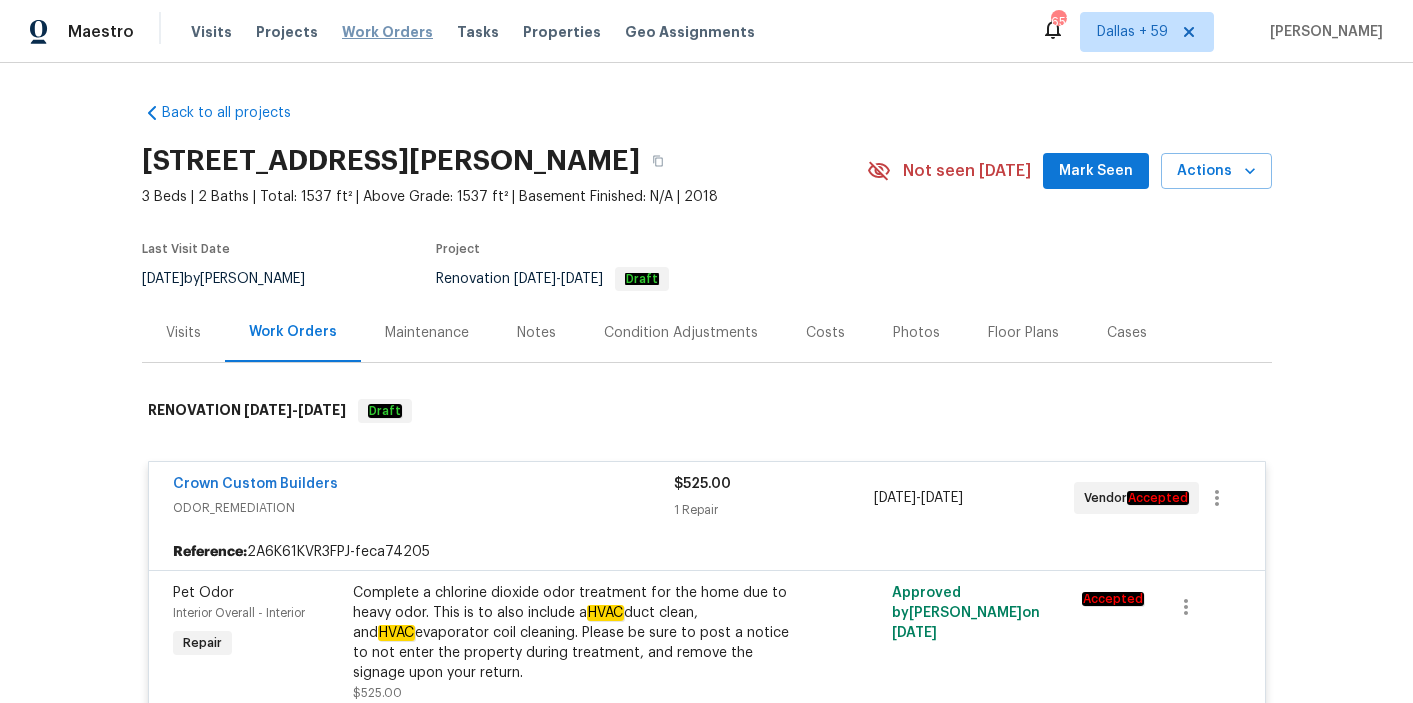 click on "Work Orders" at bounding box center (387, 32) 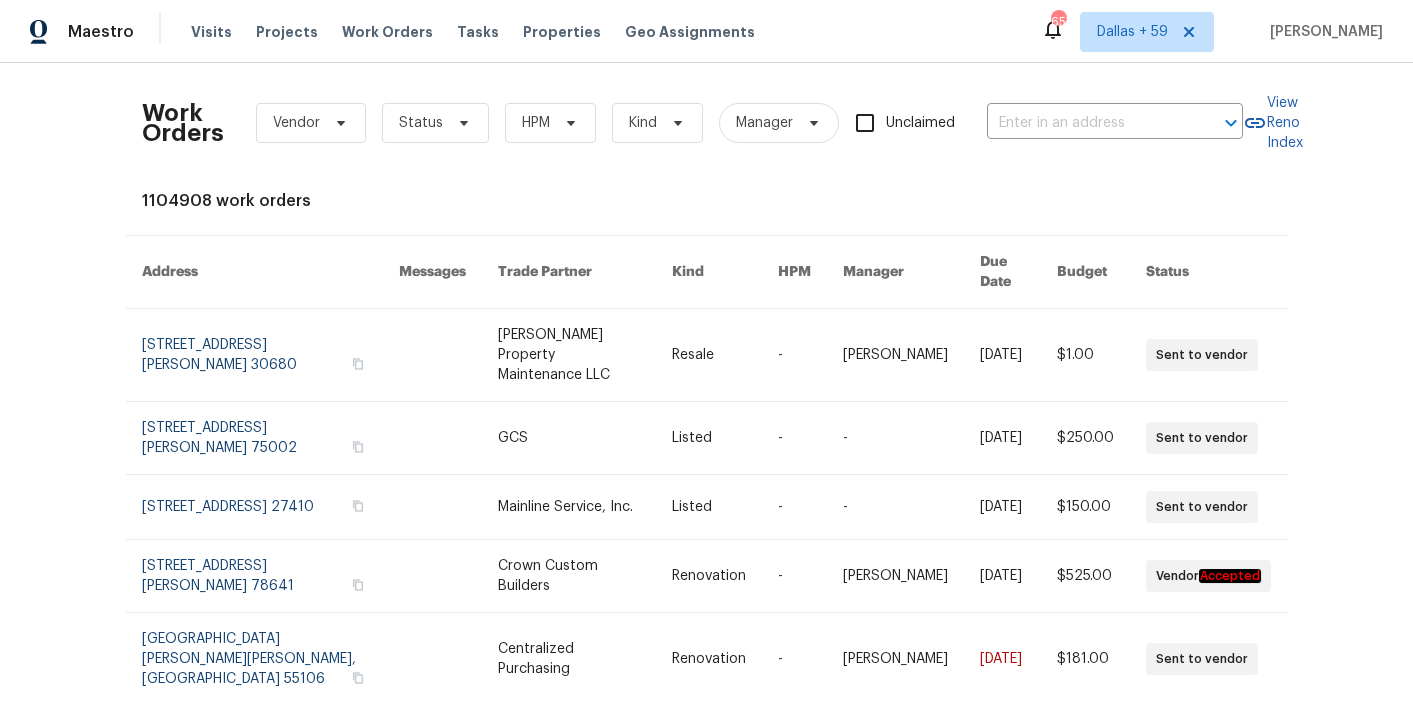 click on "Work Orders Vendor Status HPM Kind Manager Unclaimed ​" at bounding box center (692, 123) 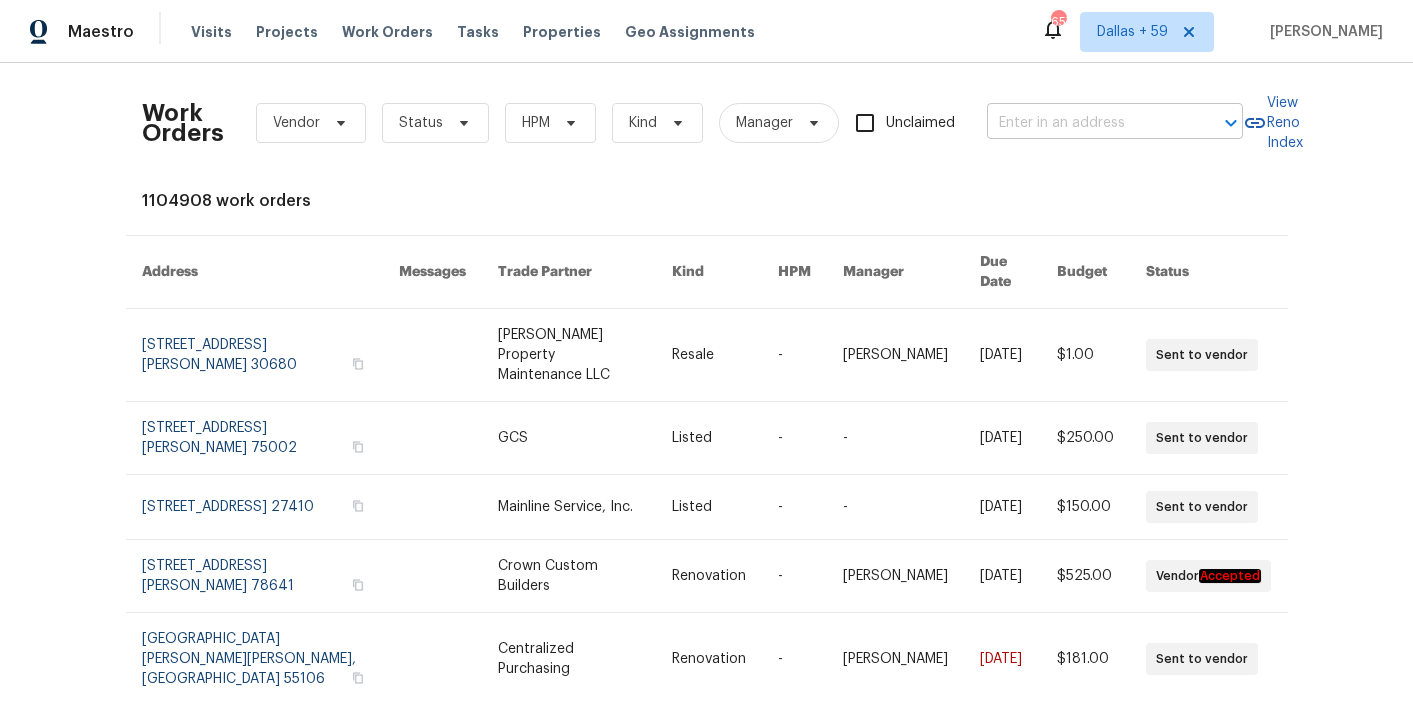 click at bounding box center (1087, 123) 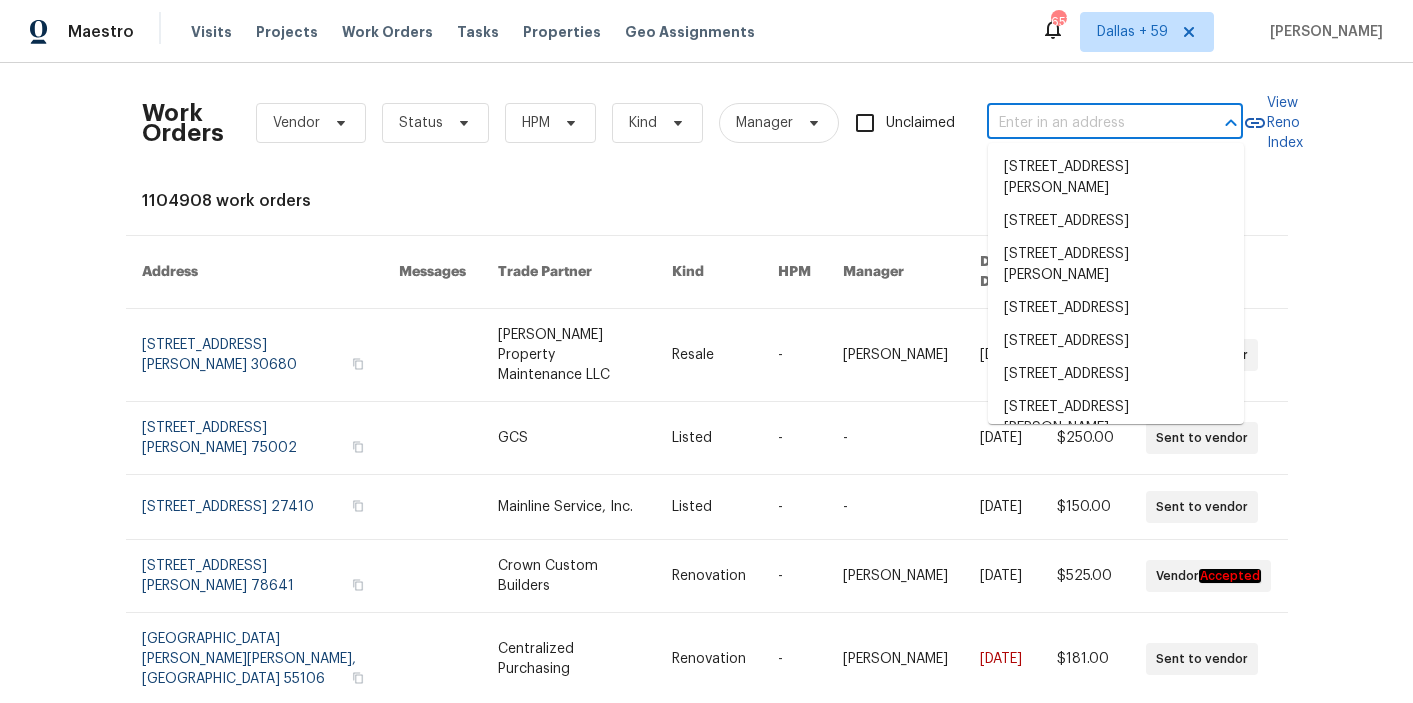 paste on "1013 Lauriston Dr, Saint Johns, FL 32259" 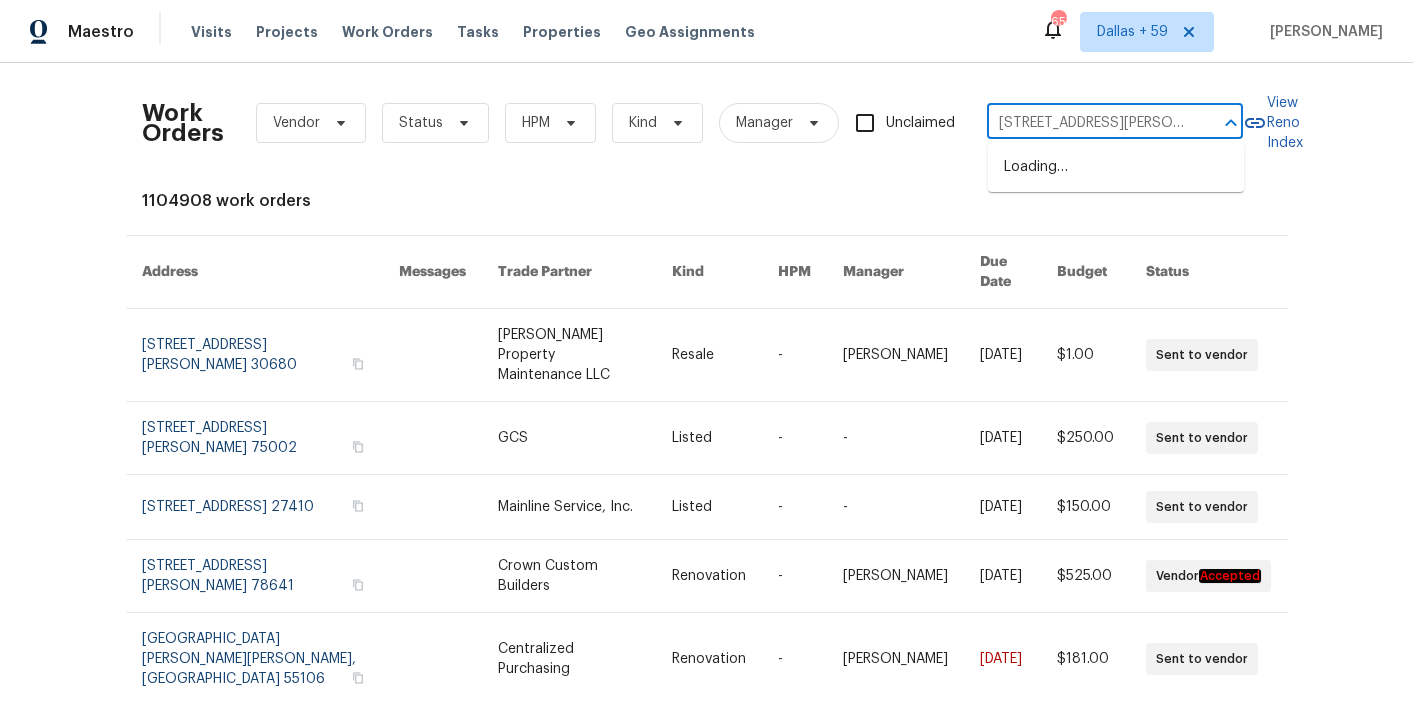 scroll, scrollTop: 0, scrollLeft: 73, axis: horizontal 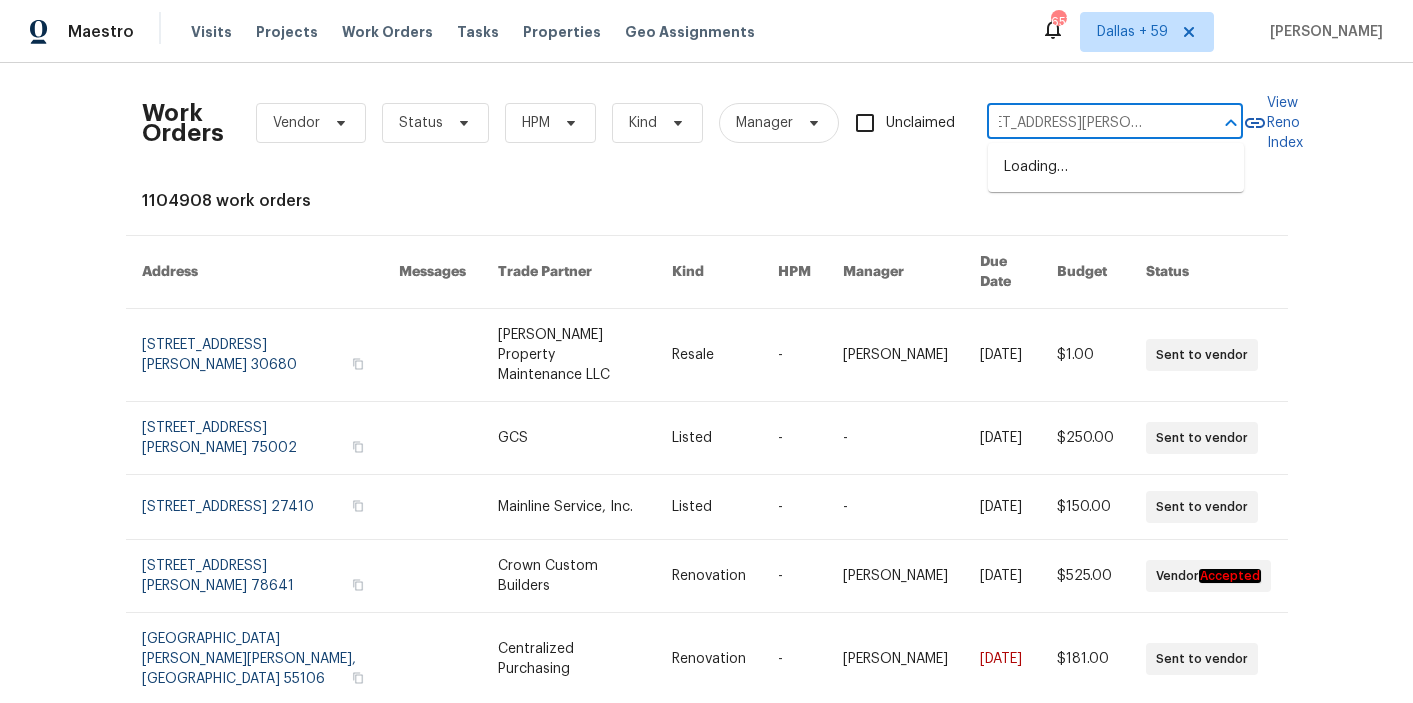 type on "1013 Lauriston Dr, Saint Johns, FL 32259" 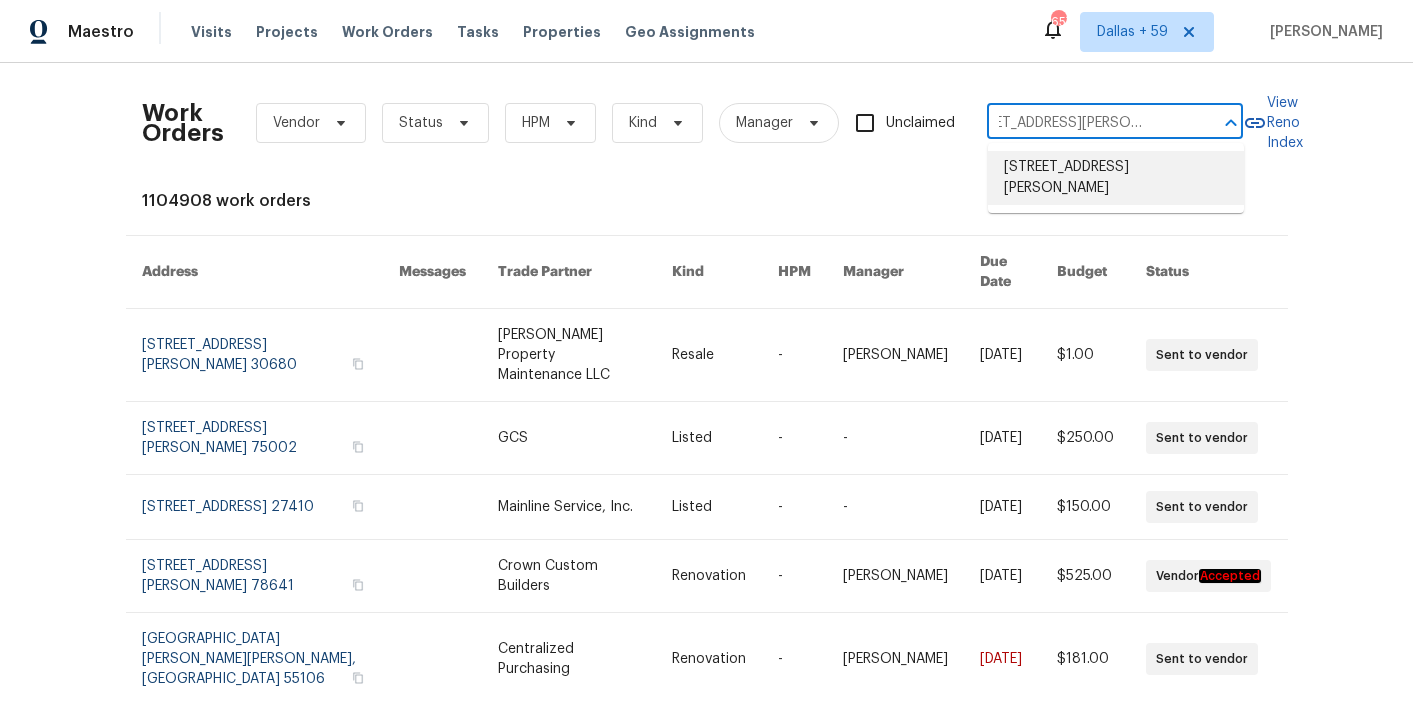 click on "1013 Lauriston Dr, Saint Johns, FL 32259" at bounding box center (1116, 178) 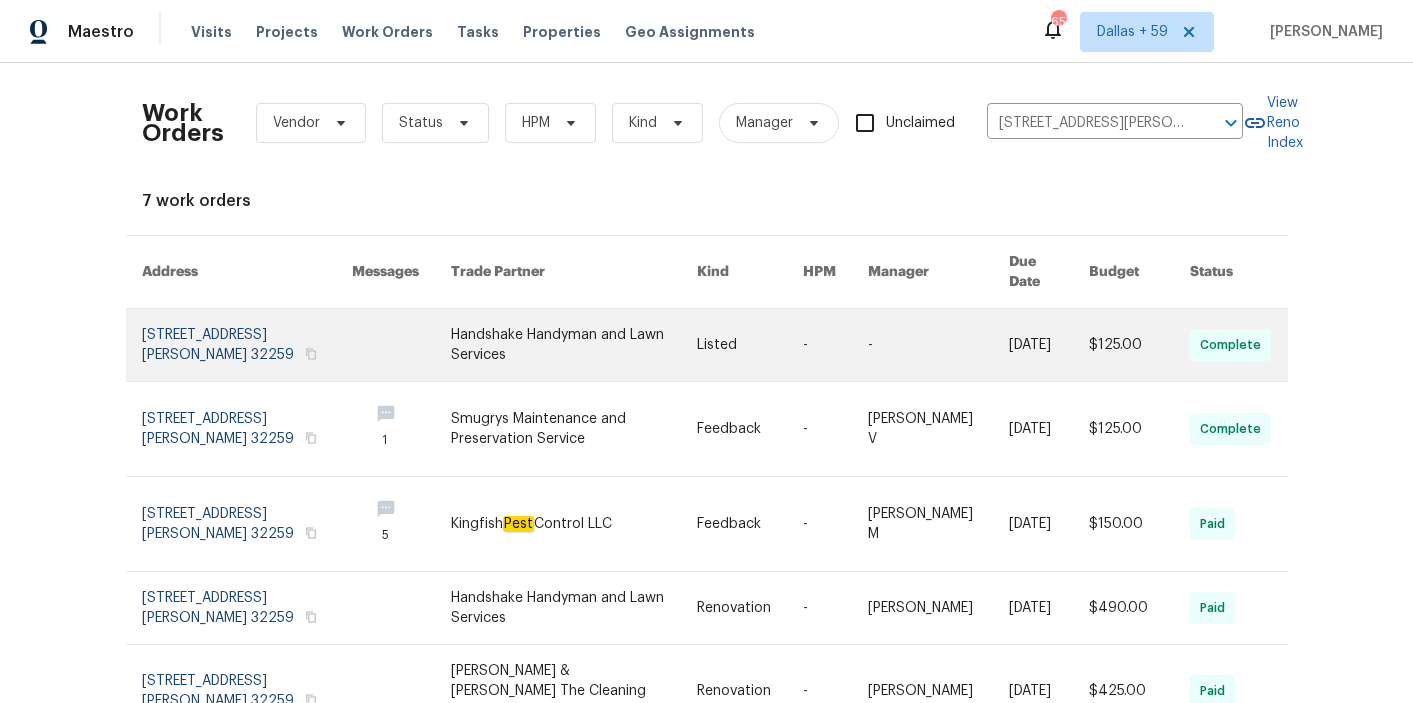 click at bounding box center [573, 345] 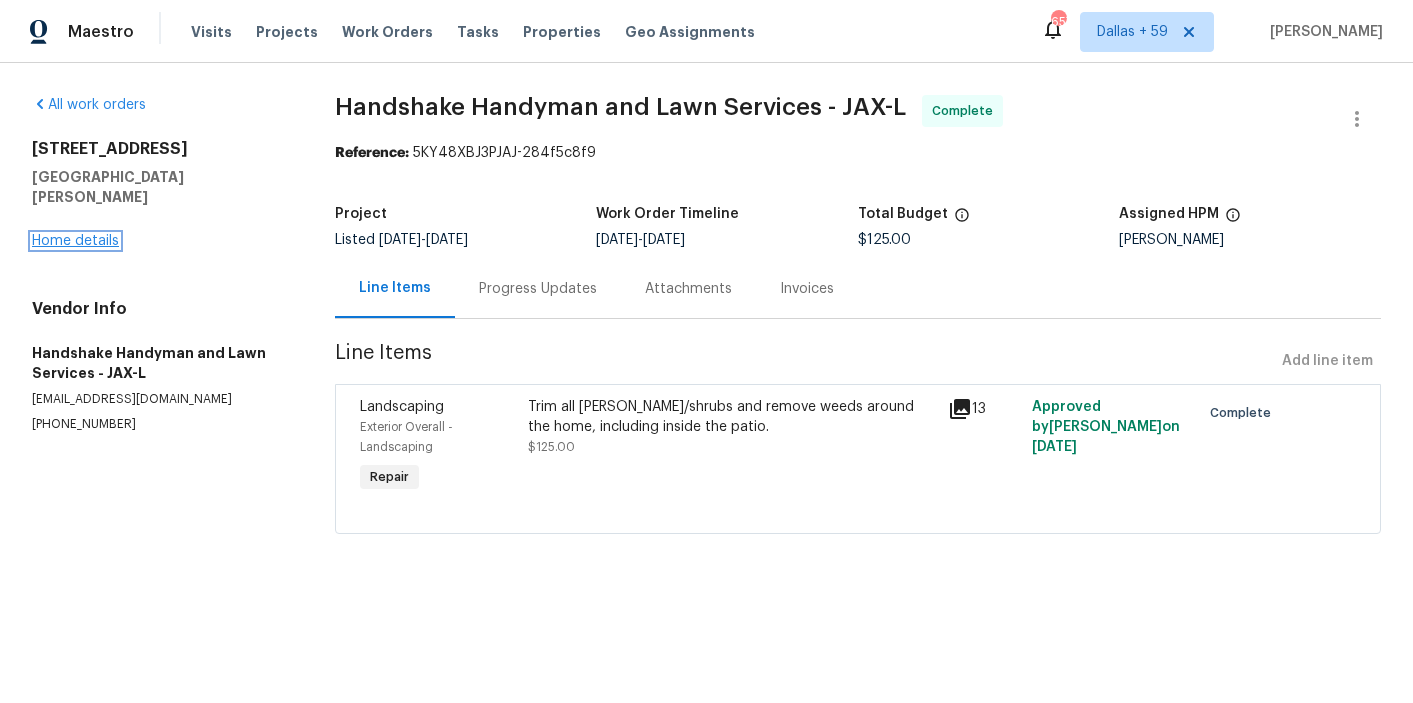 click on "Home details" at bounding box center [75, 241] 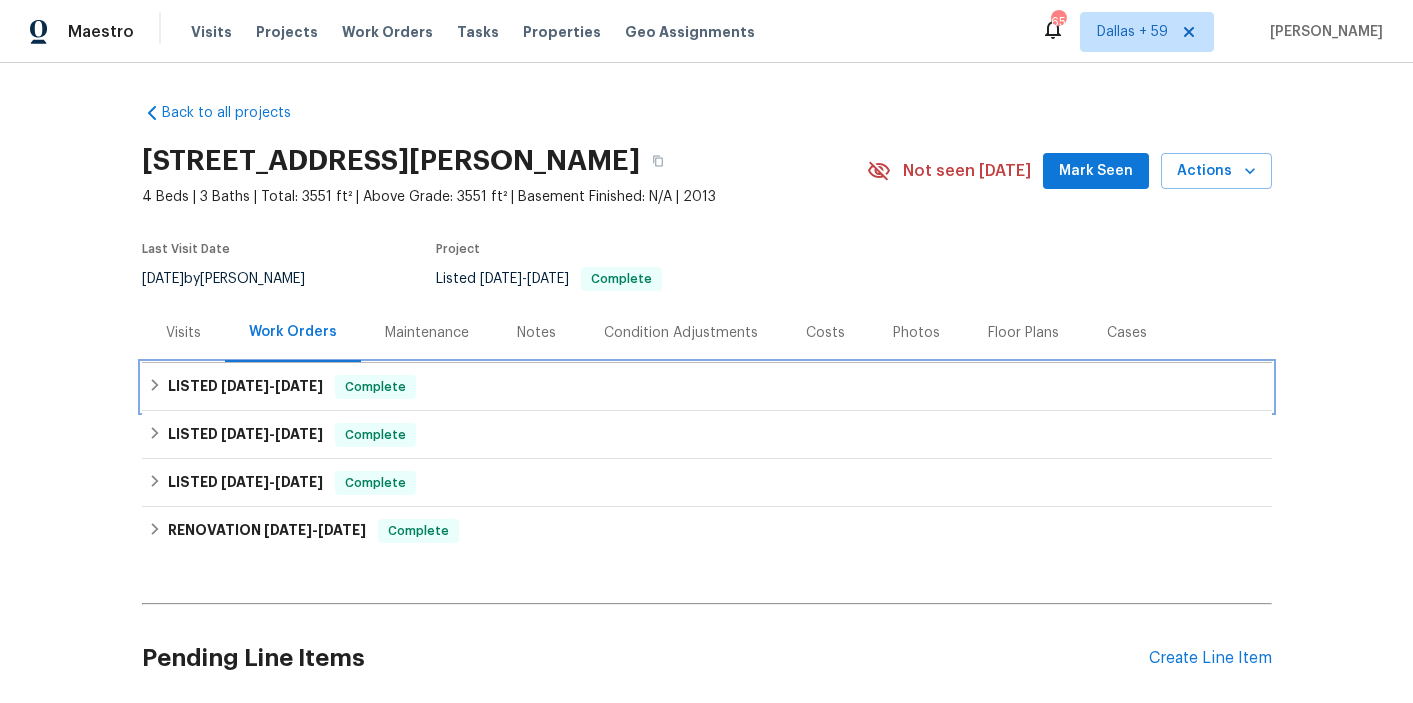 click on "LISTED   7/8/25  -  7/8/25 Complete" at bounding box center [707, 387] 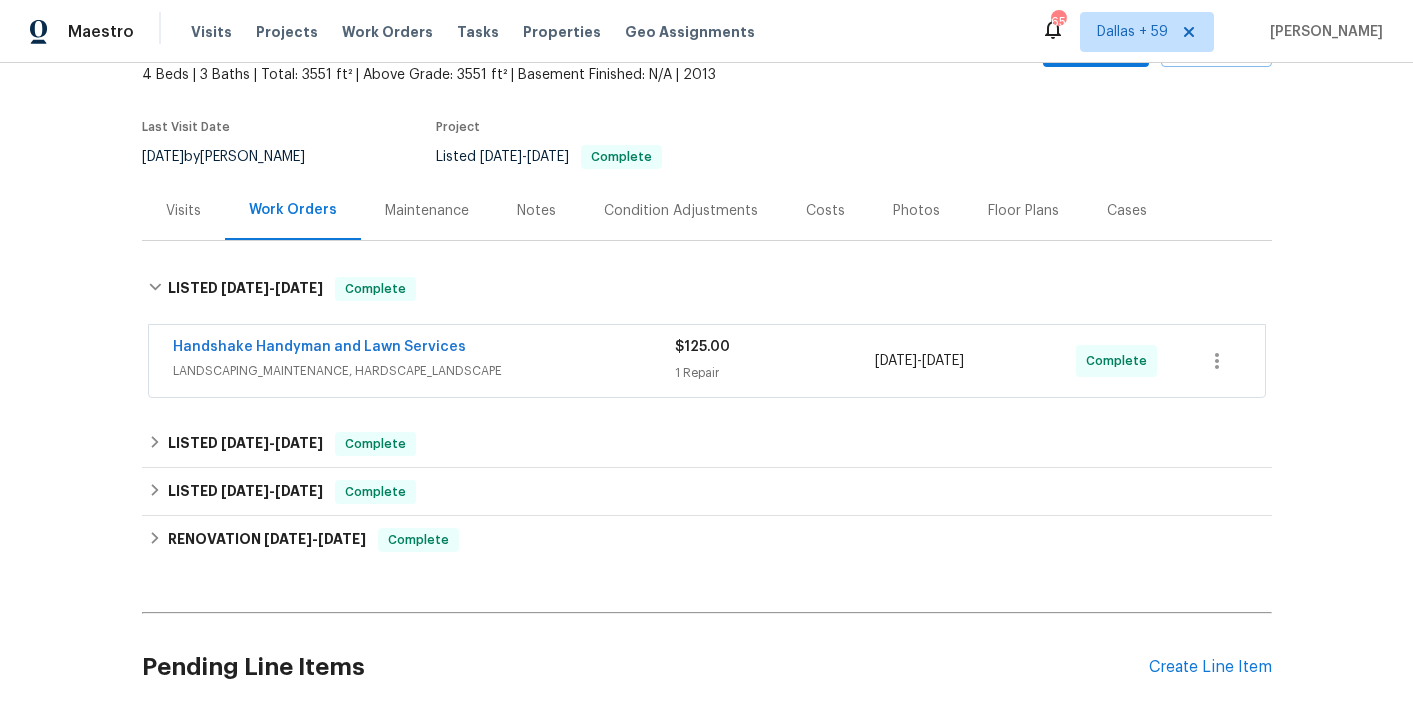 click on "LANDSCAPING_MAINTENANCE, HARDSCAPE_LANDSCAPE" at bounding box center [424, 371] 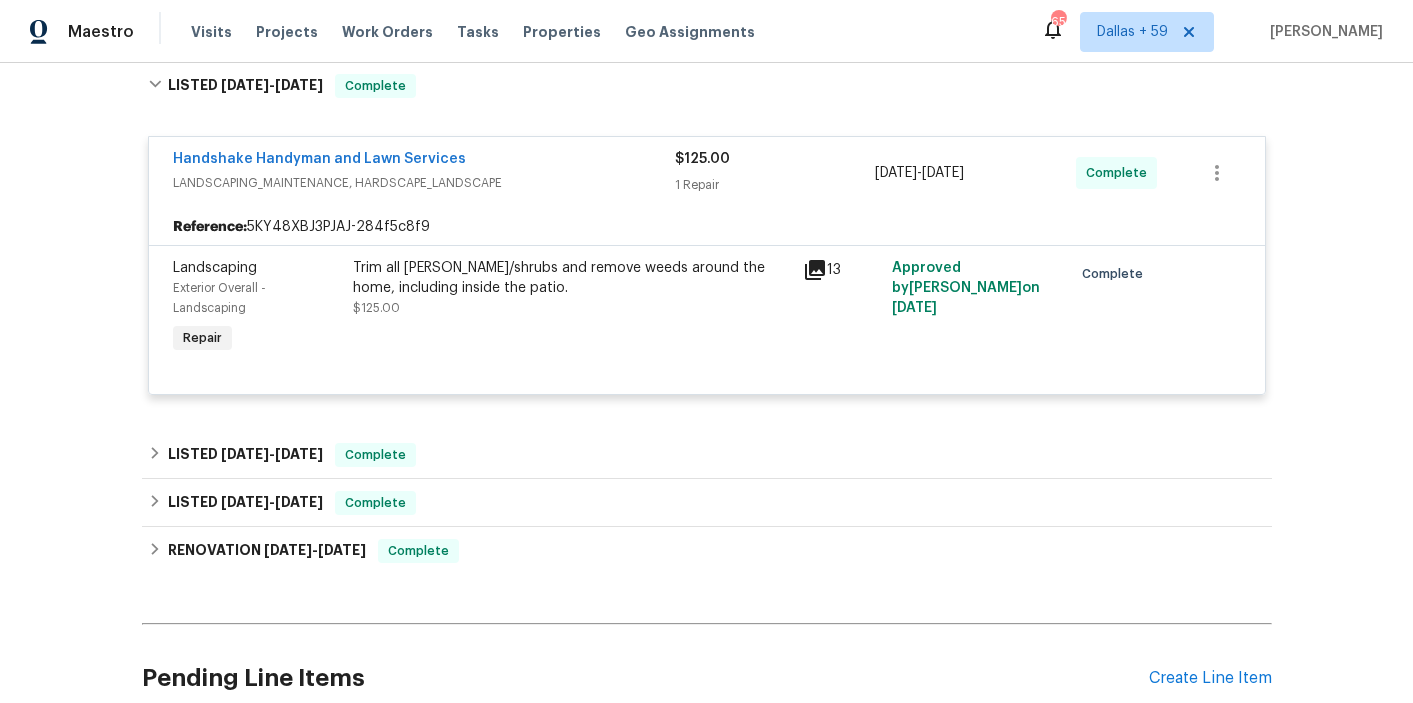 scroll, scrollTop: 325, scrollLeft: 0, axis: vertical 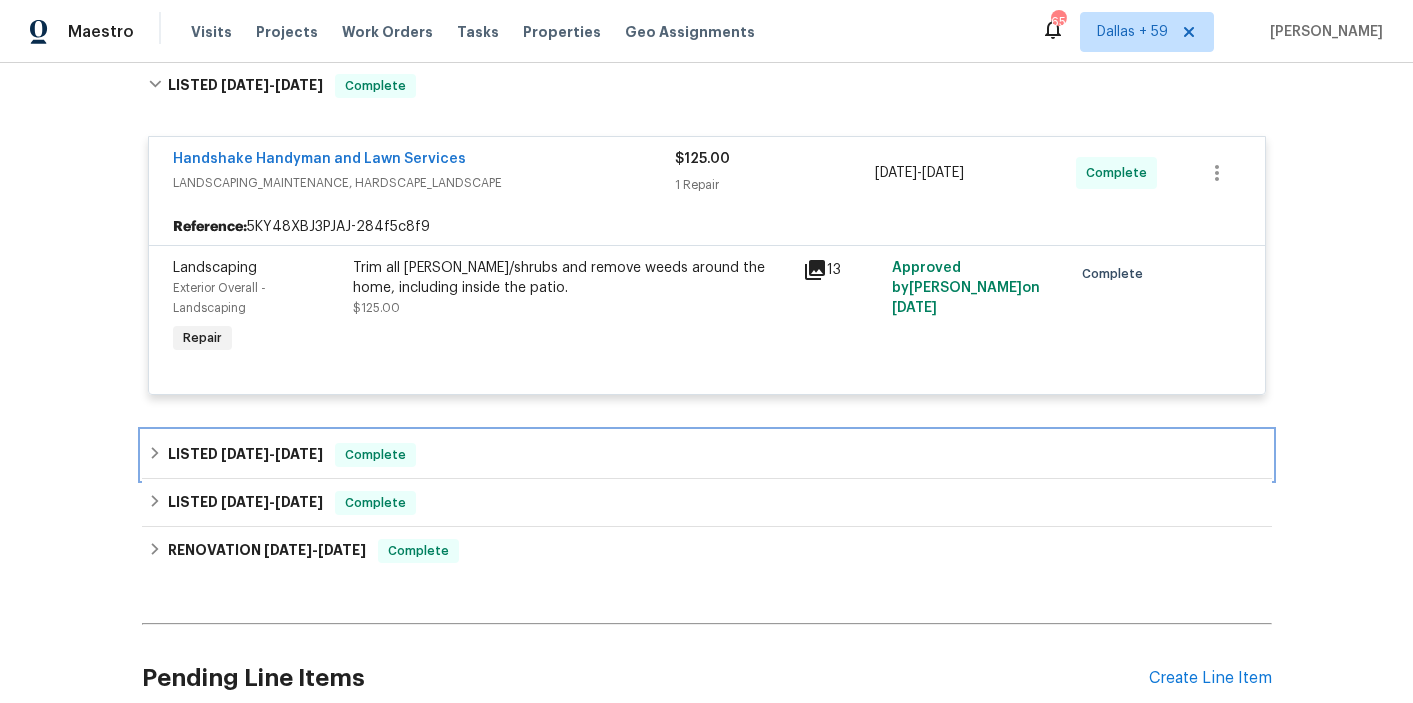 click on "LISTED   6/30/25  -  7/1/25 Complete" at bounding box center [707, 455] 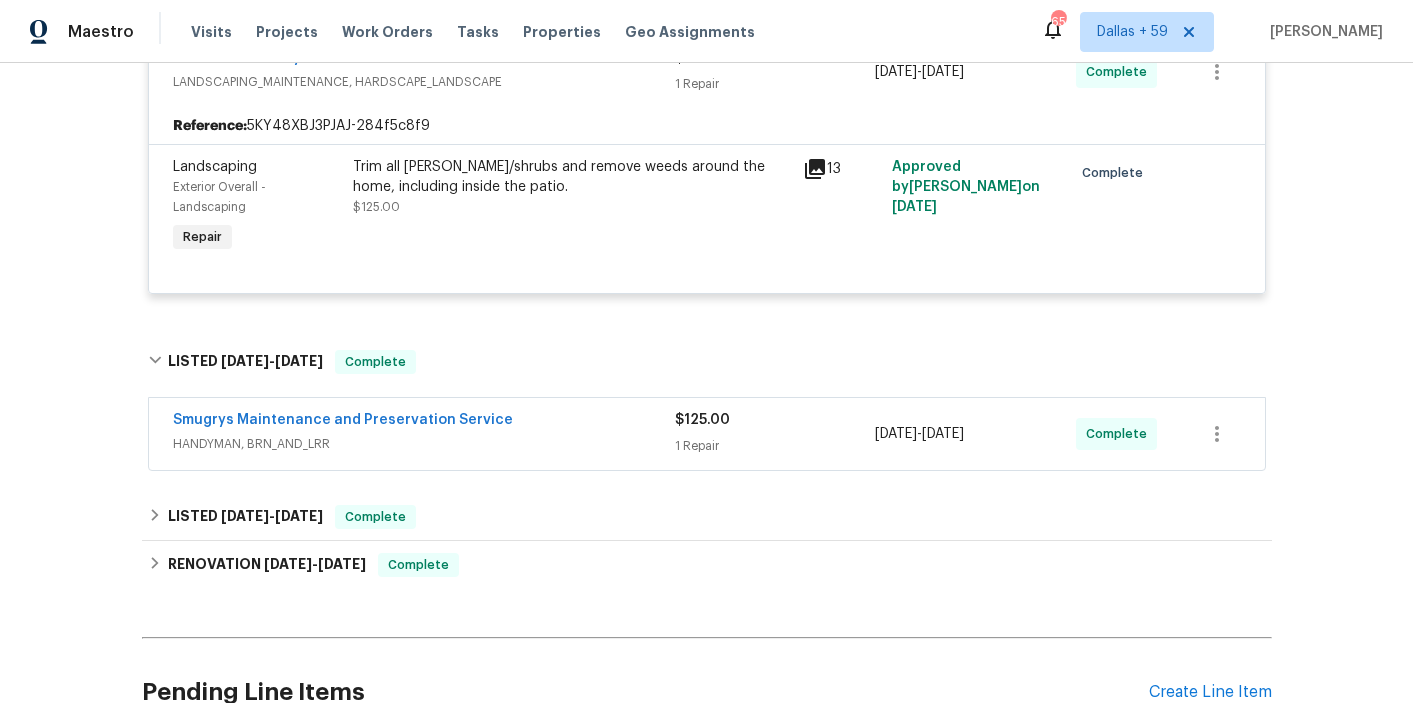 click on "HANDYMAN, BRN_AND_LRR" at bounding box center (424, 444) 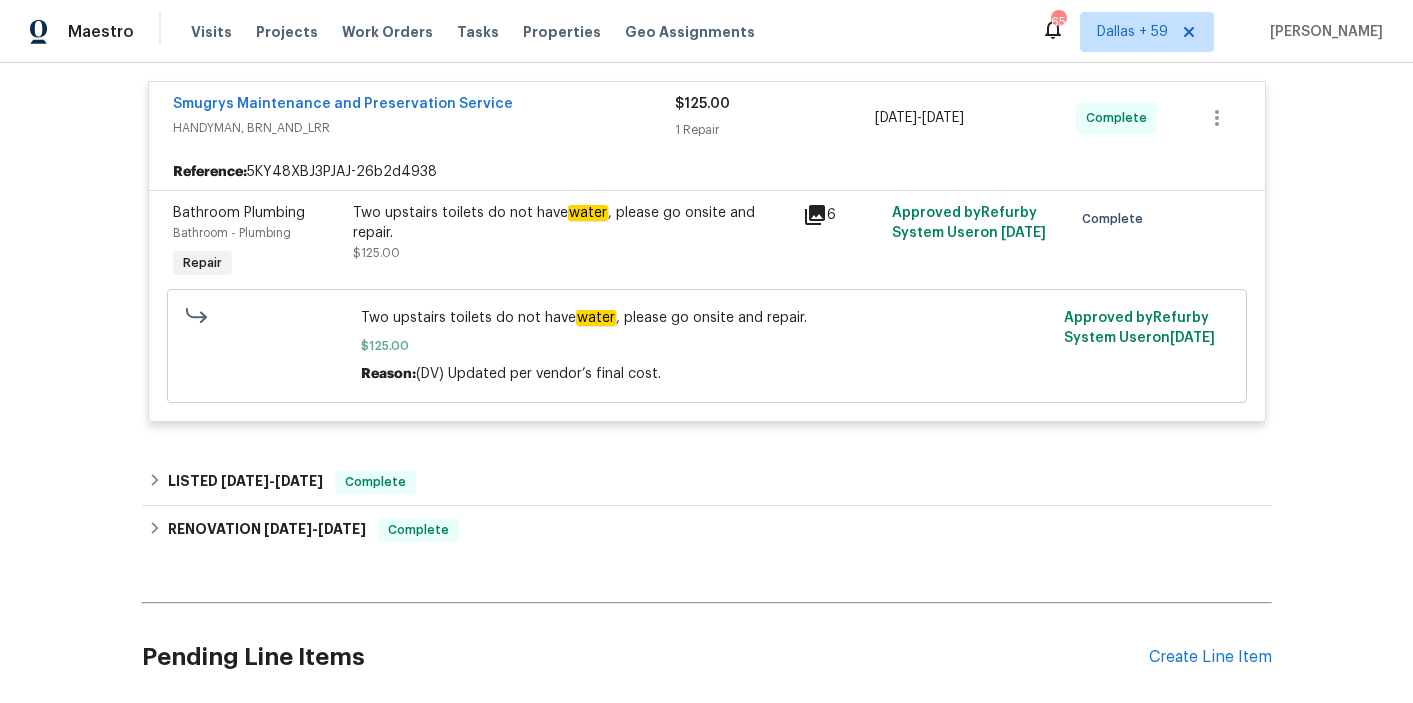 scroll, scrollTop: 787, scrollLeft: 0, axis: vertical 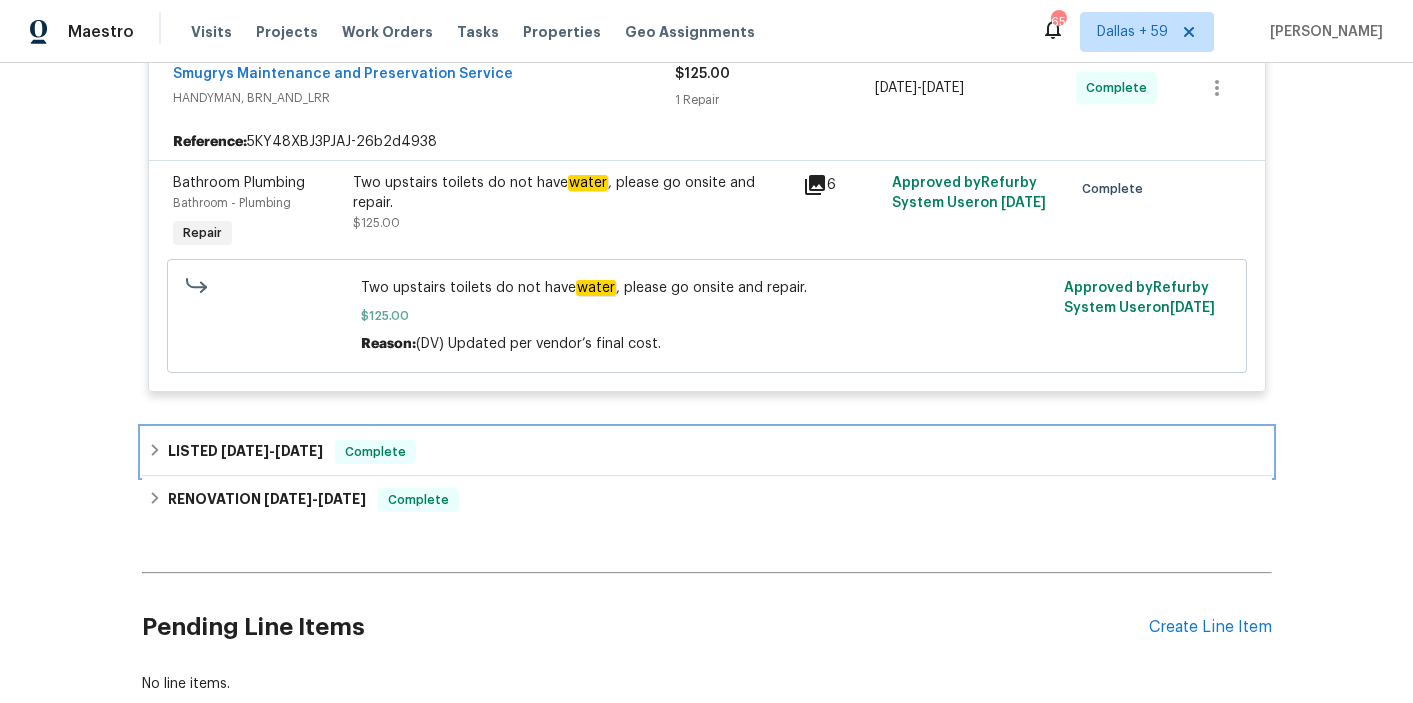 click on "LISTED   6/23/25  -  6/27/25 Complete" at bounding box center [707, 452] 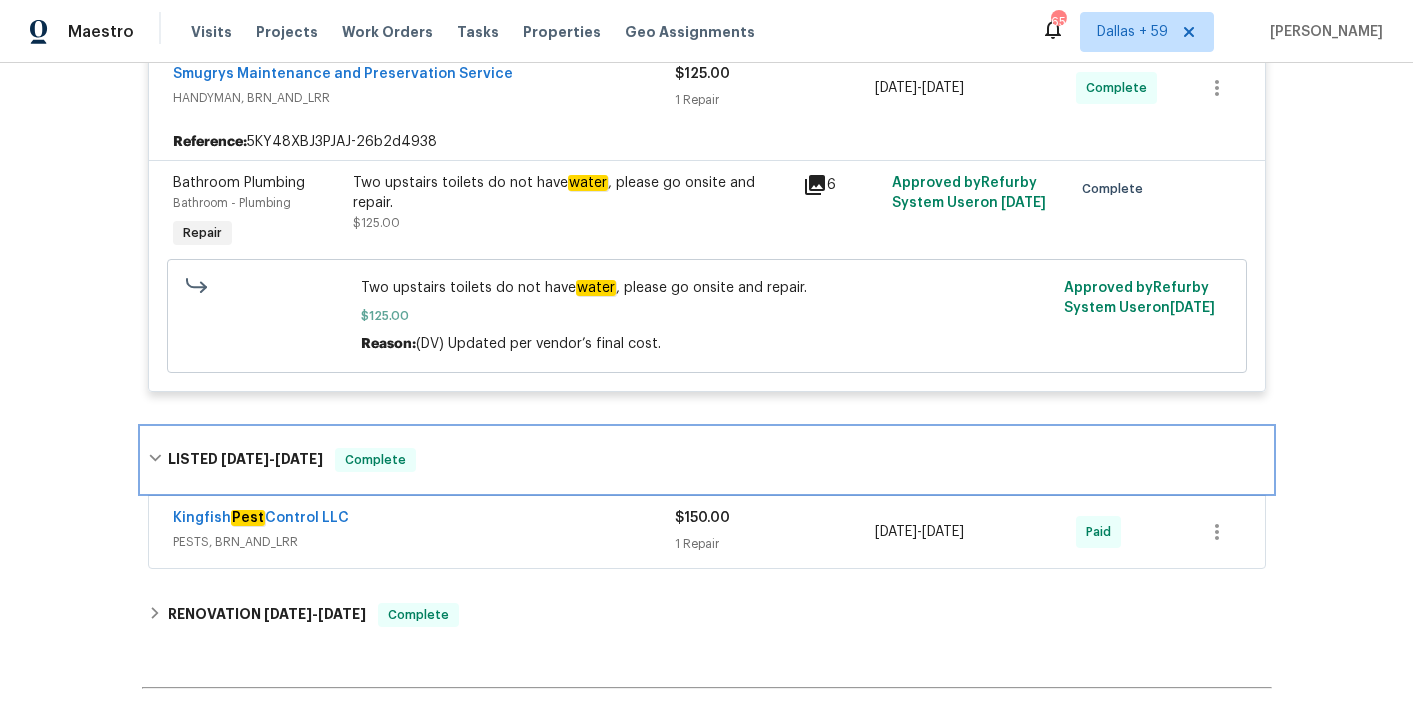 scroll, scrollTop: 886, scrollLeft: 0, axis: vertical 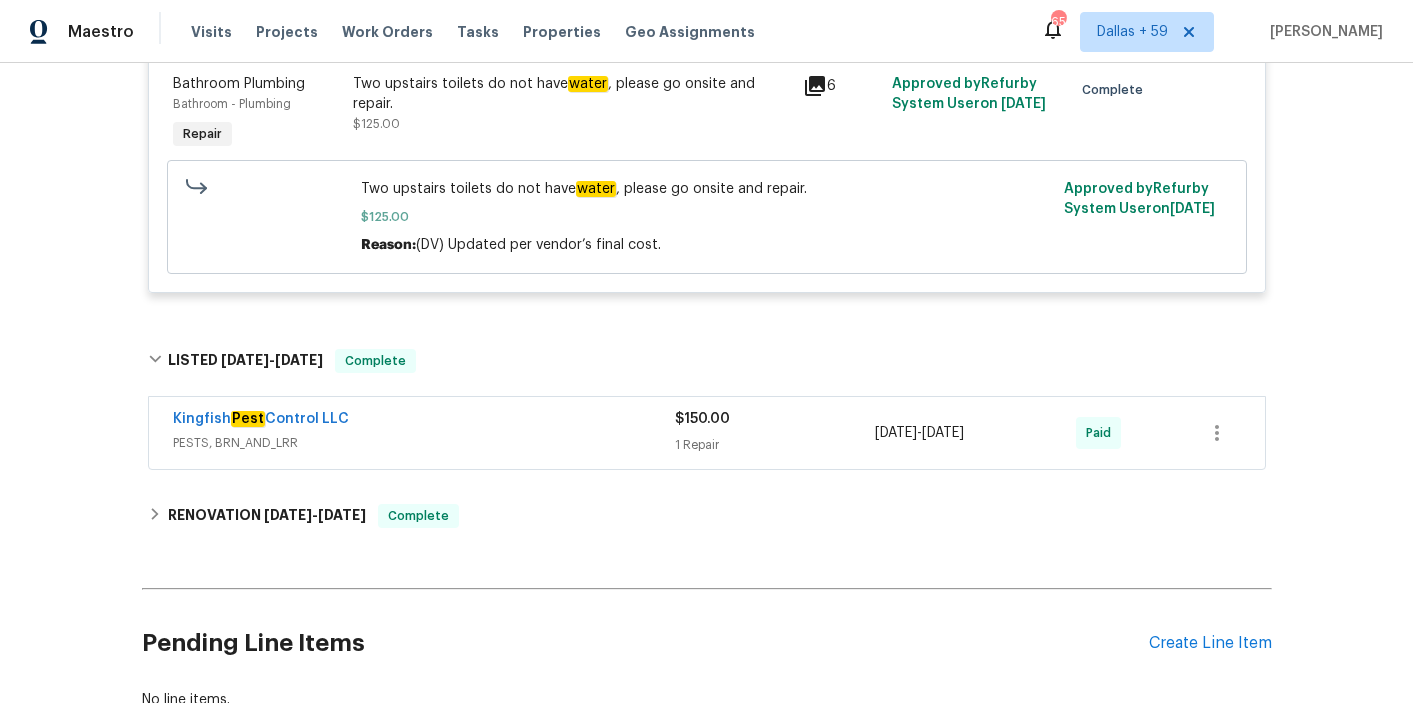 click on "PESTS, BRN_AND_LRR" at bounding box center [424, 443] 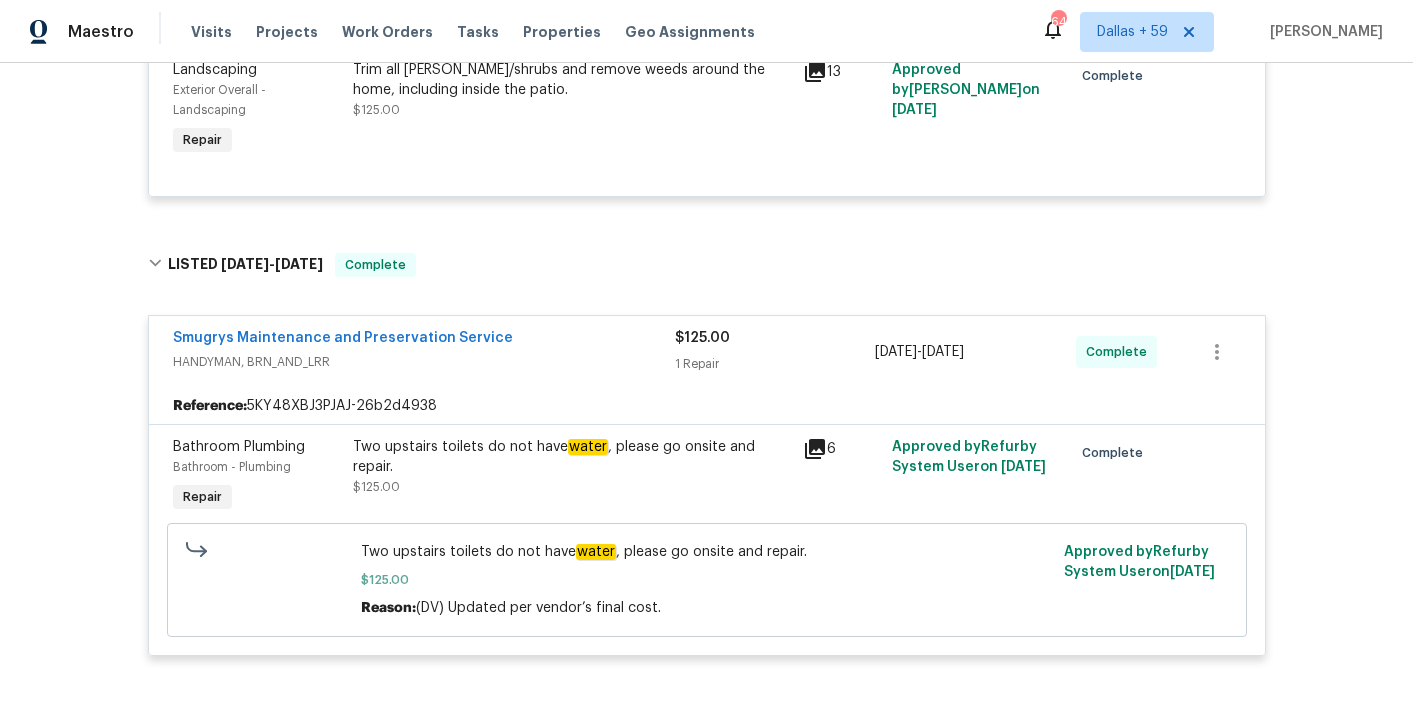 scroll, scrollTop: 0, scrollLeft: 0, axis: both 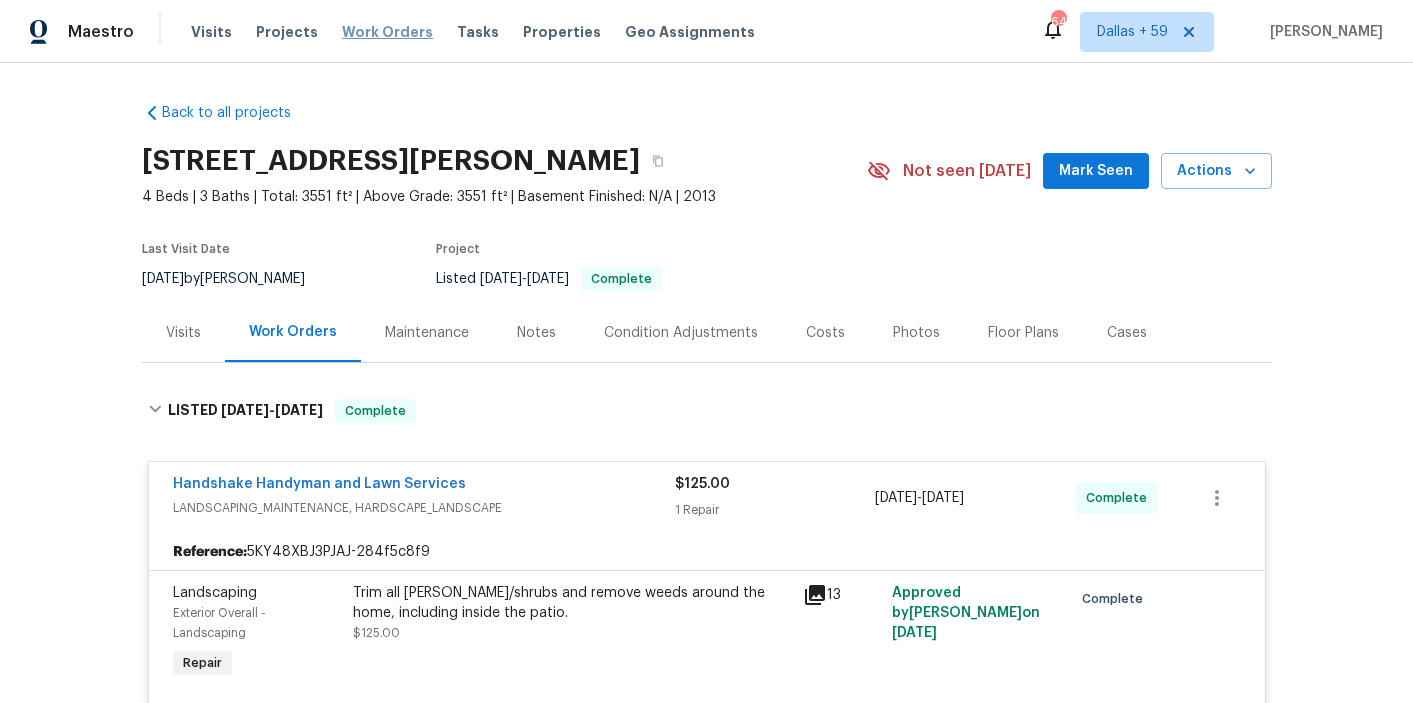 click on "Work Orders" at bounding box center (387, 32) 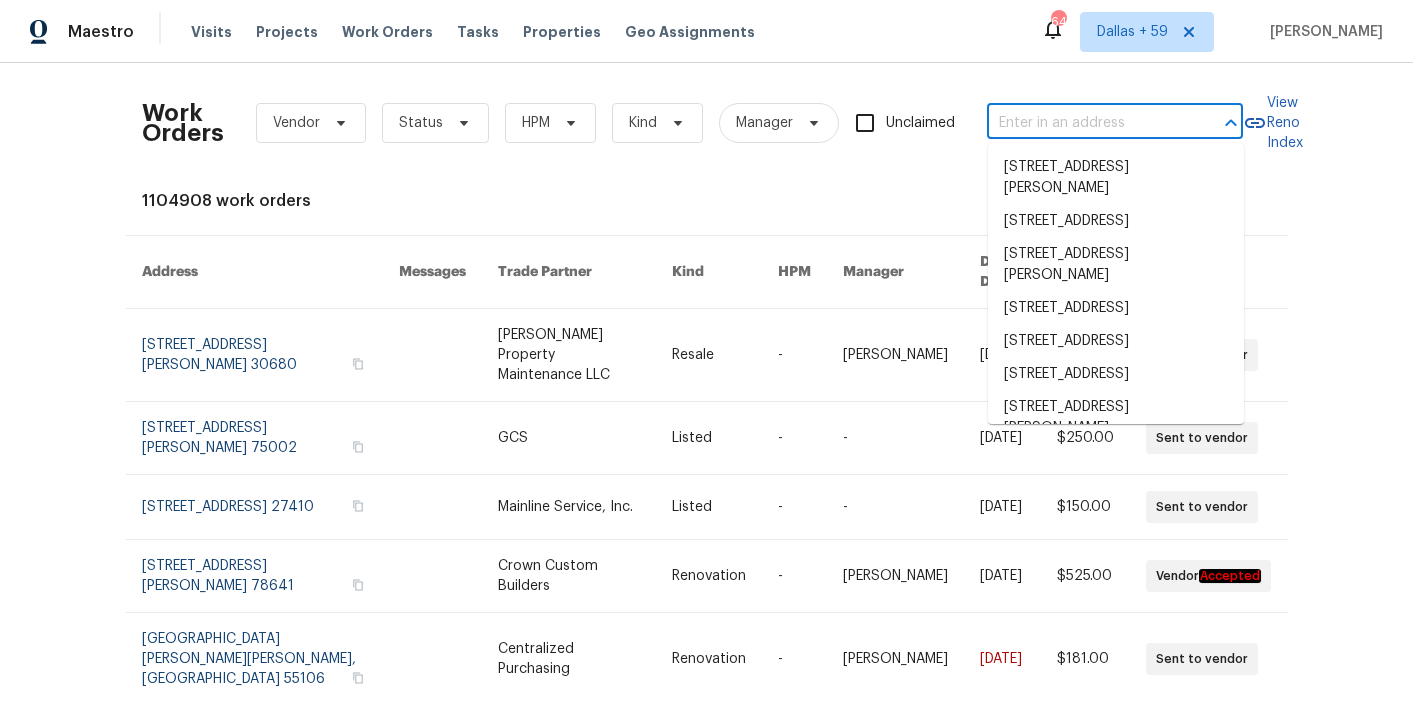 click at bounding box center [1087, 123] 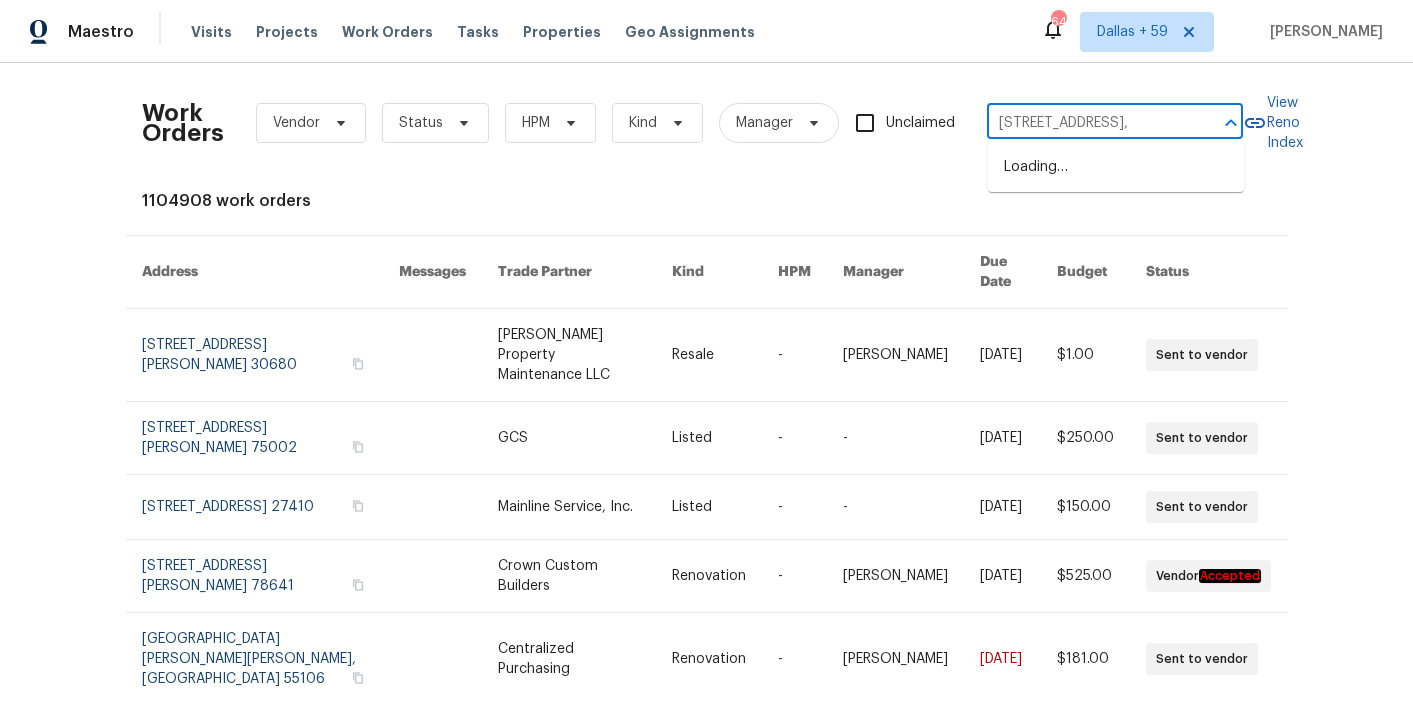 scroll, scrollTop: 0, scrollLeft: 0, axis: both 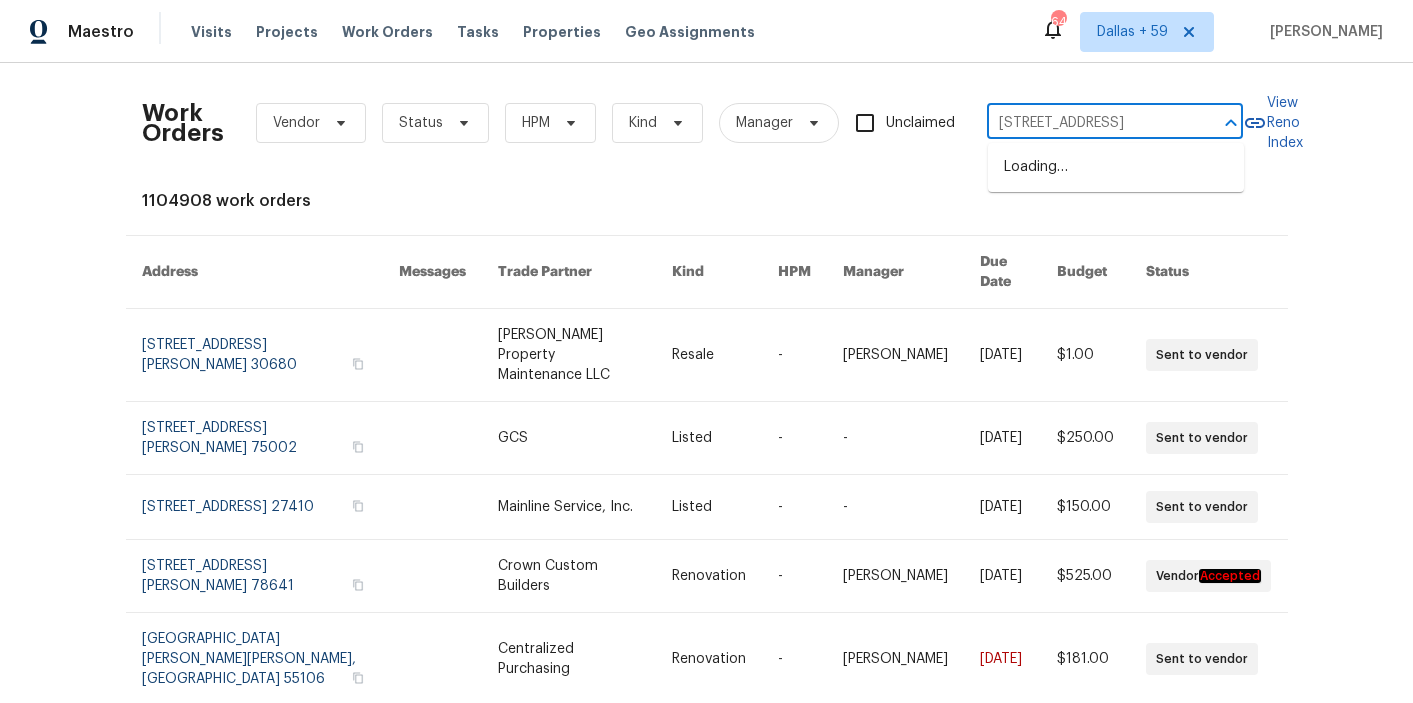 type on "705 S Village Dr N" 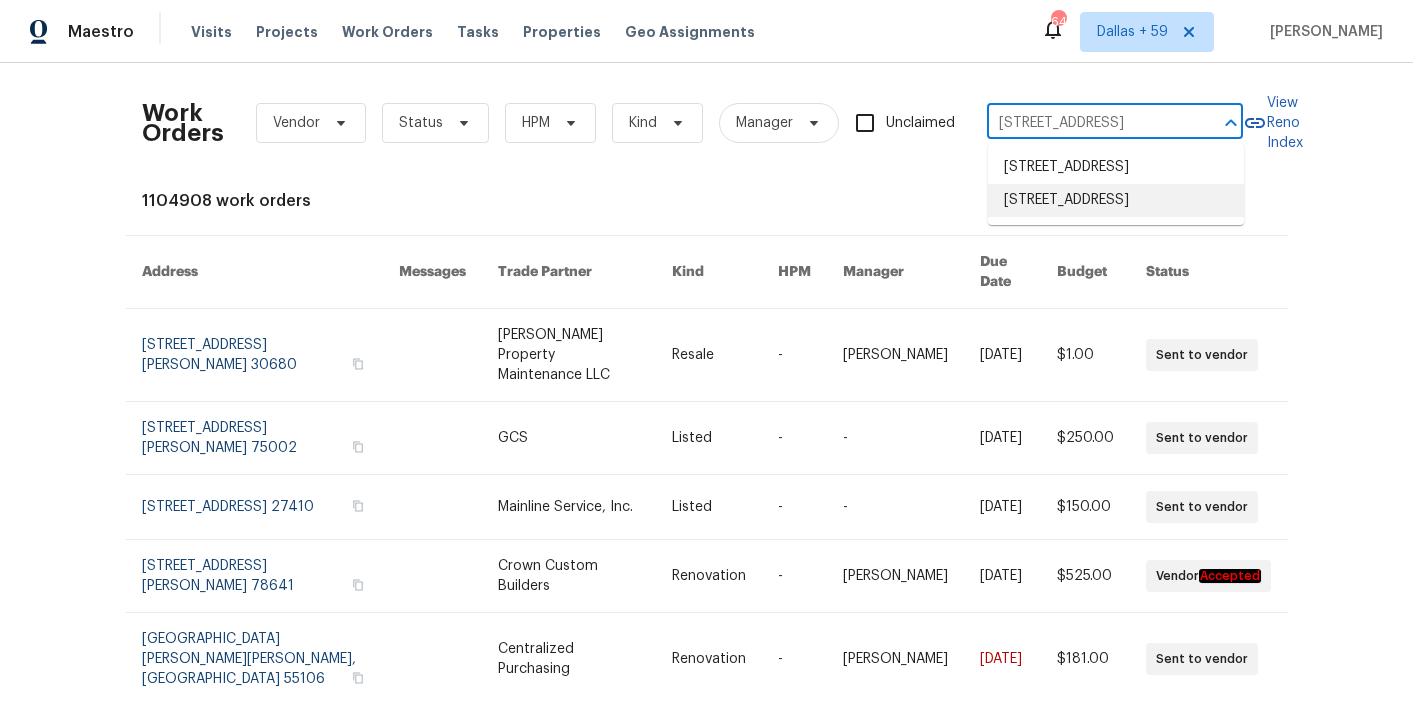 click on "705 S Village Dr N Apt 205, Saint Petersburg, FL 33716" at bounding box center [1116, 200] 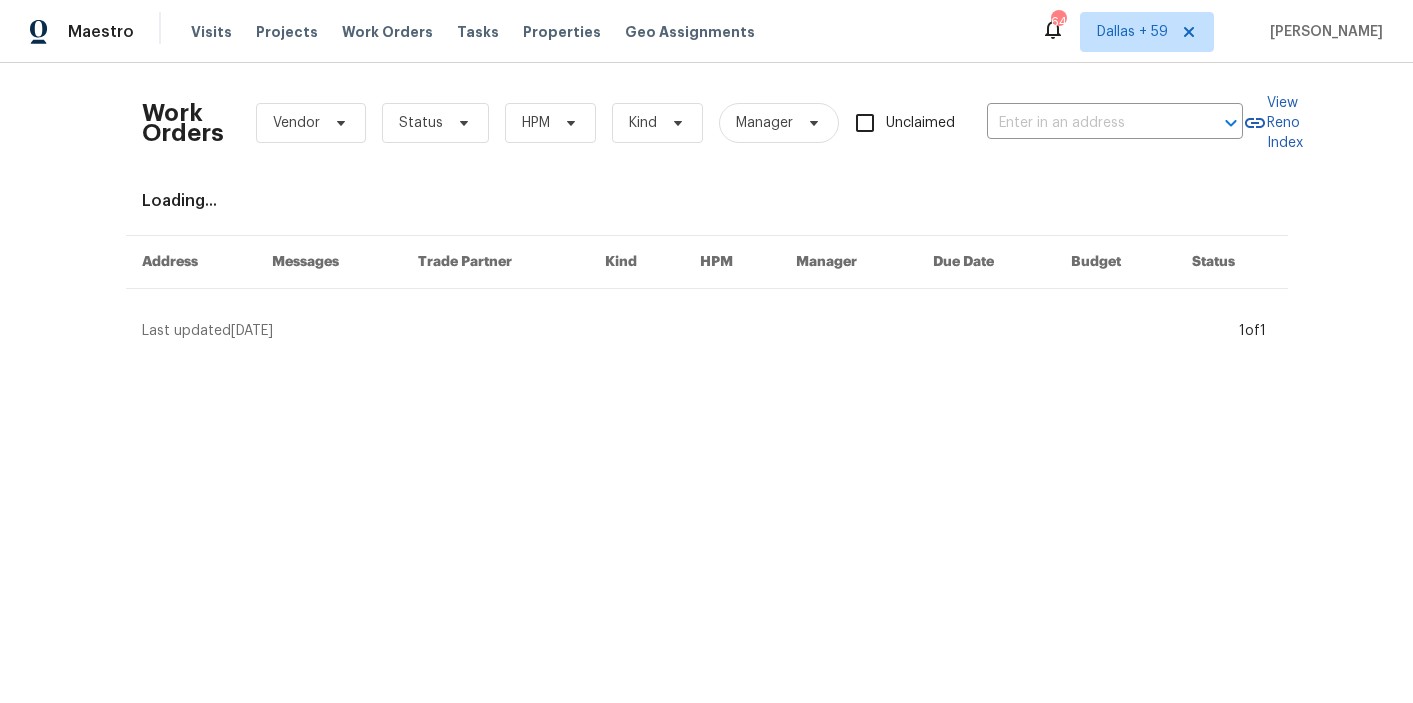 type on "705 S Village Dr N Apt 205, Saint Petersburg, FL 33716" 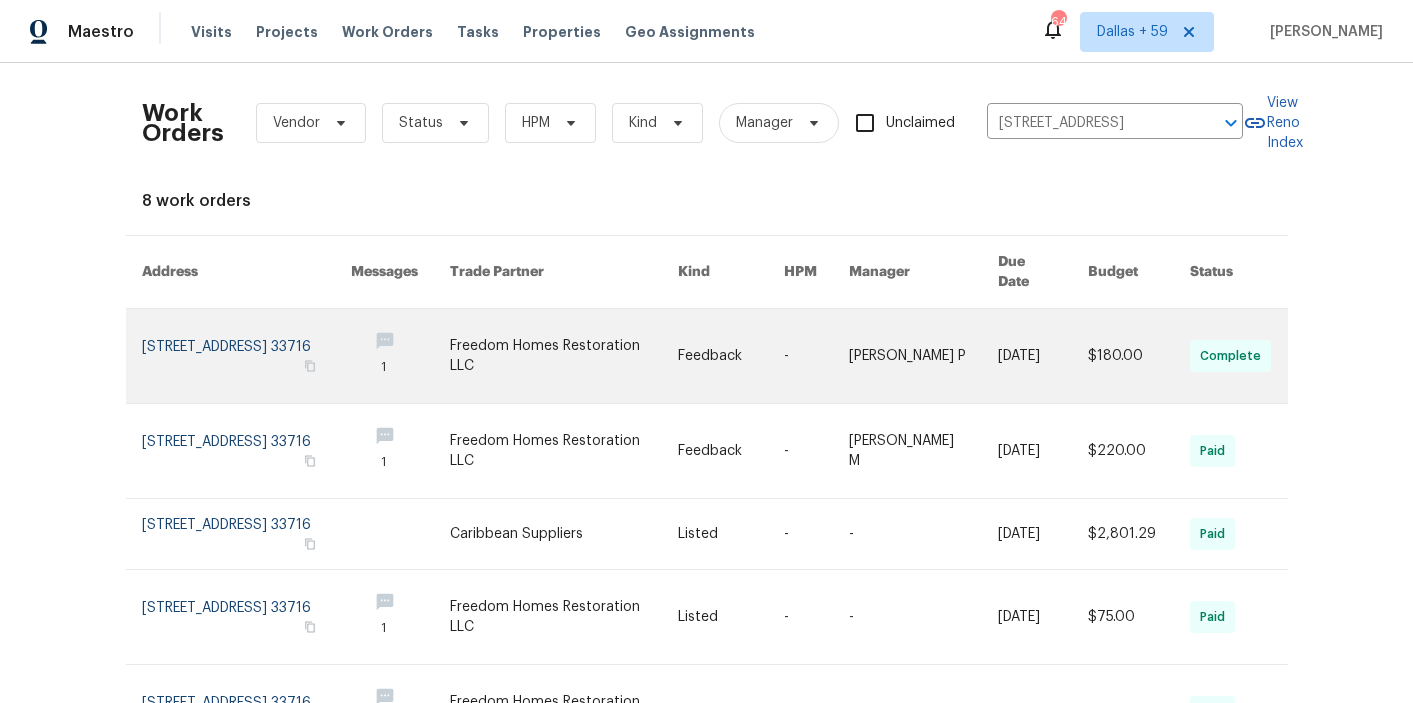 click on "-" at bounding box center (800, 356) 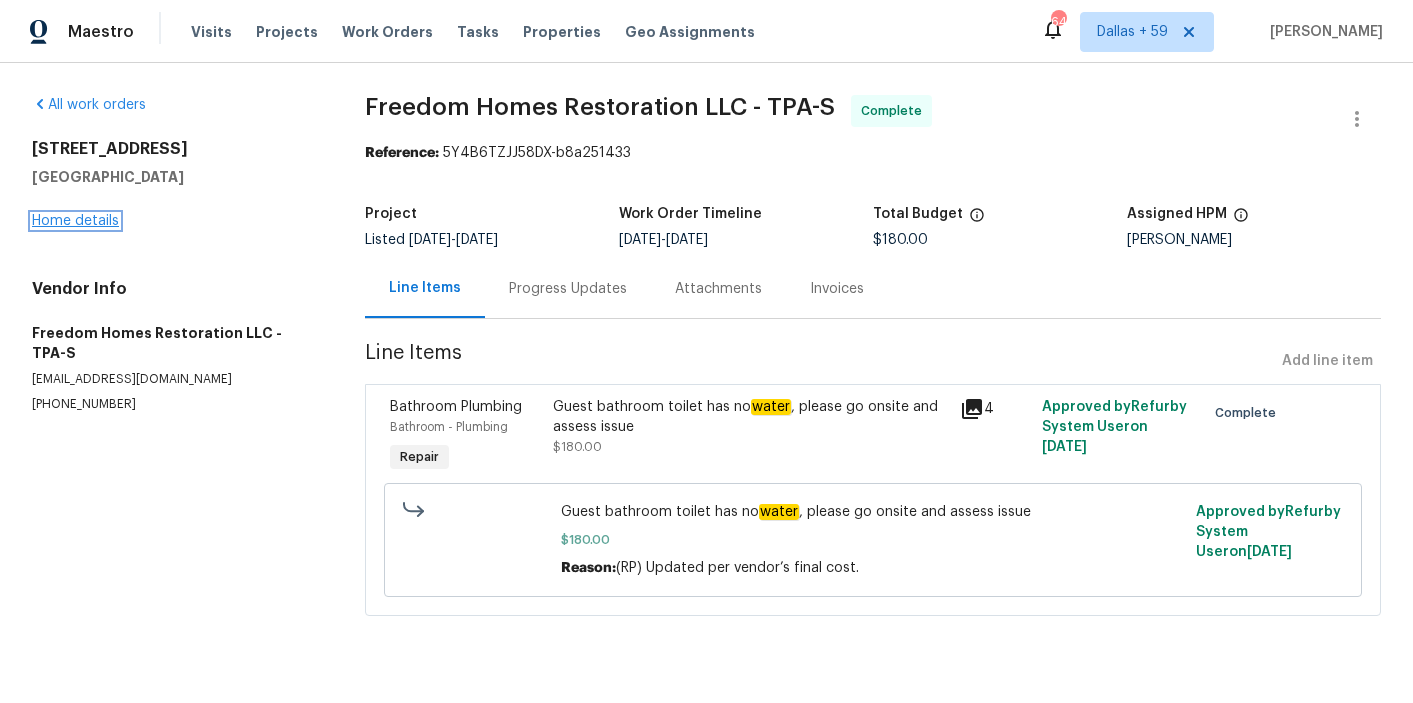 click on "Home details" at bounding box center [75, 221] 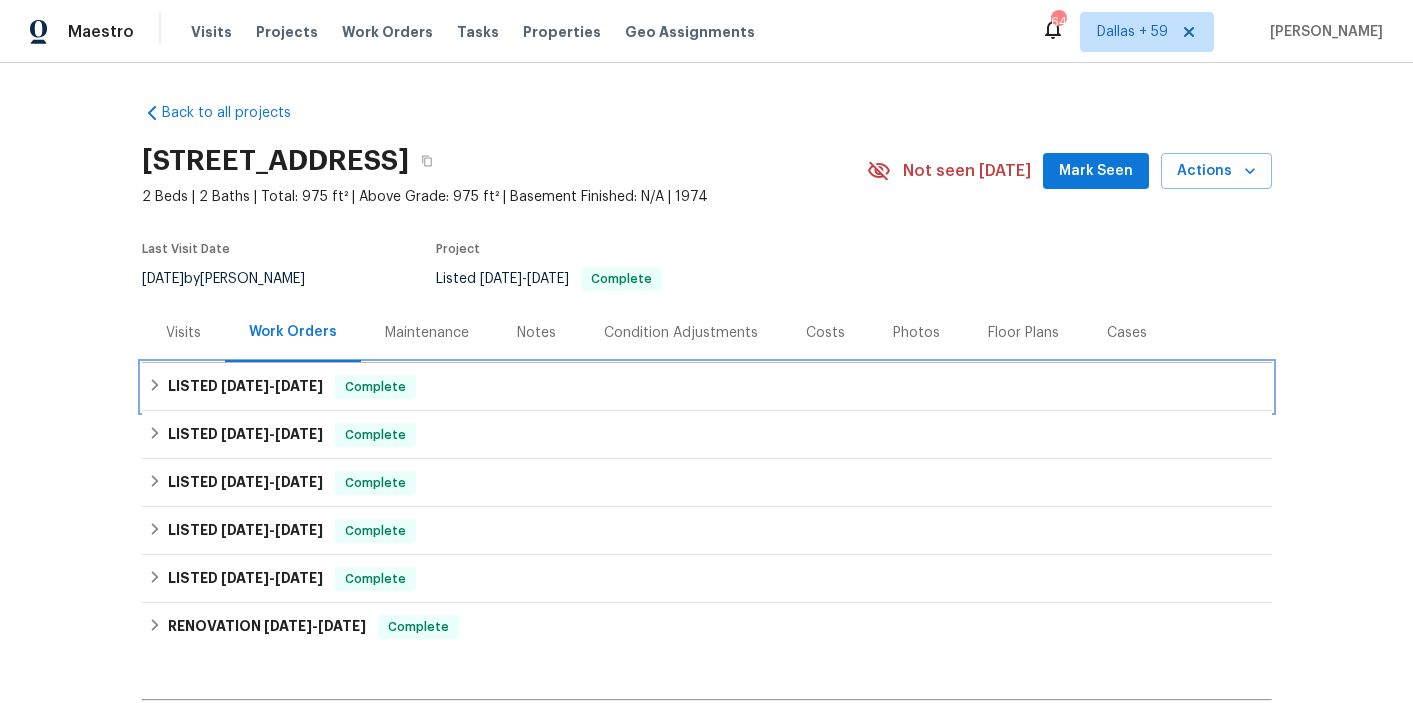 click on "LISTED   7/8/25  -  7/10/25 Complete" at bounding box center (707, 387) 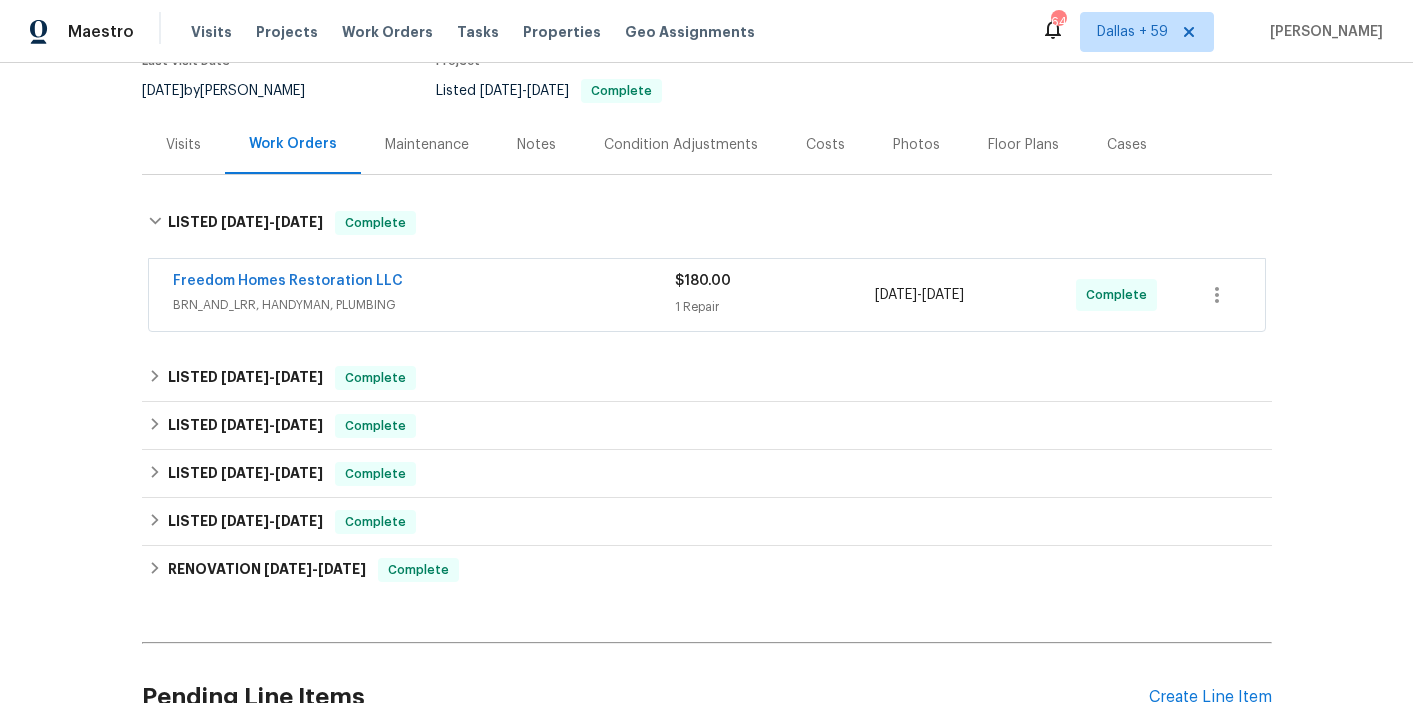 click on "BRN_AND_LRR, HANDYMAN, PLUMBING" at bounding box center [424, 305] 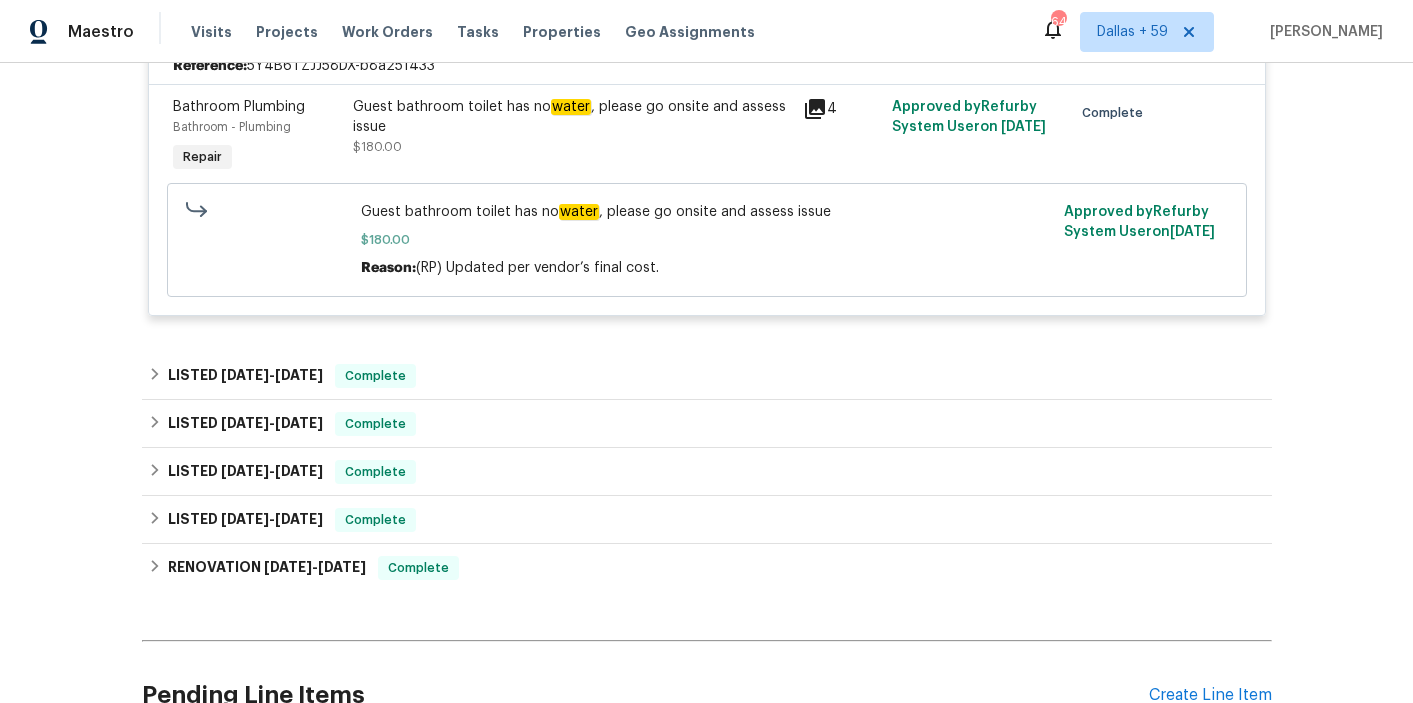 scroll, scrollTop: 490, scrollLeft: 0, axis: vertical 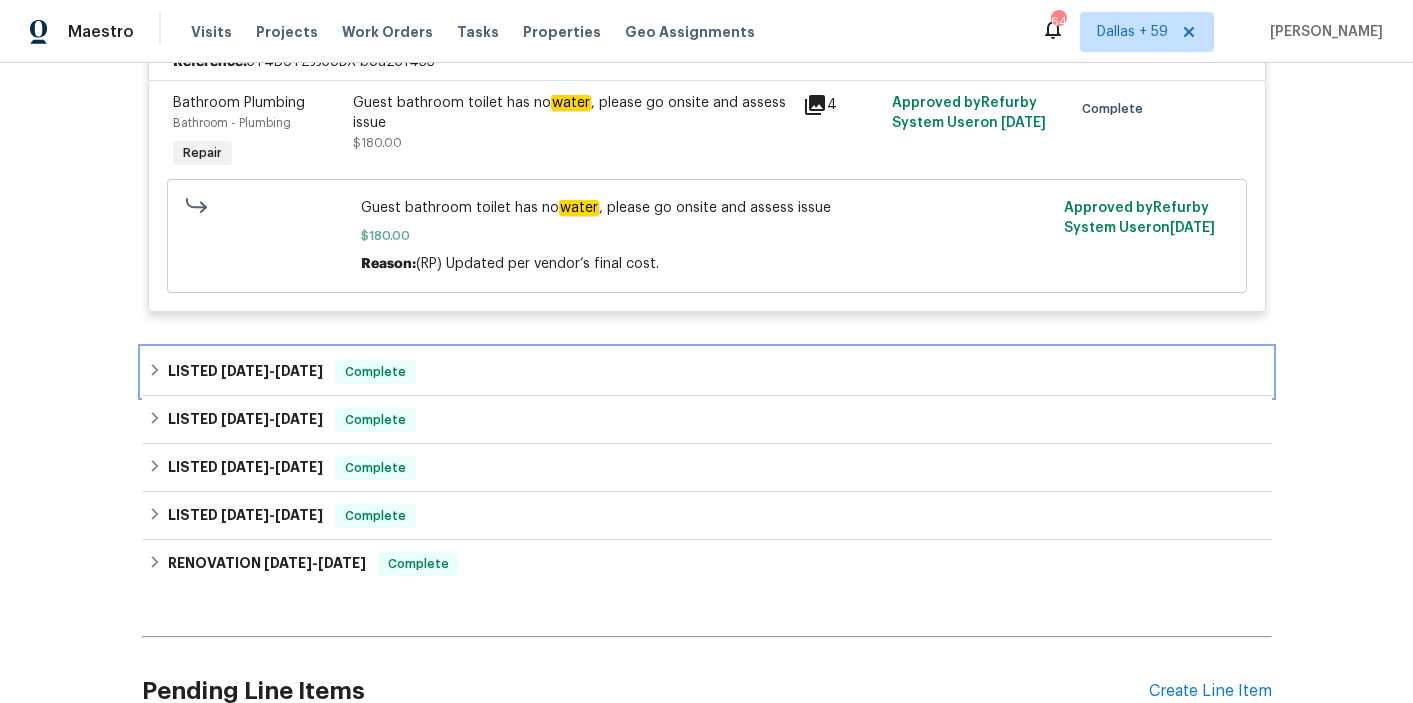 click on "LISTED   6/12/25  -  6/16/25 Complete" at bounding box center [707, 372] 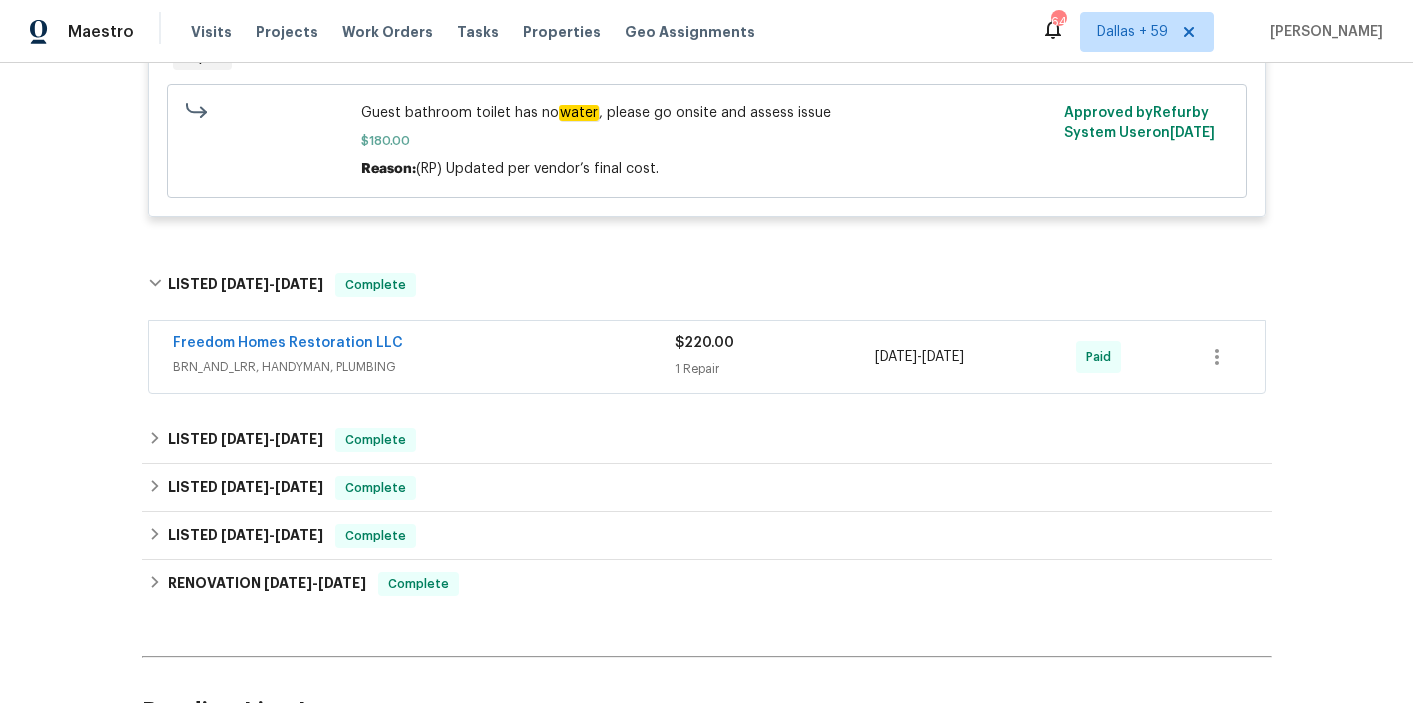 click on "Freedom Homes Restoration LLC" at bounding box center [424, 345] 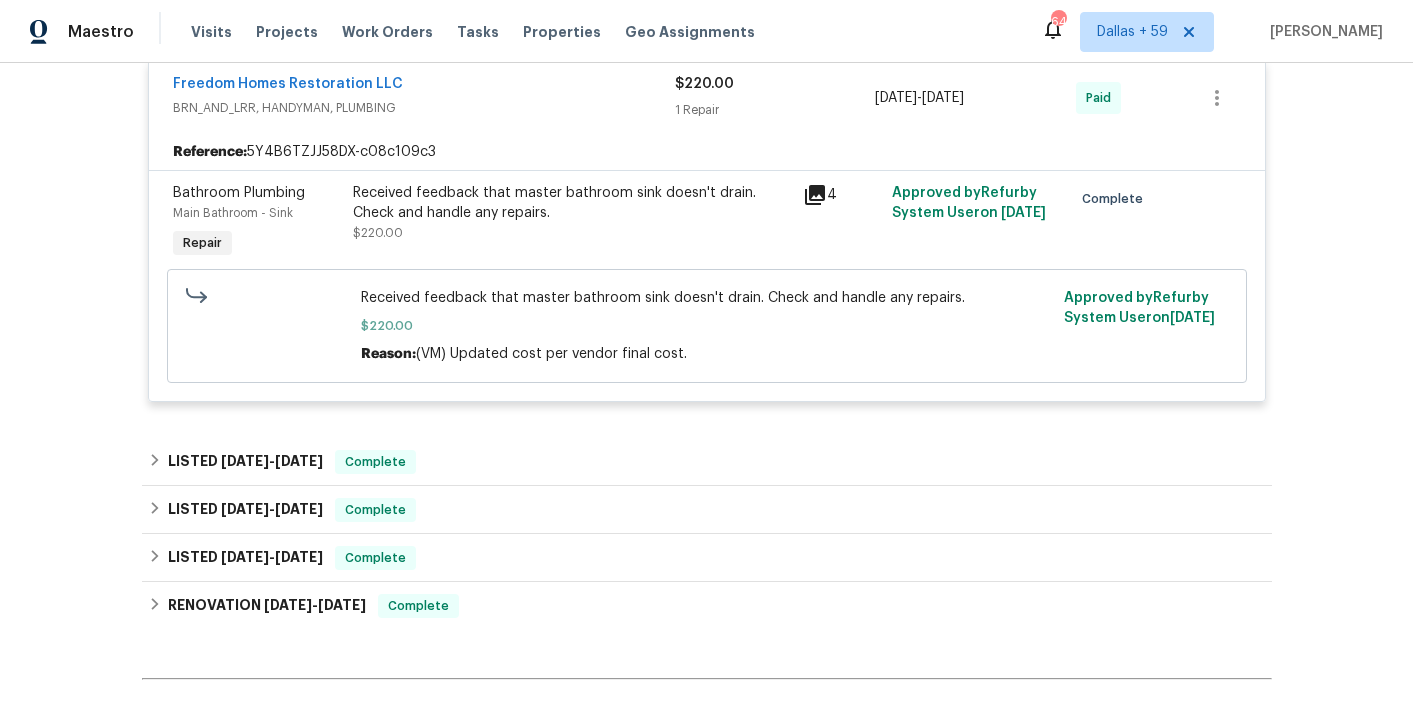 scroll, scrollTop: 889, scrollLeft: 0, axis: vertical 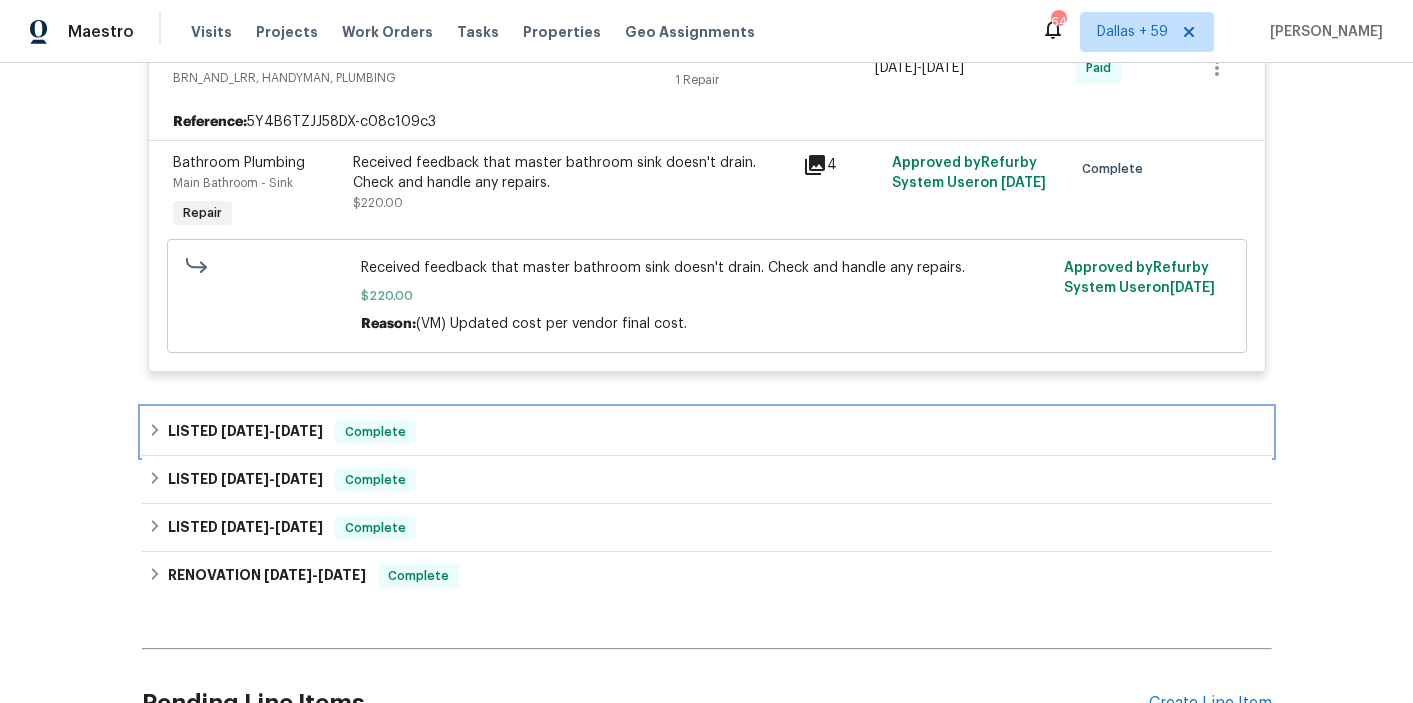 click on "LISTED   5/14/25  -  5/21/25 Complete" at bounding box center (707, 432) 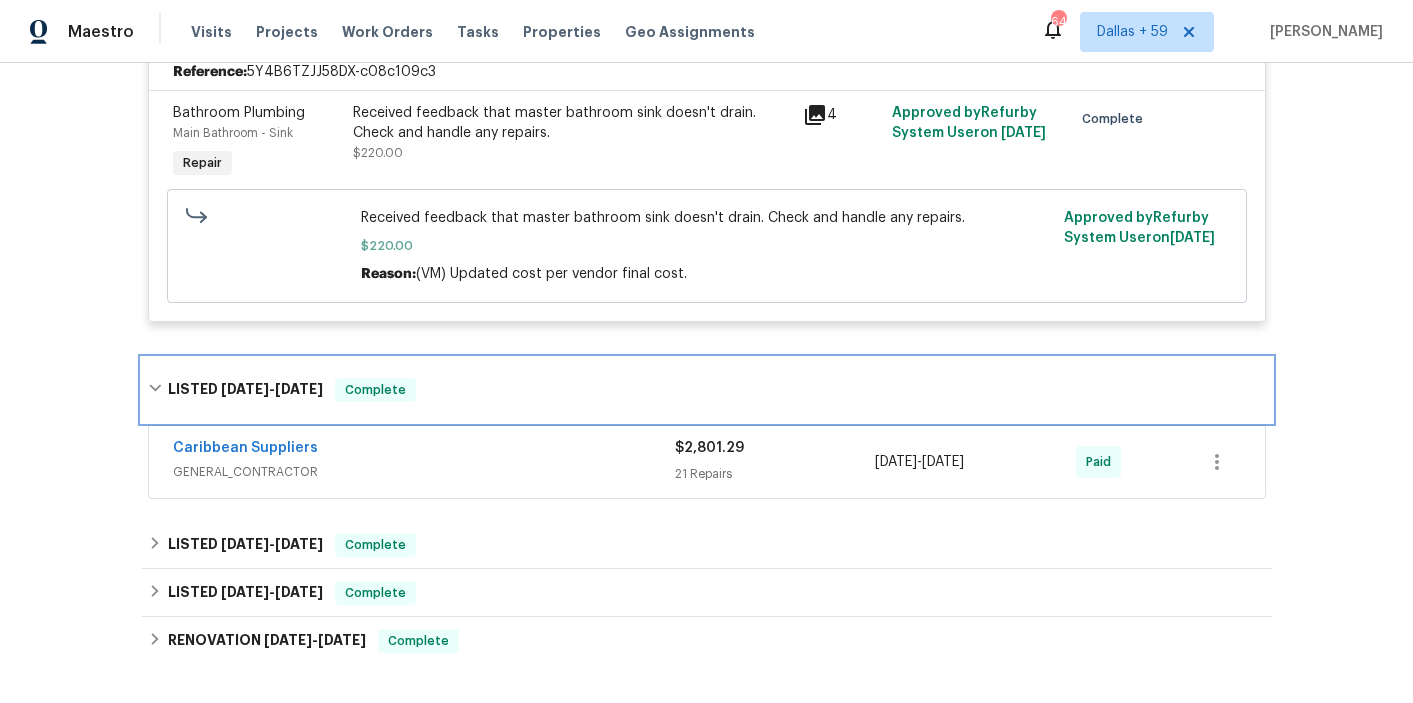 scroll, scrollTop: 958, scrollLeft: 0, axis: vertical 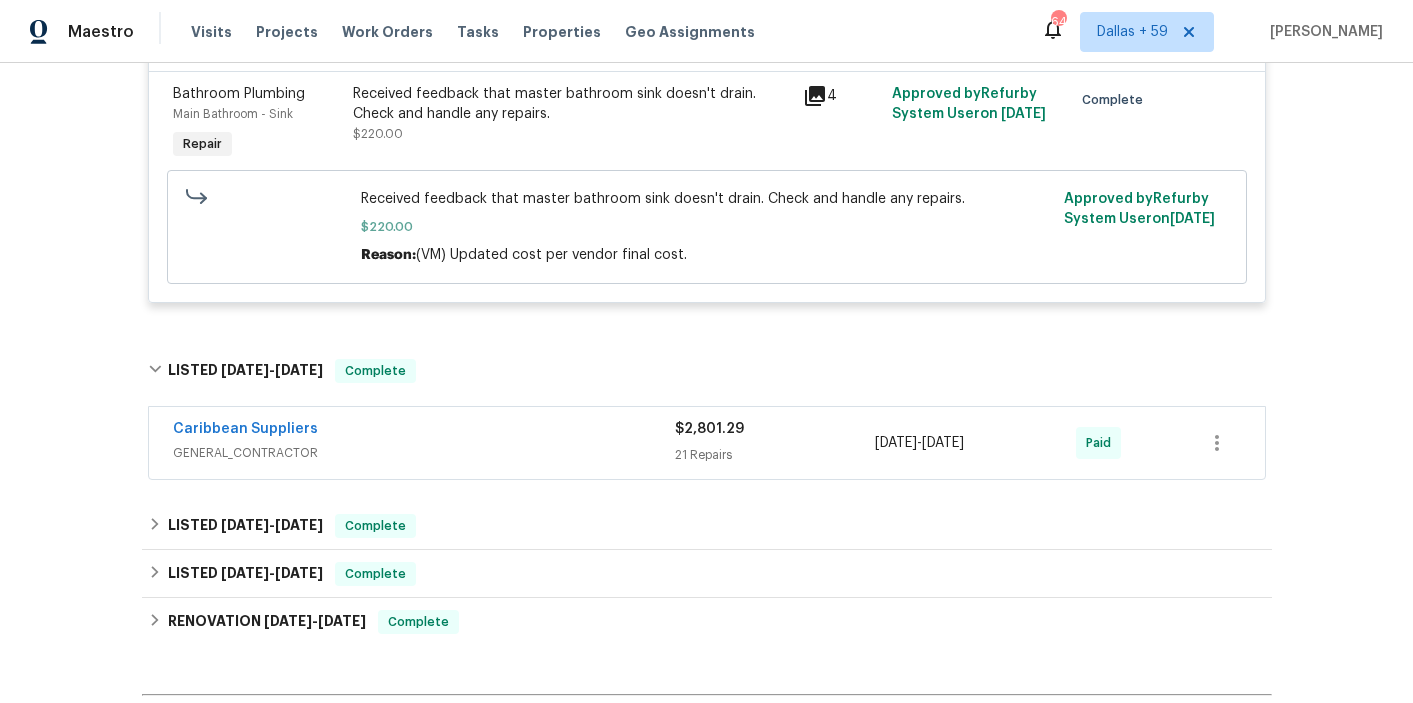 click on "Caribbean Suppliers" at bounding box center [424, 431] 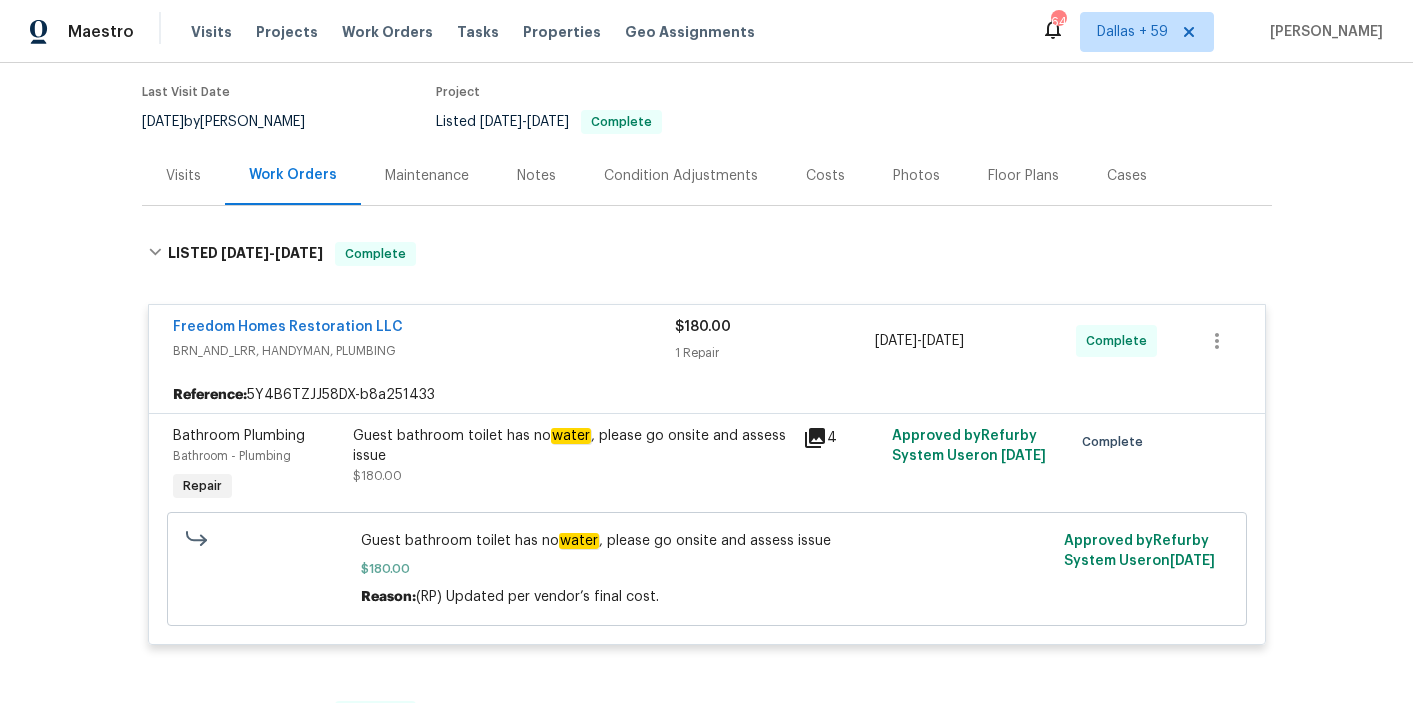 scroll, scrollTop: 0, scrollLeft: 0, axis: both 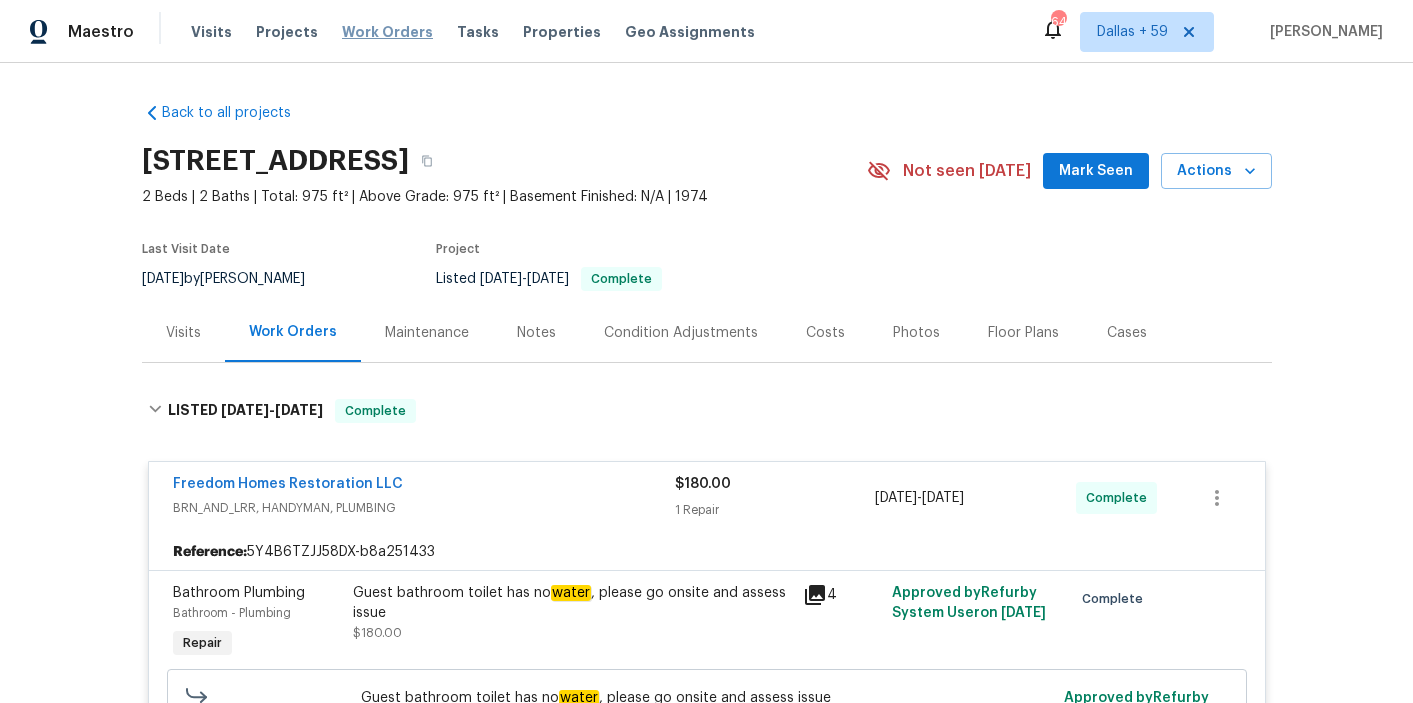 click on "Work Orders" at bounding box center [387, 32] 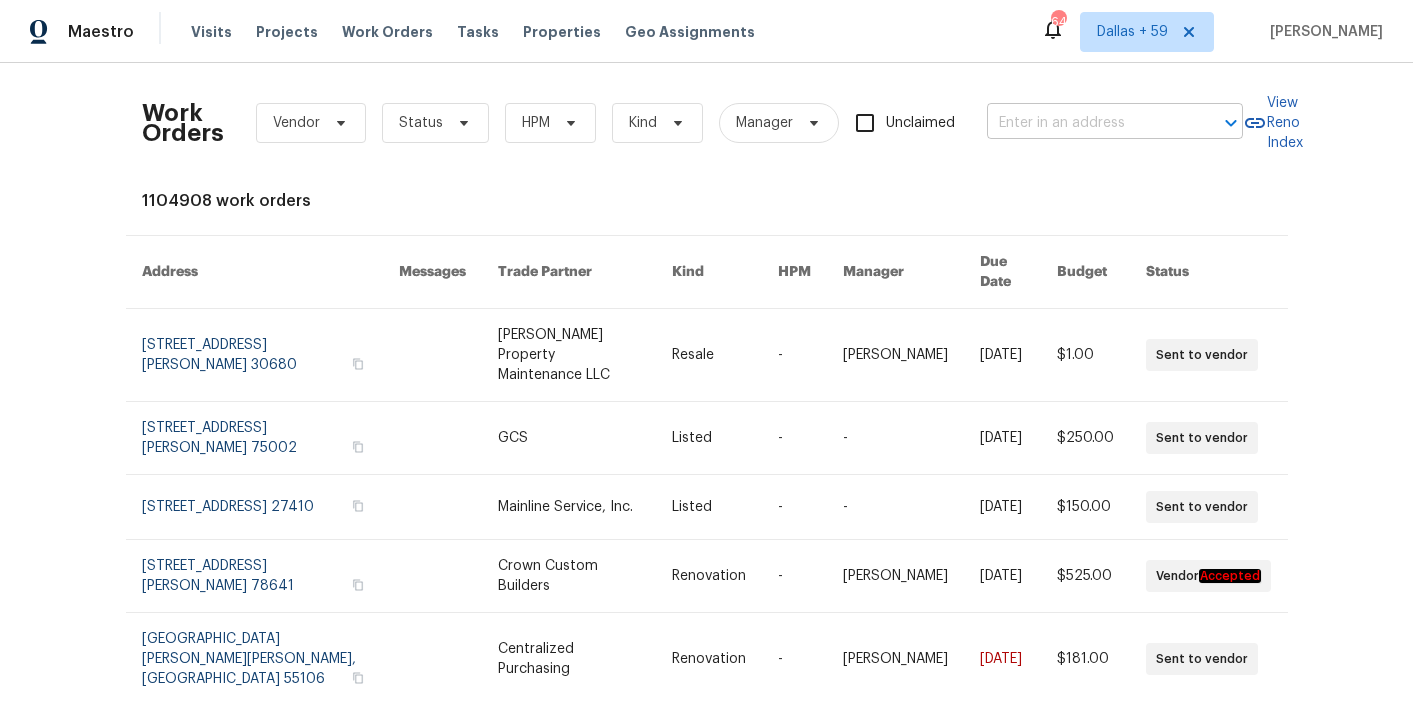 click at bounding box center (1087, 123) 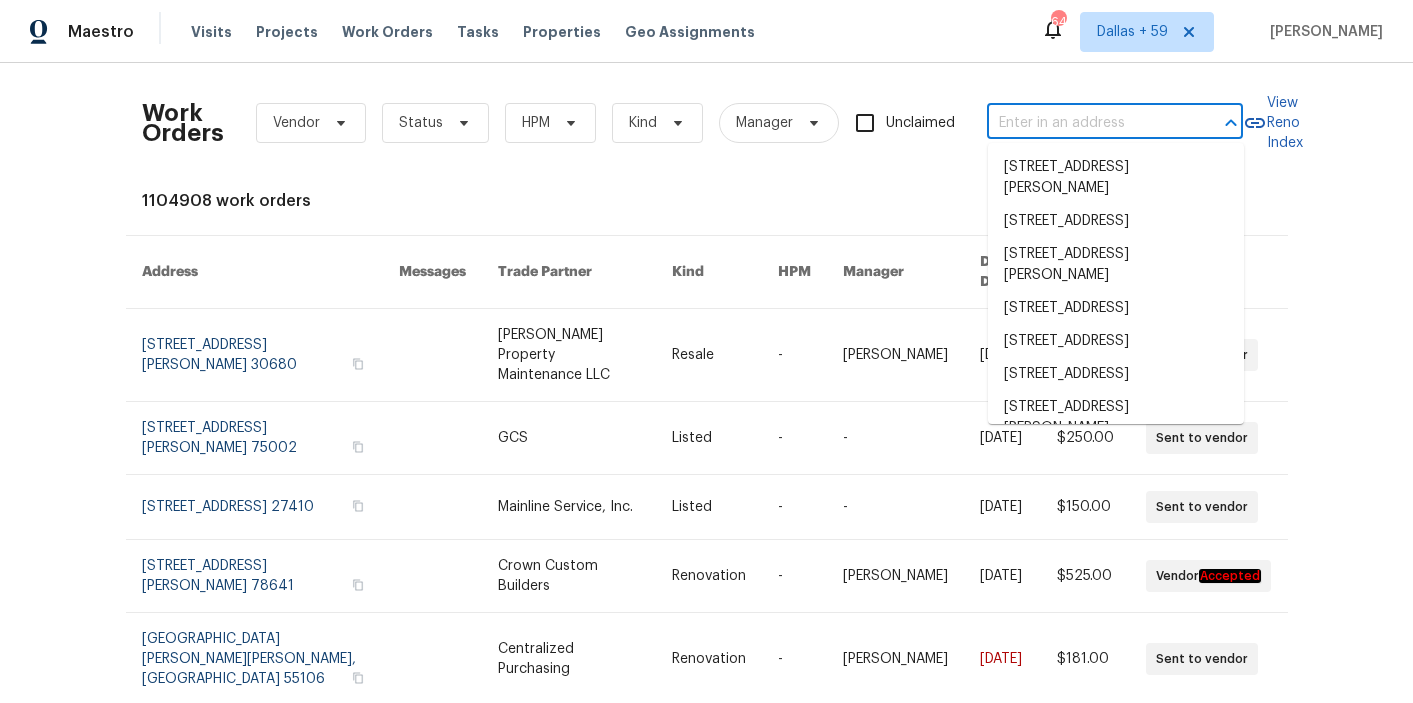 paste on "25258 Via Sistine, Valencia, CA 91355" 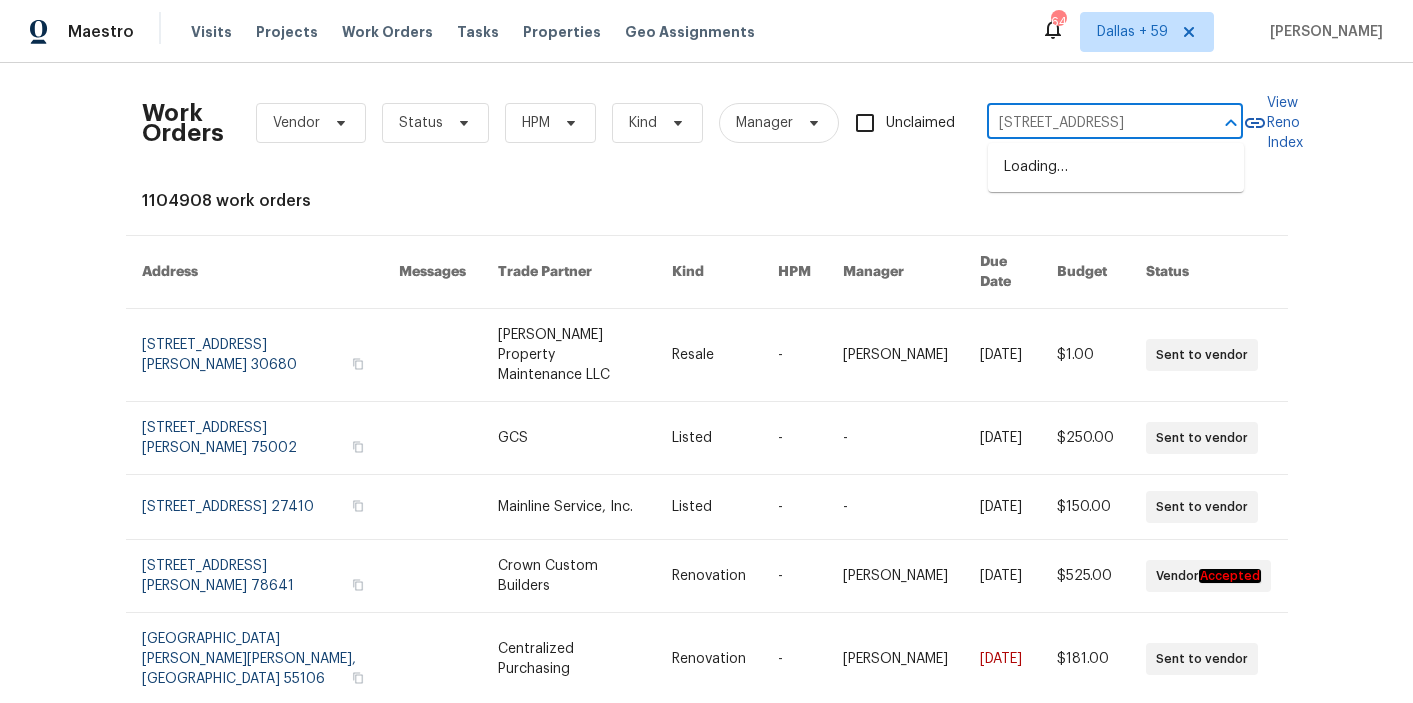 scroll, scrollTop: 0, scrollLeft: 56, axis: horizontal 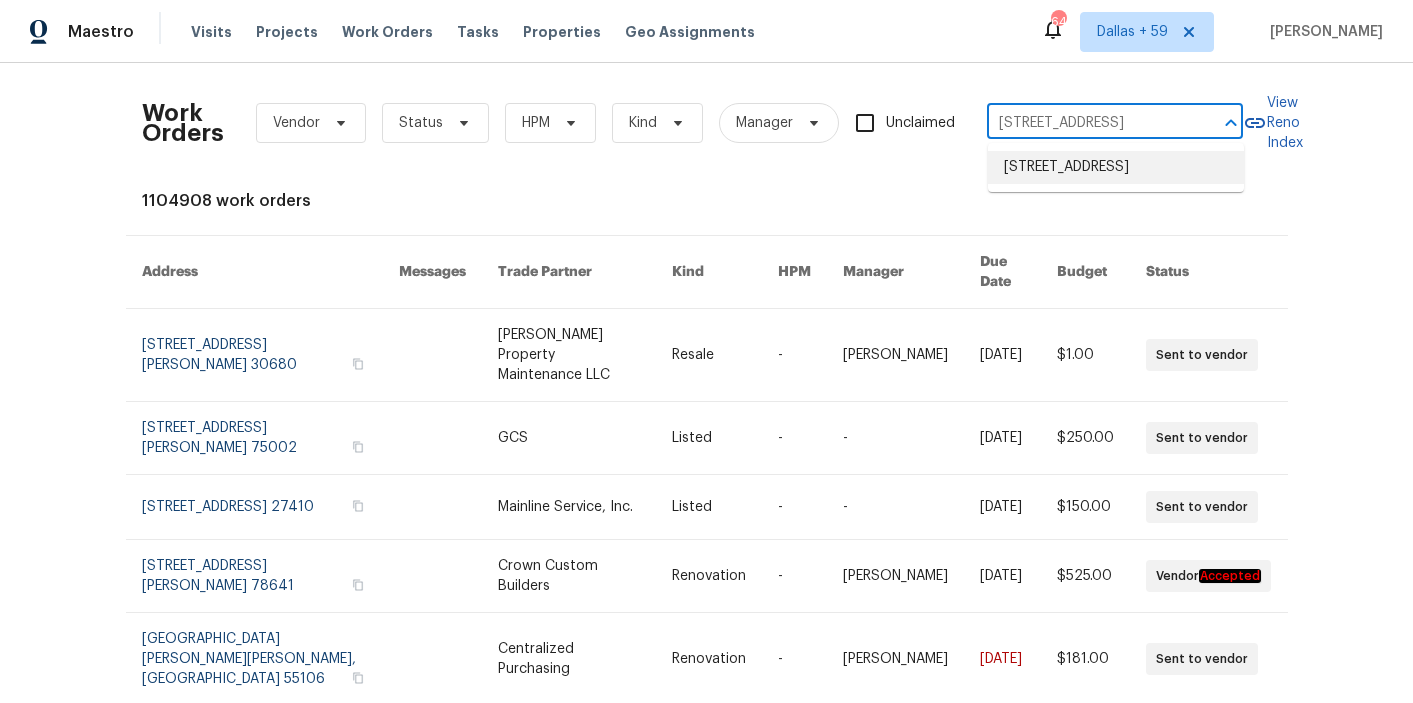 click on "25258 Via Sistine, Valencia, CA 91355" at bounding box center (1116, 167) 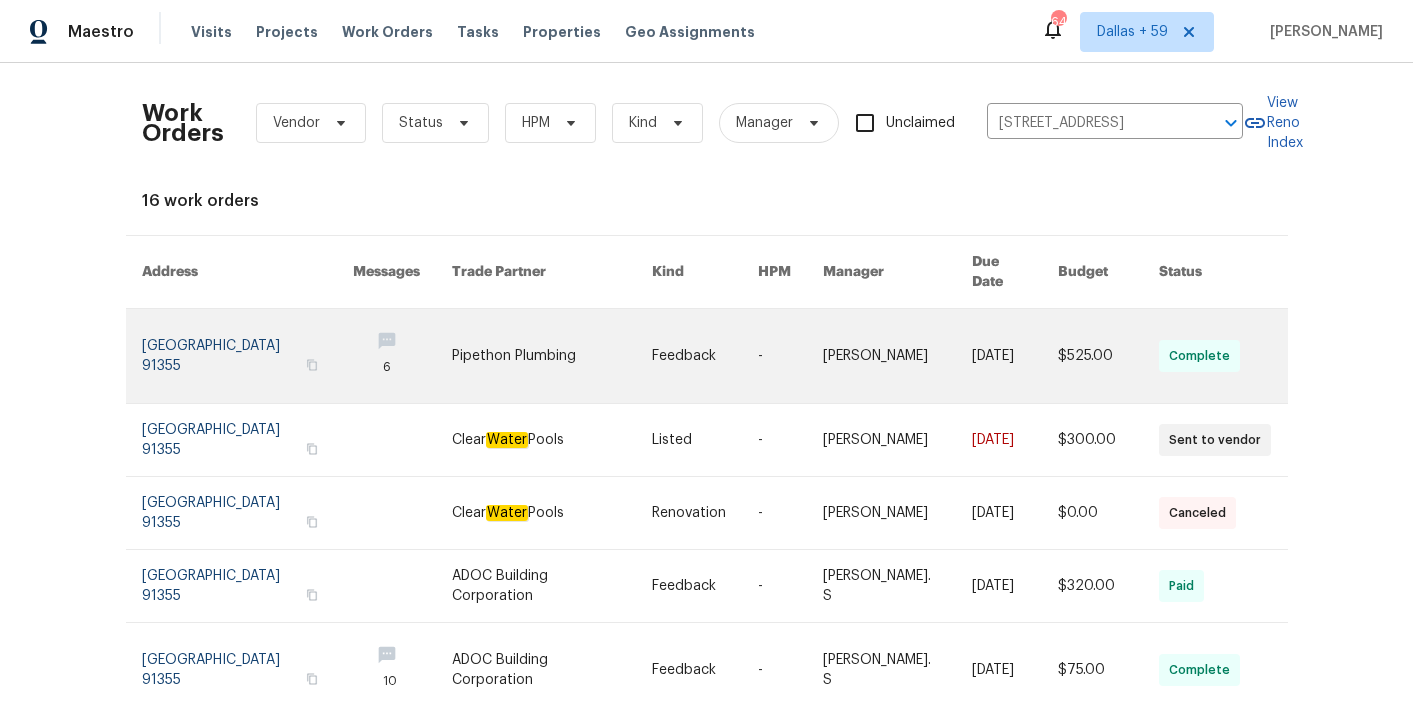 click at bounding box center (402, 356) 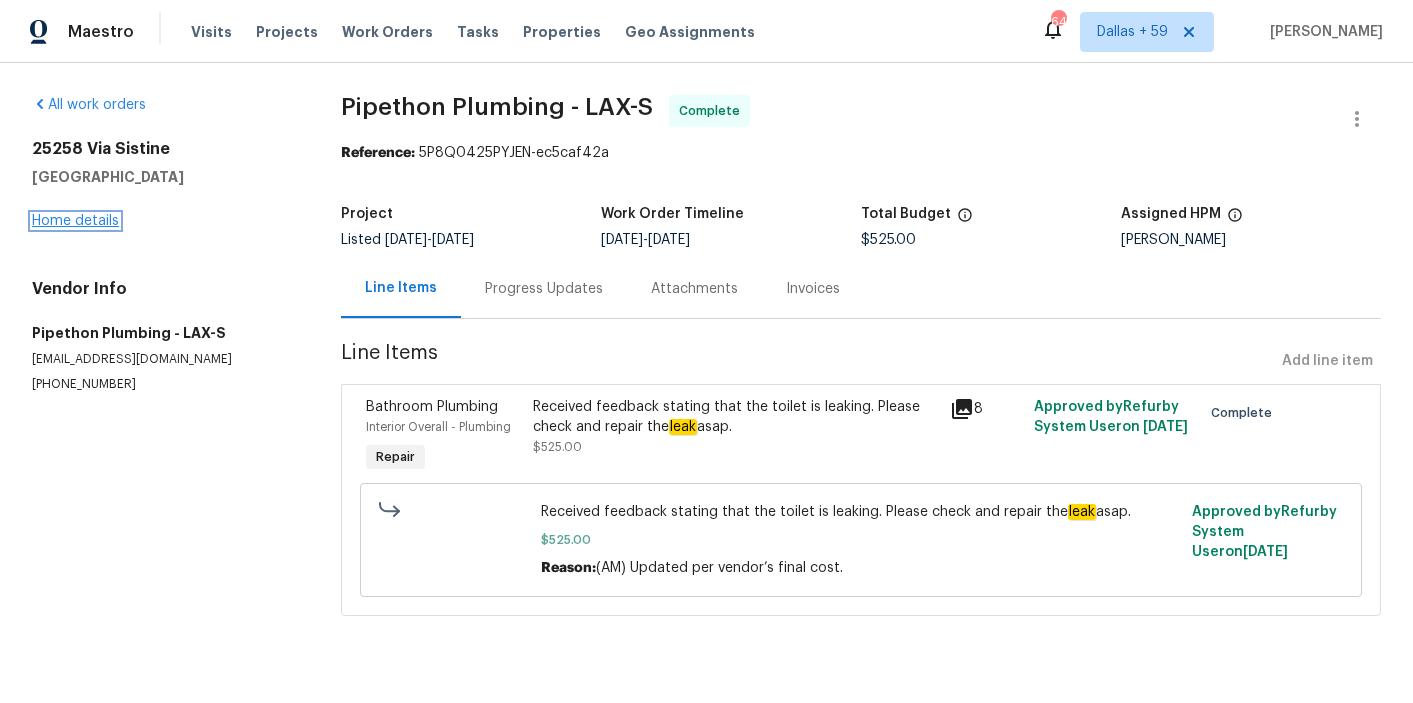 click on "Home details" at bounding box center (75, 221) 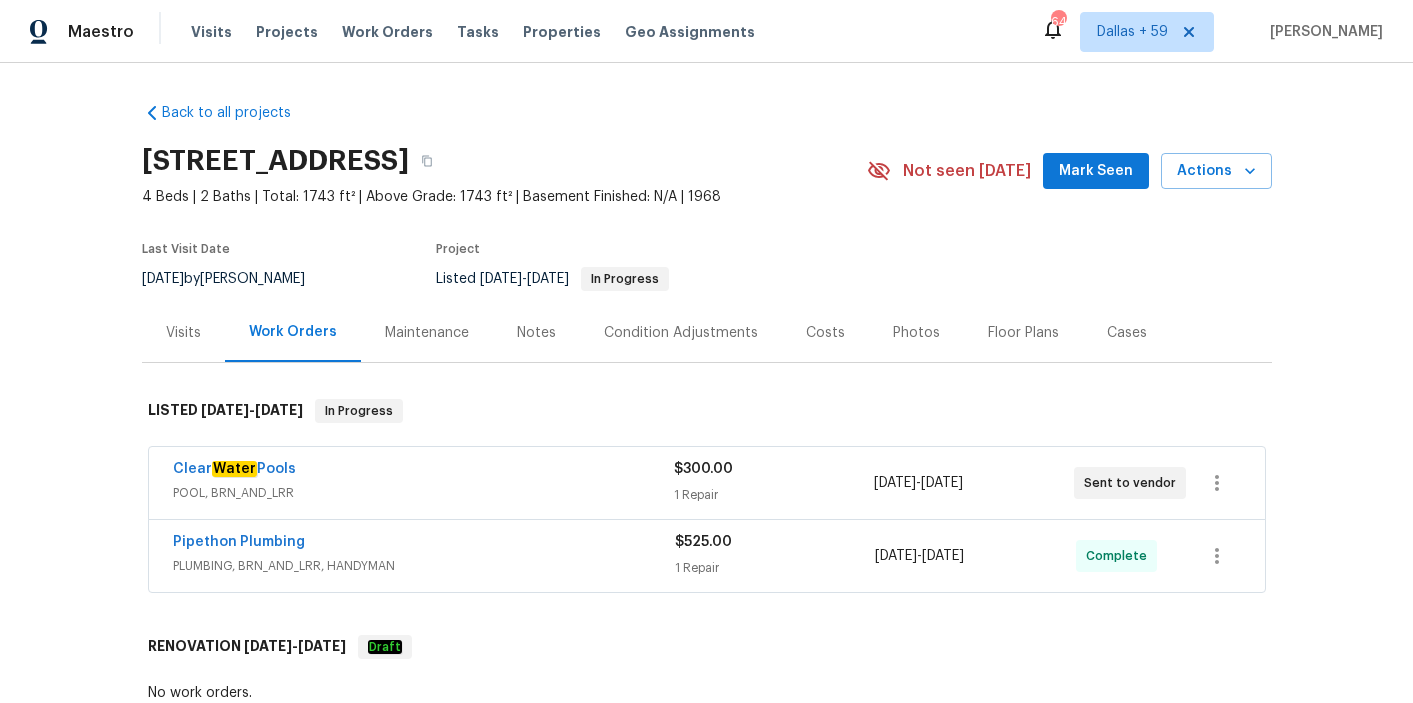 click on "Clear  Water  Pools" at bounding box center (423, 471) 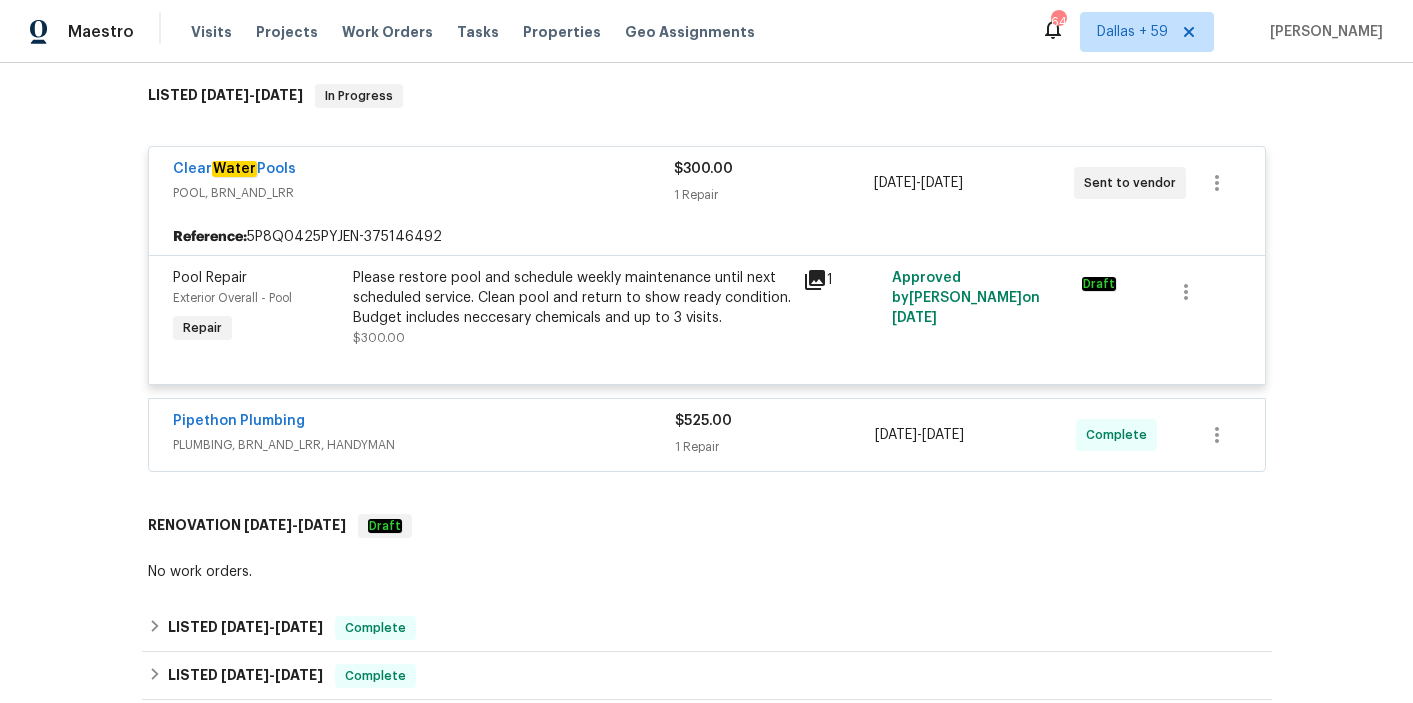 scroll, scrollTop: 327, scrollLeft: 0, axis: vertical 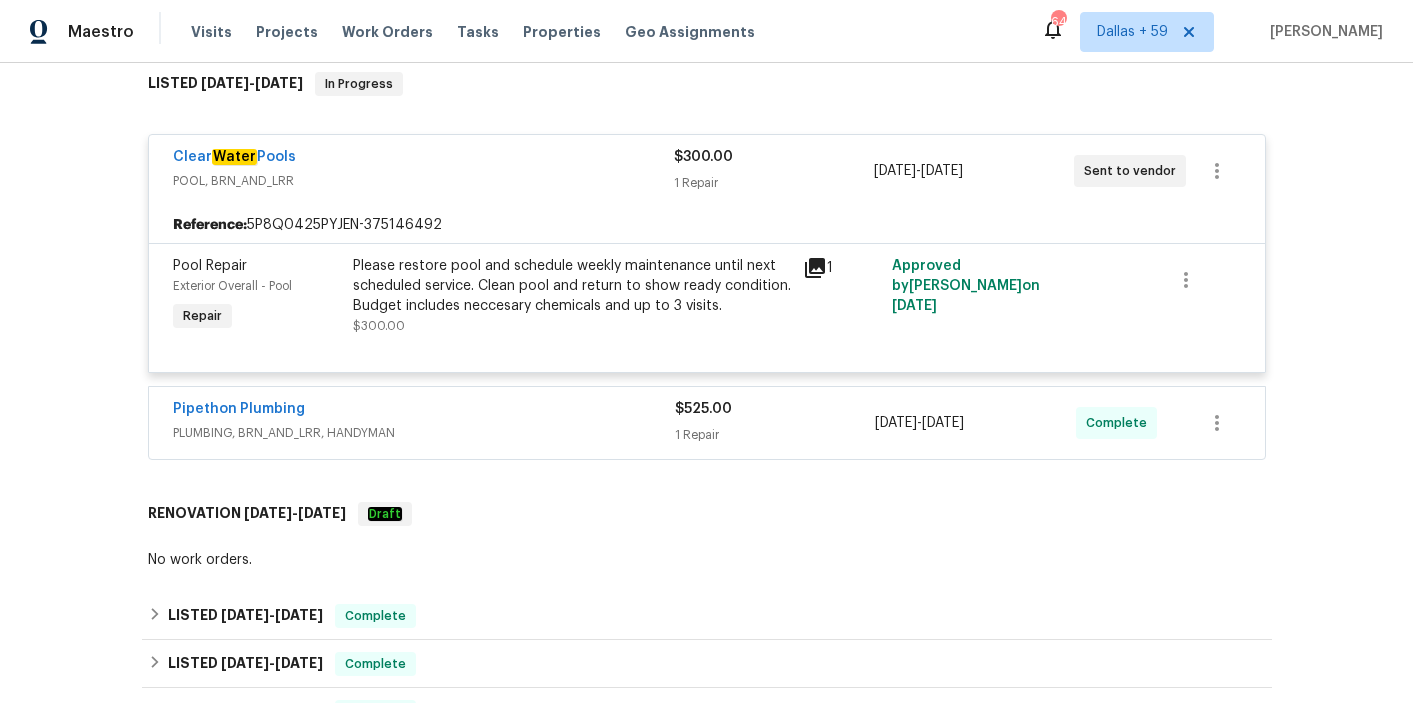 click on "PLUMBING, BRN_AND_LRR, HANDYMAN" at bounding box center (424, 433) 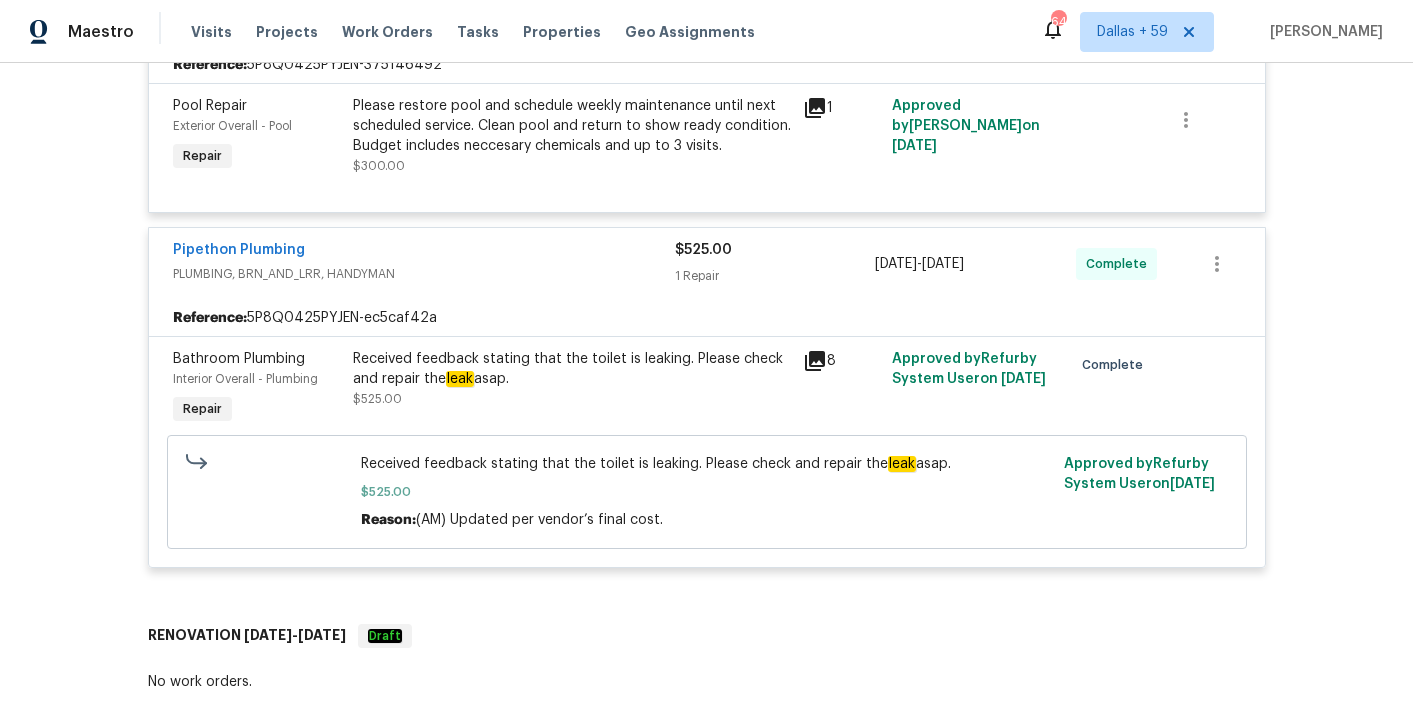 scroll, scrollTop: 0, scrollLeft: 0, axis: both 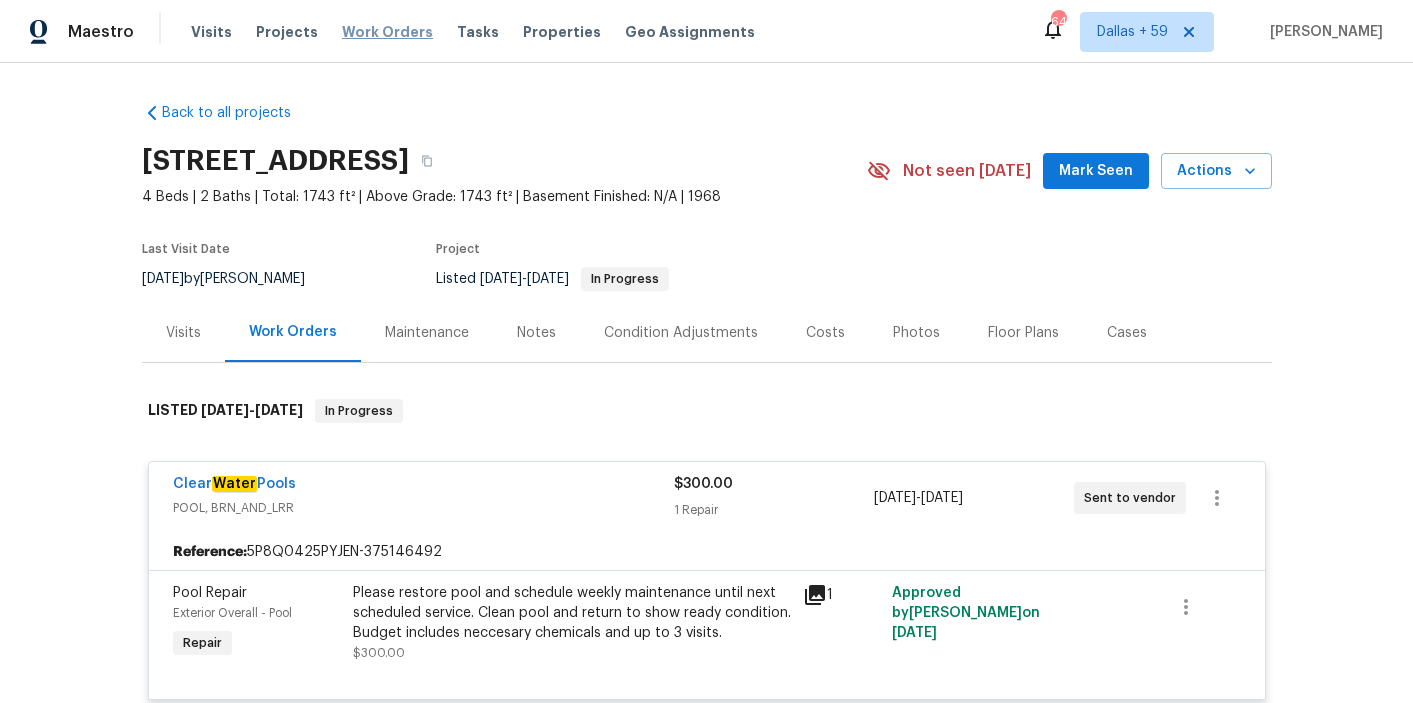 click on "Work Orders" at bounding box center [387, 32] 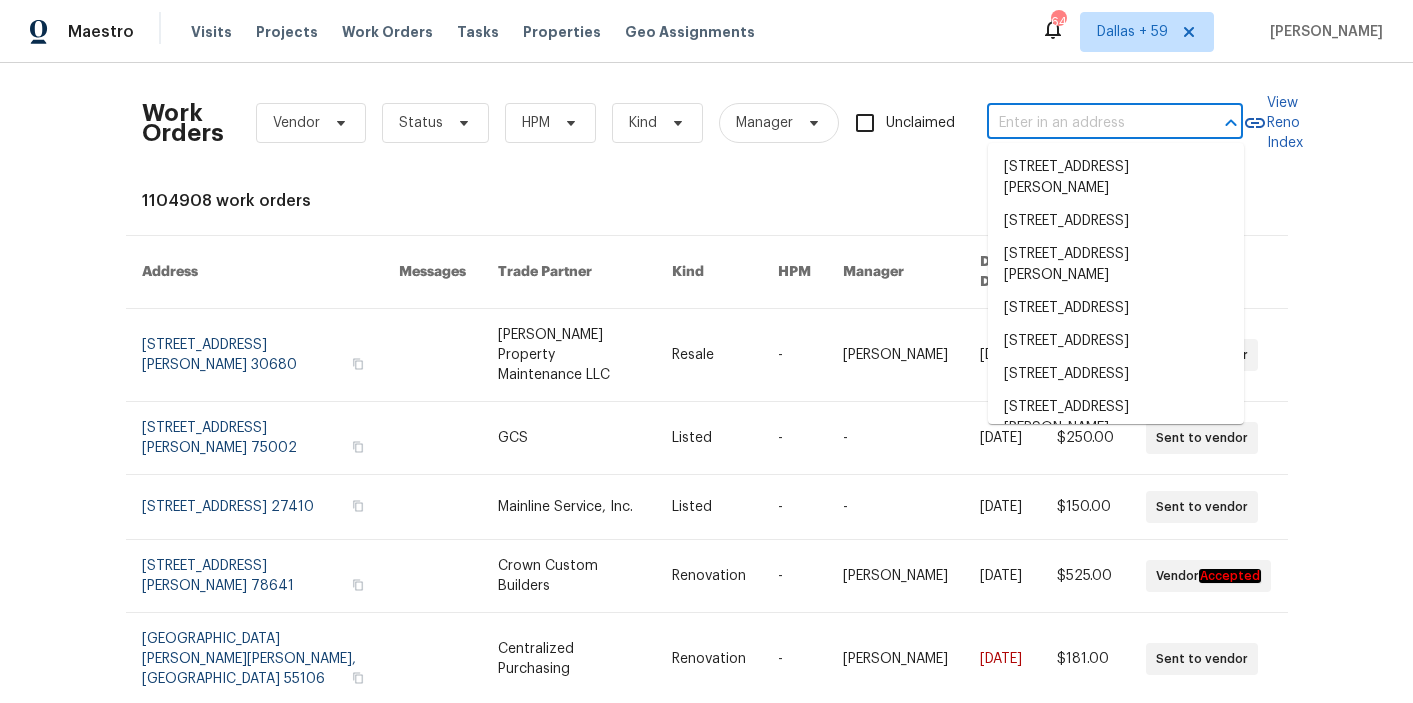 click at bounding box center [1087, 123] 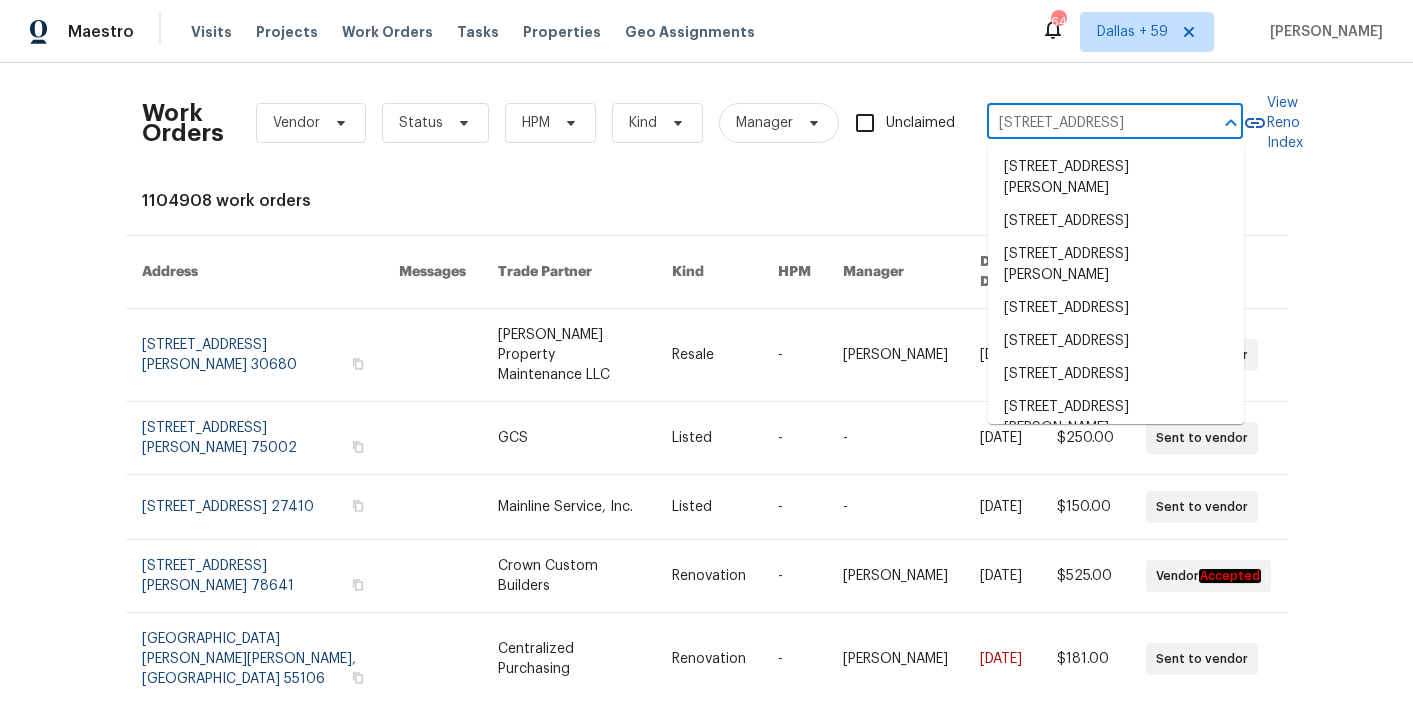 scroll, scrollTop: 0, scrollLeft: 70, axis: horizontal 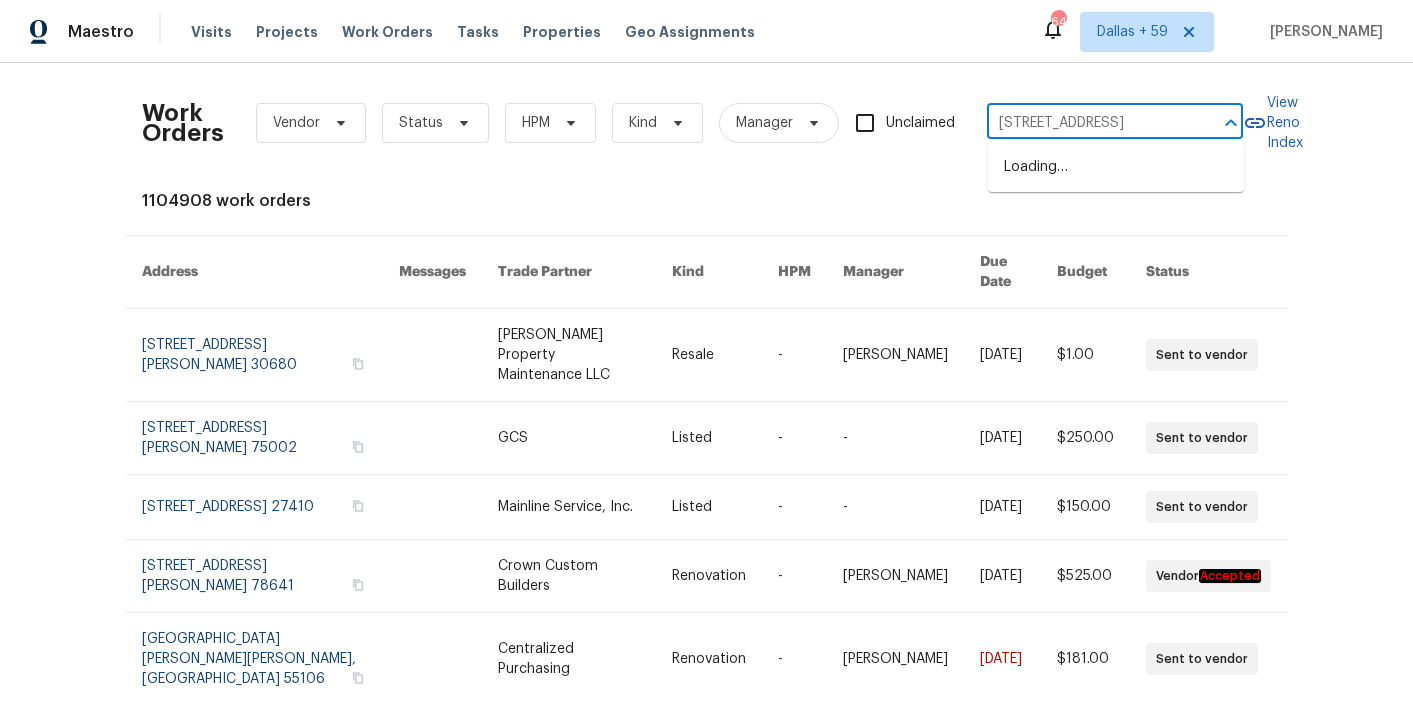 type on "4437 Devonhill Ln, Charlotte, NC 28269" 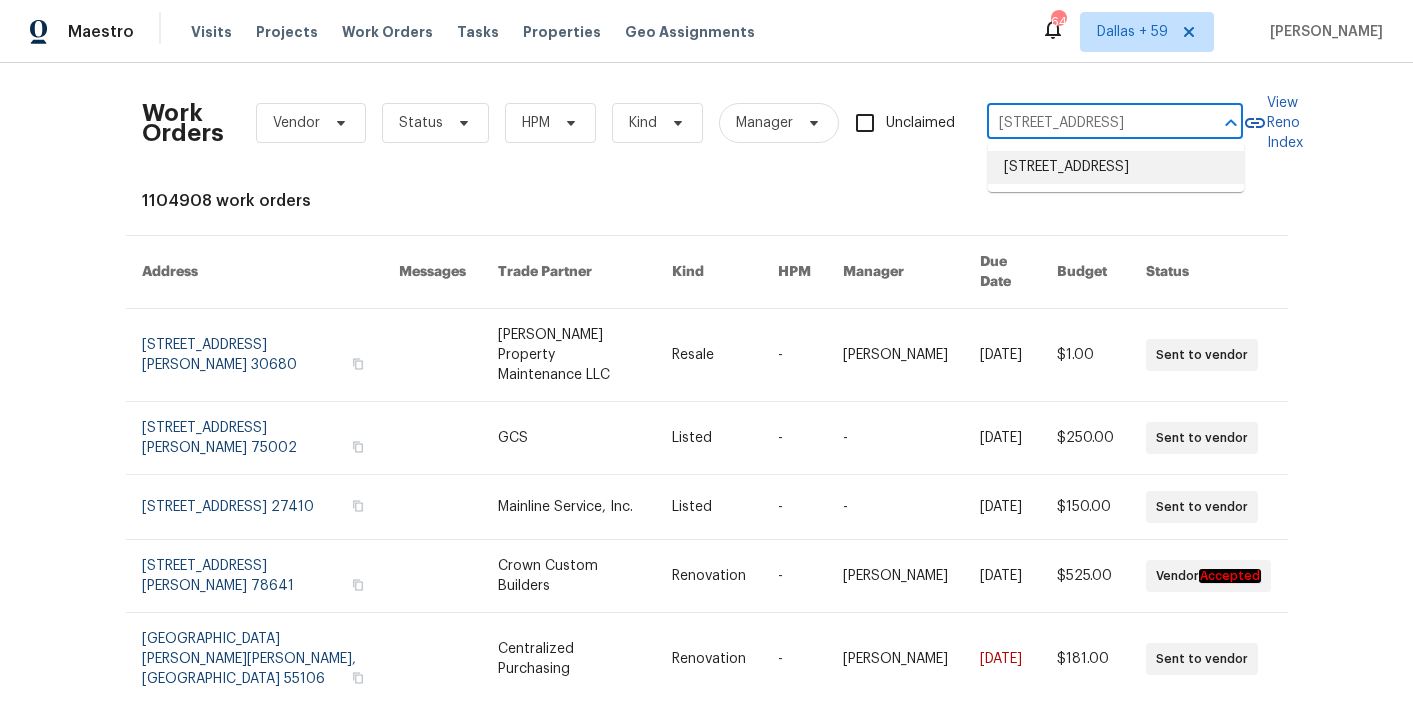 click on "4437 Devonhill Ln, Charlotte, NC 28269" at bounding box center (1116, 167) 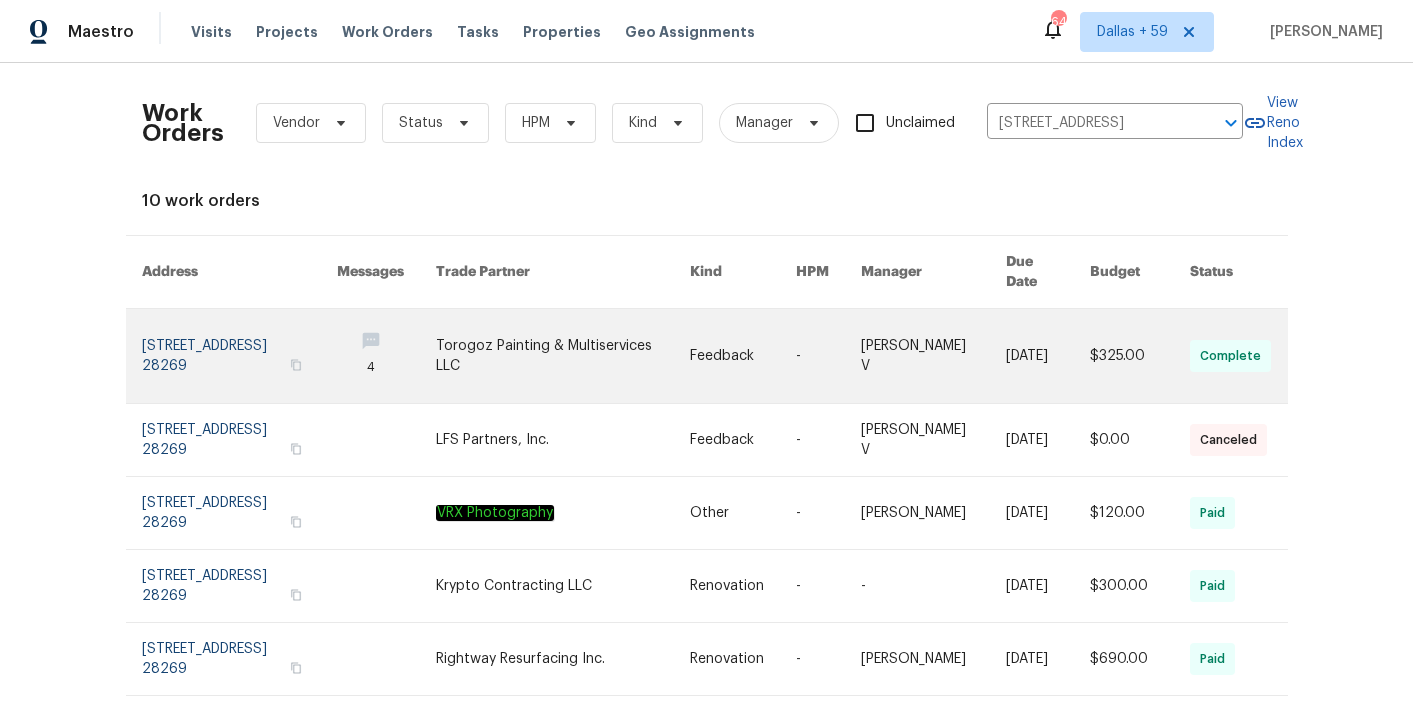 click at bounding box center [563, 356] 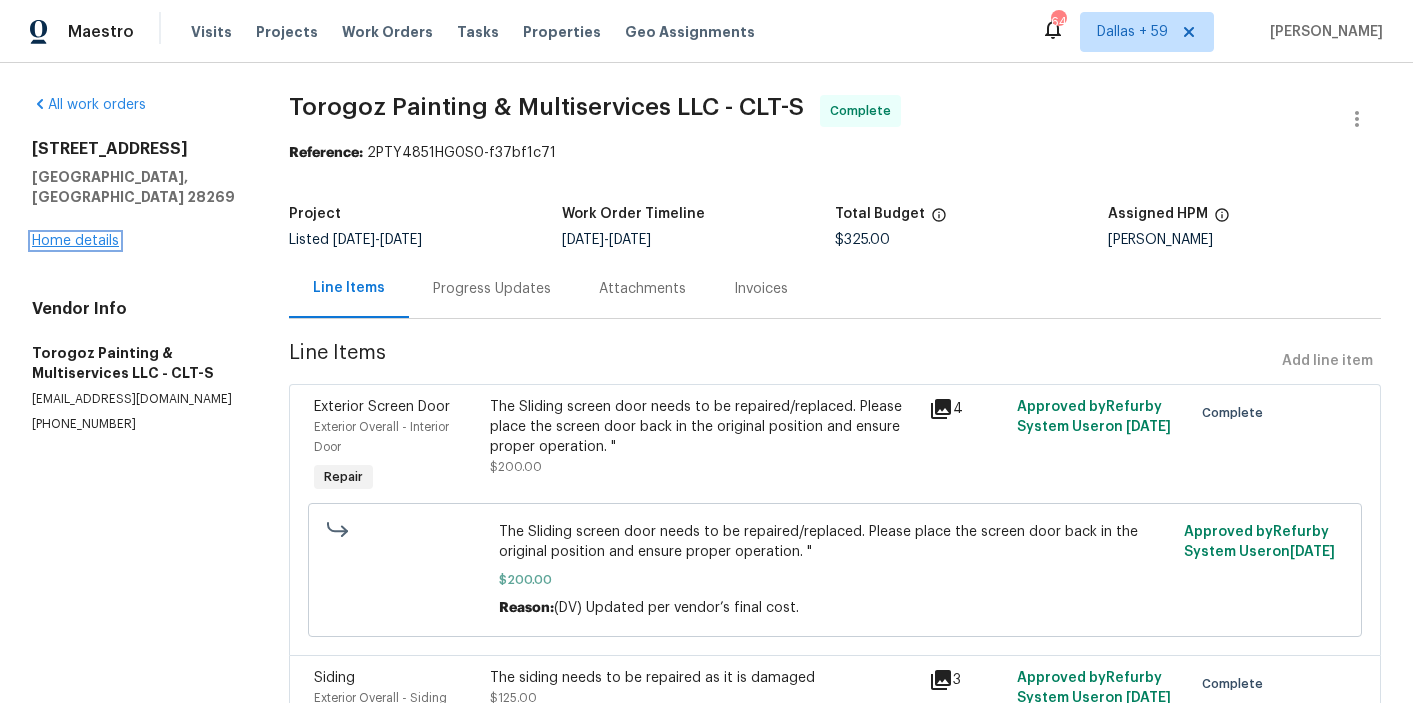 click on "Home details" at bounding box center [75, 241] 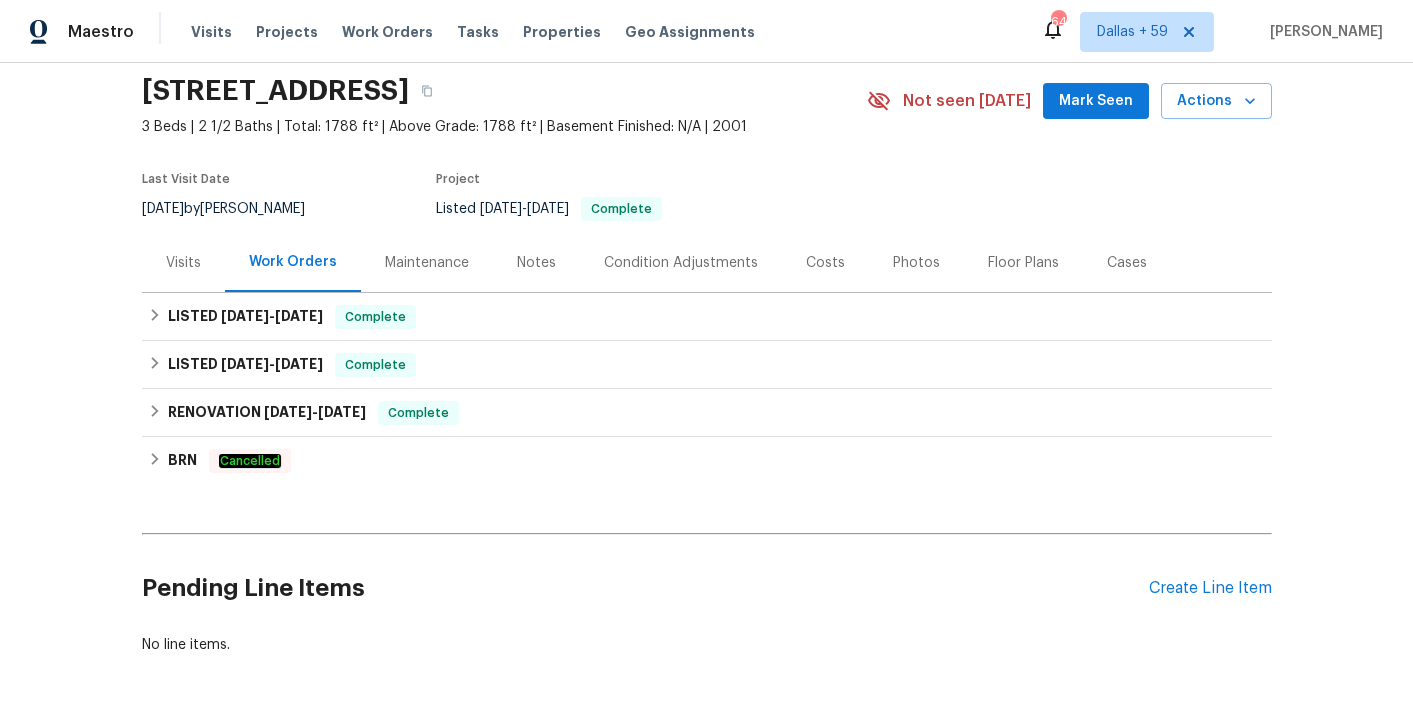 scroll, scrollTop: 115, scrollLeft: 0, axis: vertical 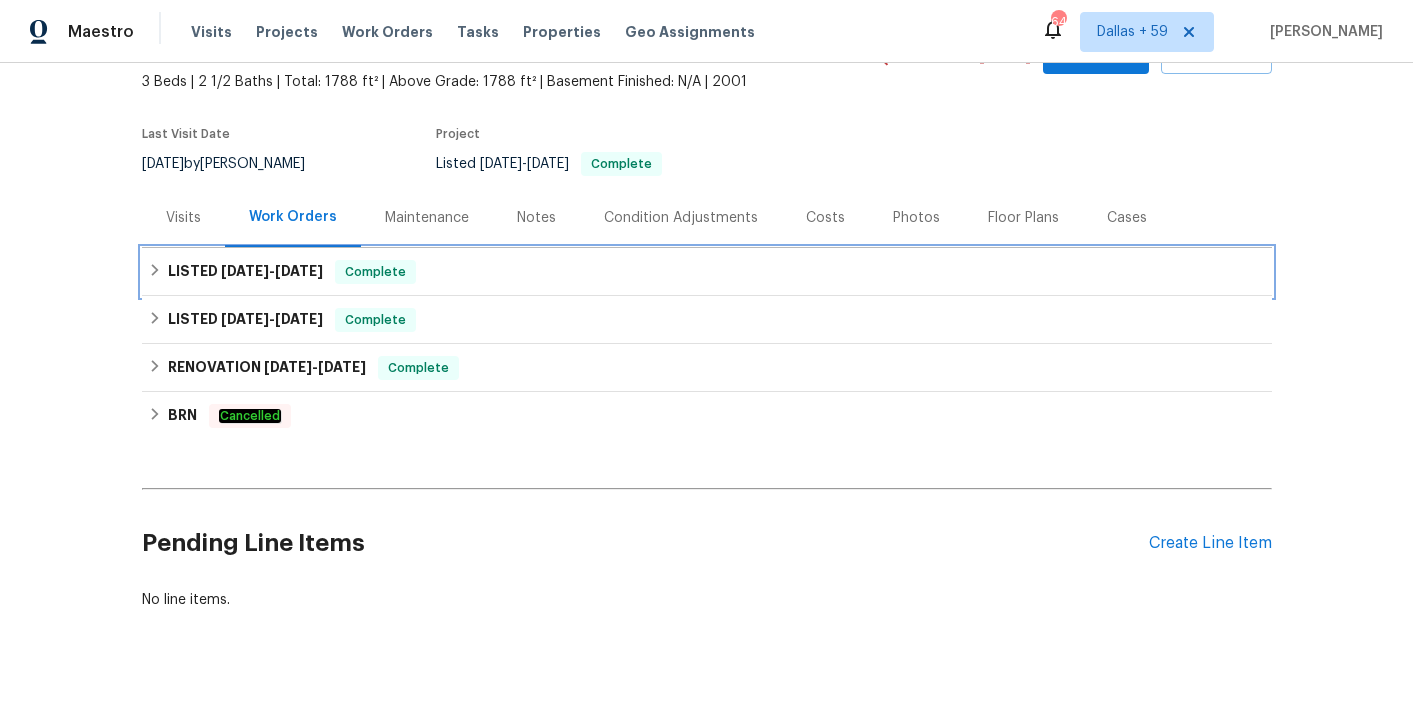 click on "LISTED   7/7/25  -  7/10/25 Complete" at bounding box center [707, 272] 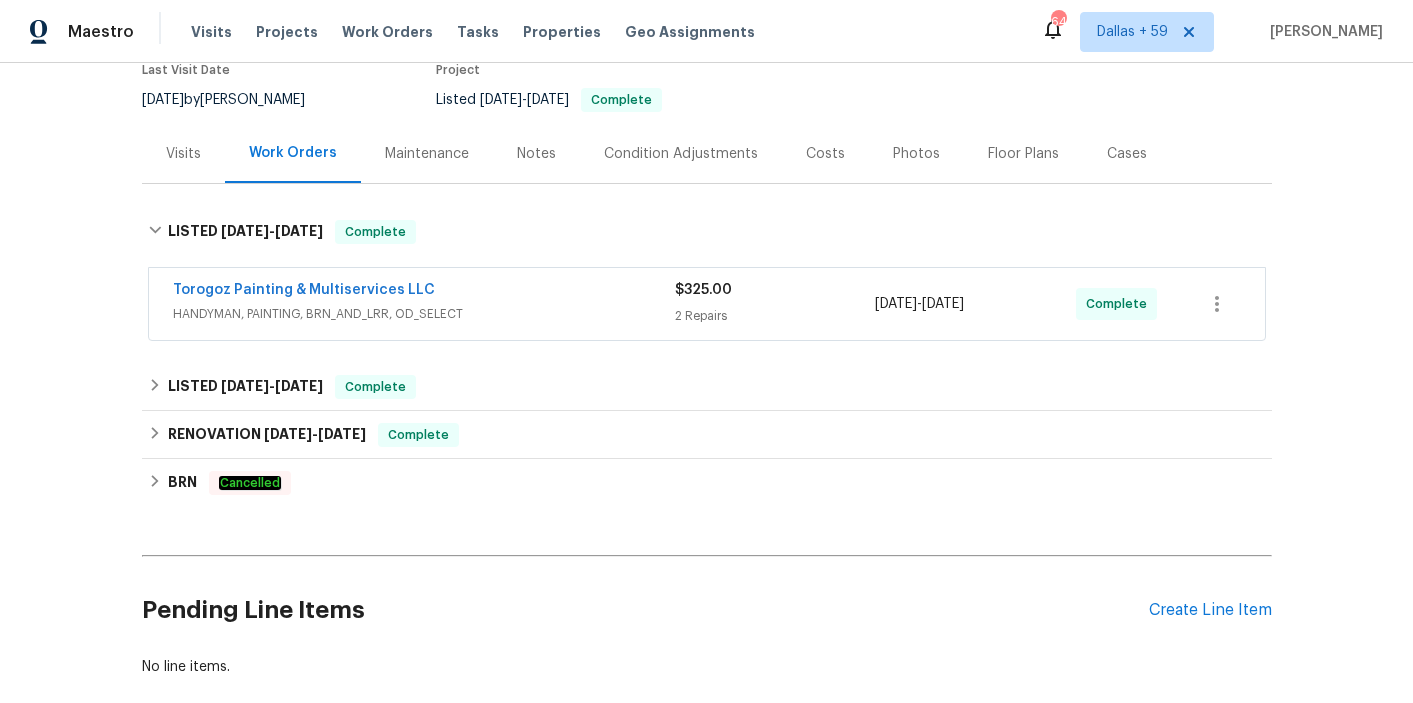 click on "Torogoz Painting & Multiservices LLC" at bounding box center [424, 292] 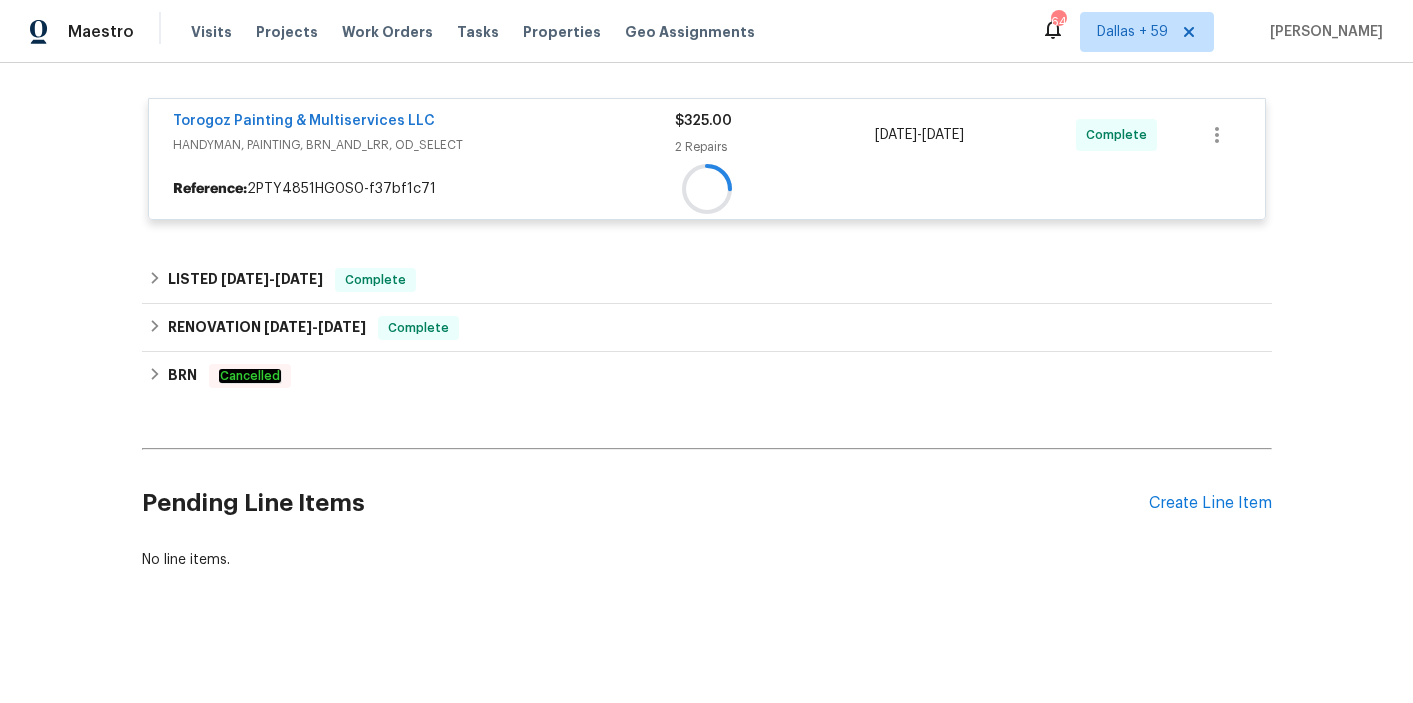 scroll, scrollTop: 364, scrollLeft: 0, axis: vertical 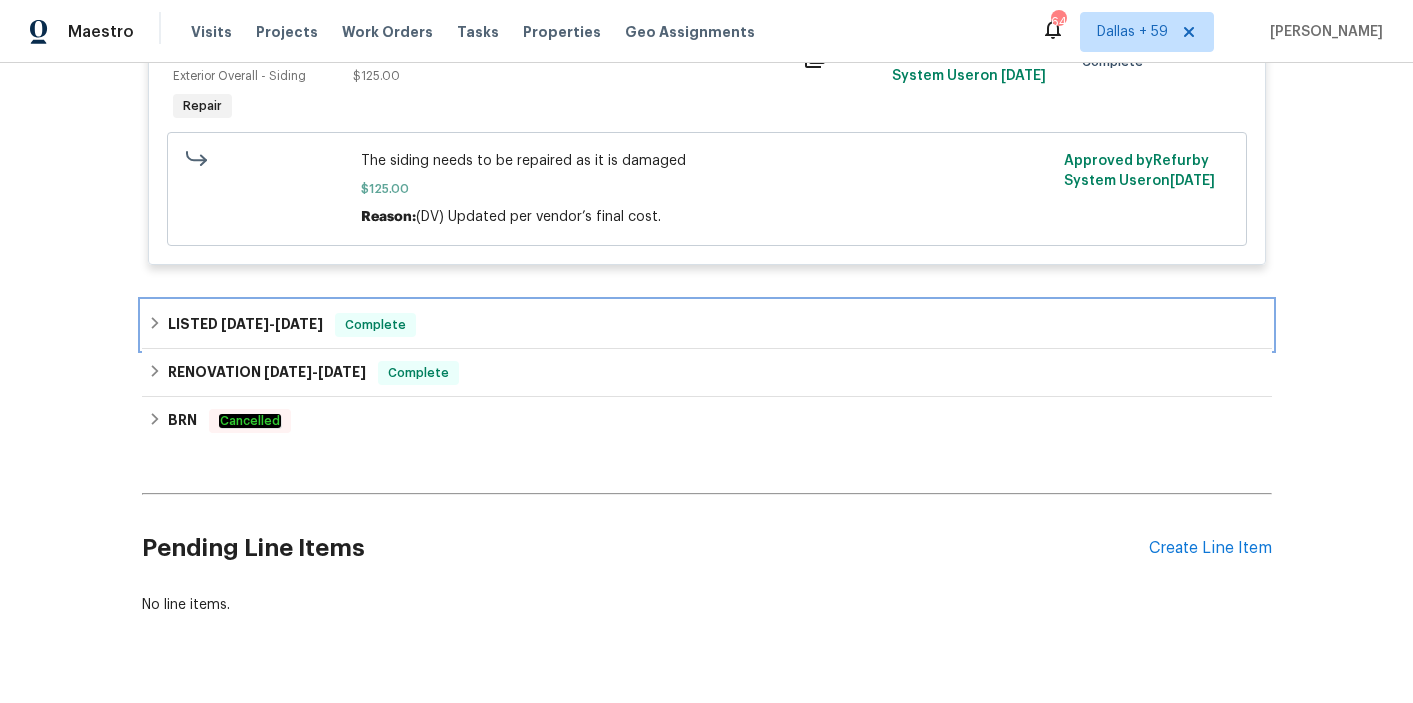 click on "LISTED   4/16/25  -  4/17/25 Complete" at bounding box center (707, 325) 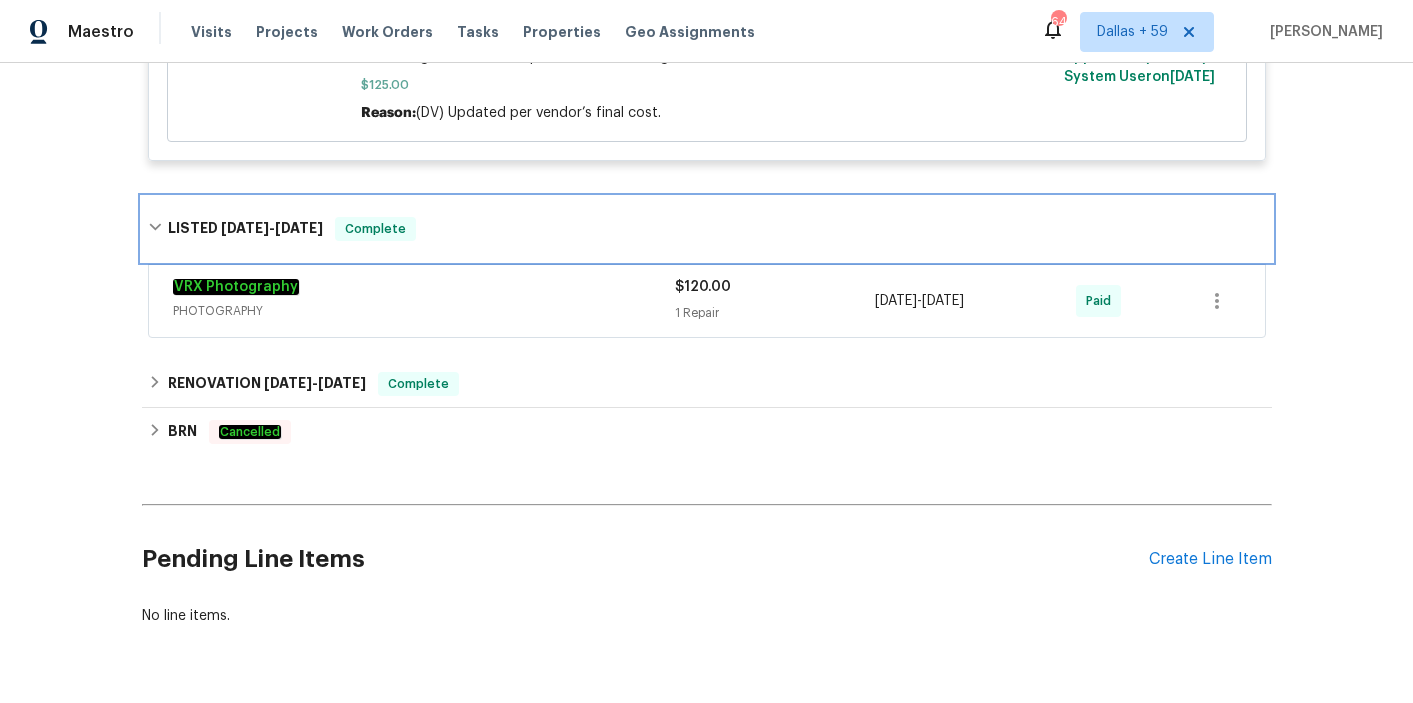 scroll, scrollTop: 910, scrollLeft: 0, axis: vertical 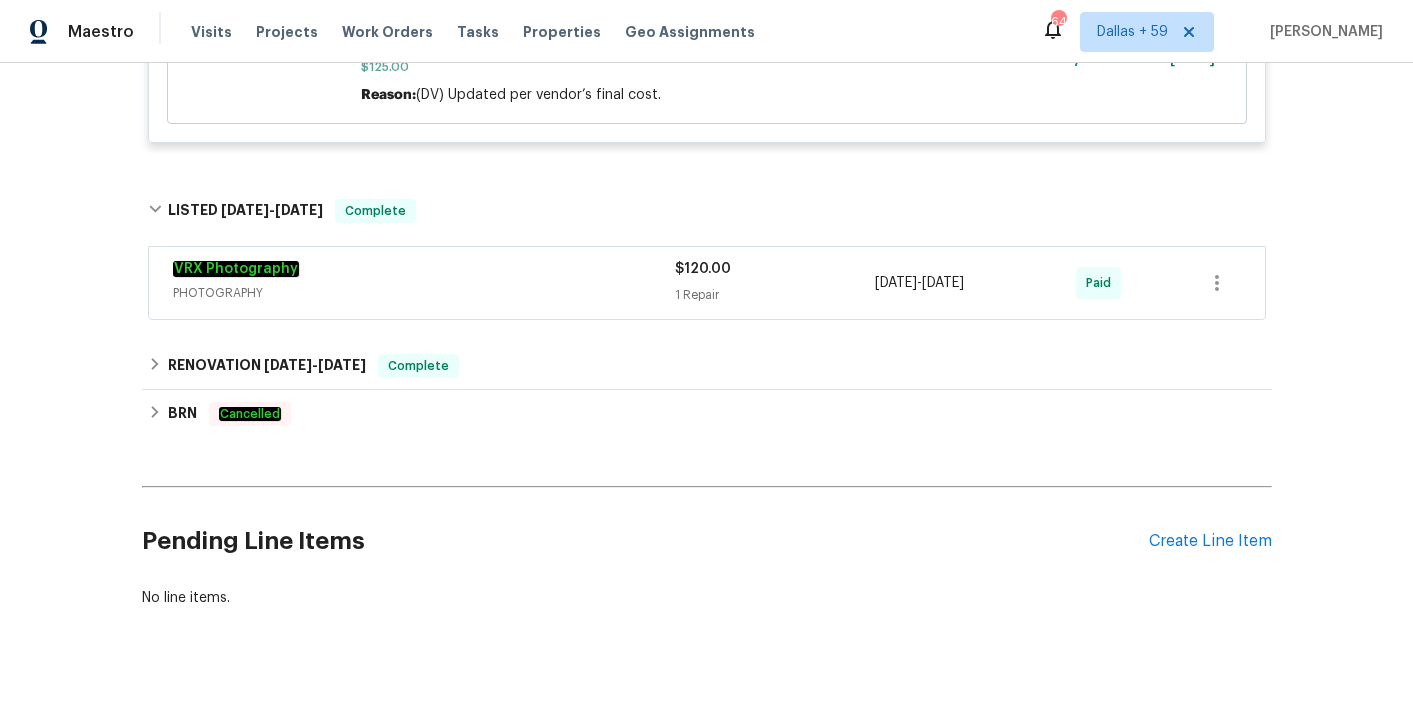 click on "VRX Photography PHOTOGRAPHY $120.00 1 Repair 4/16/2025  -  4/17/2025 Paid" at bounding box center (707, 284) 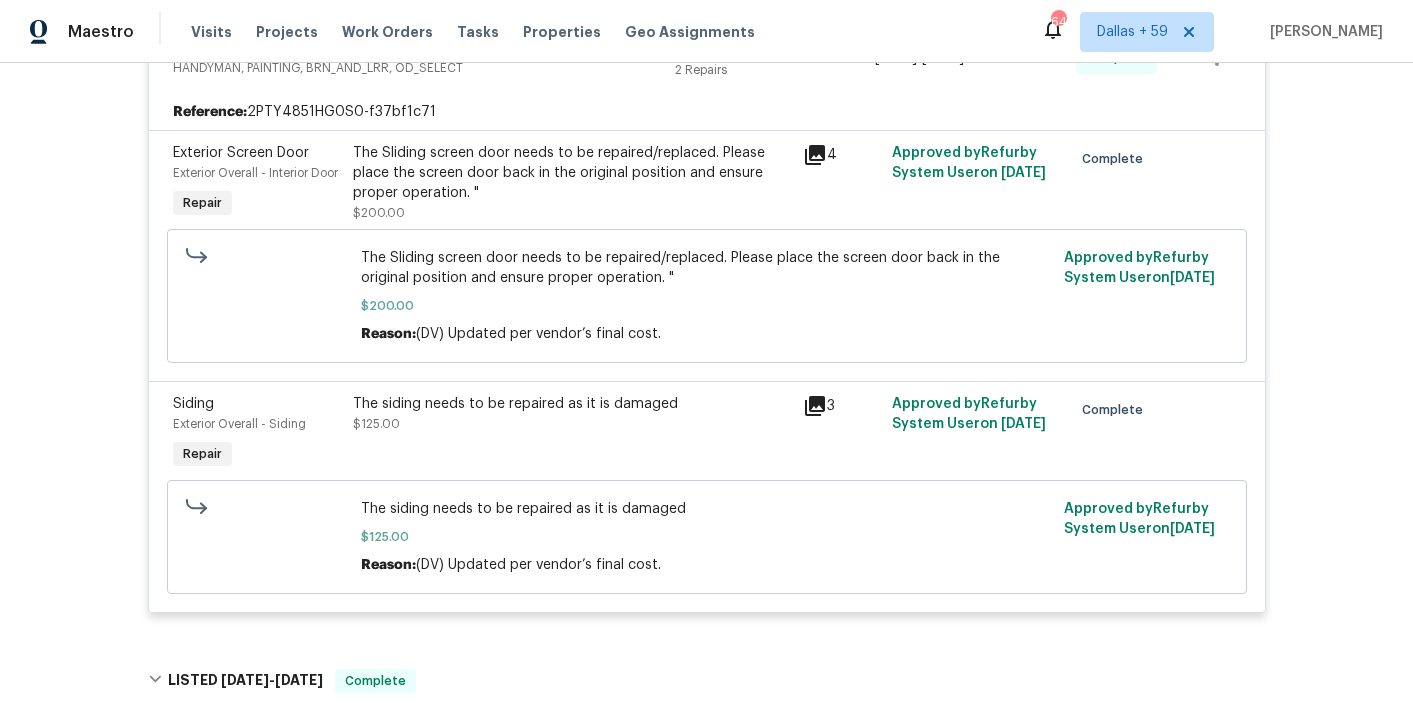 scroll, scrollTop: 443, scrollLeft: 0, axis: vertical 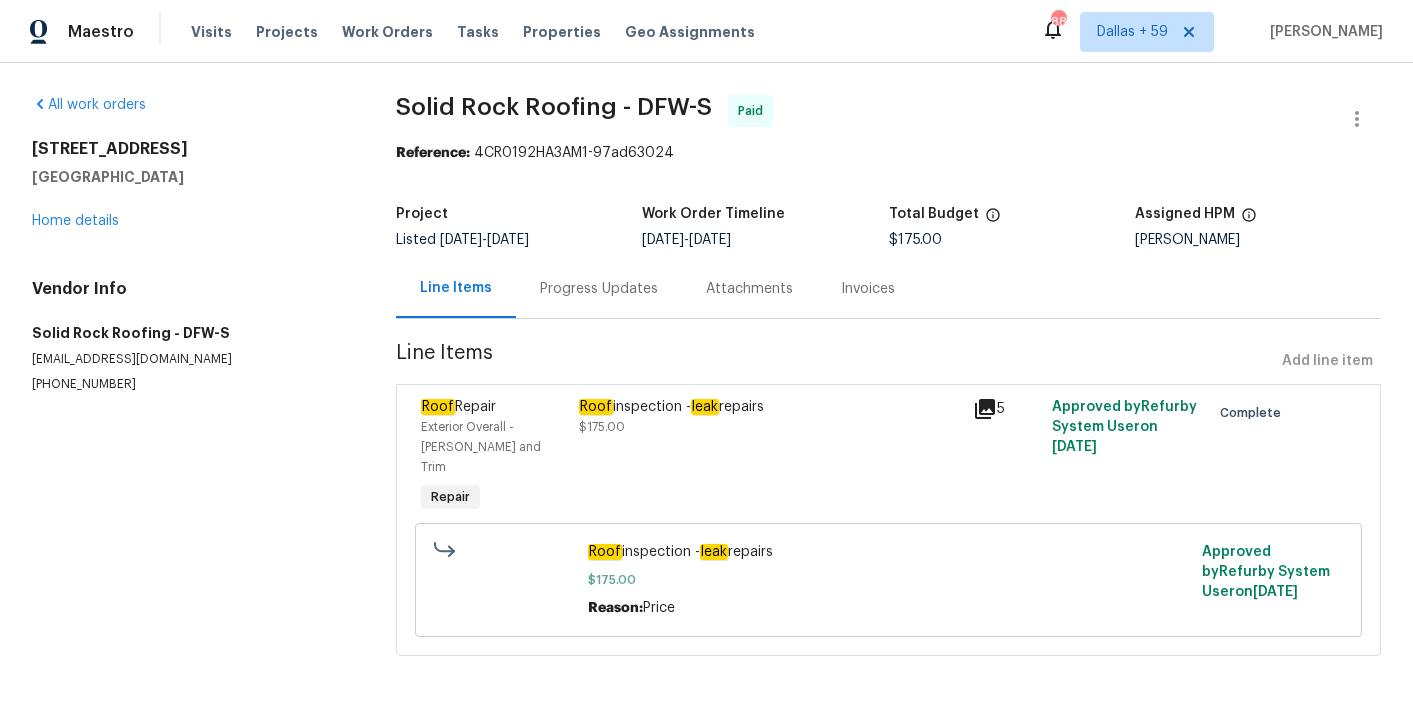 click on "Progress Updates" at bounding box center (599, 289) 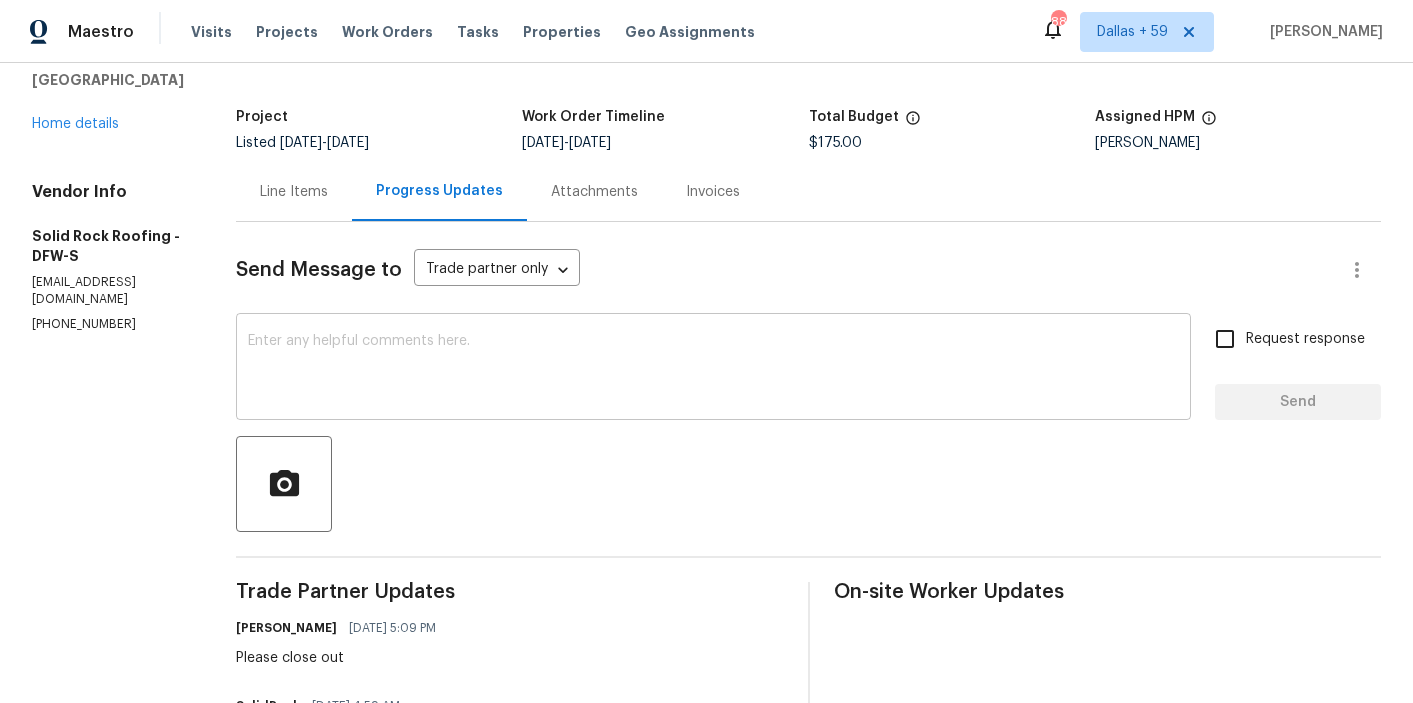 scroll, scrollTop: 3, scrollLeft: 0, axis: vertical 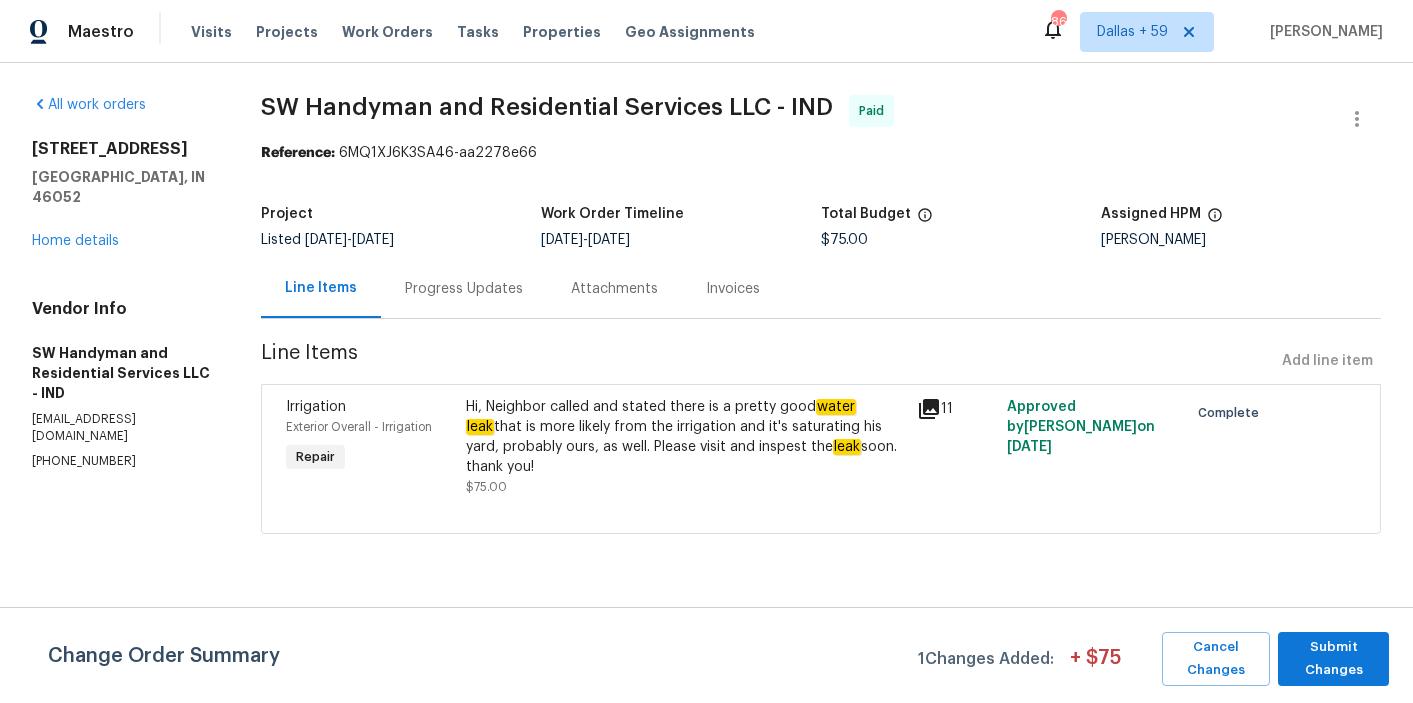click on "Progress Updates" at bounding box center [464, 289] 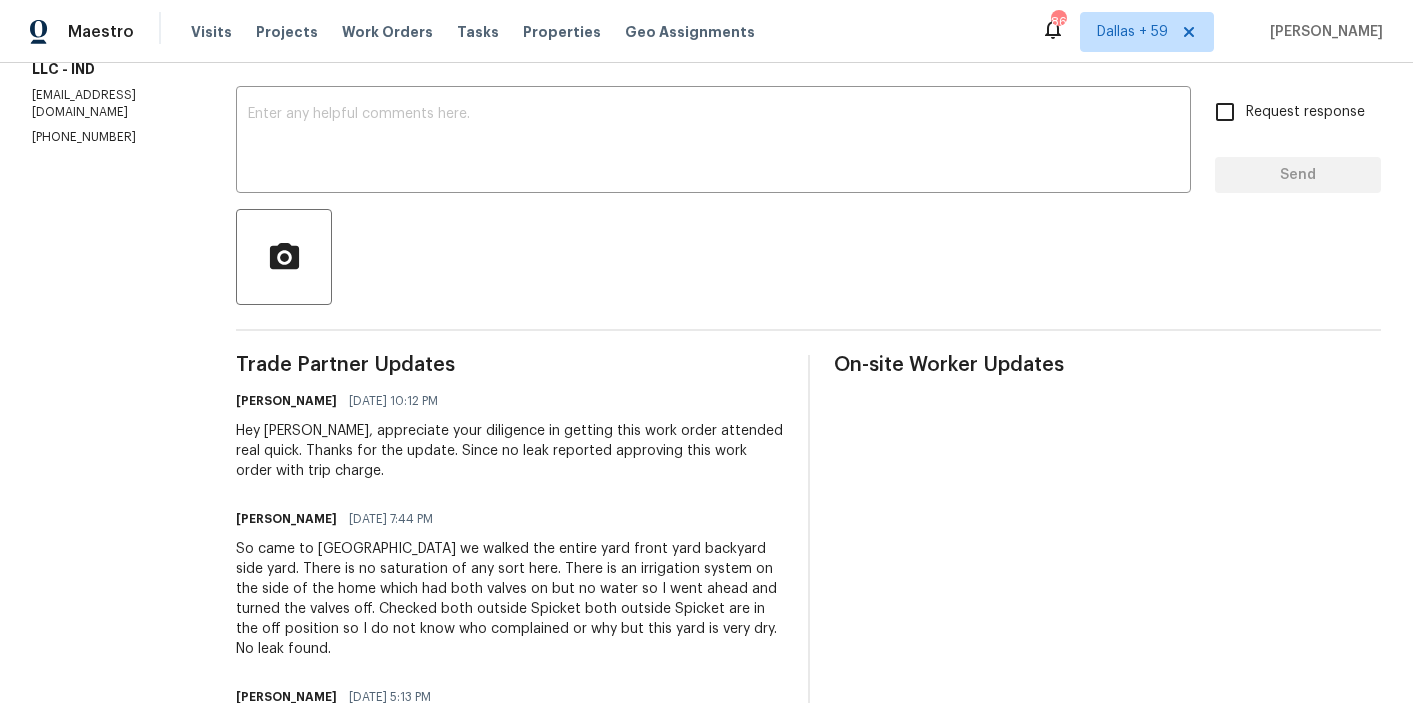 scroll, scrollTop: 414, scrollLeft: 0, axis: vertical 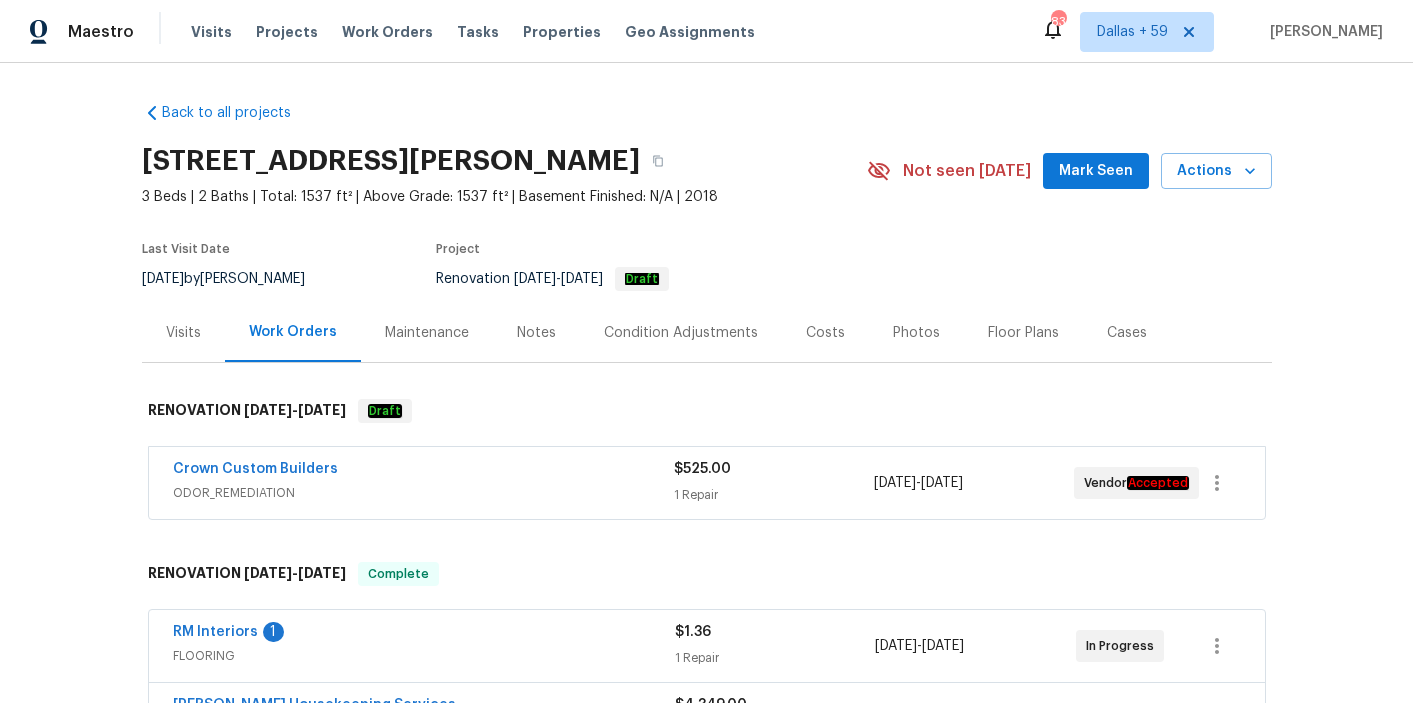click on "Visits" at bounding box center (183, 333) 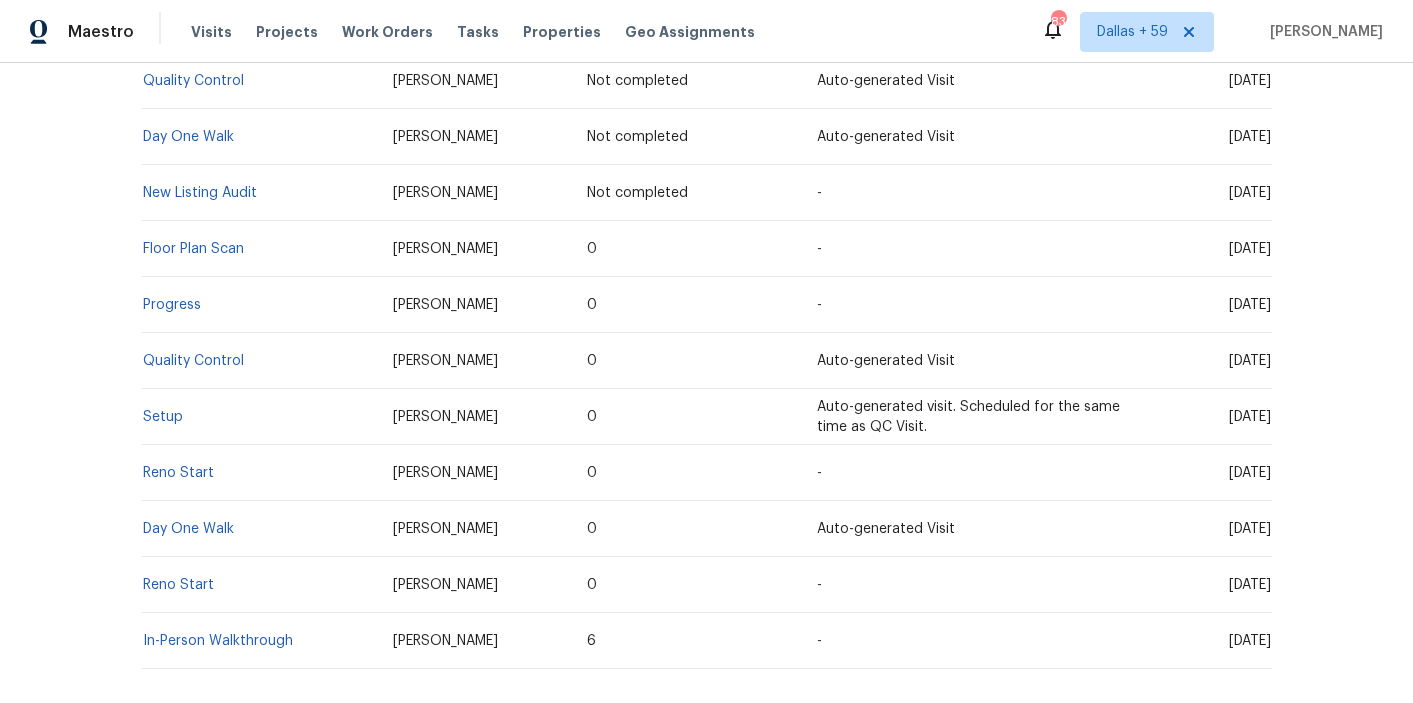 scroll, scrollTop: 604, scrollLeft: 0, axis: vertical 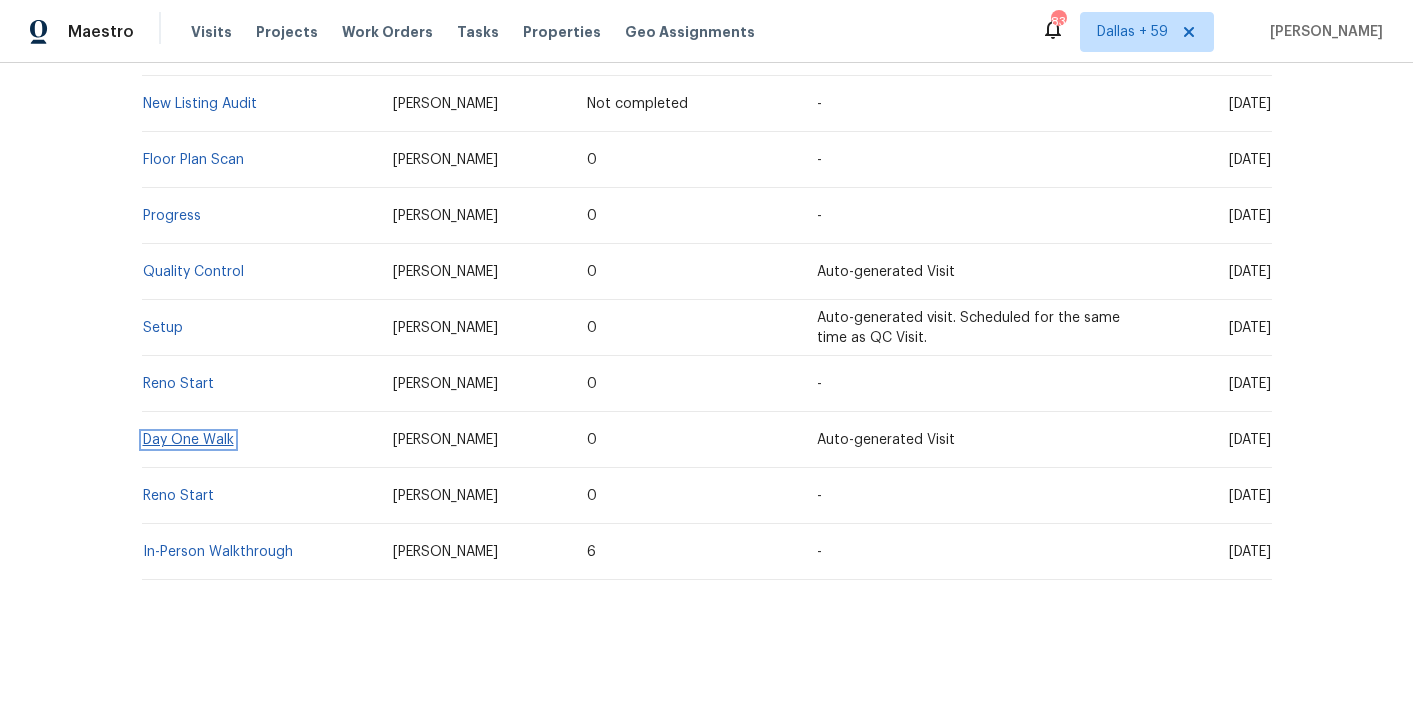 click on "Day One Walk" at bounding box center [188, 440] 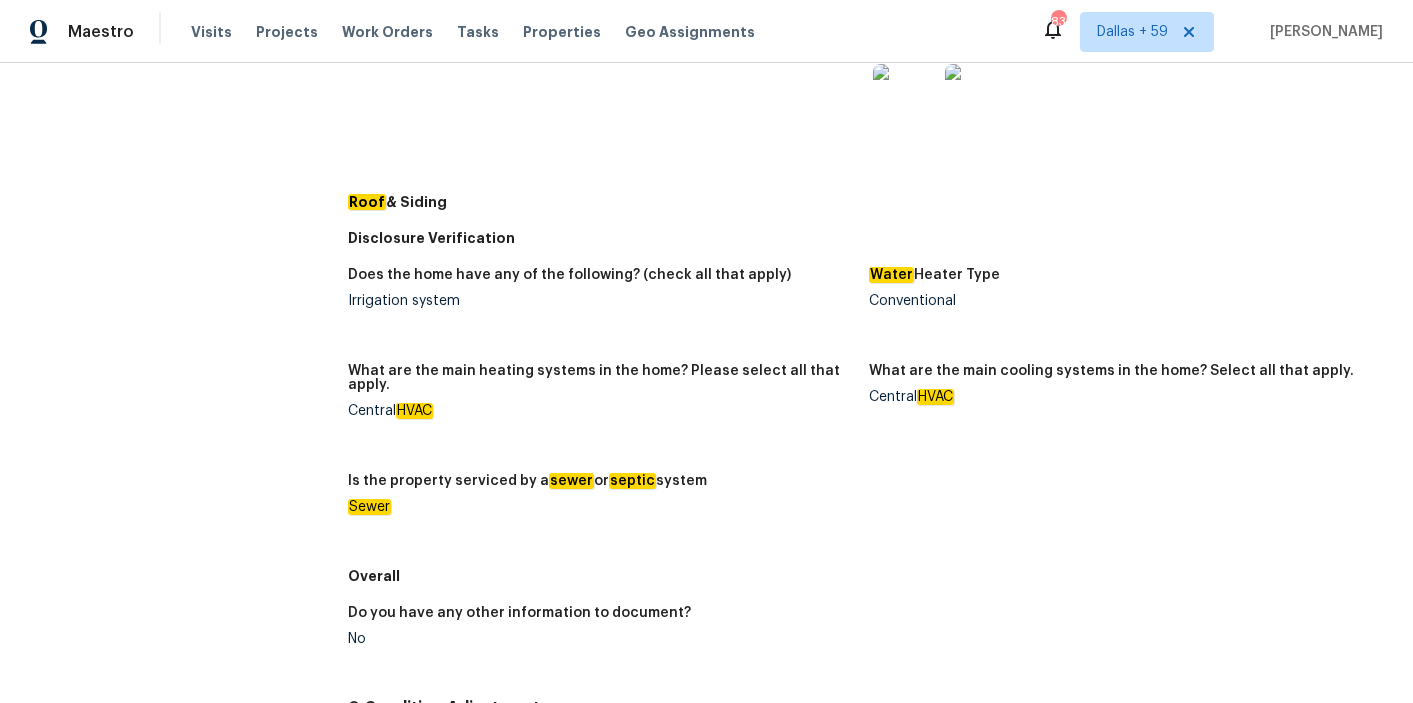 scroll, scrollTop: 0, scrollLeft: 0, axis: both 